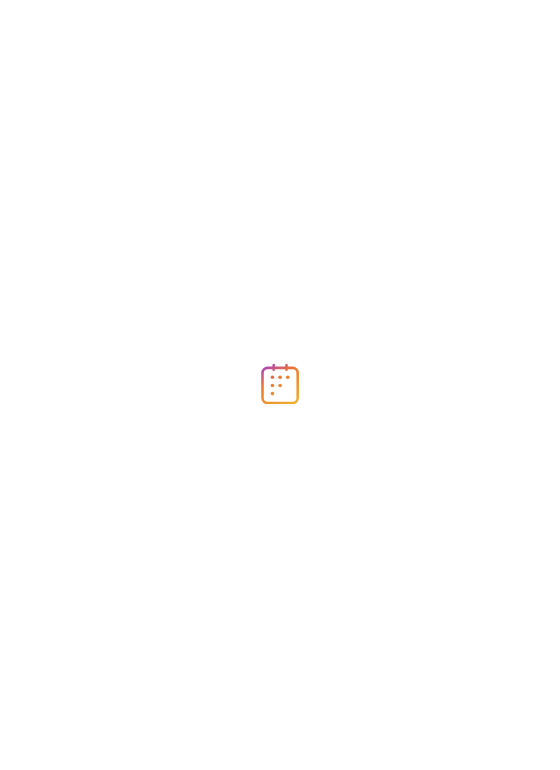 scroll, scrollTop: 0, scrollLeft: 0, axis: both 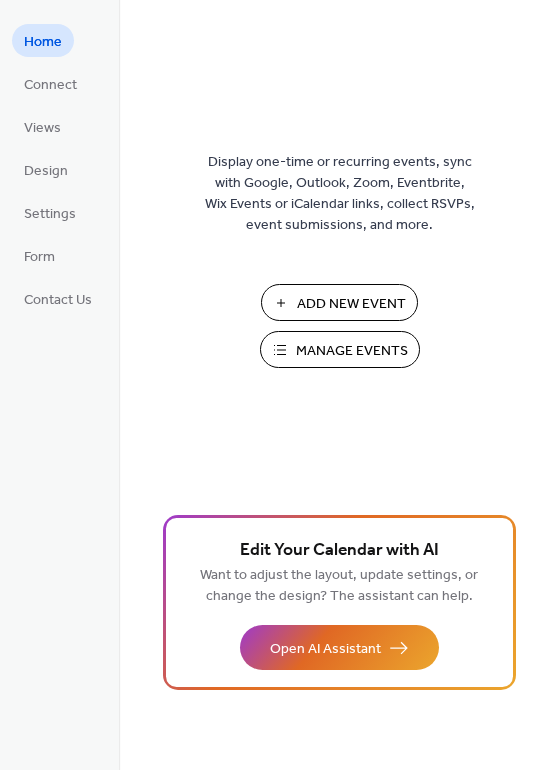 click on "Add New Event" at bounding box center [351, 304] 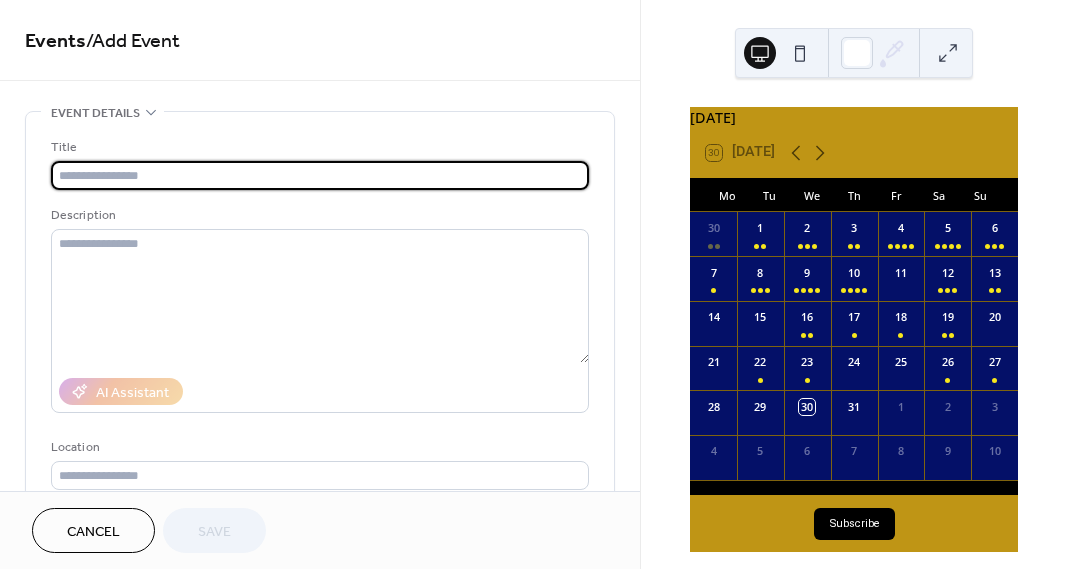 scroll, scrollTop: 0, scrollLeft: 0, axis: both 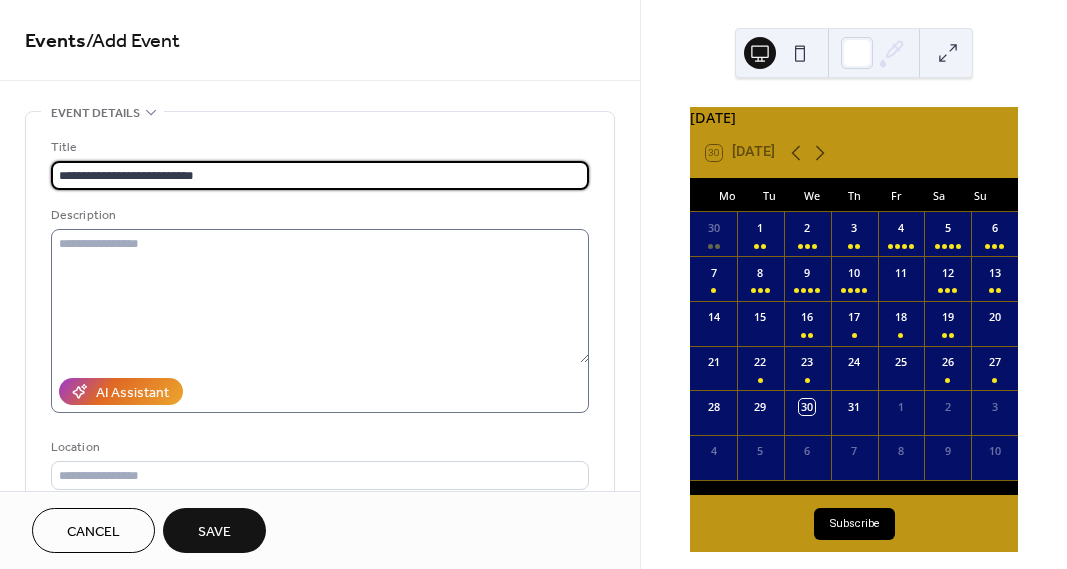 type on "**********" 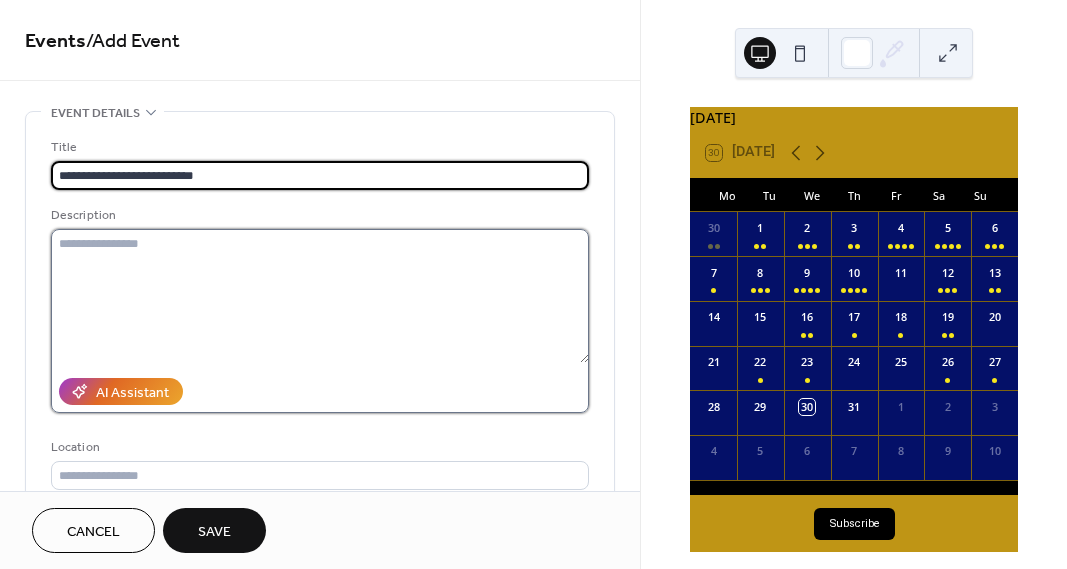 click at bounding box center (320, 296) 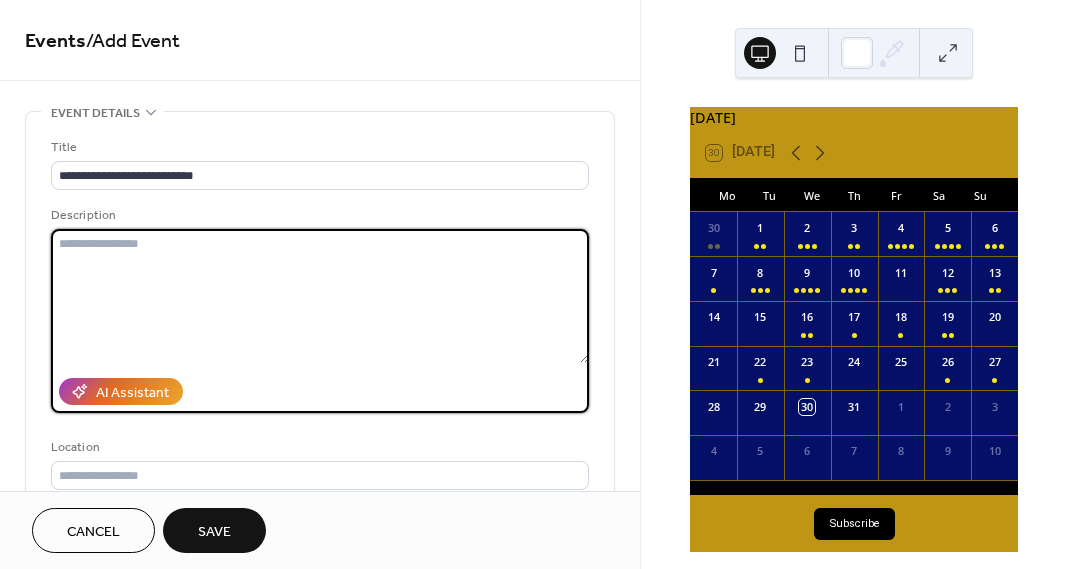 type on "*" 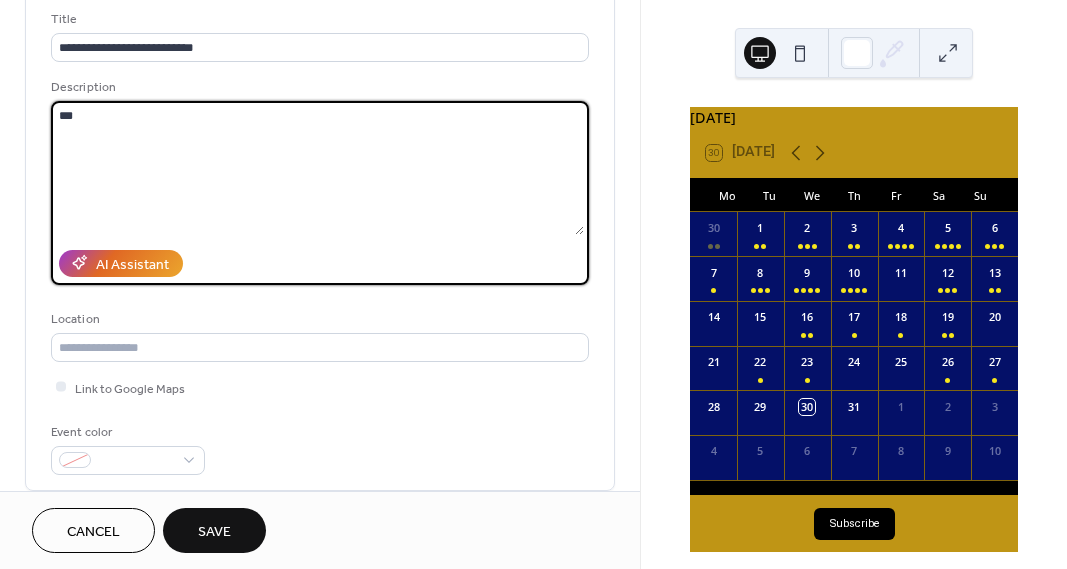 scroll, scrollTop: 179, scrollLeft: 0, axis: vertical 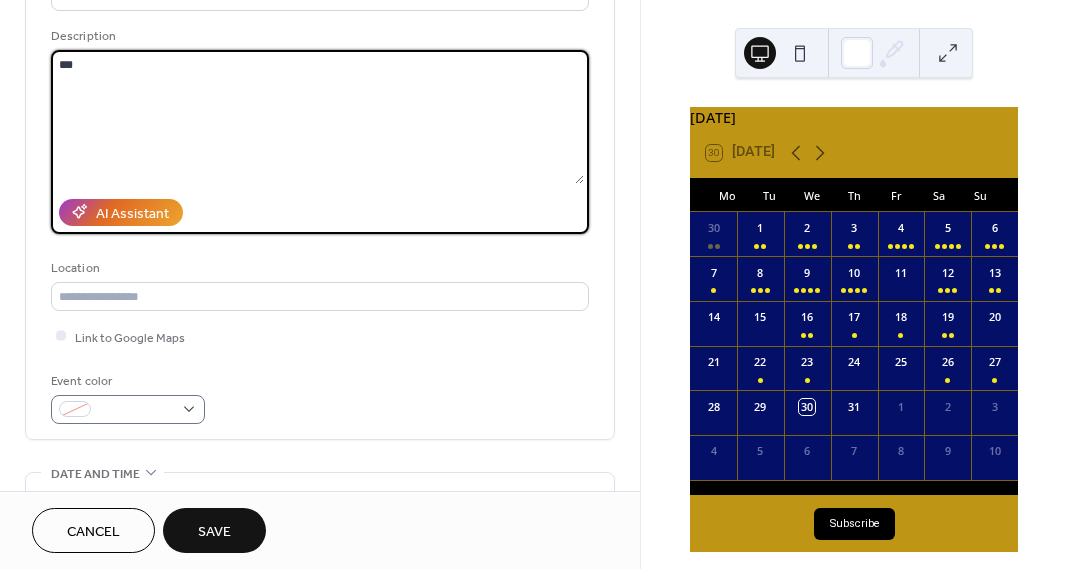 type on "***" 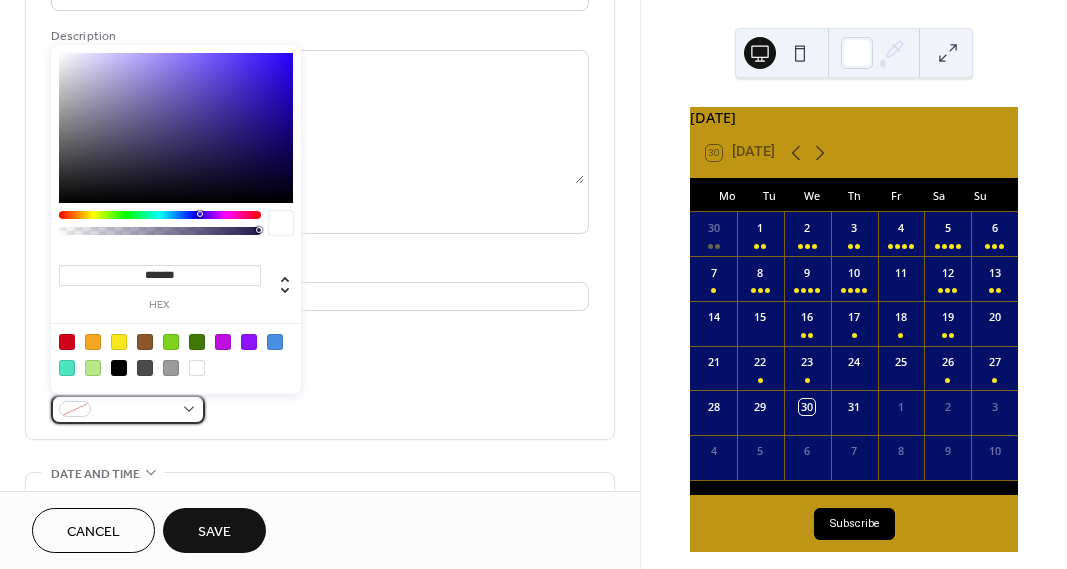 click at bounding box center [136, 410] 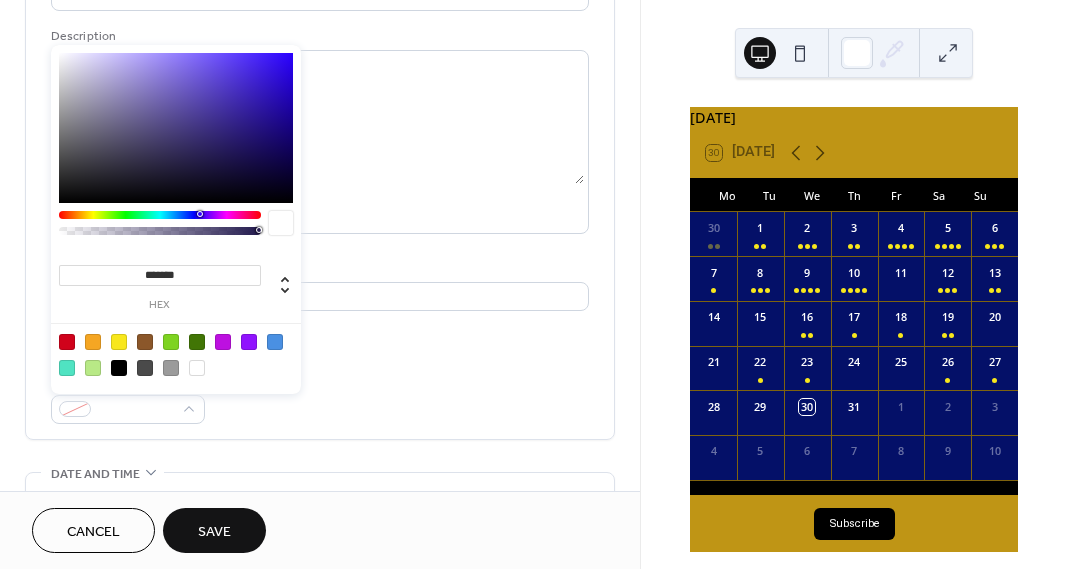 click at bounding box center [119, 342] 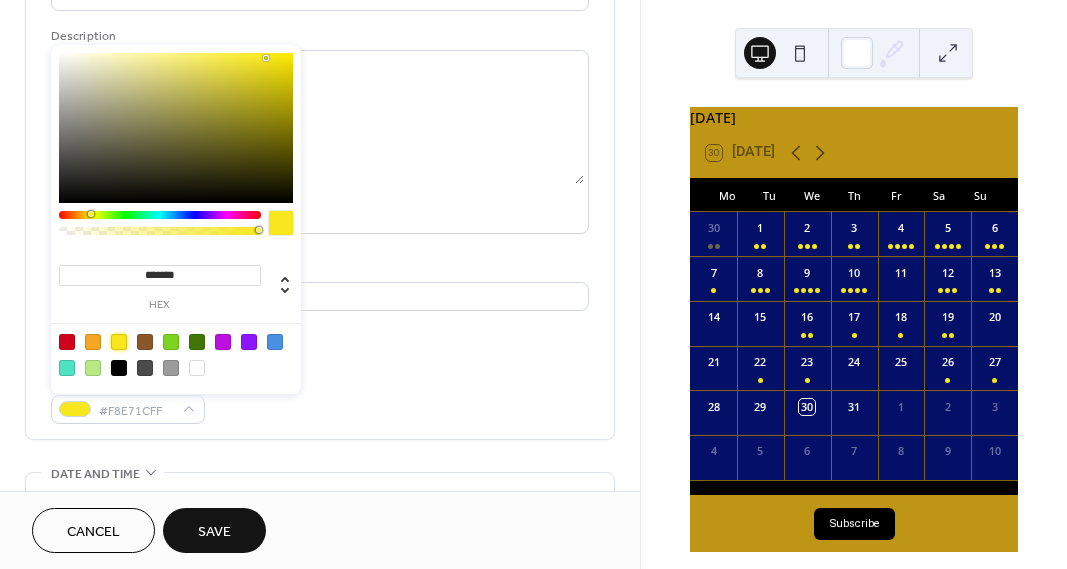 click on "Event color #F8E71CFF" at bounding box center (320, 397) 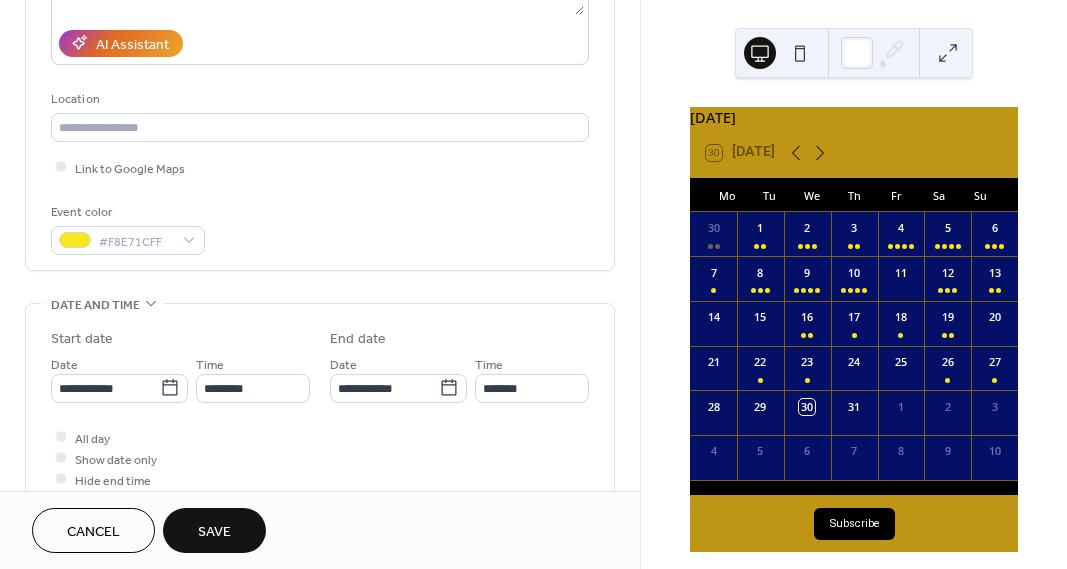 scroll, scrollTop: 416, scrollLeft: 0, axis: vertical 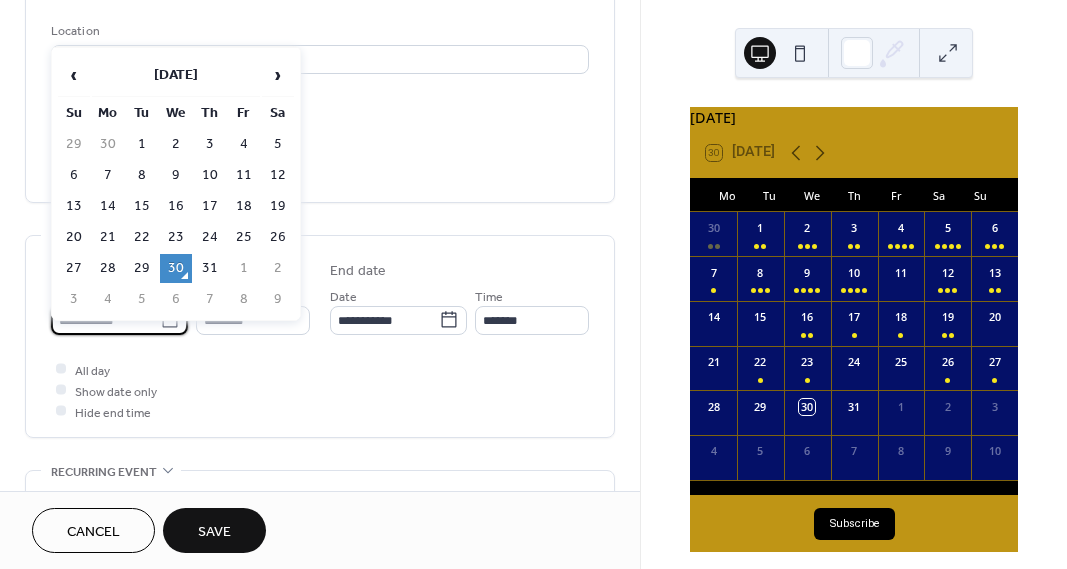 click on "**********" at bounding box center (533, 284) 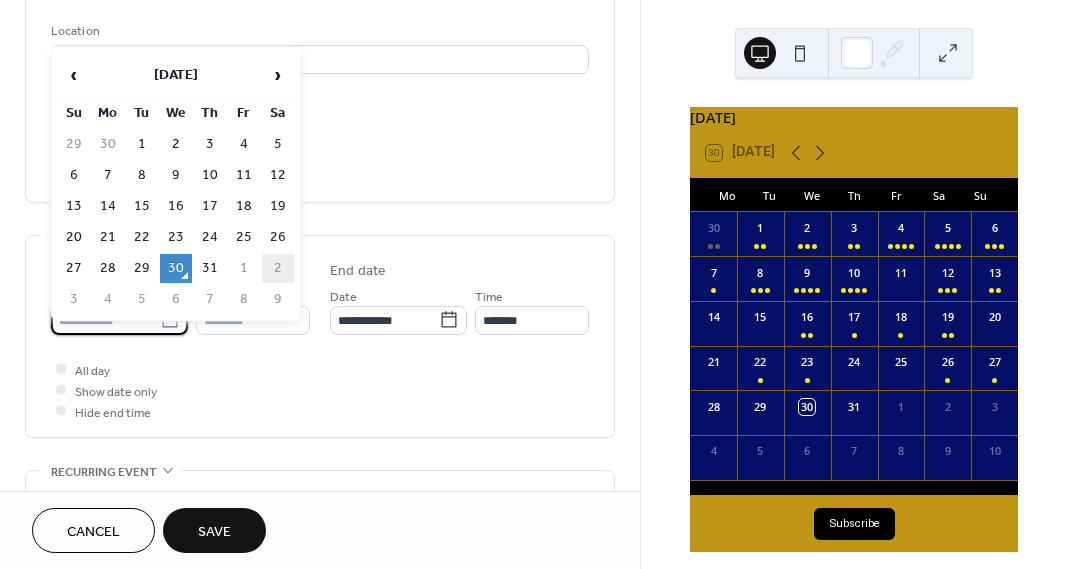 click on "2" at bounding box center (278, 268) 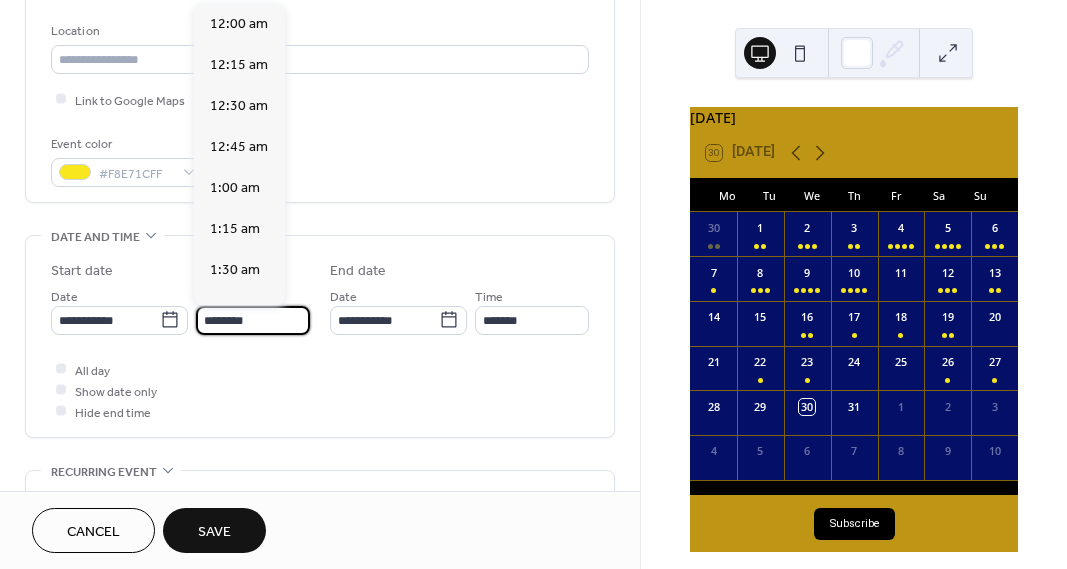 click on "********" at bounding box center [253, 320] 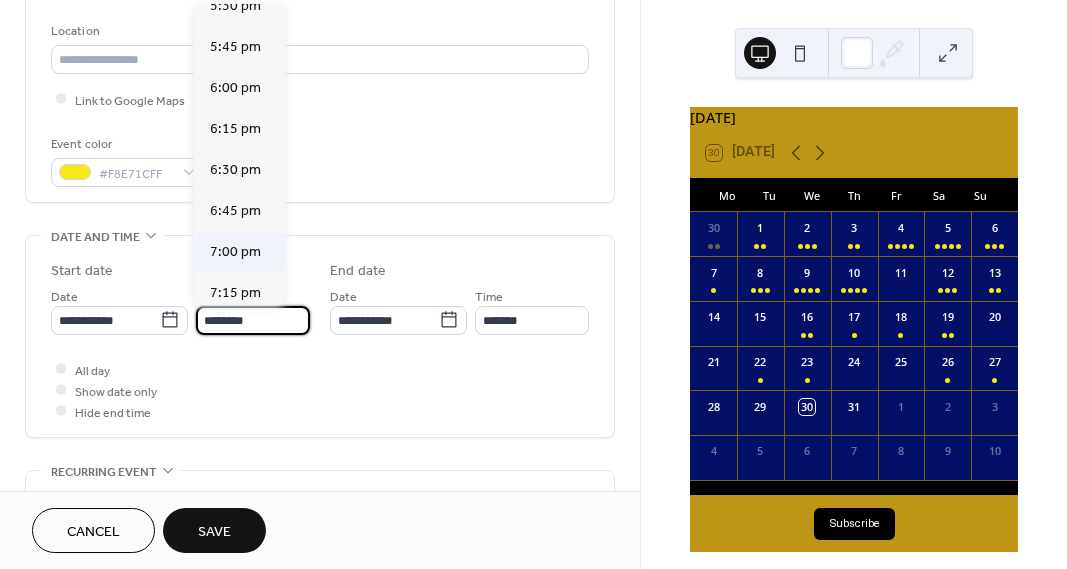 scroll, scrollTop: 2898, scrollLeft: 0, axis: vertical 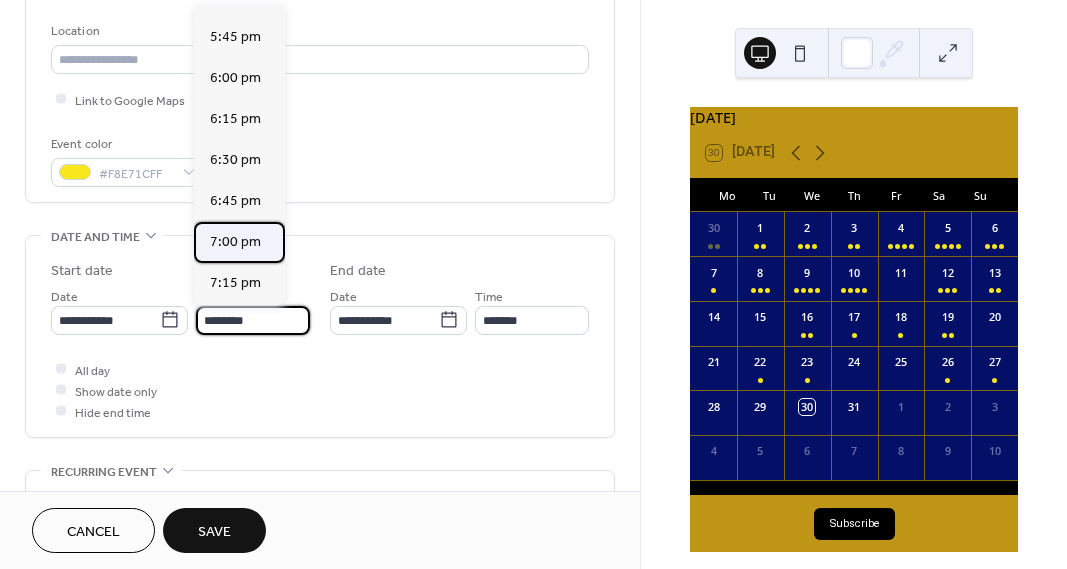 click on "7:00 pm" at bounding box center (235, 242) 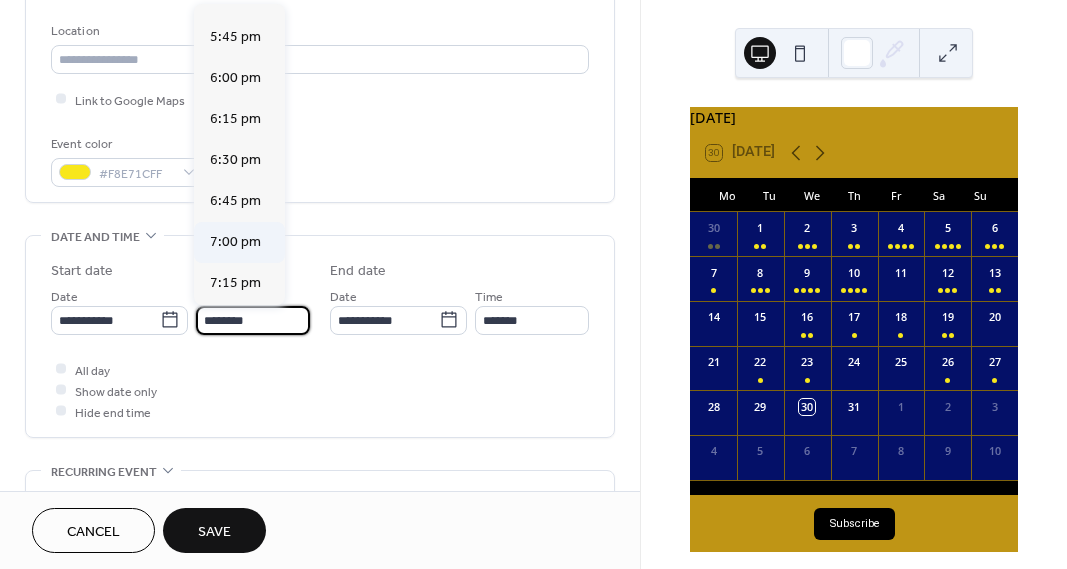 type on "*******" 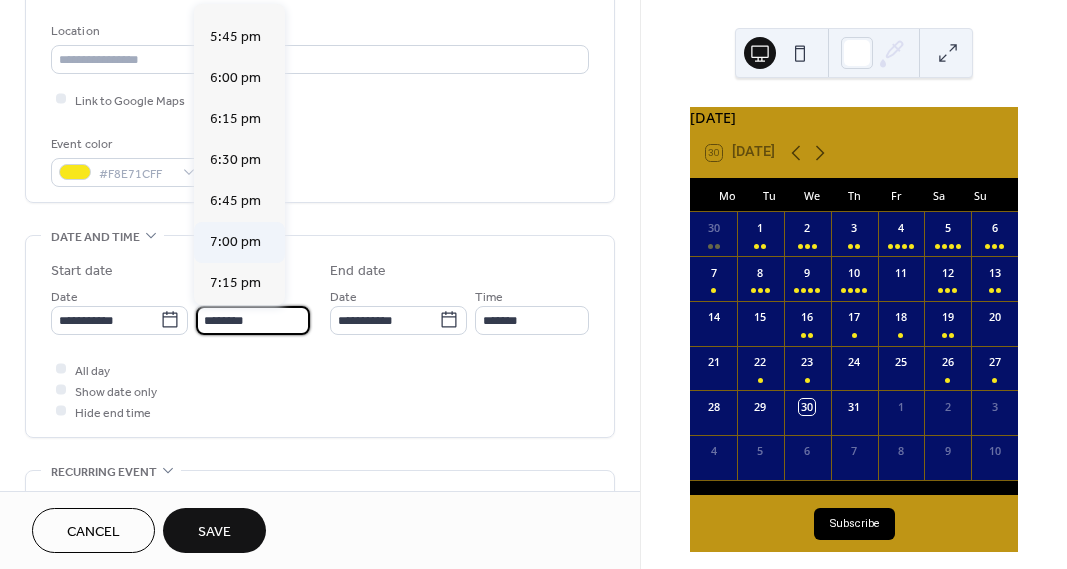 type on "*******" 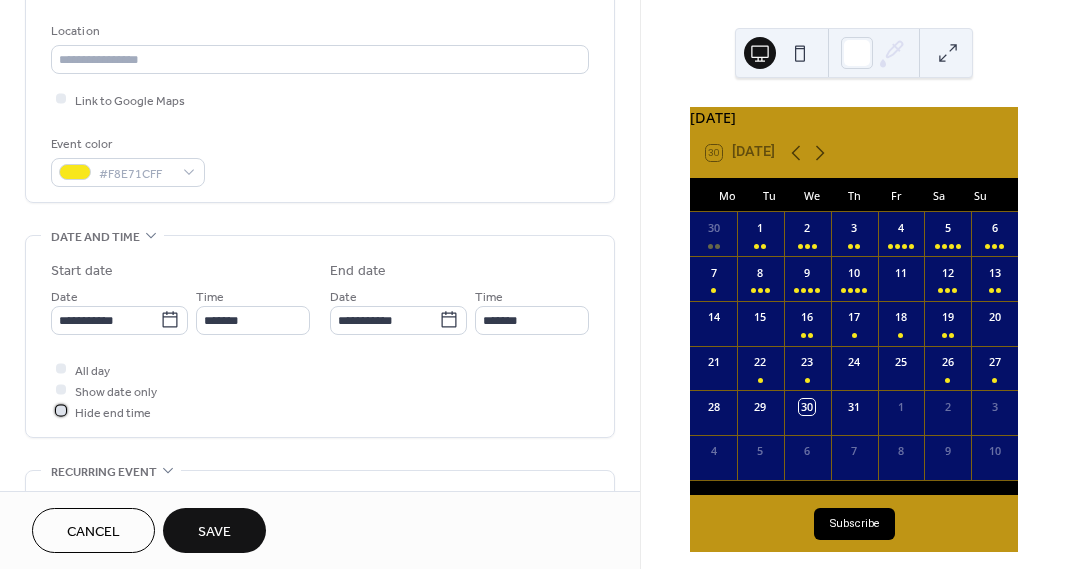 click at bounding box center [61, 411] 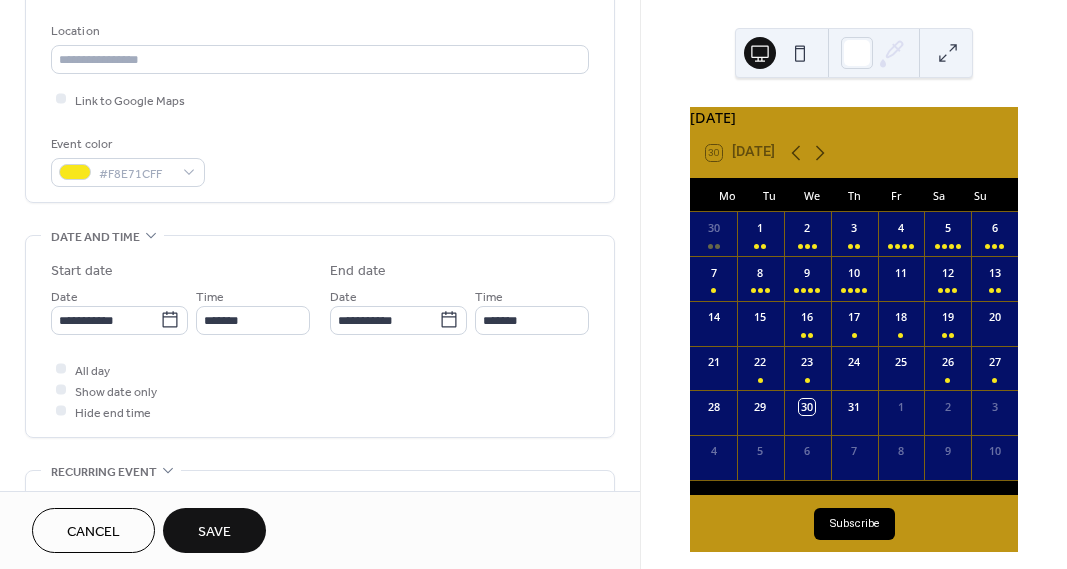 click on "Save" at bounding box center [214, 532] 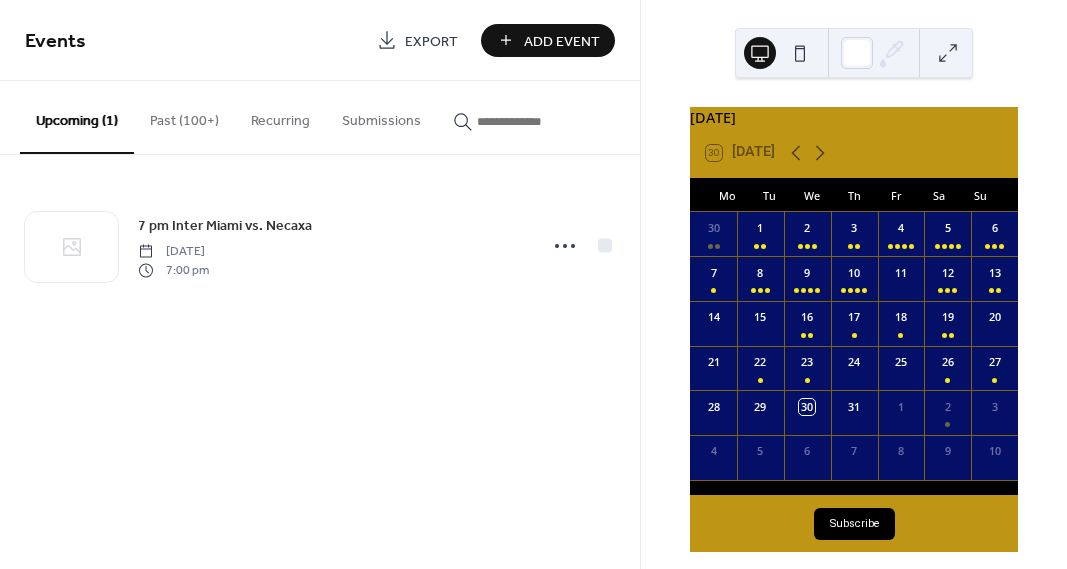 click on "Add Event" at bounding box center (562, 41) 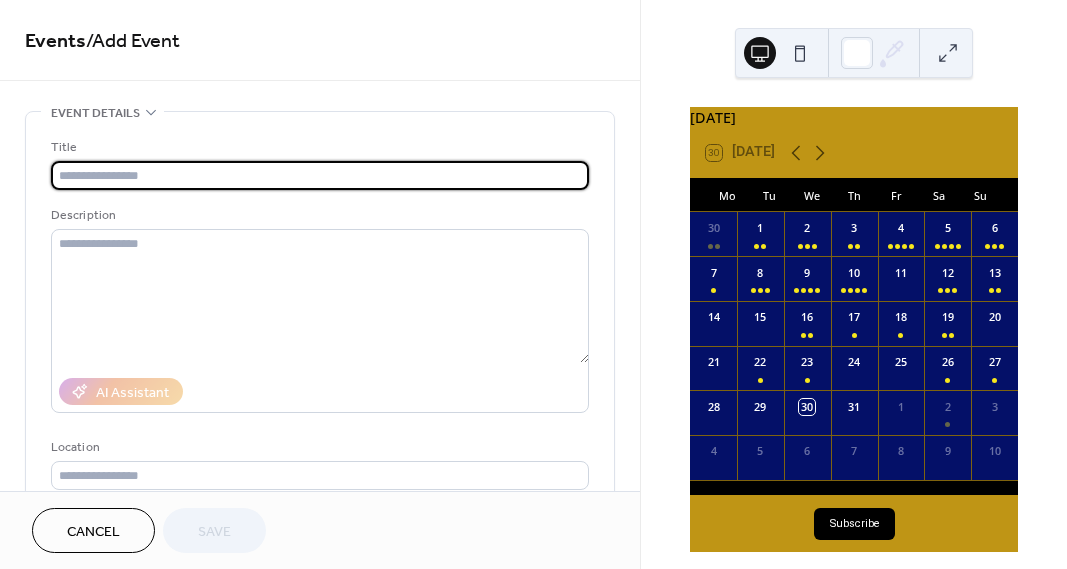 paste on "**********" 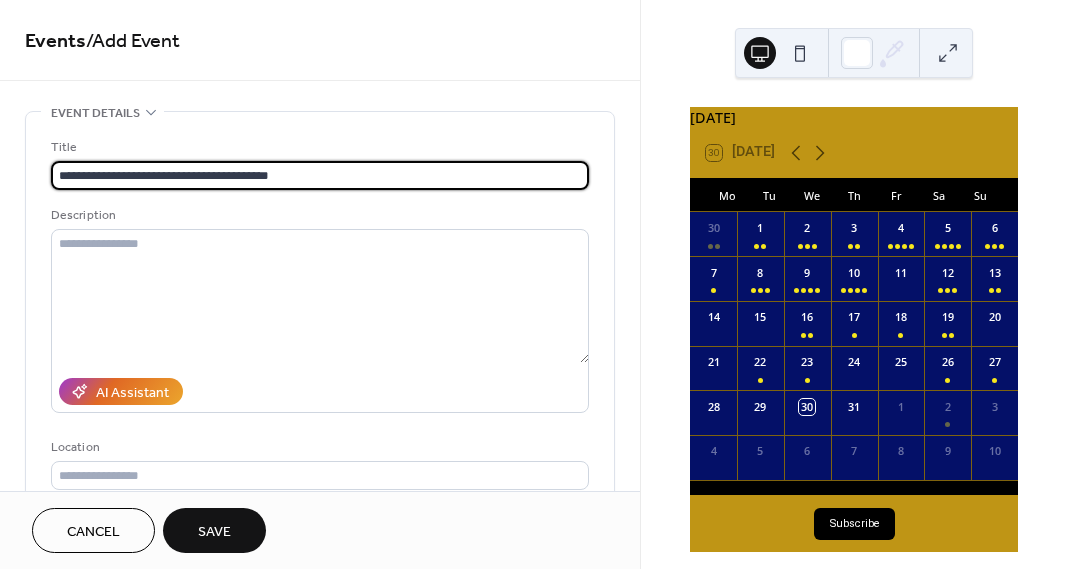 scroll, scrollTop: 0, scrollLeft: 0, axis: both 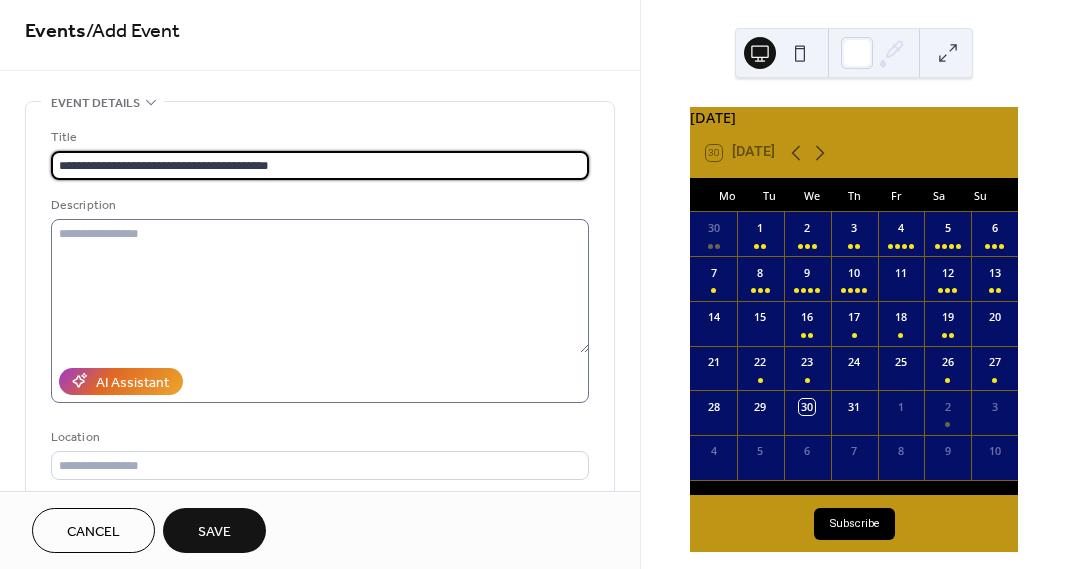type on "**********" 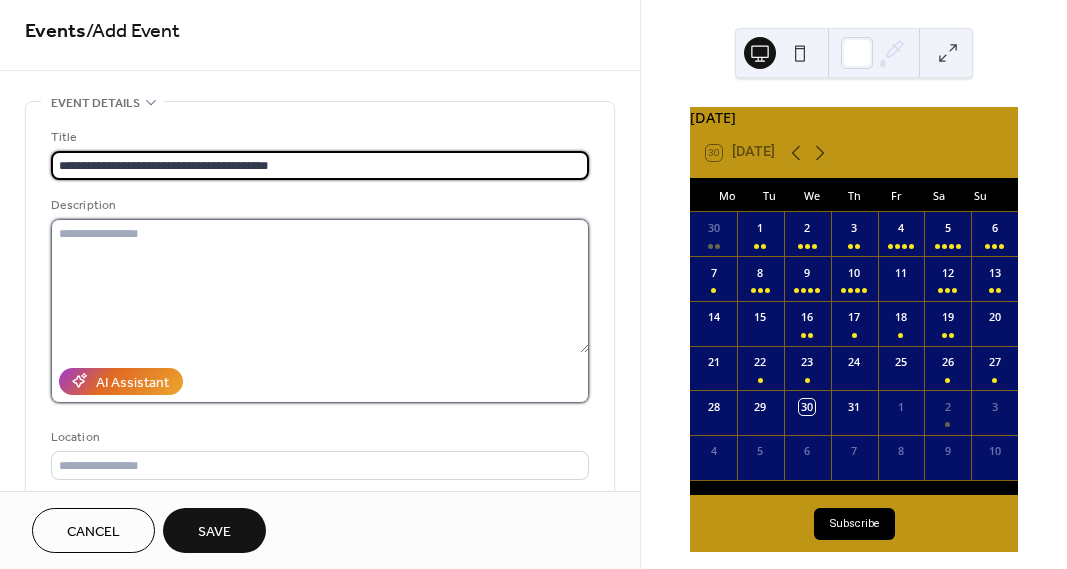 scroll, scrollTop: 0, scrollLeft: 0, axis: both 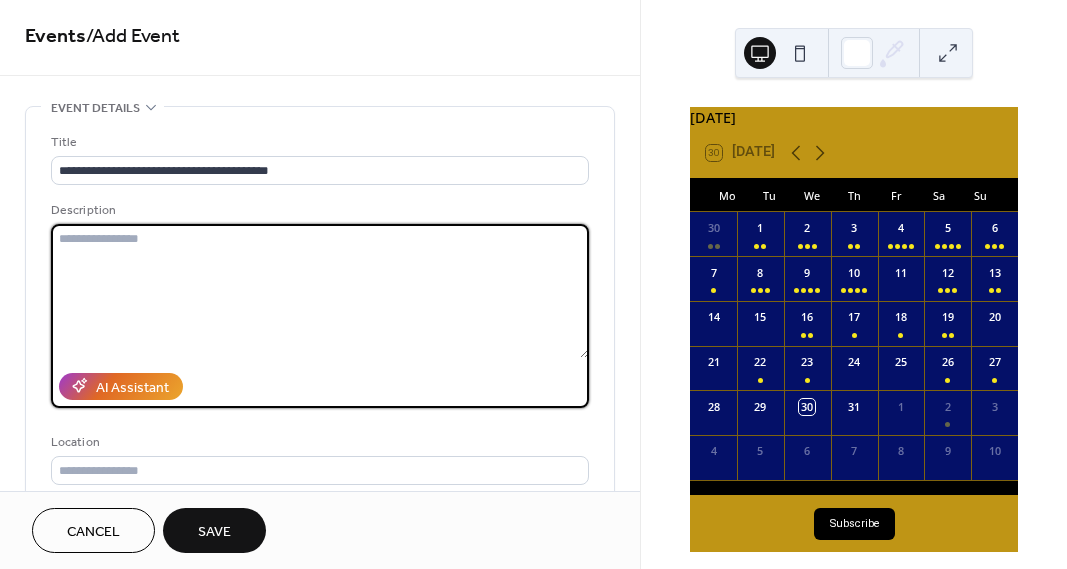 click at bounding box center [320, 291] 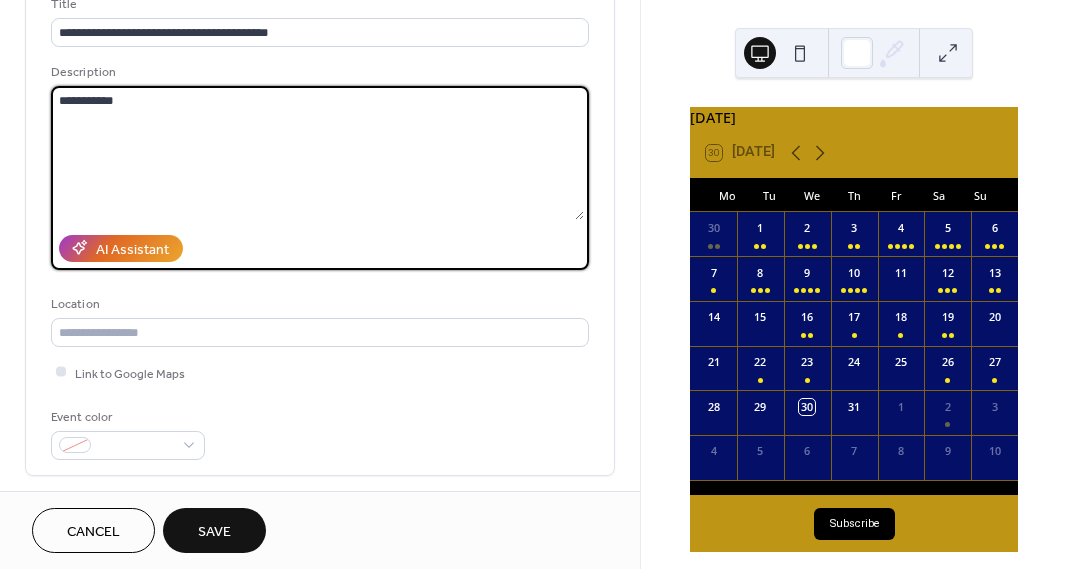 scroll, scrollTop: 149, scrollLeft: 0, axis: vertical 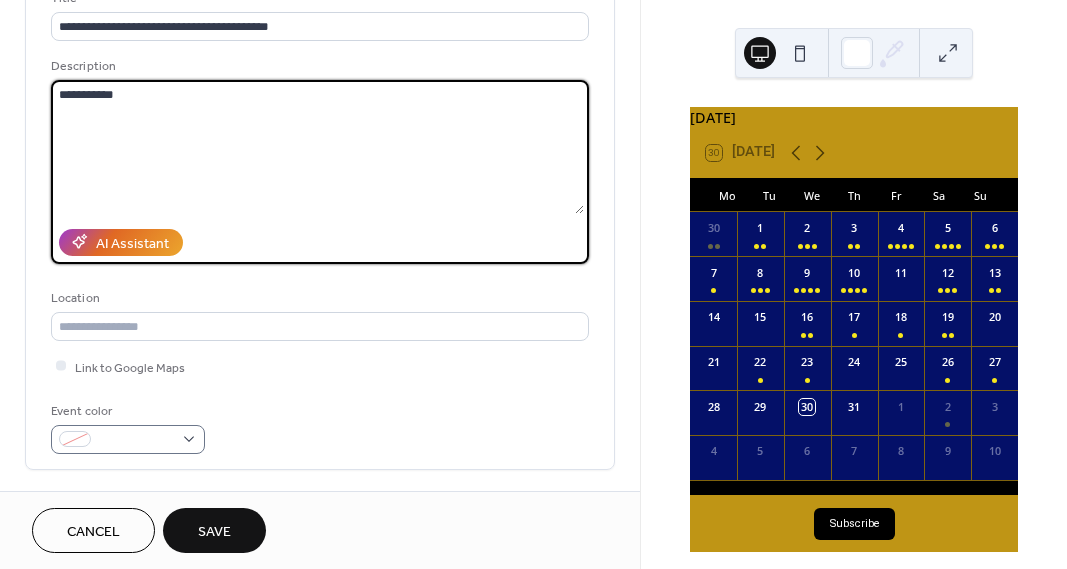 type on "**********" 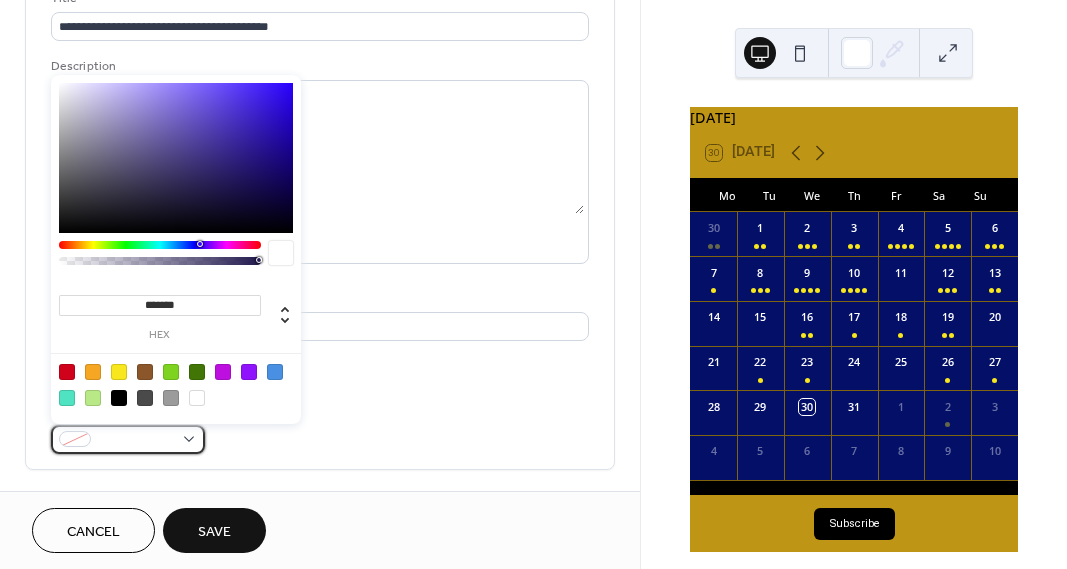 click at bounding box center [136, 440] 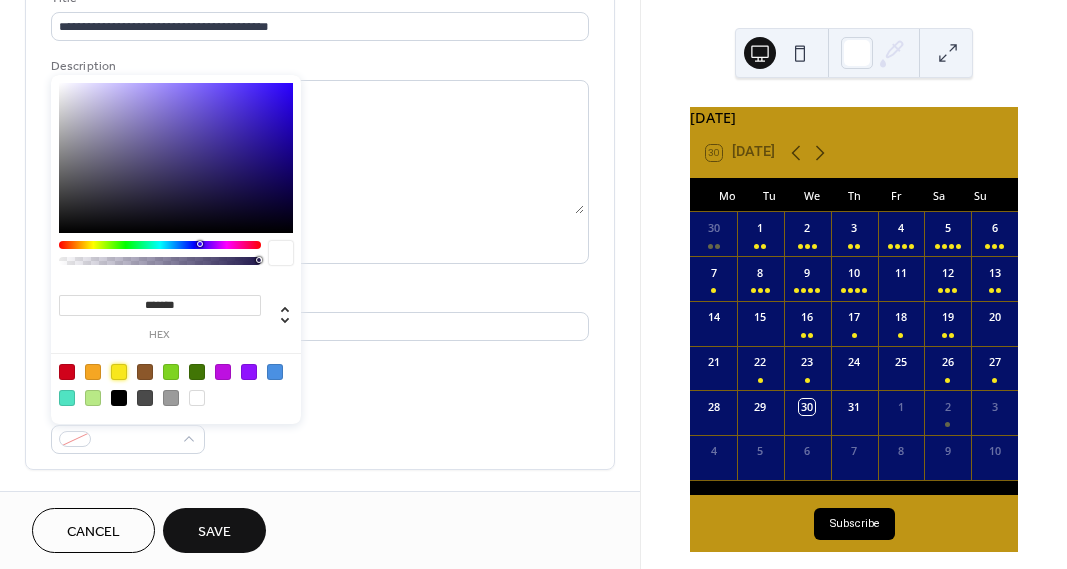 drag, startPoint x: 118, startPoint y: 377, endPoint x: 273, endPoint y: 401, distance: 156.84706 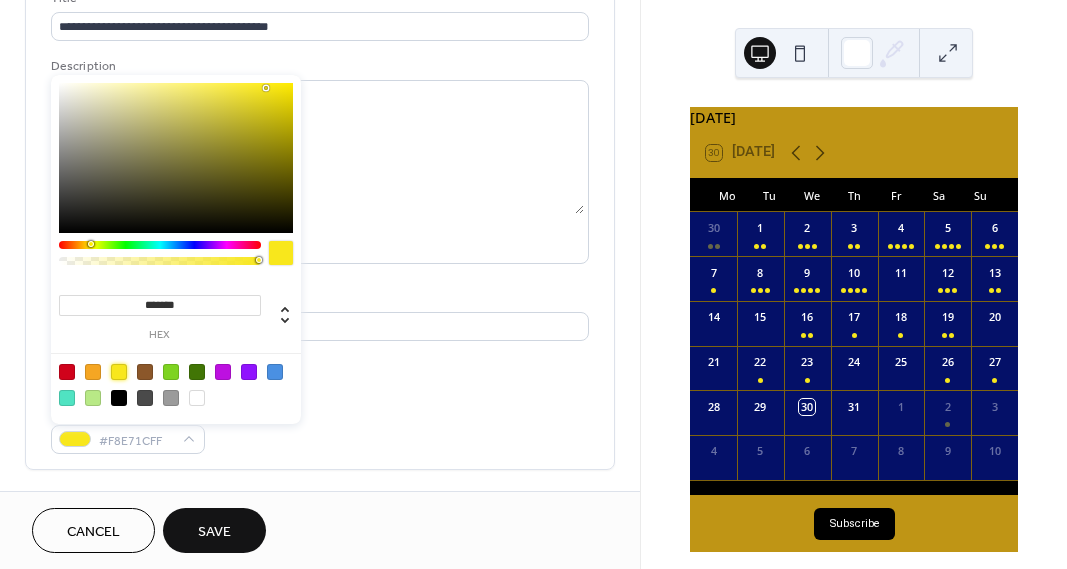 click on "Event color #F8E71CFF" at bounding box center (320, 427) 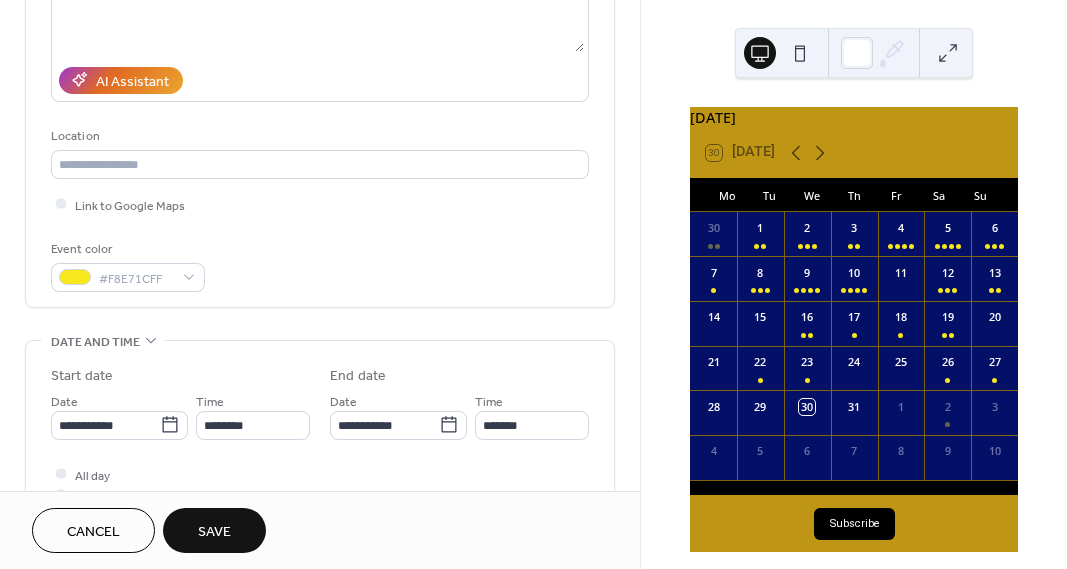 scroll, scrollTop: 355, scrollLeft: 0, axis: vertical 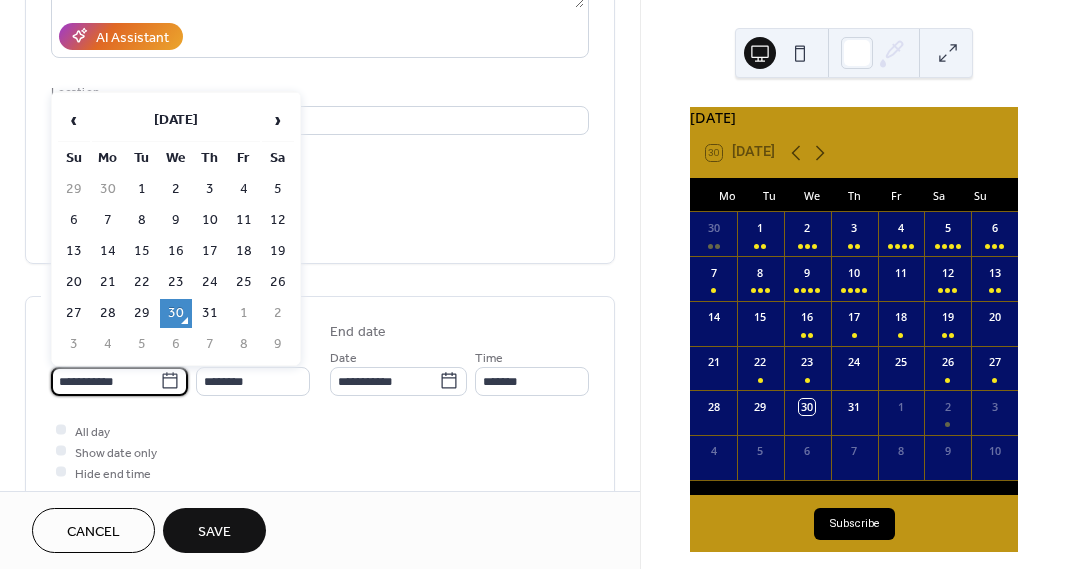 click on "**********" at bounding box center [105, 381] 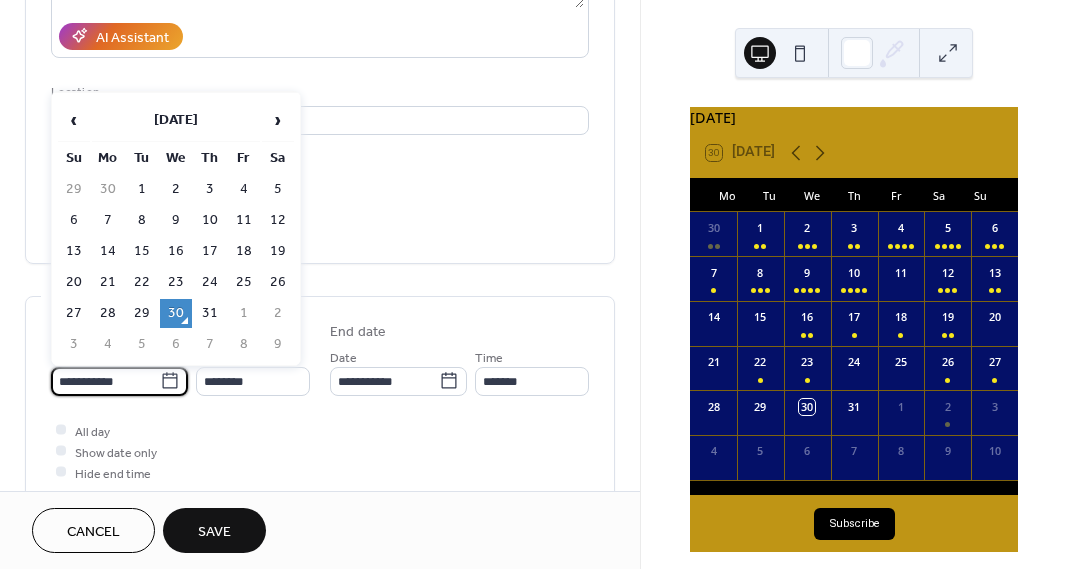 drag, startPoint x: 273, startPoint y: 310, endPoint x: 266, endPoint y: 323, distance: 14.764823 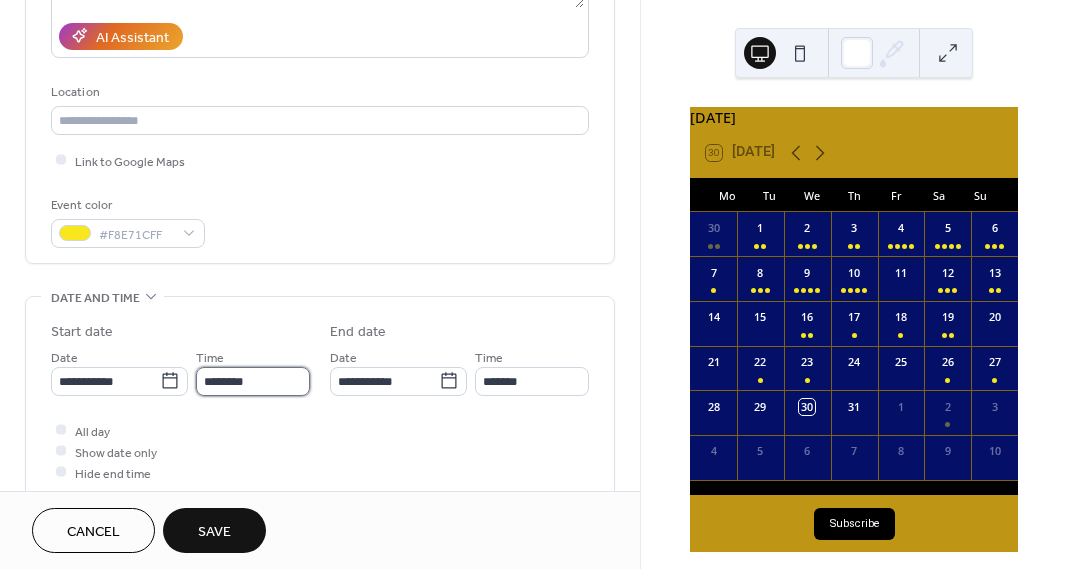 click on "********" at bounding box center (253, 381) 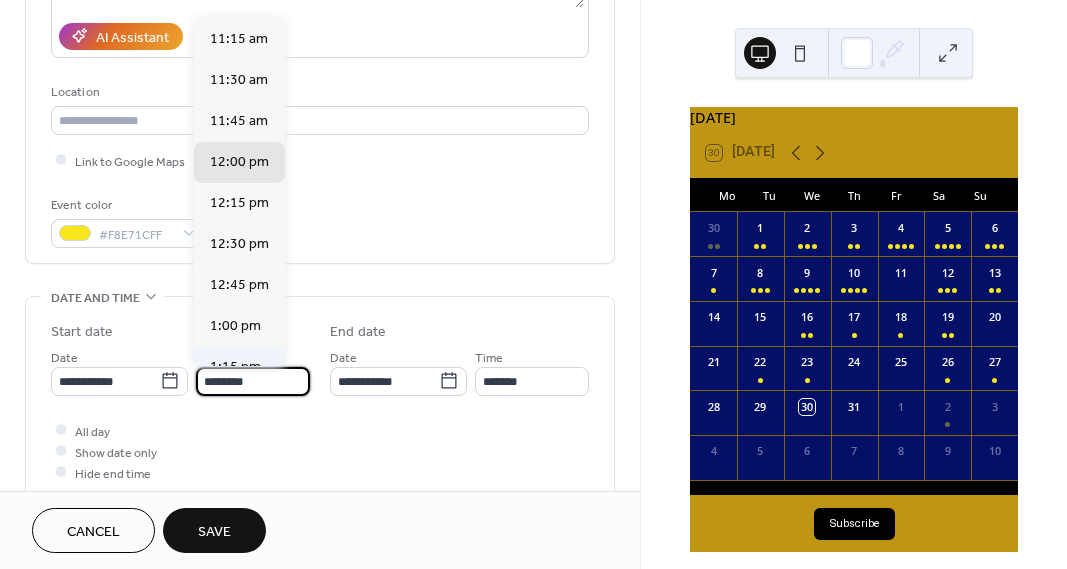 scroll, scrollTop: 1752, scrollLeft: 0, axis: vertical 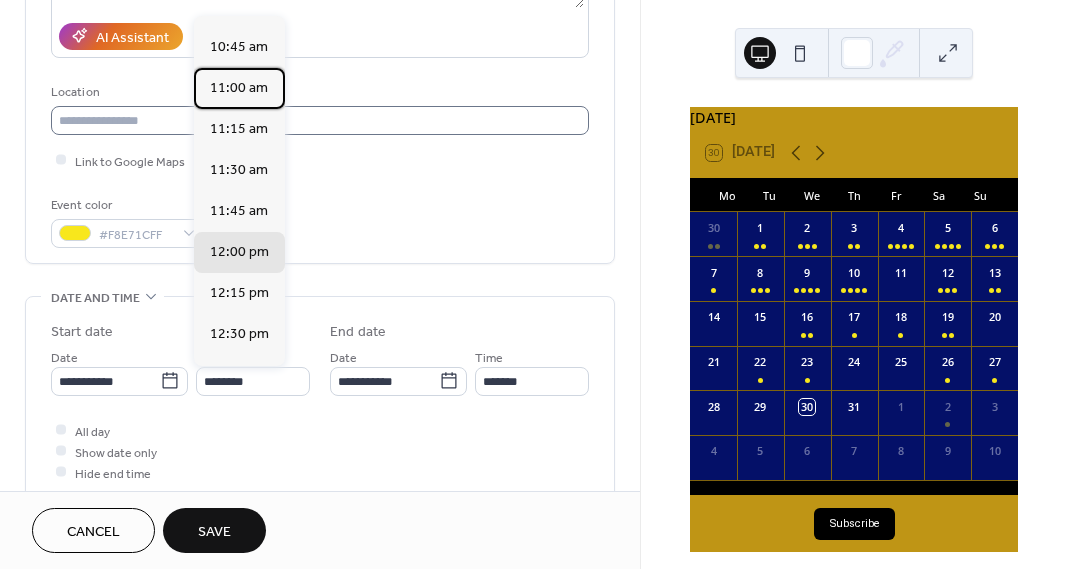 drag, startPoint x: 260, startPoint y: 71, endPoint x: 242, endPoint y: 114, distance: 46.615448 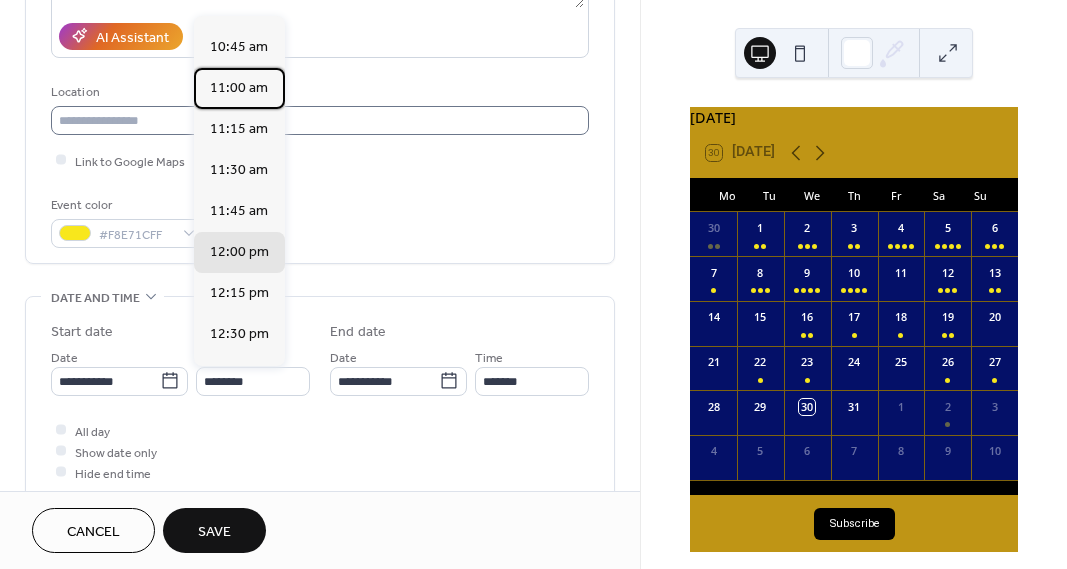 click on "11:00 am" at bounding box center [239, 87] 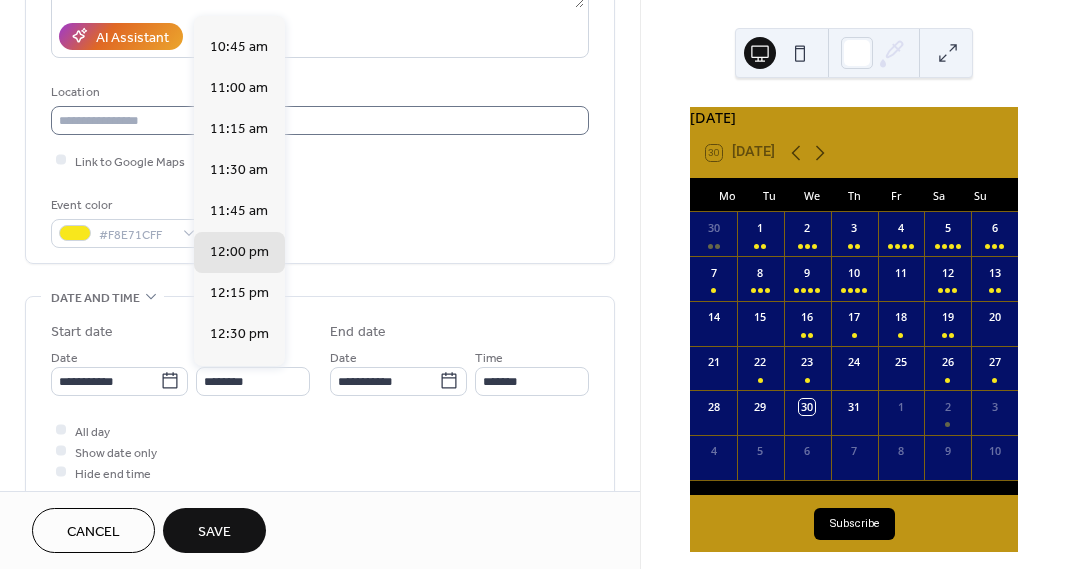 type on "********" 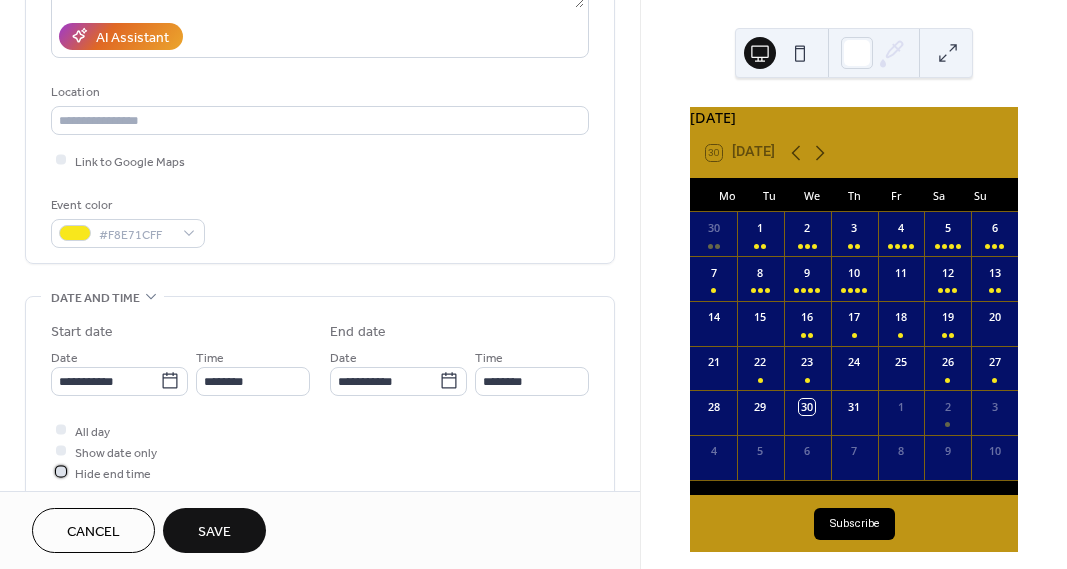click at bounding box center [61, 472] 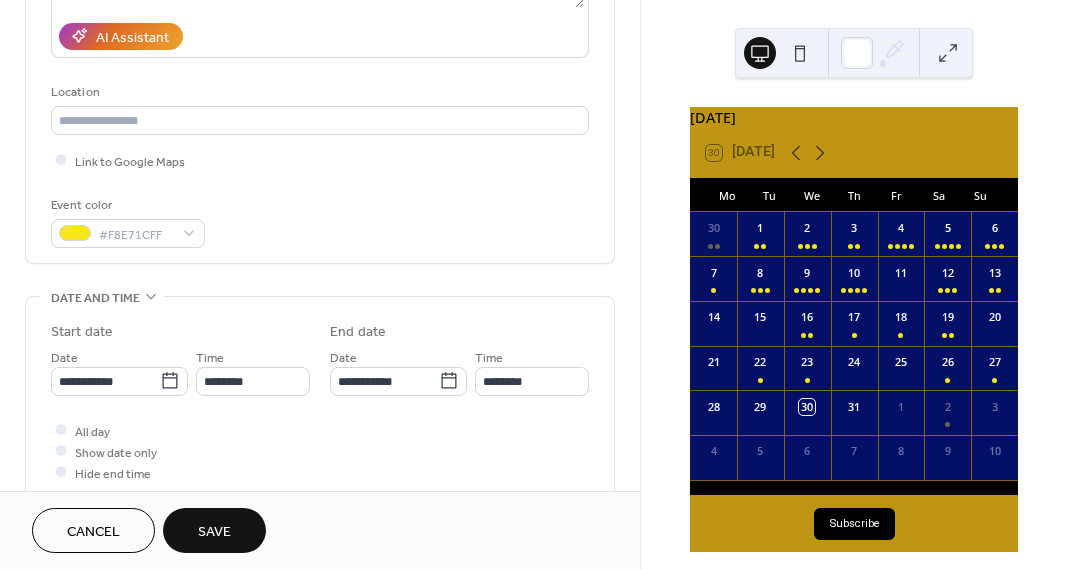 click on "Save" at bounding box center [214, 530] 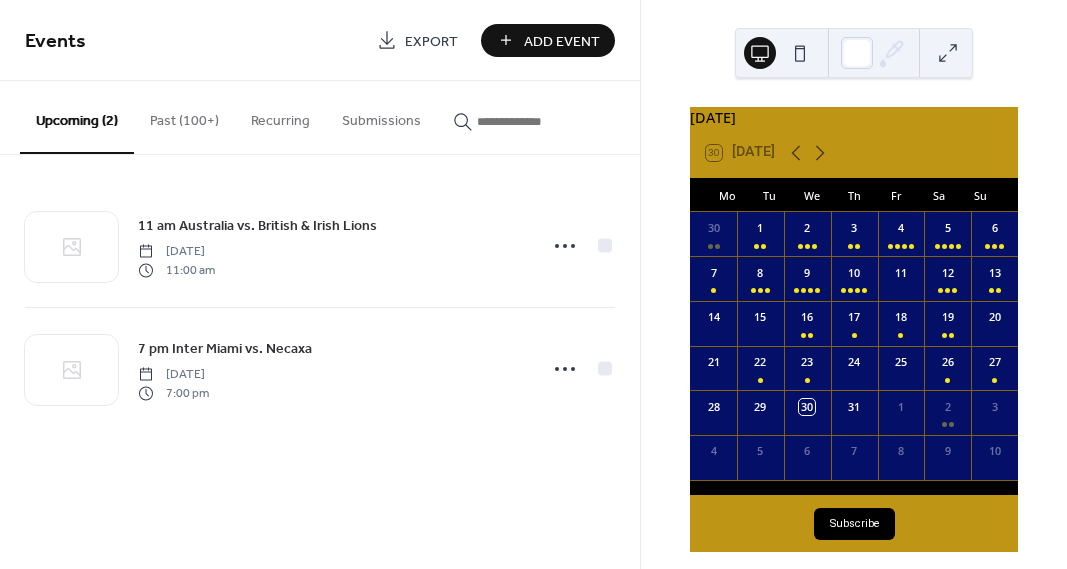 click on "Add Event" at bounding box center (562, 41) 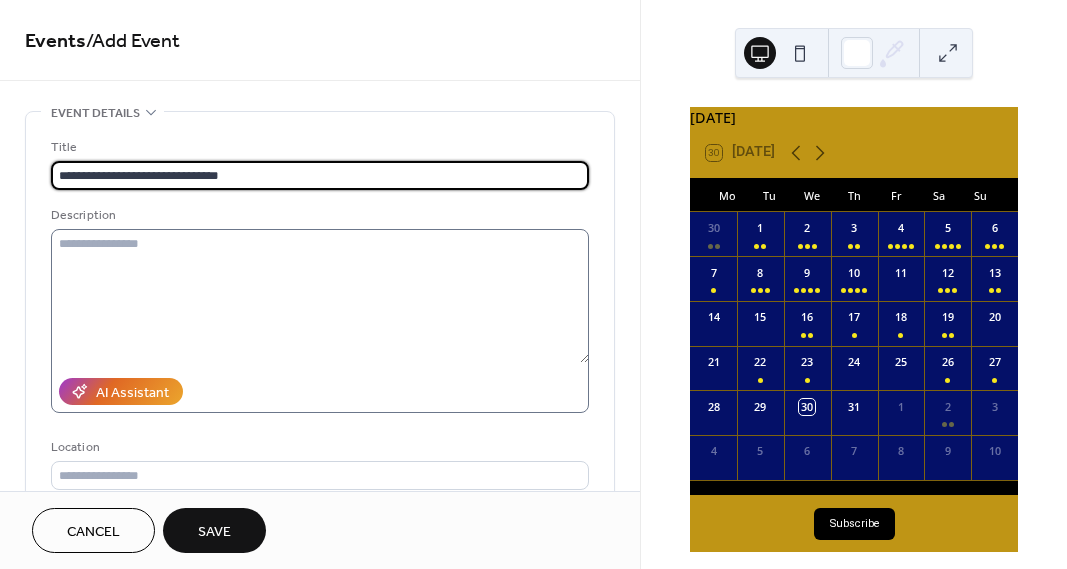 type on "**********" 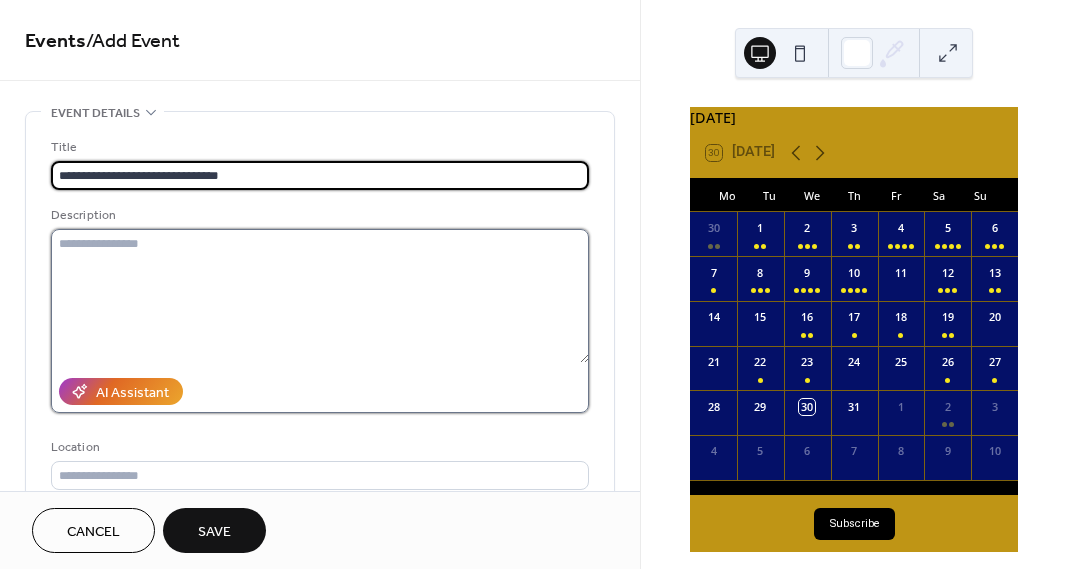 click at bounding box center (320, 296) 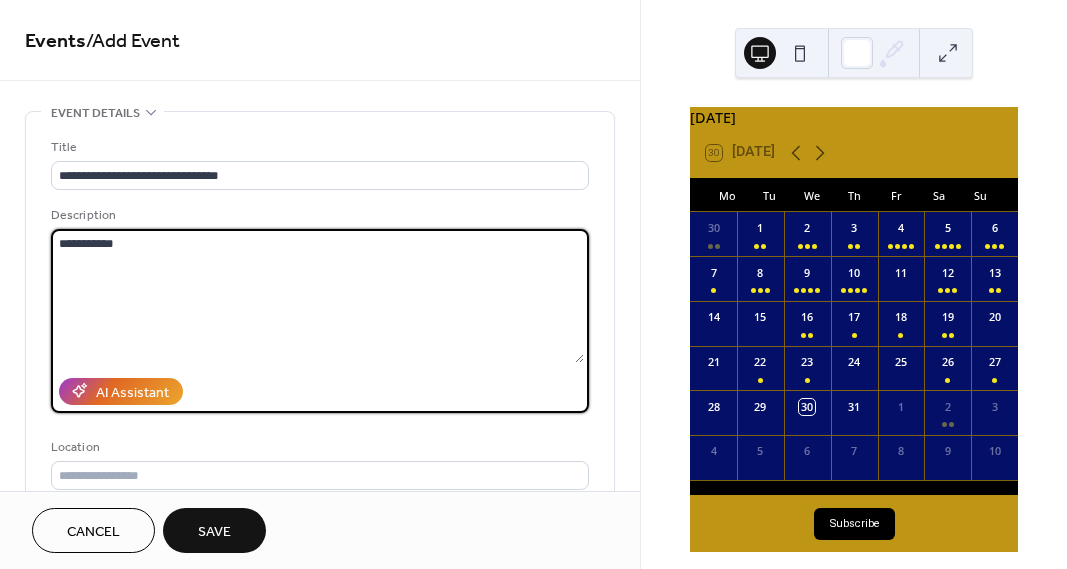 scroll, scrollTop: 0, scrollLeft: 0, axis: both 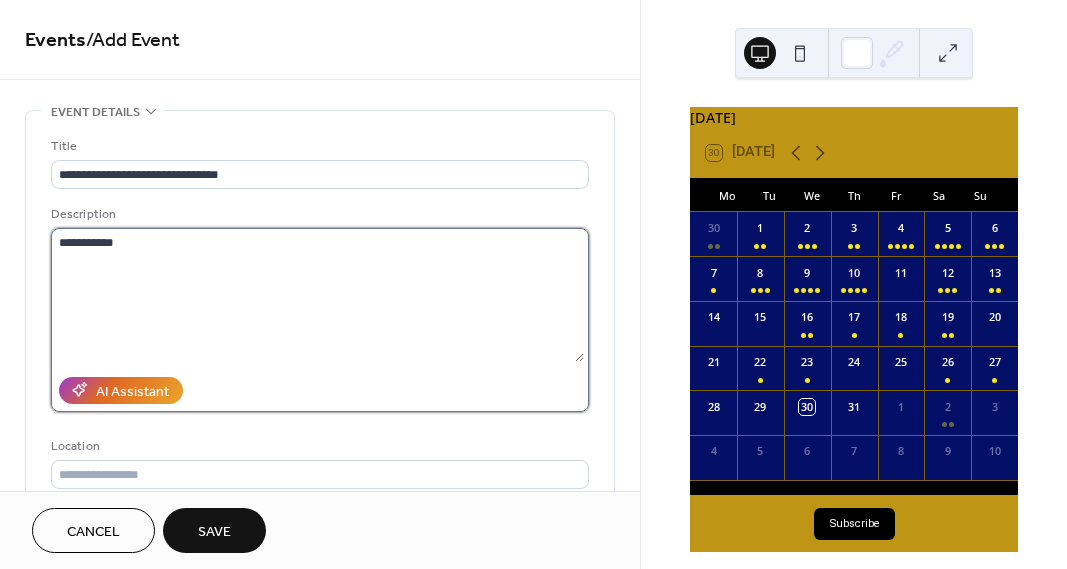 click on "**********" at bounding box center [317, 295] 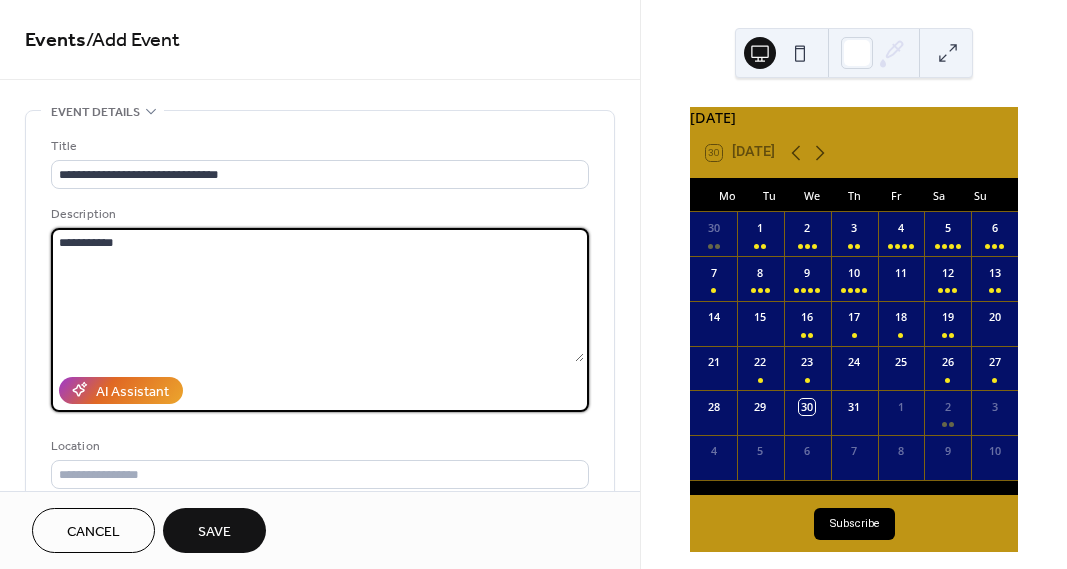 click on "**********" at bounding box center [317, 295] 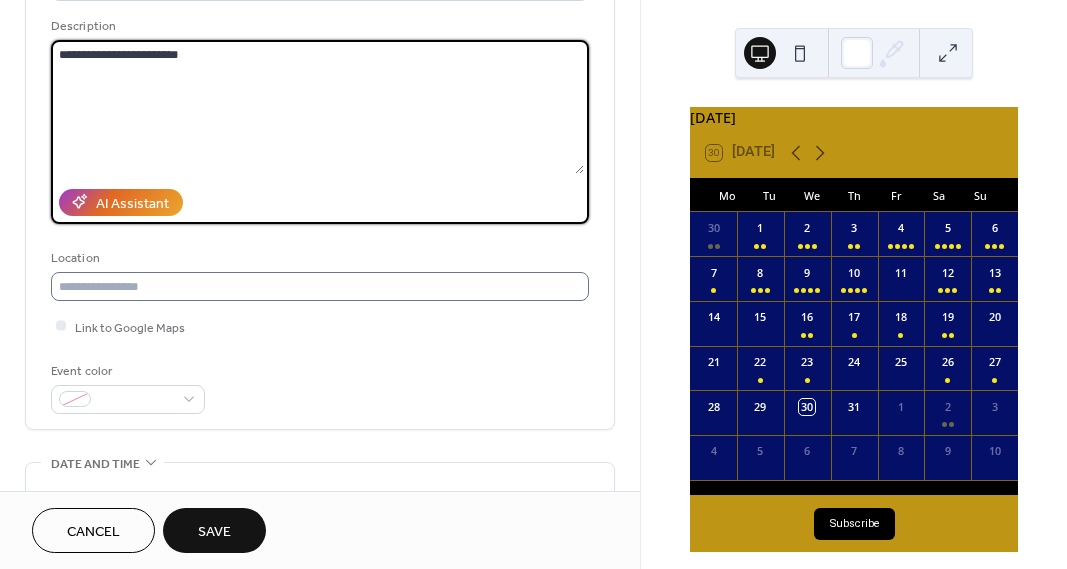 scroll, scrollTop: 203, scrollLeft: 0, axis: vertical 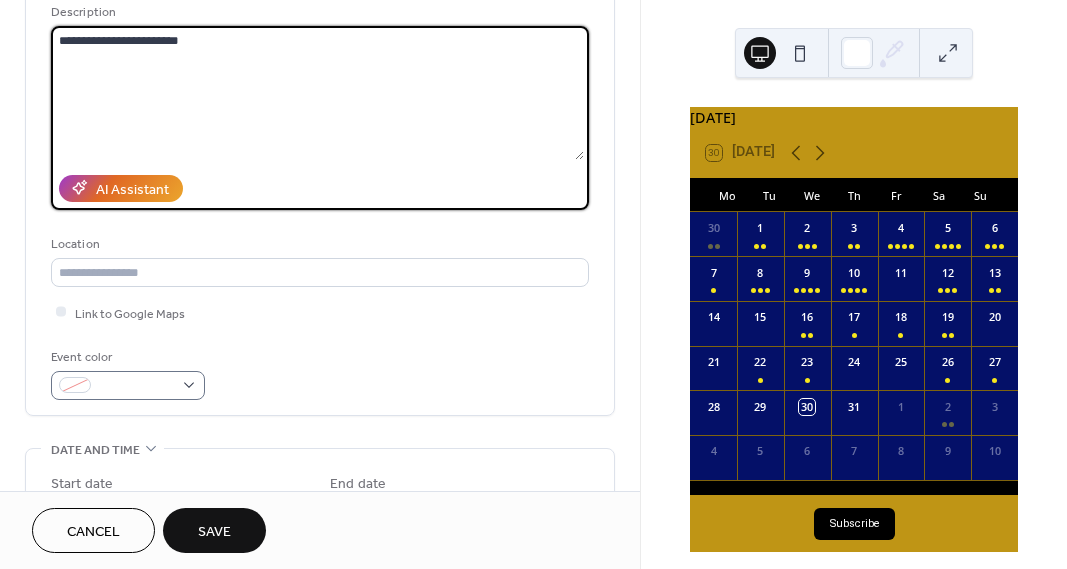 type on "**********" 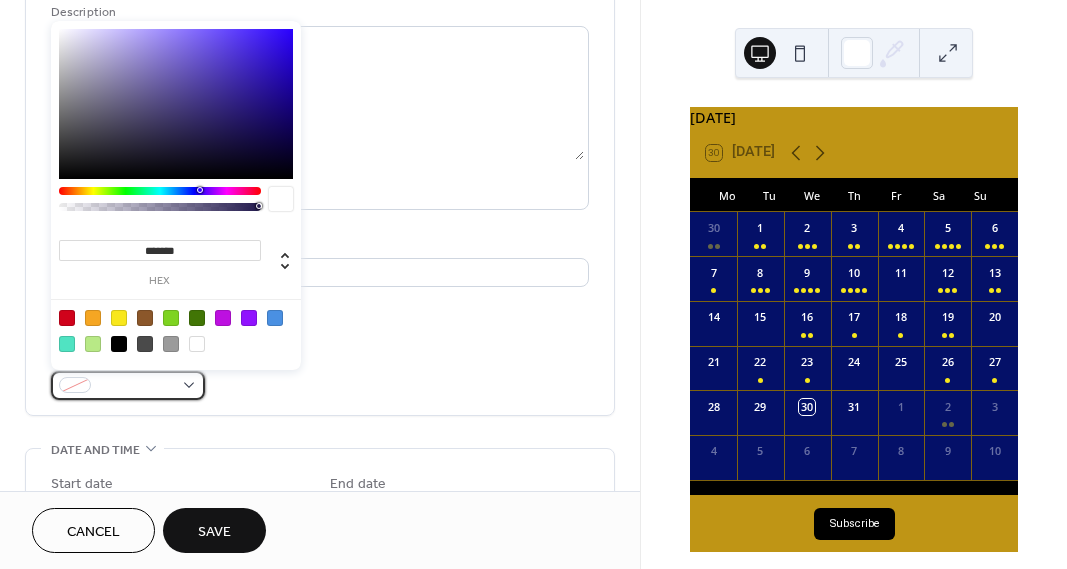 click at bounding box center [136, 386] 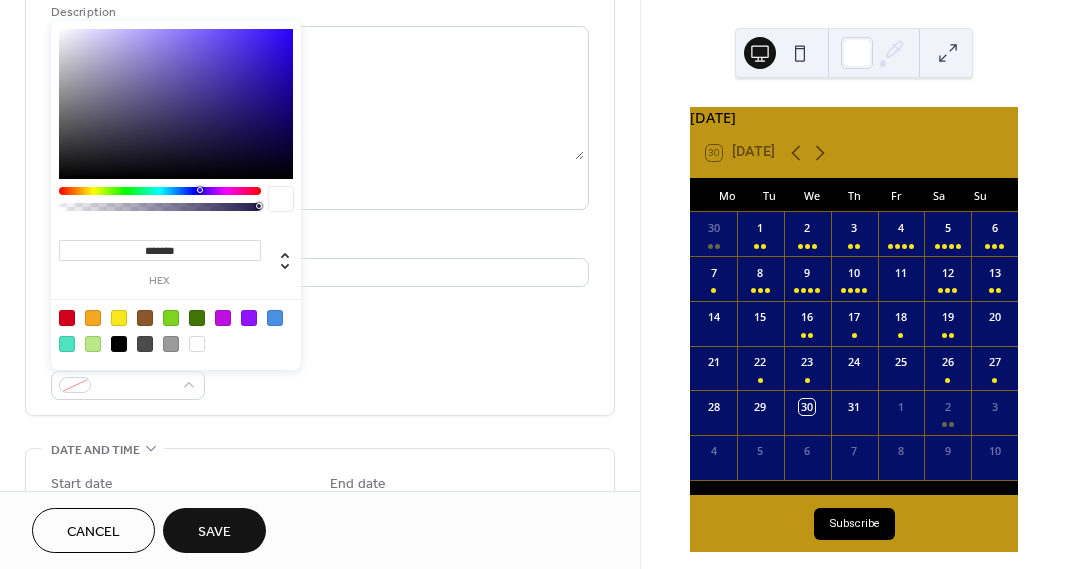 click at bounding box center [119, 318] 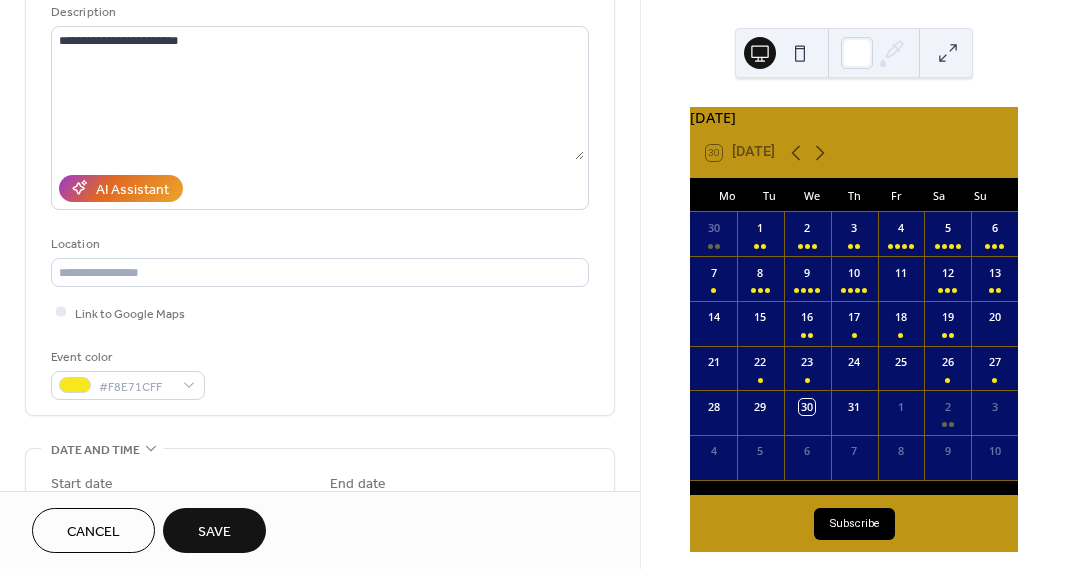 click on "Event color #F8E71CFF" at bounding box center [320, 373] 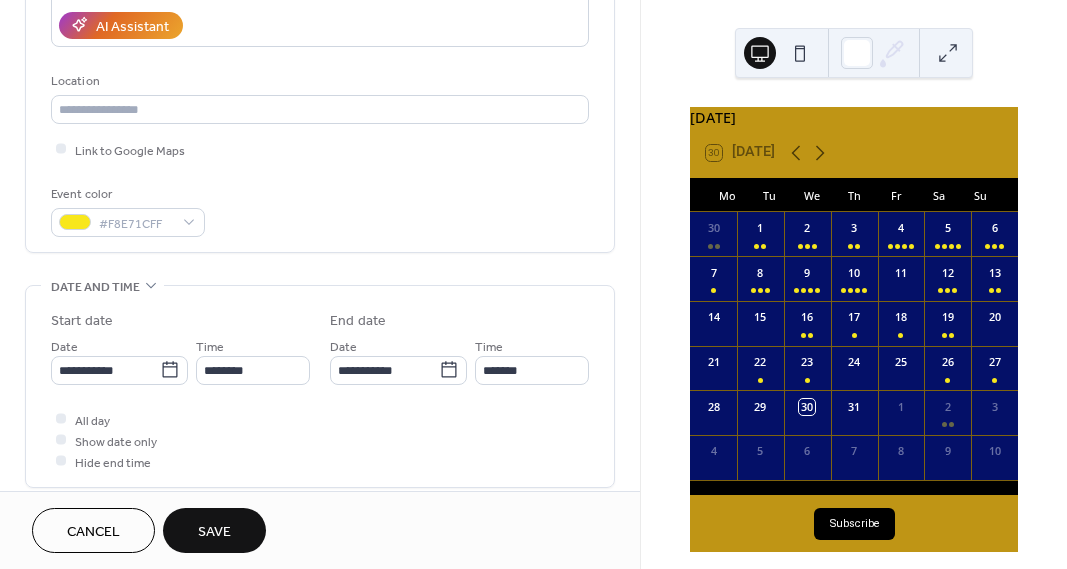 scroll, scrollTop: 370, scrollLeft: 0, axis: vertical 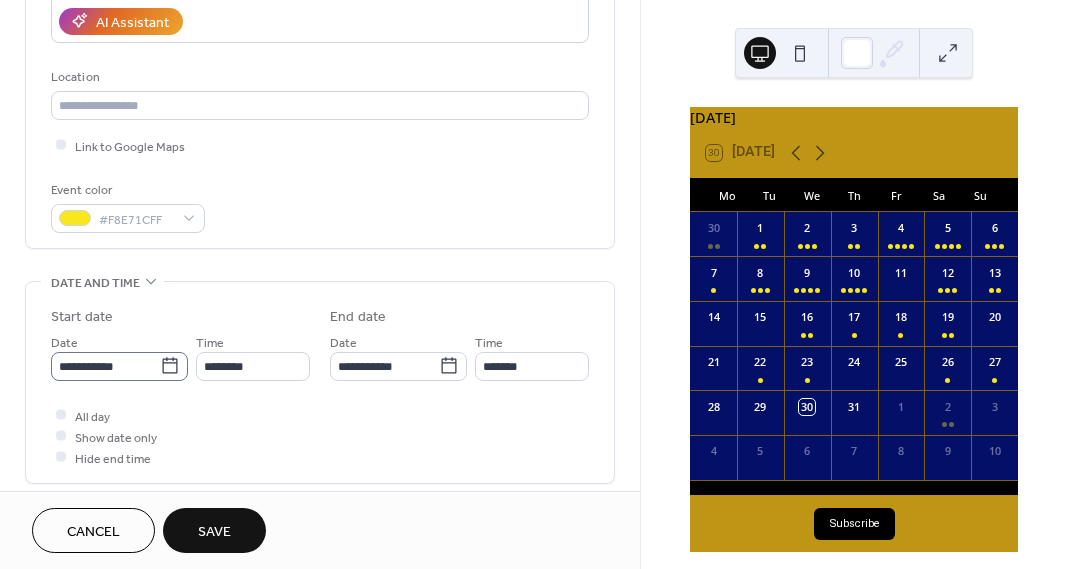 click 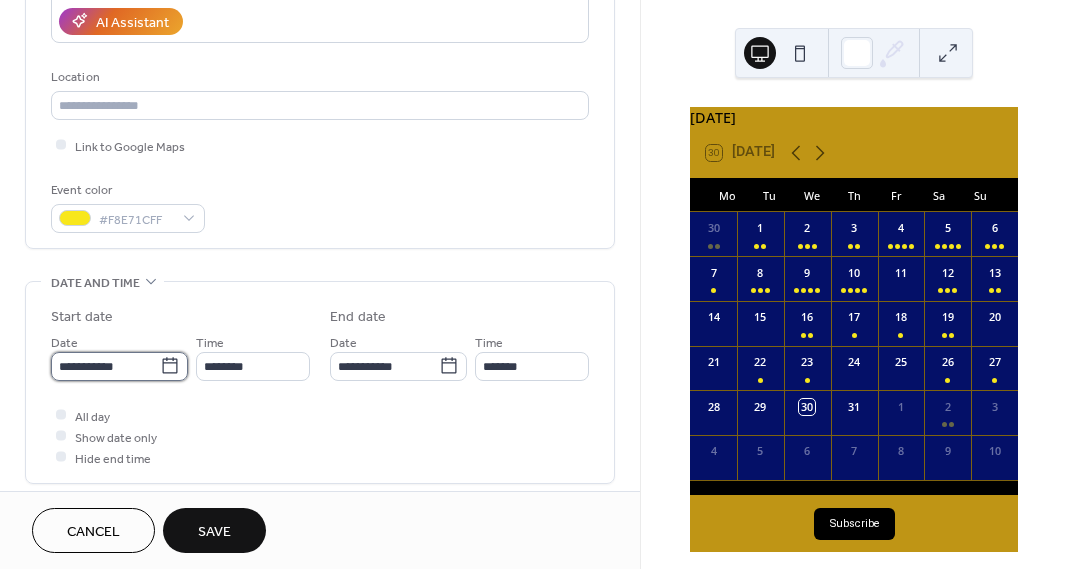 click on "**********" at bounding box center (105, 366) 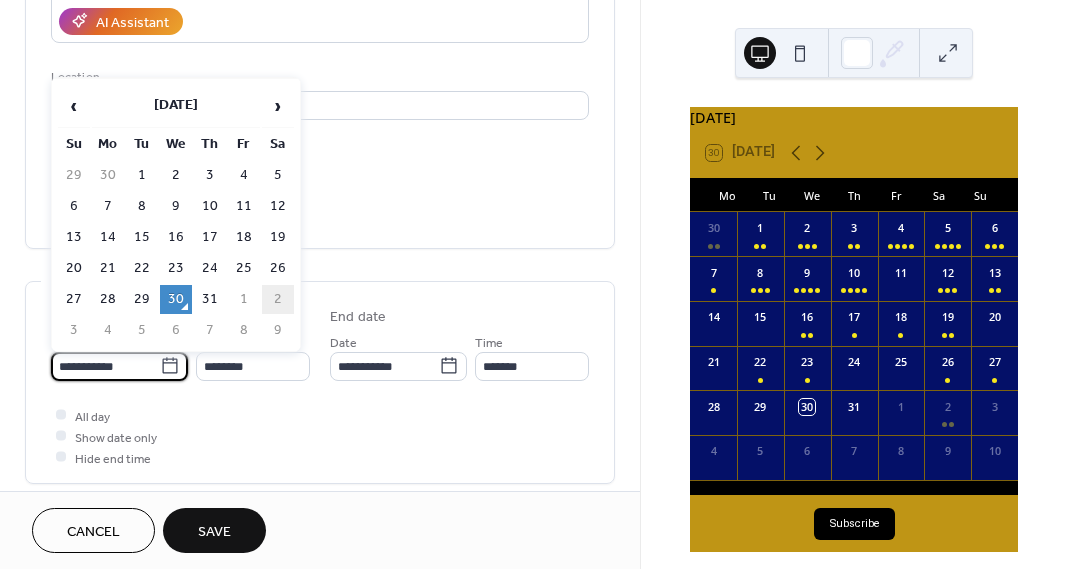 click on "2" at bounding box center (278, 299) 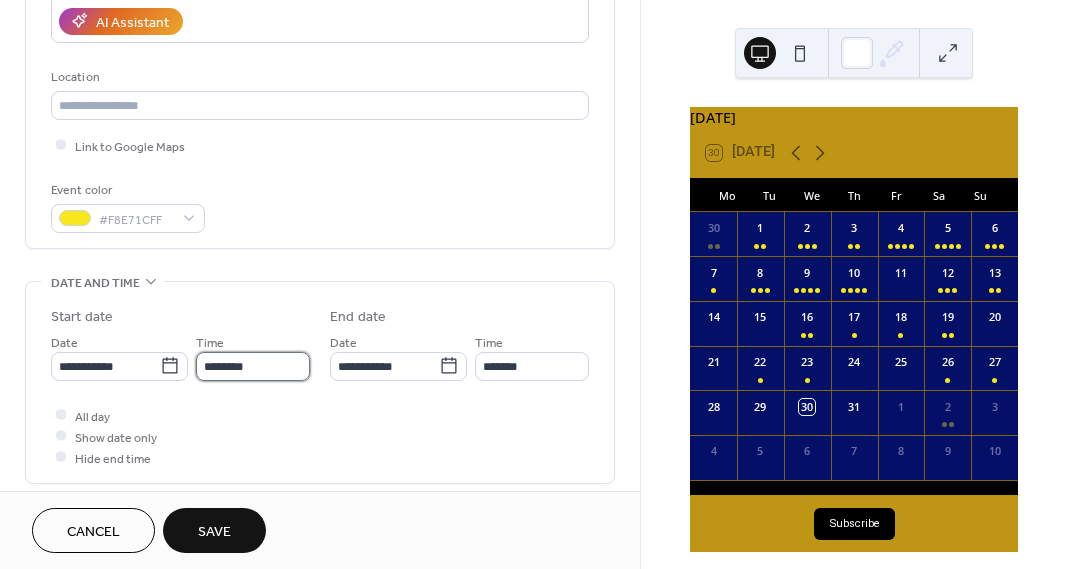 click on "********" at bounding box center (253, 366) 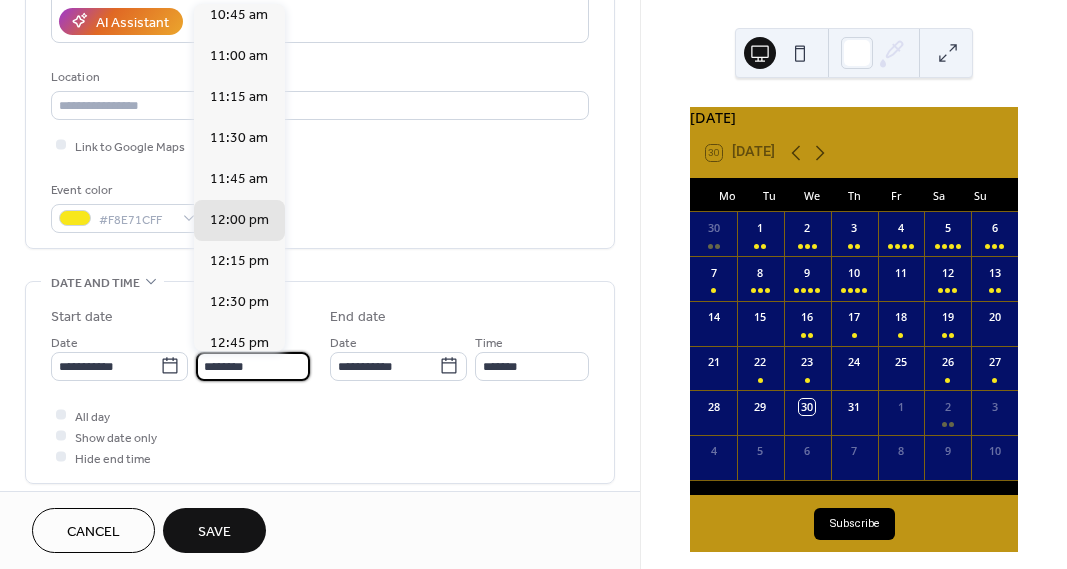 scroll, scrollTop: 1745, scrollLeft: 0, axis: vertical 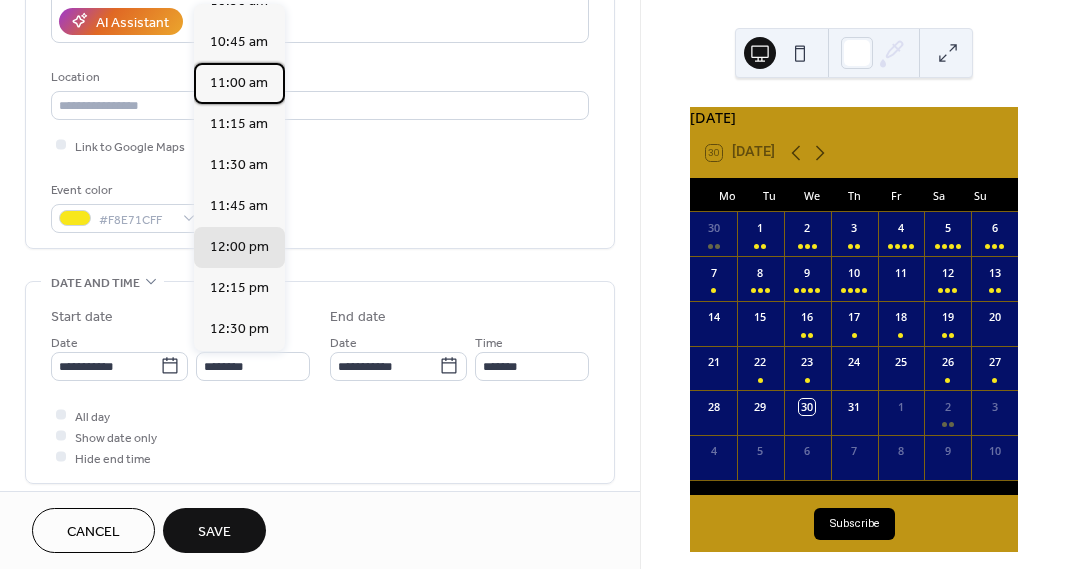 click on "11:00 am" at bounding box center [239, 83] 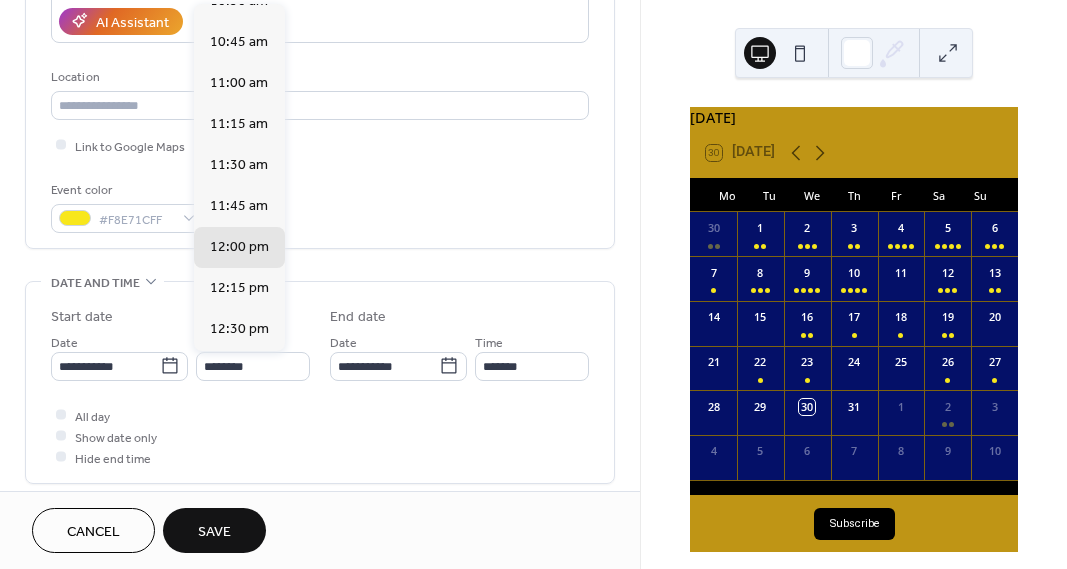 type on "********" 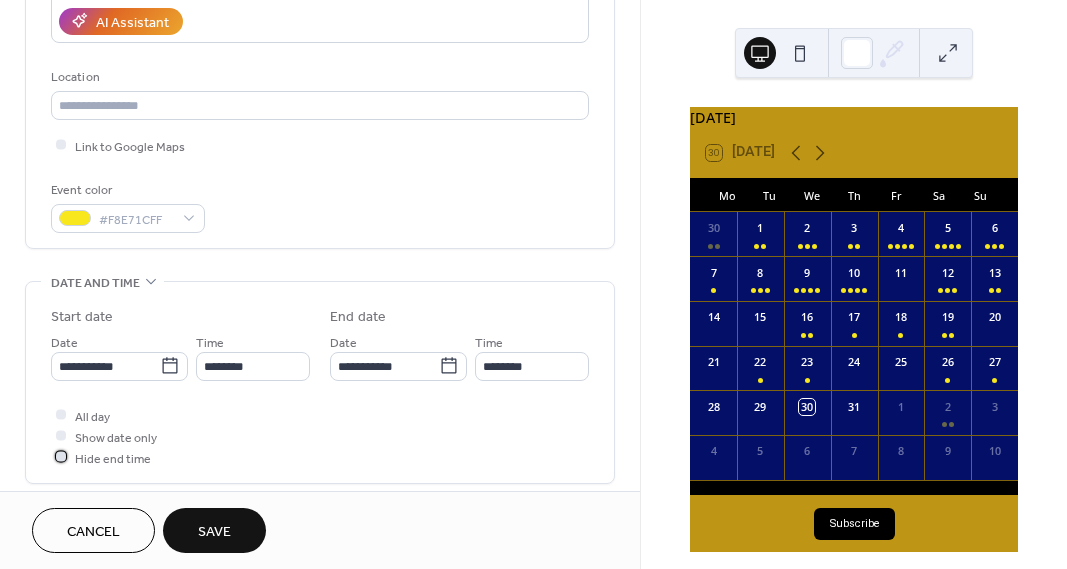 click at bounding box center [61, 457] 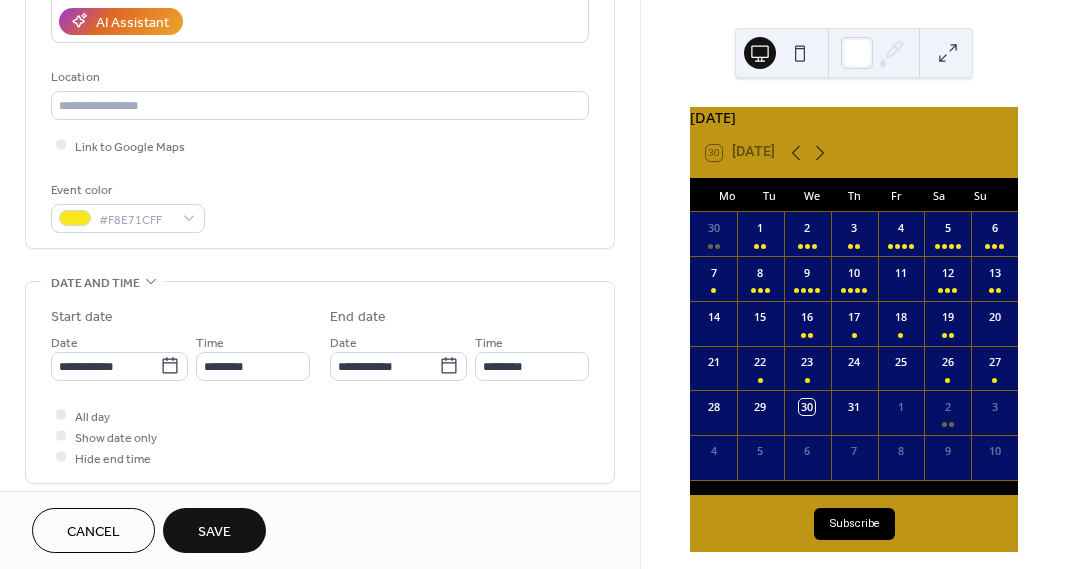 click on "Save" at bounding box center [214, 530] 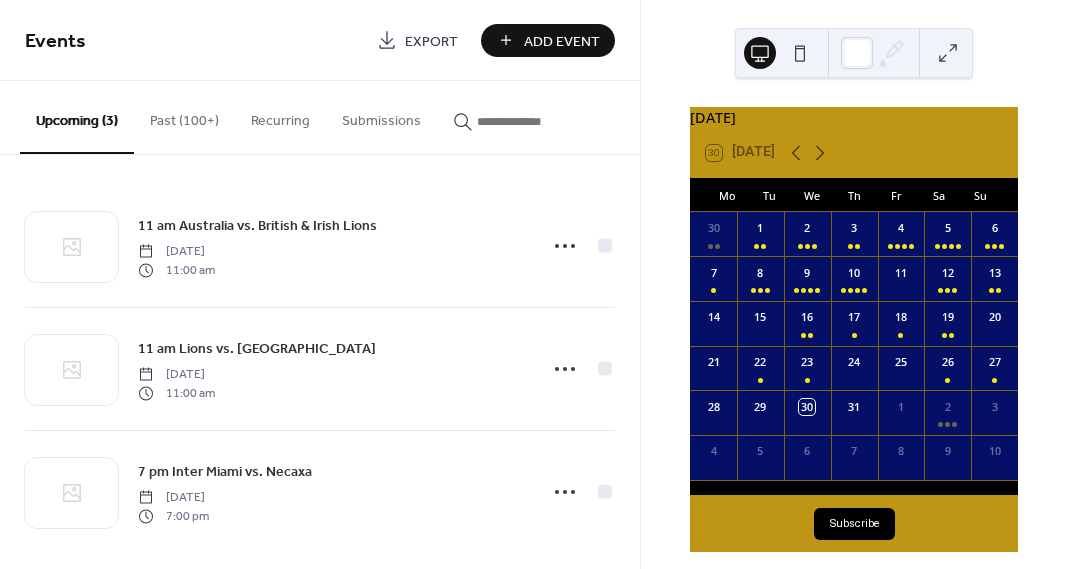 click on "Add Event" at bounding box center [562, 41] 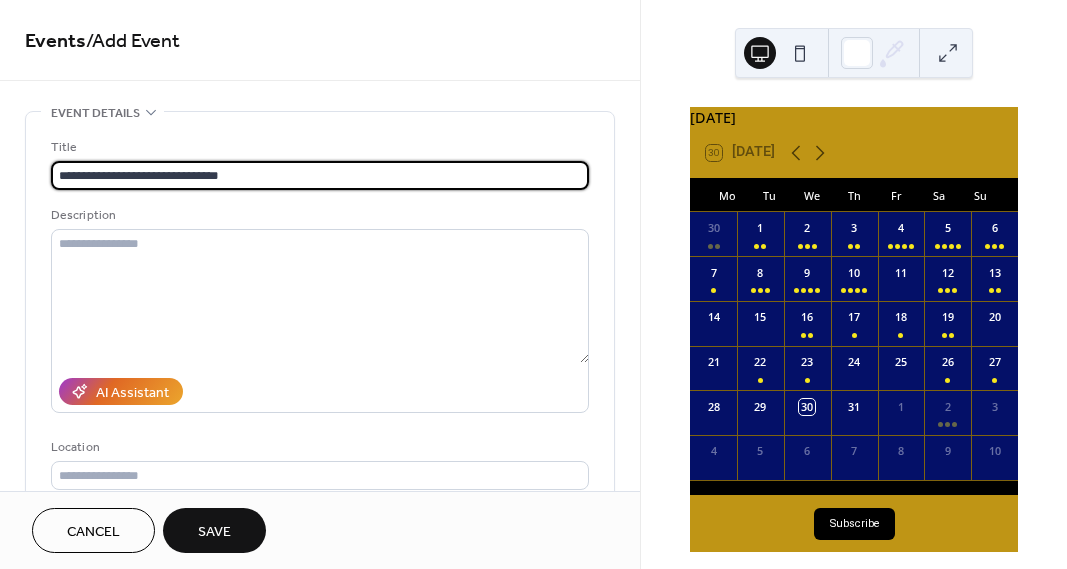 scroll, scrollTop: 0, scrollLeft: 0, axis: both 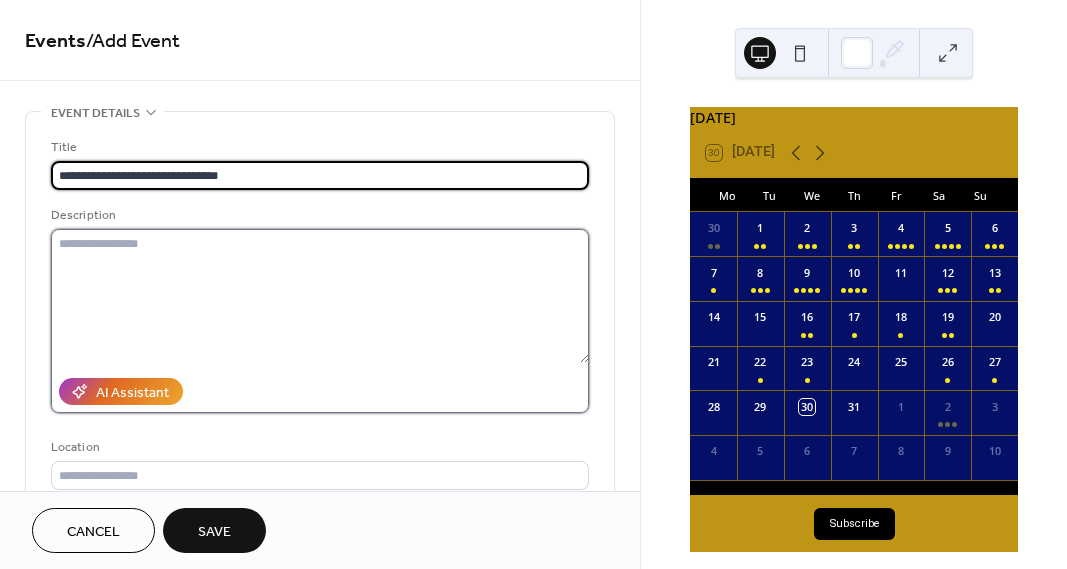 click at bounding box center (320, 296) 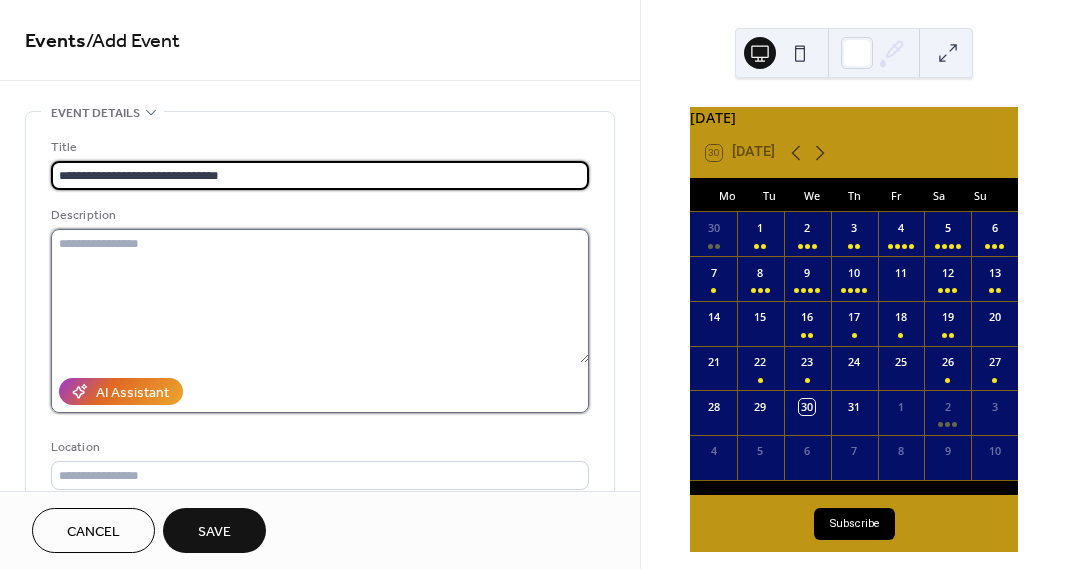 click at bounding box center [320, 296] 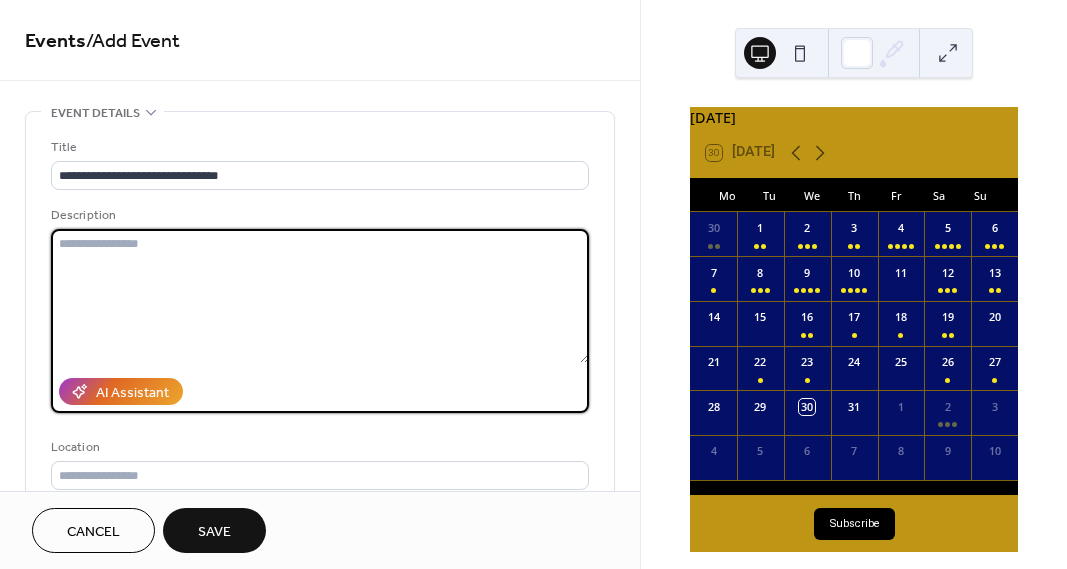paste on "**********" 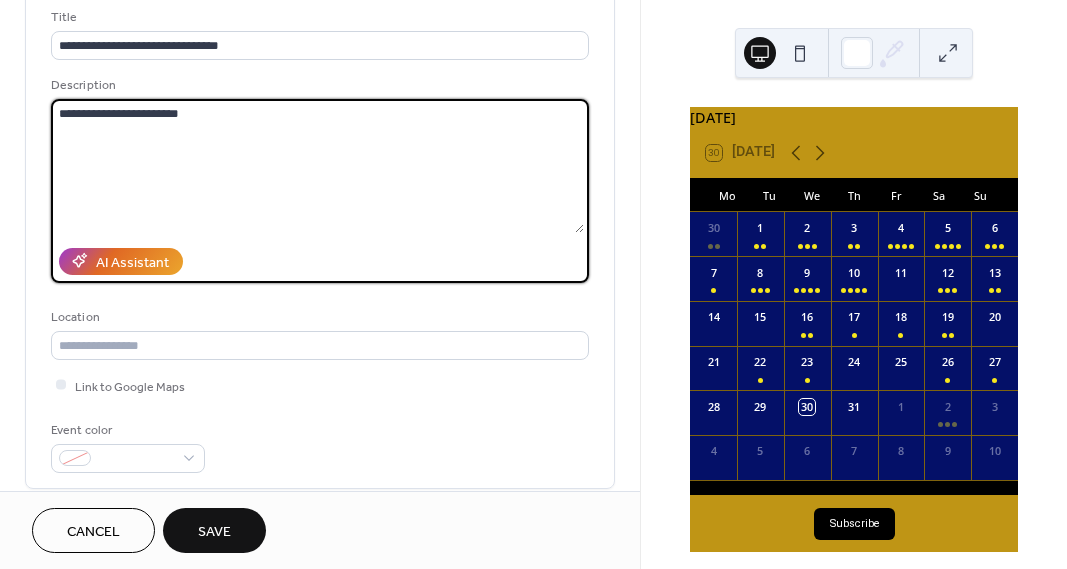 scroll, scrollTop: 132, scrollLeft: 0, axis: vertical 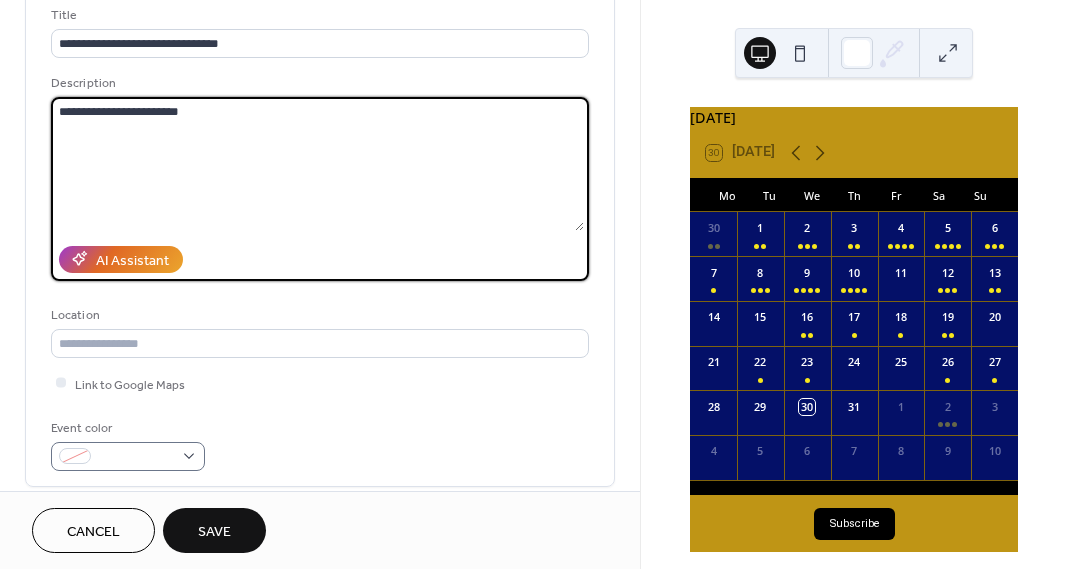 type on "**********" 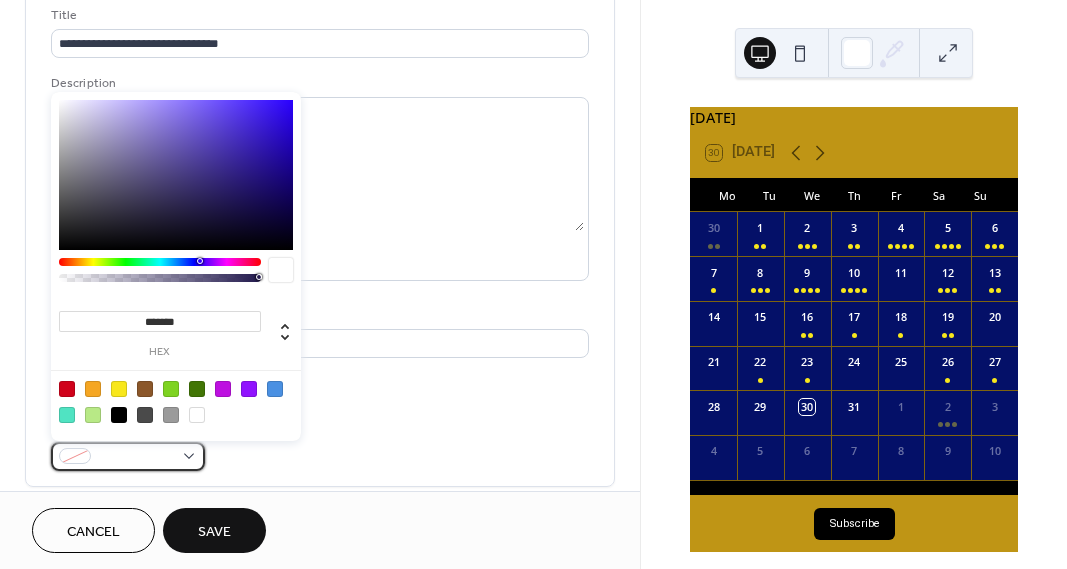 click at bounding box center (128, 456) 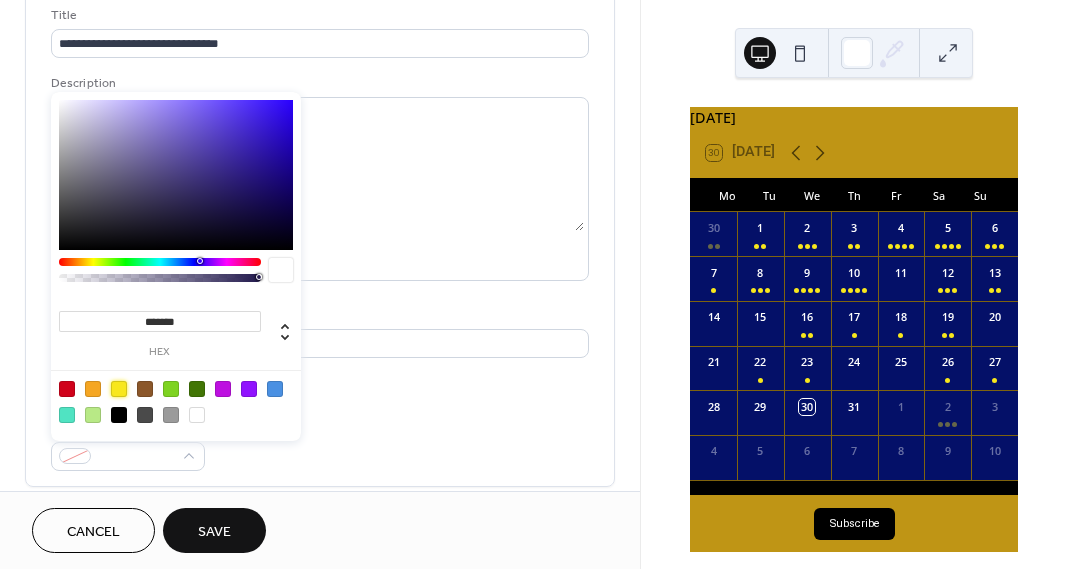 click at bounding box center [119, 389] 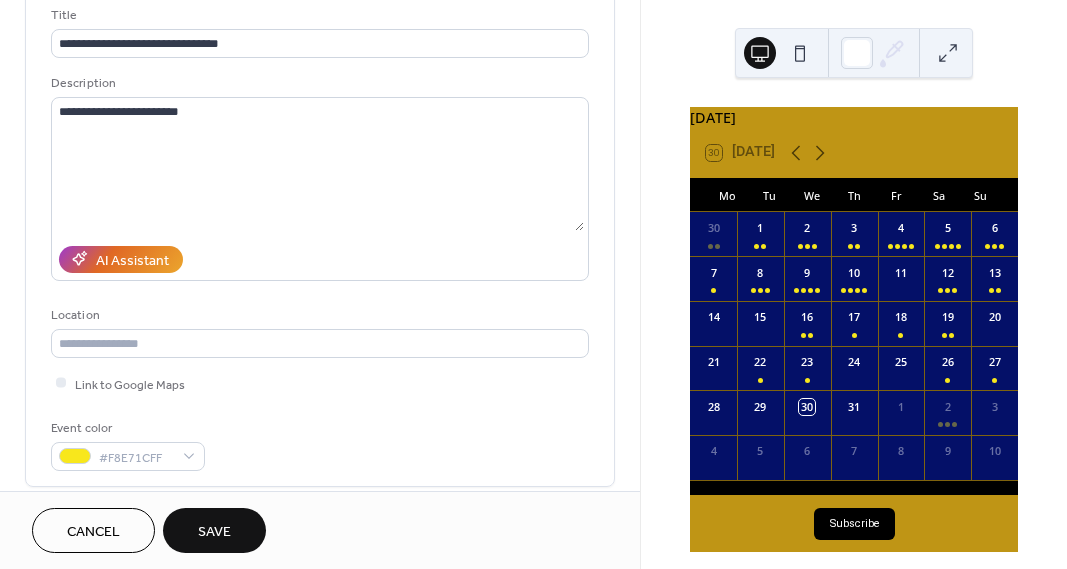 click on "Event color #F8E71CFF" at bounding box center (320, 444) 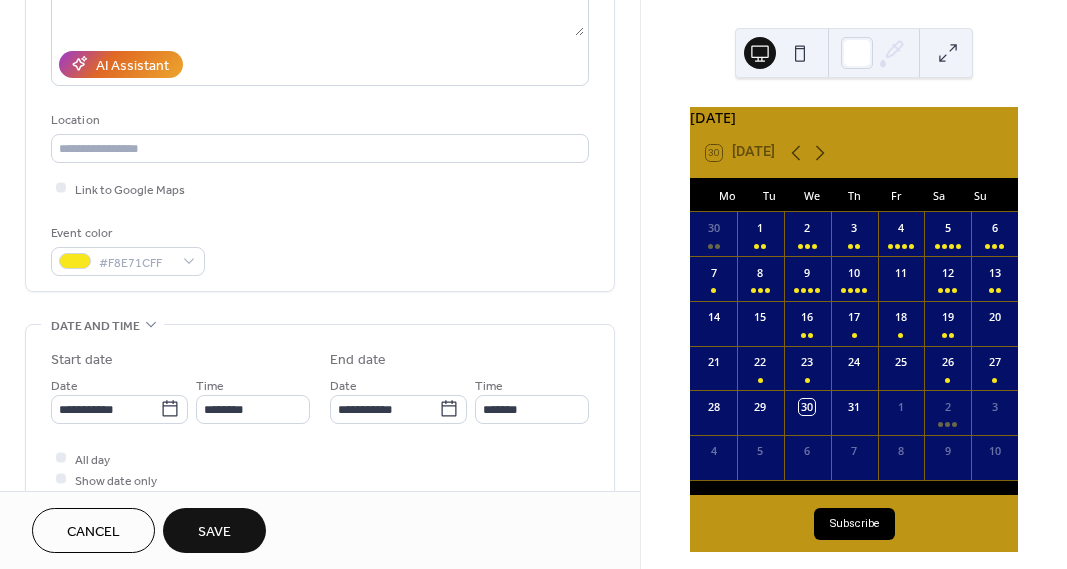 scroll, scrollTop: 361, scrollLeft: 0, axis: vertical 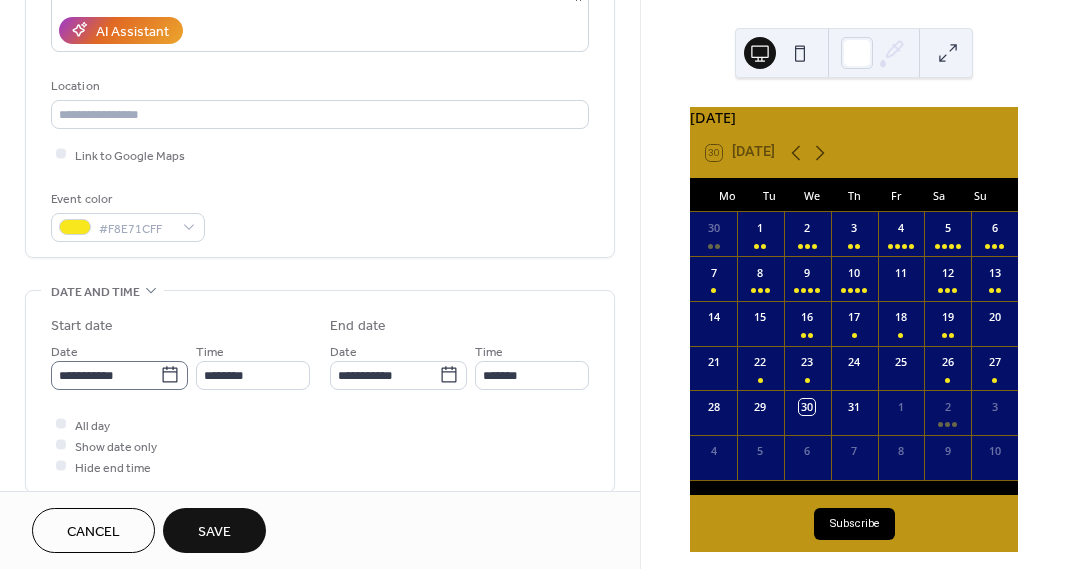click 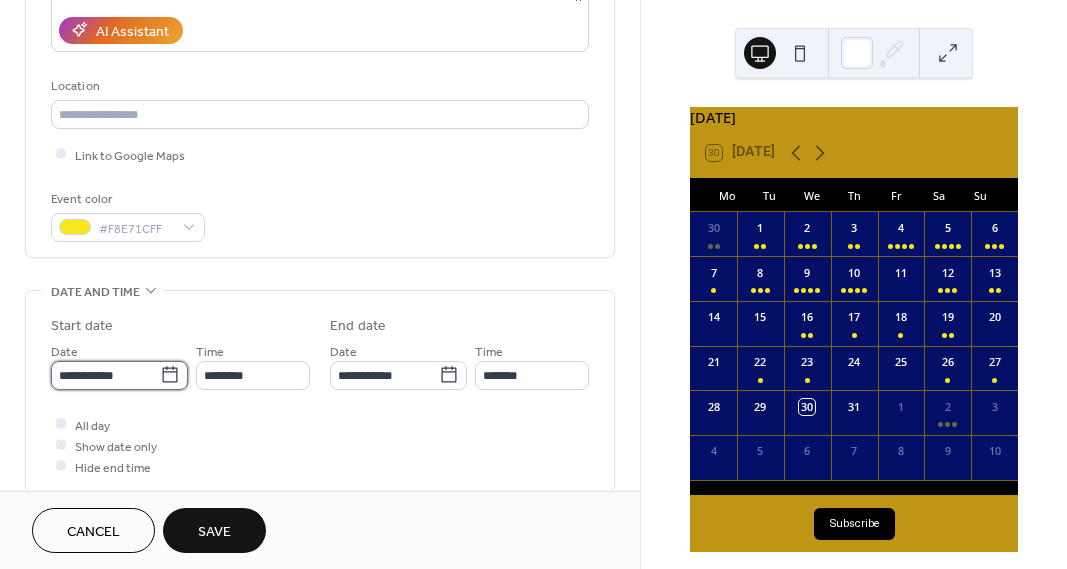 click on "**********" at bounding box center (105, 375) 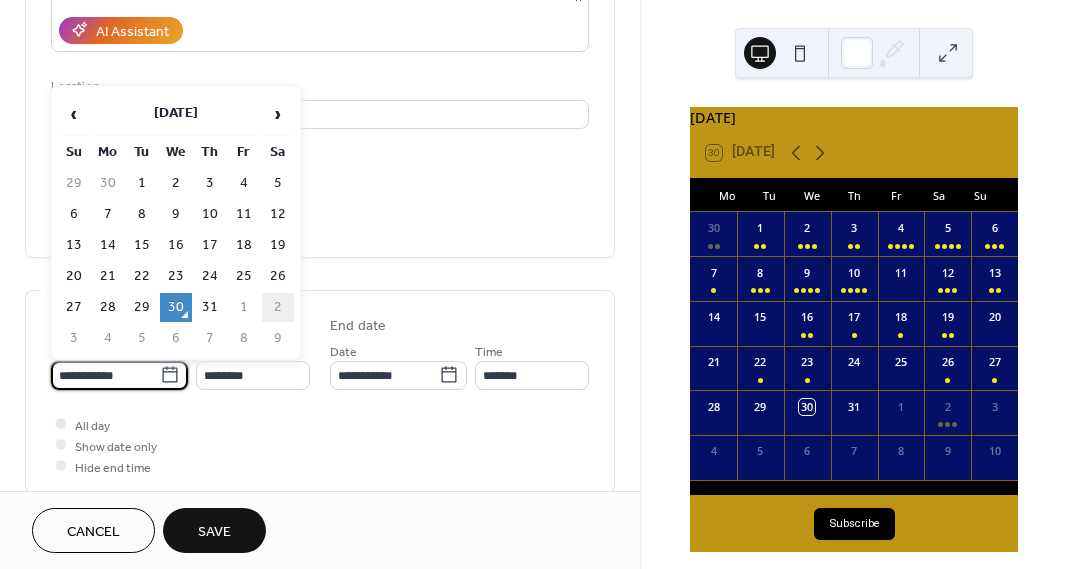 click on "2" at bounding box center [278, 307] 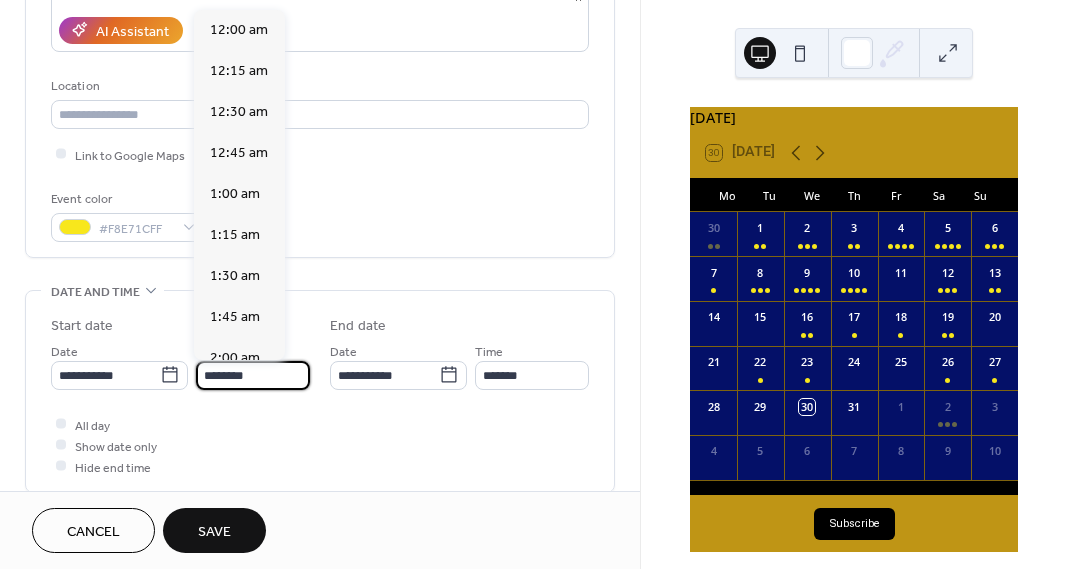 scroll, scrollTop: 1950, scrollLeft: 0, axis: vertical 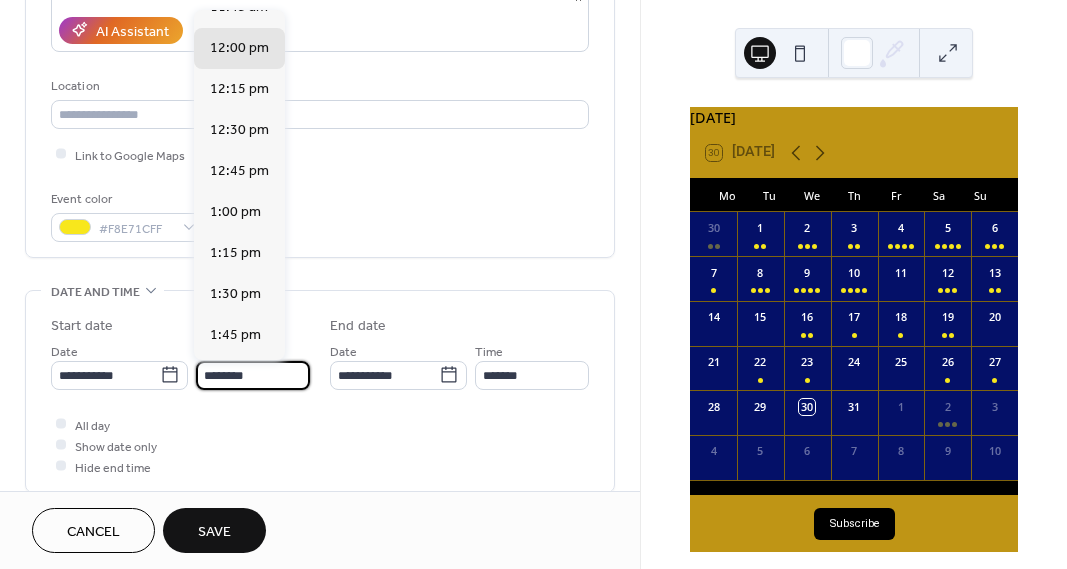 click on "********" at bounding box center (253, 375) 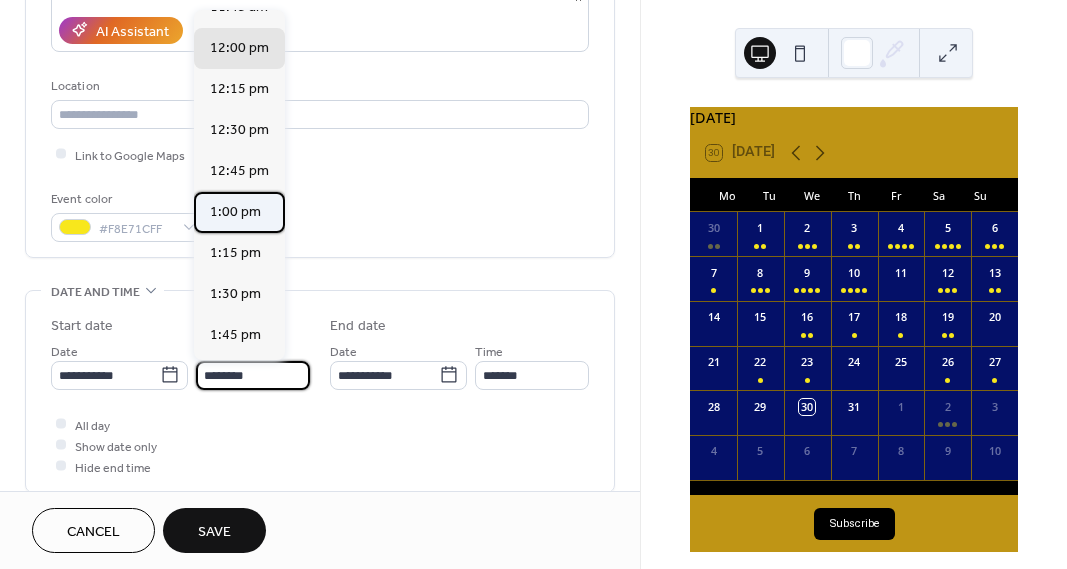 click on "1:00 pm" at bounding box center (235, 211) 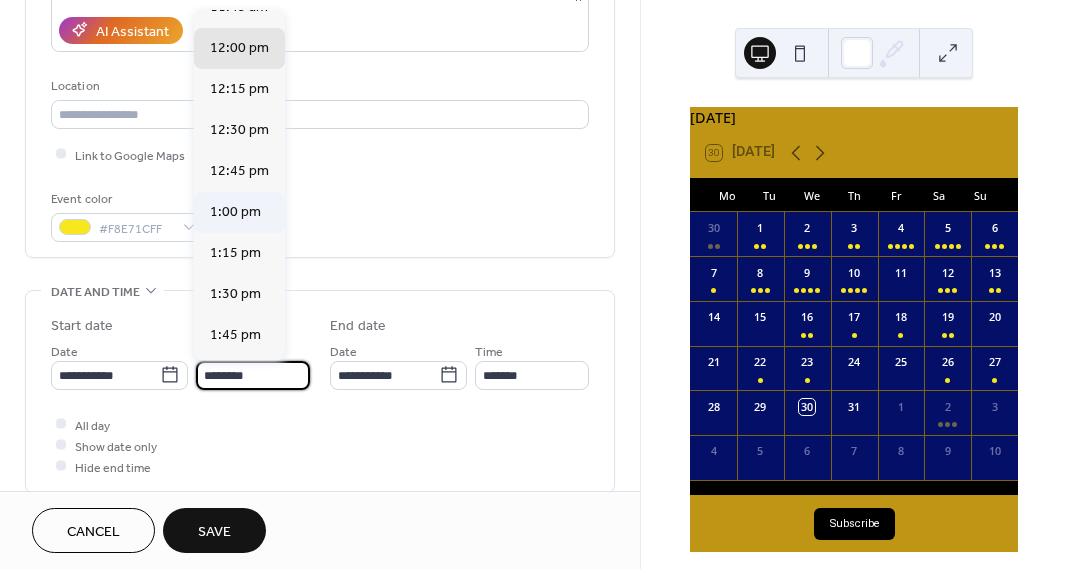 type on "*******" 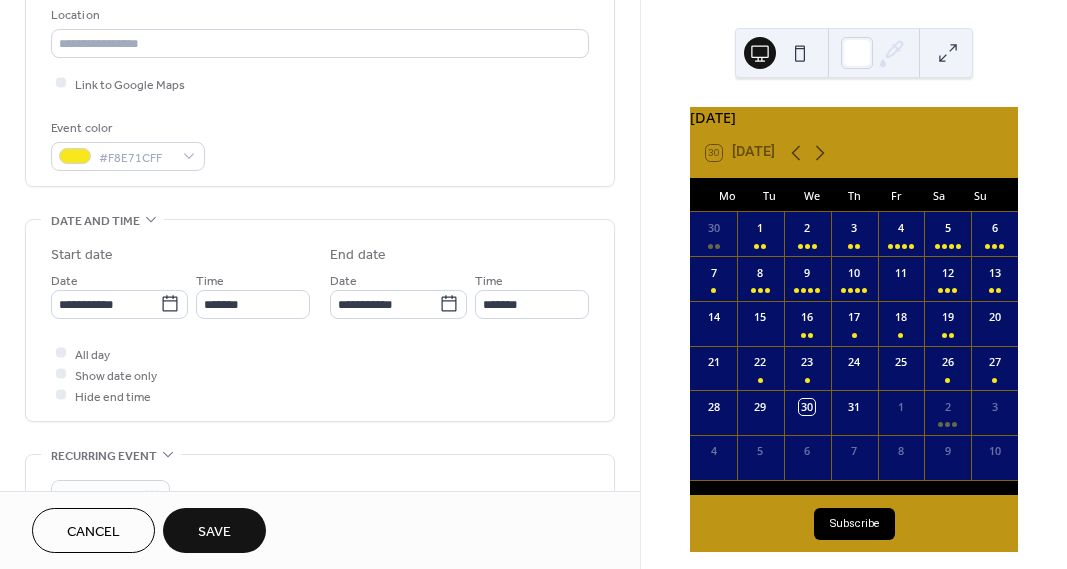 scroll, scrollTop: 438, scrollLeft: 0, axis: vertical 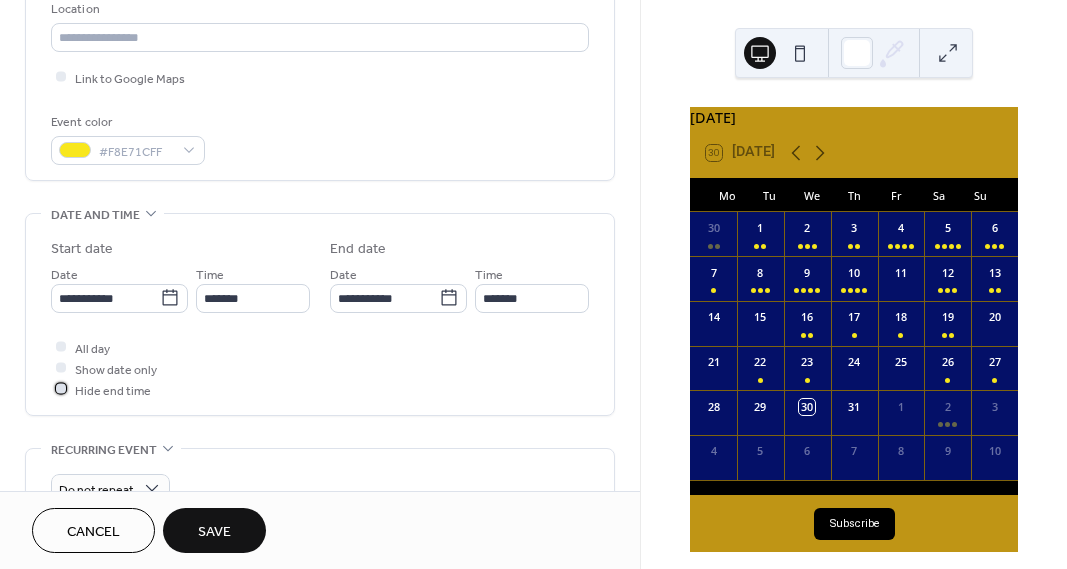 click at bounding box center [61, 389] 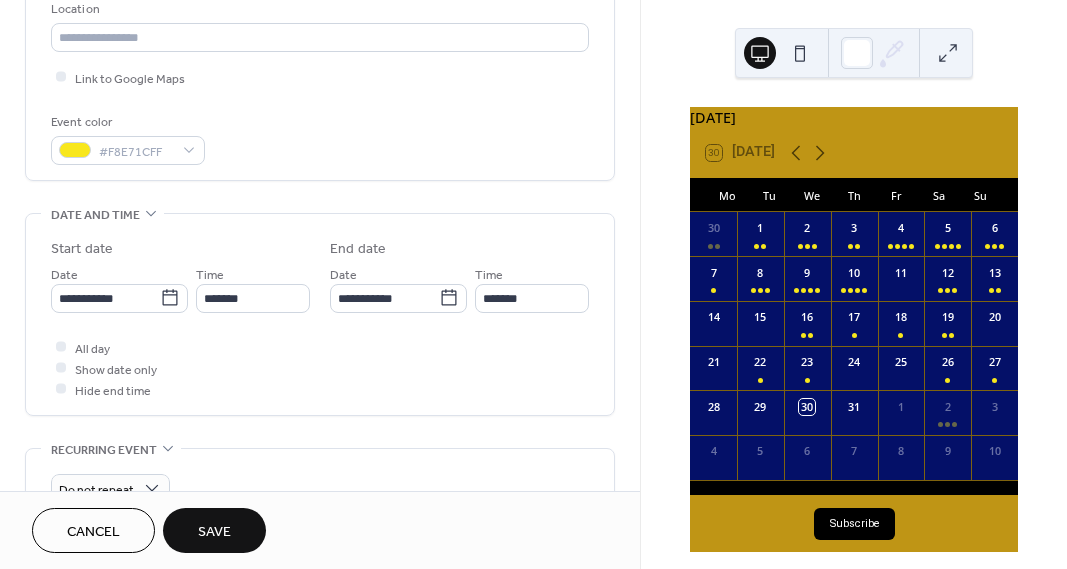 click on "Save" at bounding box center (214, 532) 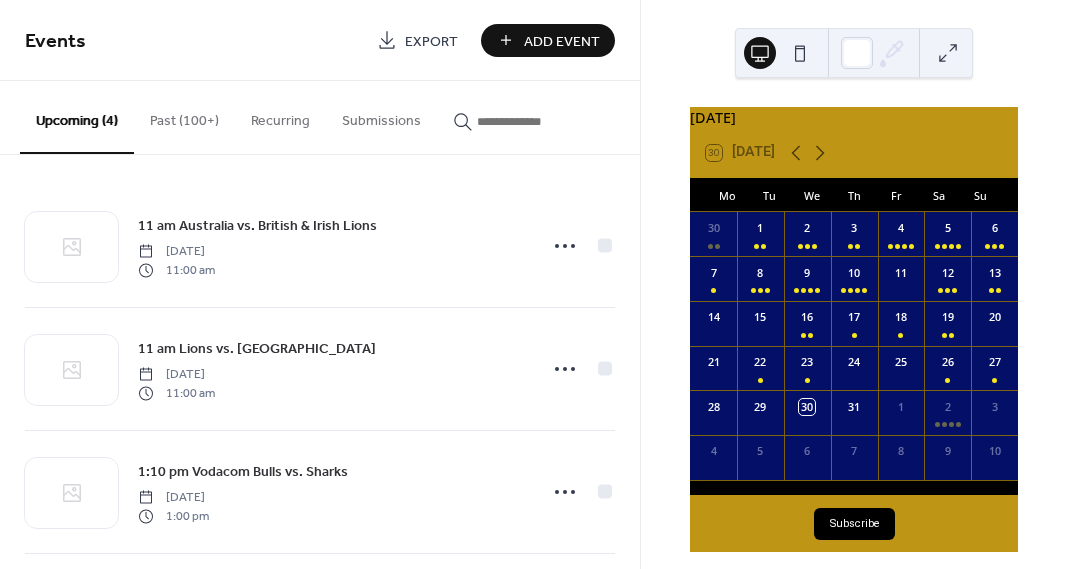 click on "Add Event" at bounding box center [562, 41] 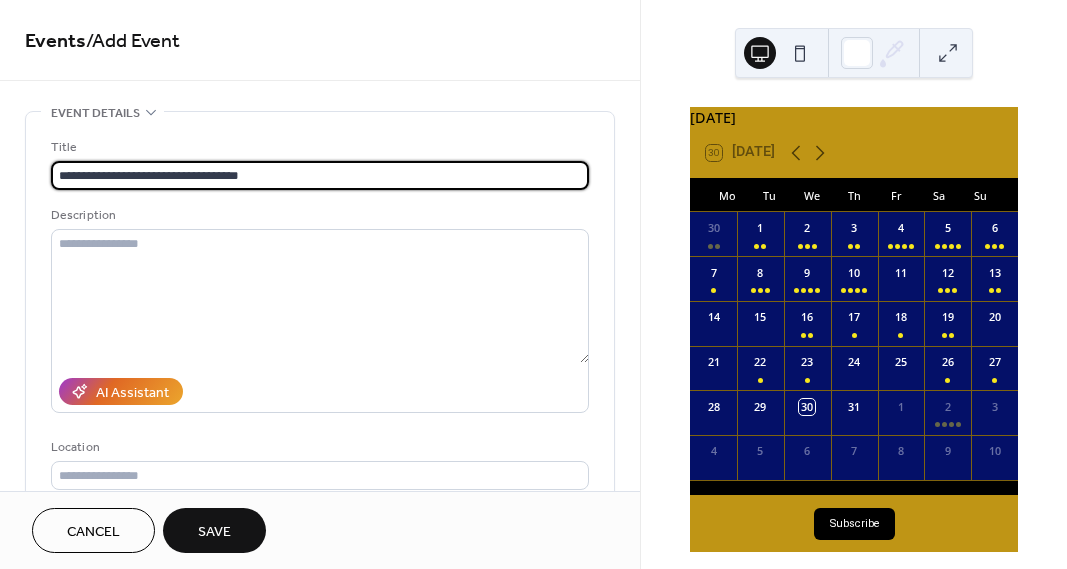 drag, startPoint x: 260, startPoint y: 176, endPoint x: 183, endPoint y: 181, distance: 77.16217 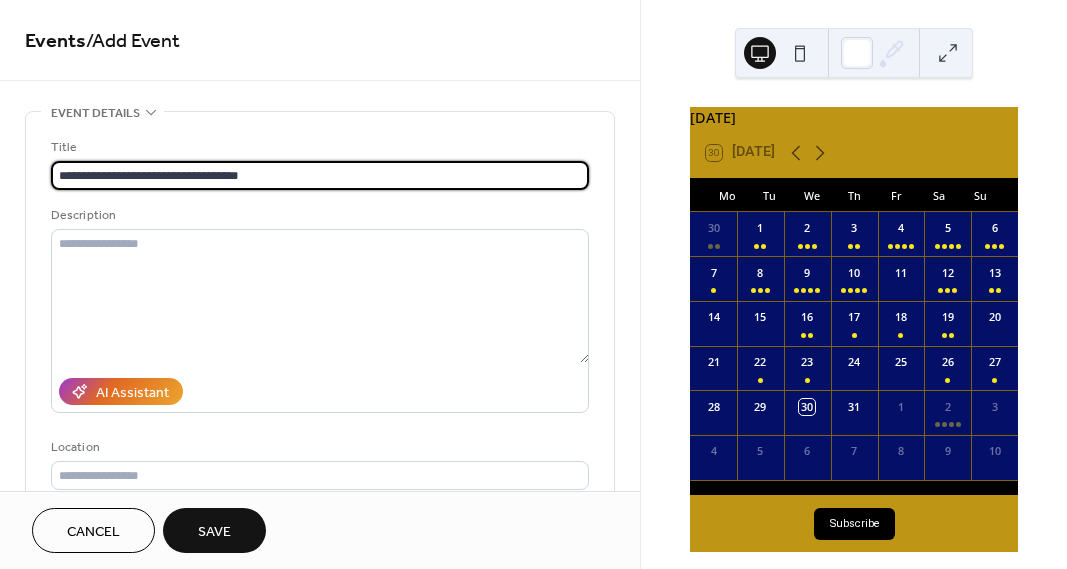 click on "**********" at bounding box center (320, 175) 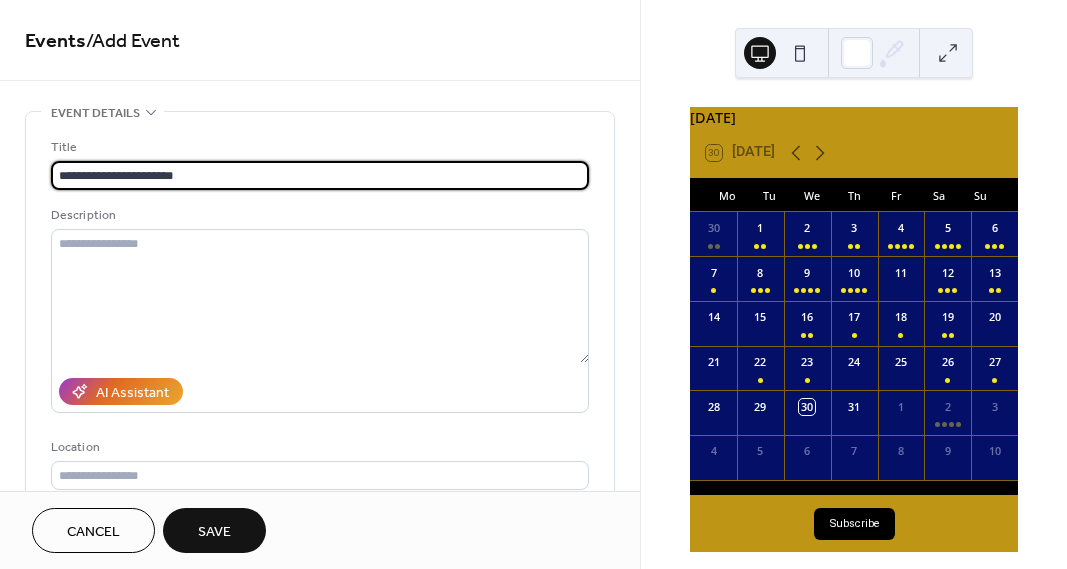click on "**********" at bounding box center [320, 175] 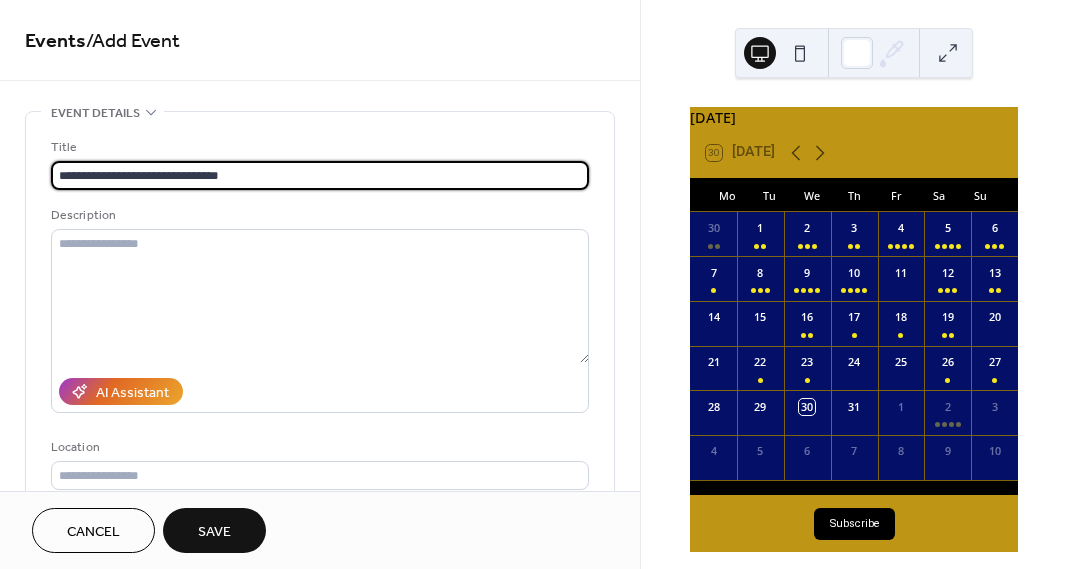 type on "**********" 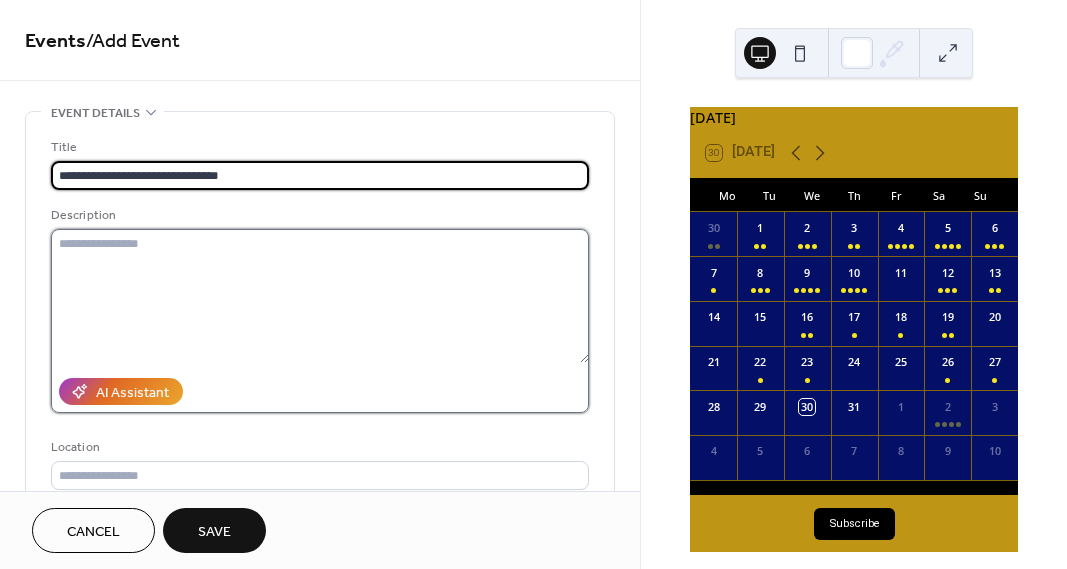 click at bounding box center (320, 296) 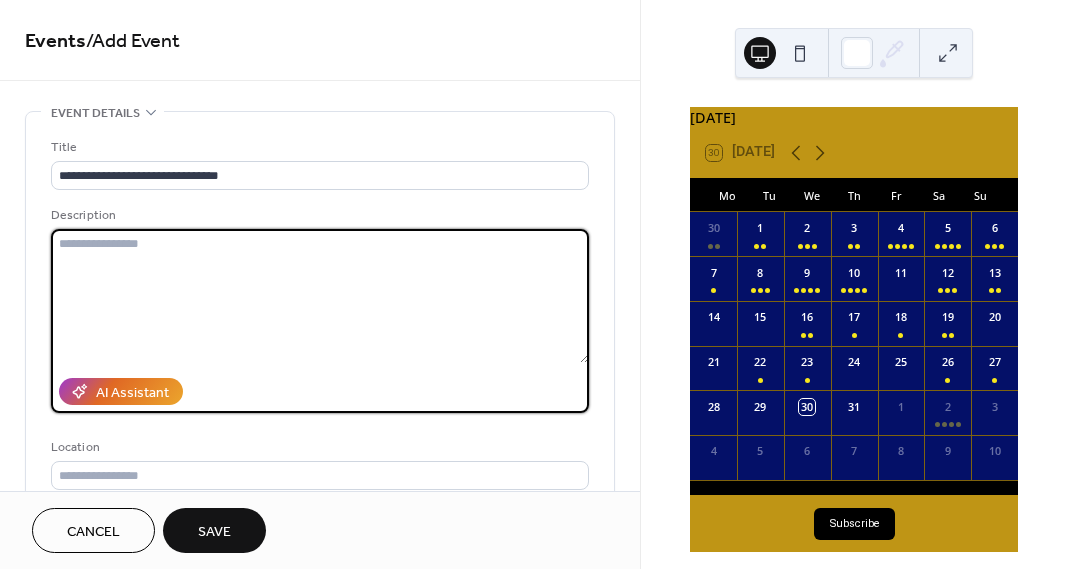 paste on "**********" 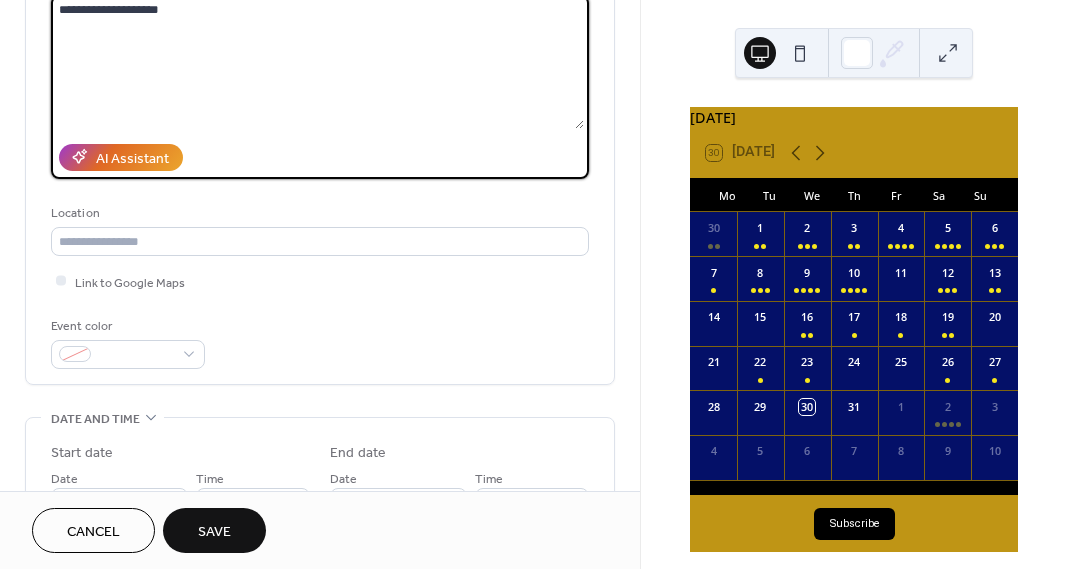 scroll, scrollTop: 242, scrollLeft: 0, axis: vertical 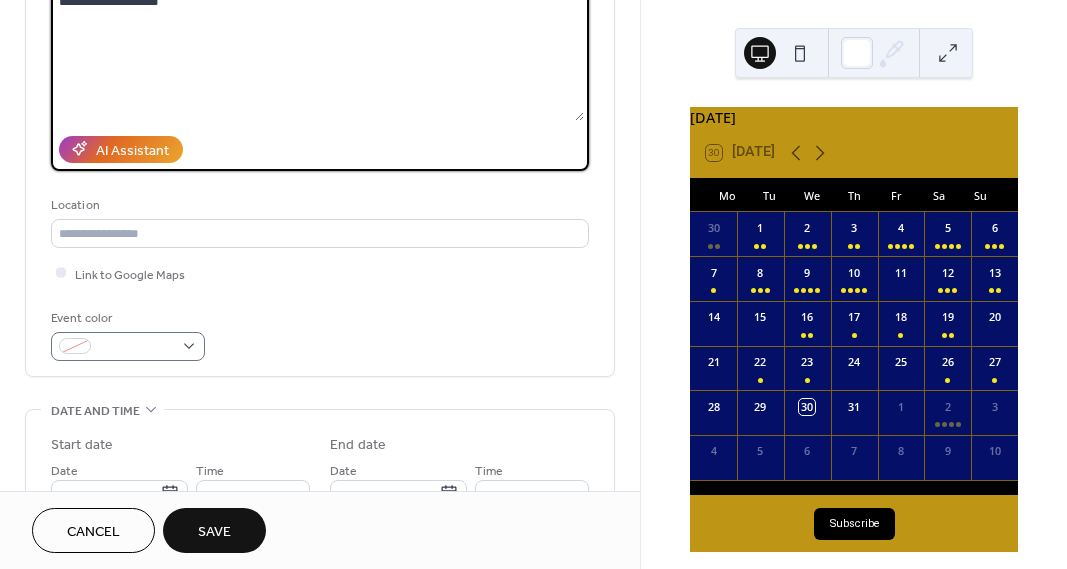 type on "**********" 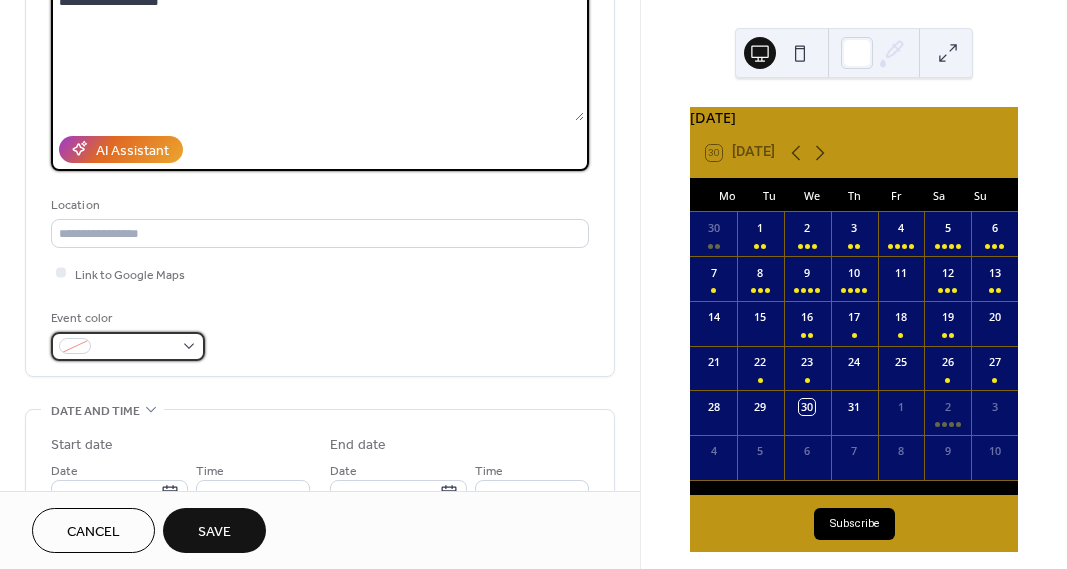 click at bounding box center [136, 347] 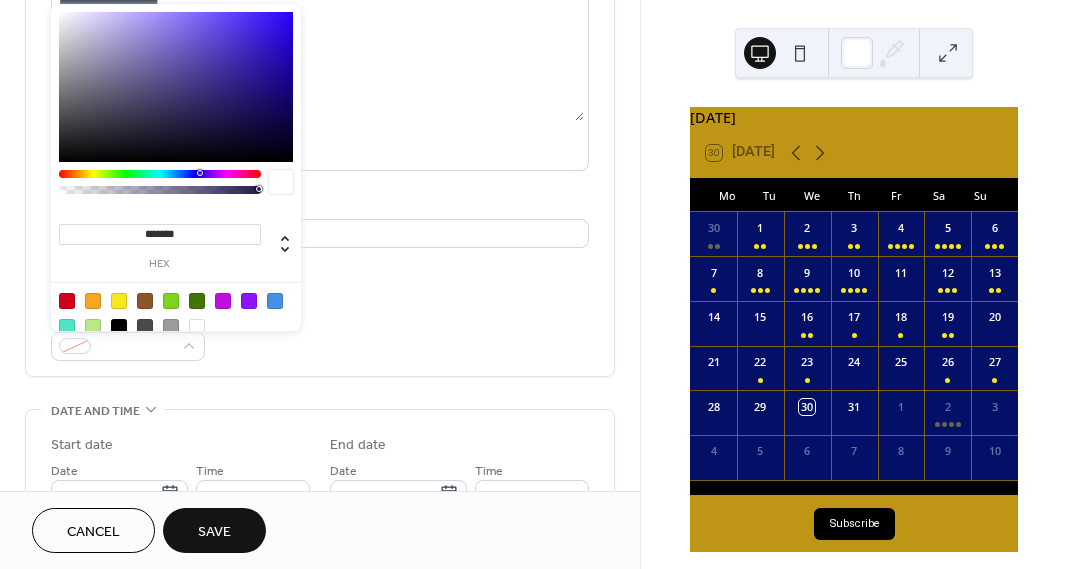 drag, startPoint x: 114, startPoint y: 301, endPoint x: 125, endPoint y: 301, distance: 11 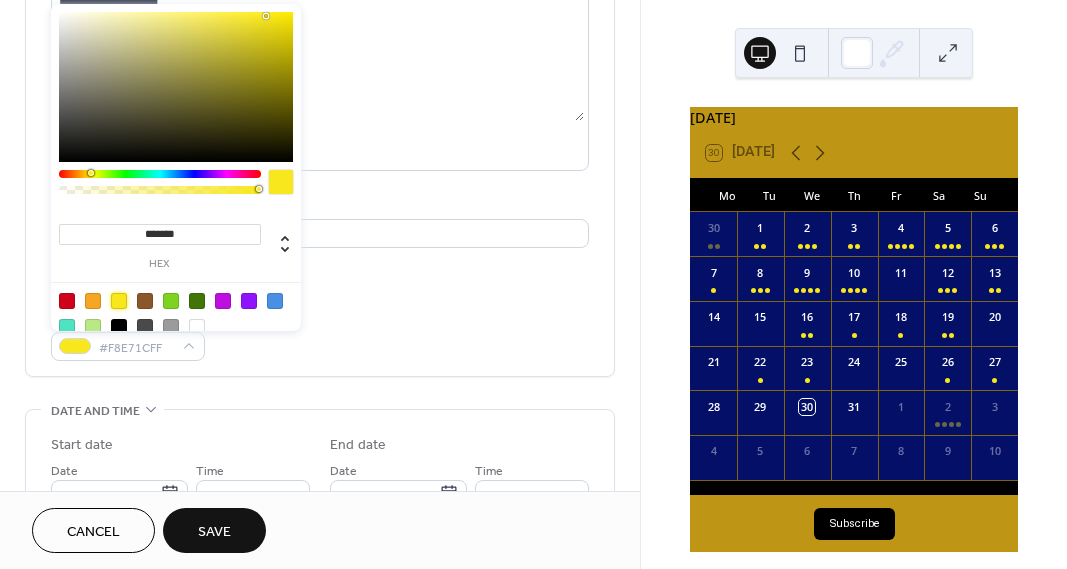 click on "Event color #F8E71CFF" at bounding box center (320, 334) 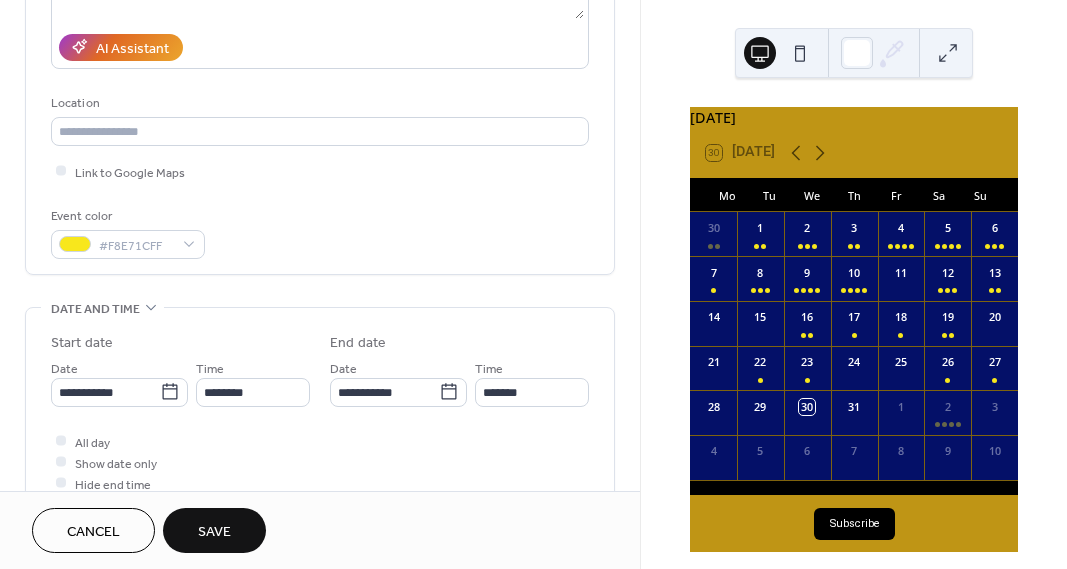 scroll, scrollTop: 380, scrollLeft: 0, axis: vertical 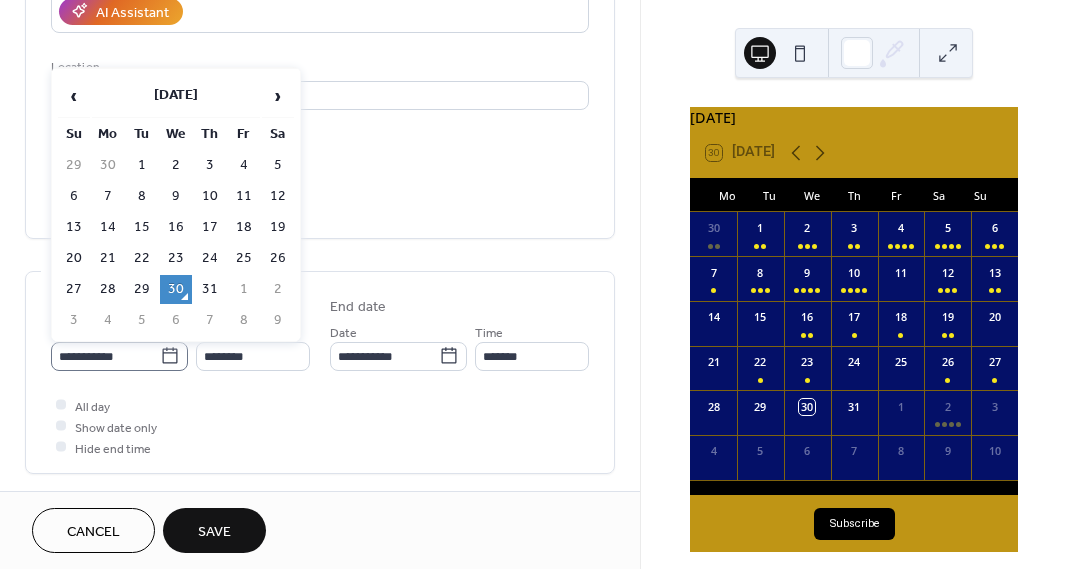 click 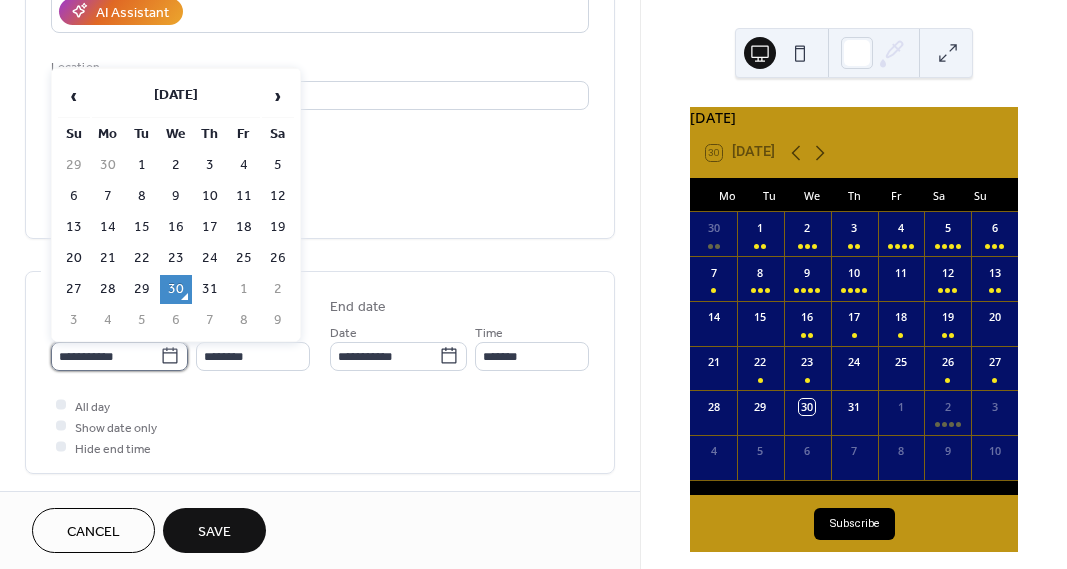 click on "**********" at bounding box center [105, 356] 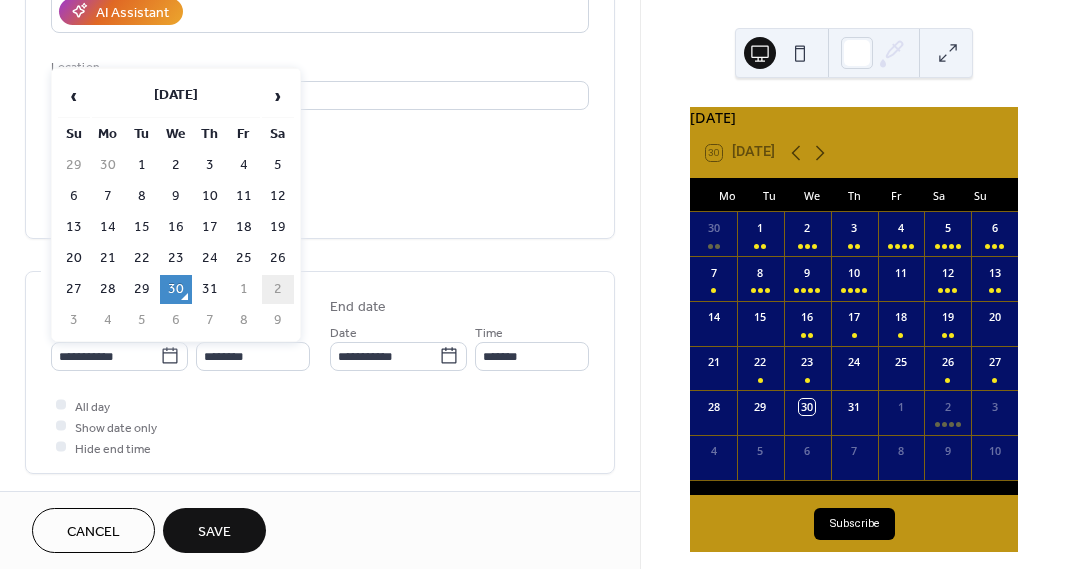 click on "2" at bounding box center (278, 289) 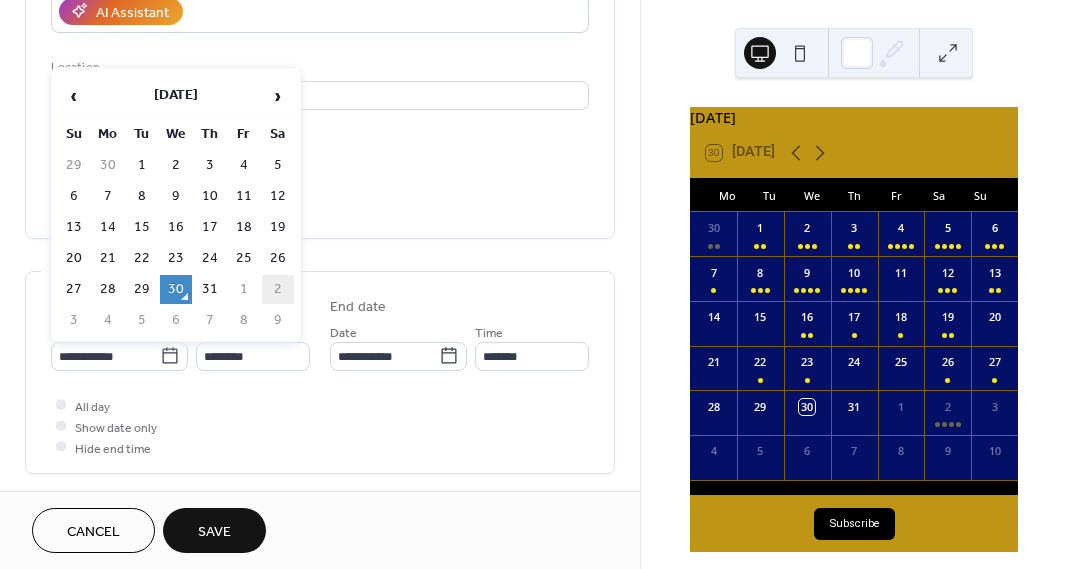 type on "**********" 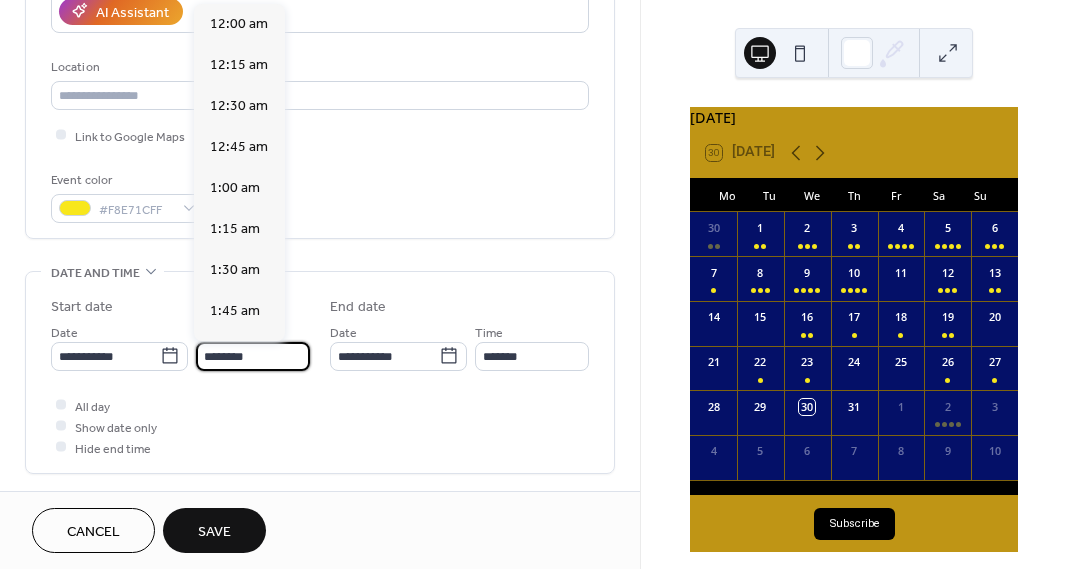 click on "********" at bounding box center (253, 356) 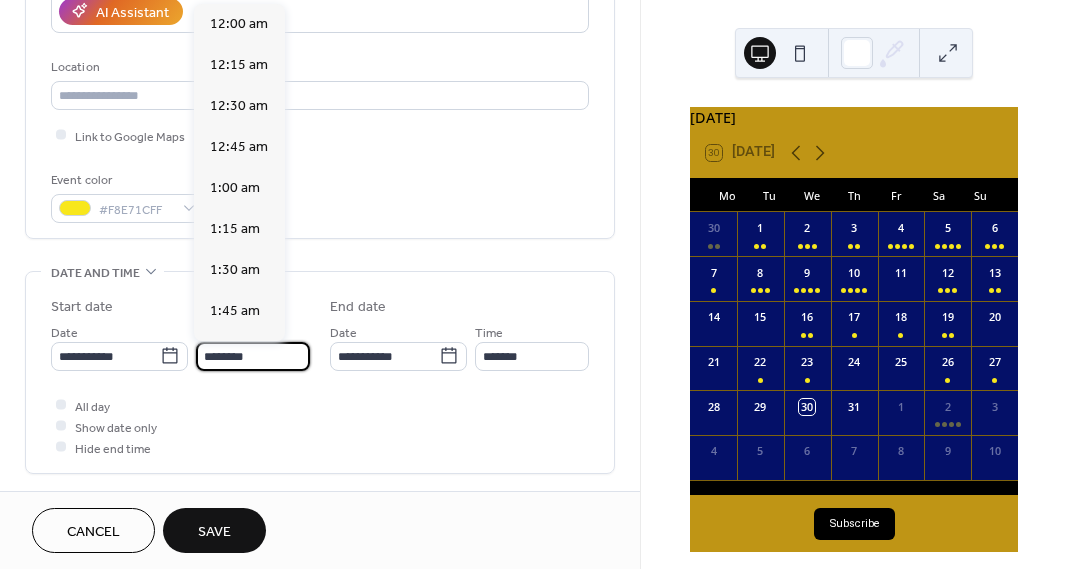 scroll, scrollTop: 1950, scrollLeft: 0, axis: vertical 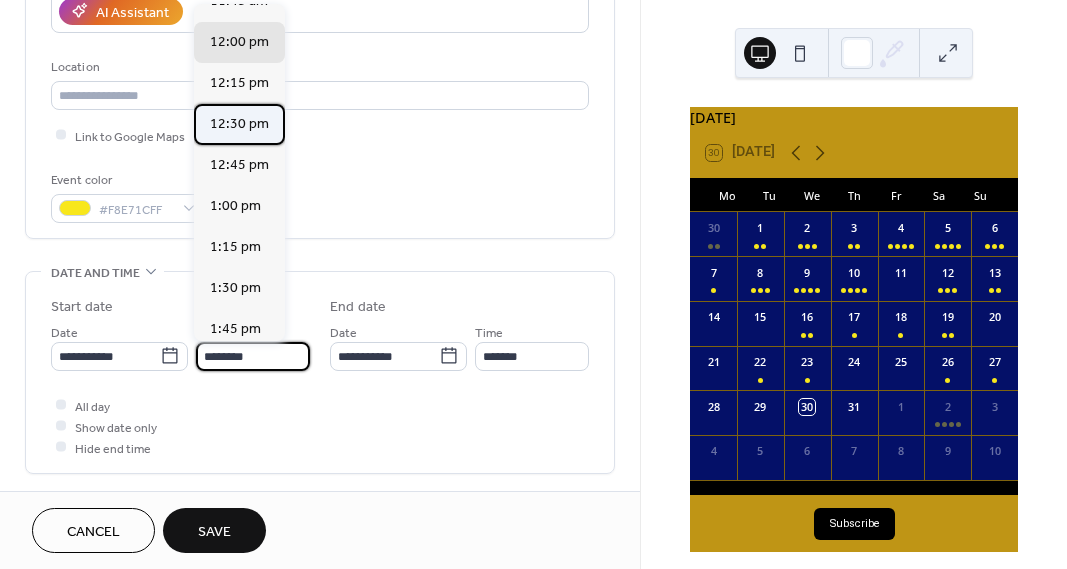 click on "12:30 pm" at bounding box center (239, 124) 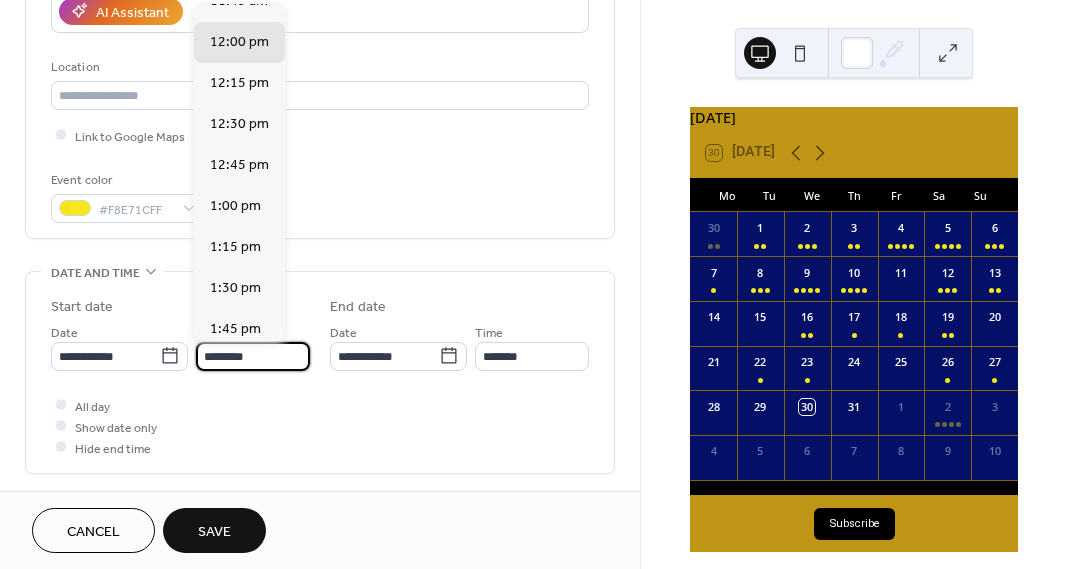 type on "********" 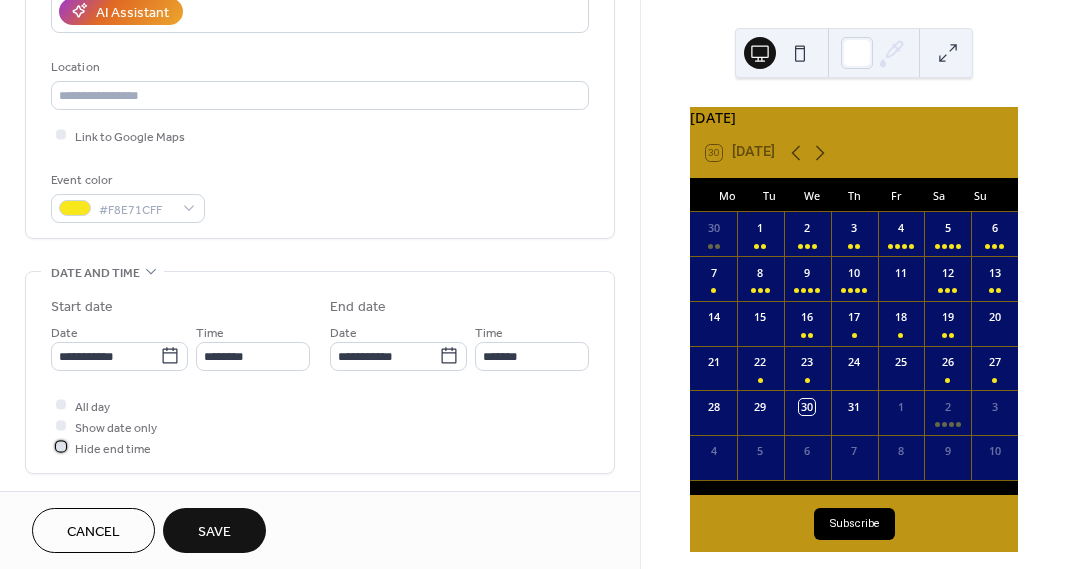drag, startPoint x: 54, startPoint y: 443, endPoint x: 72, endPoint y: 452, distance: 20.12461 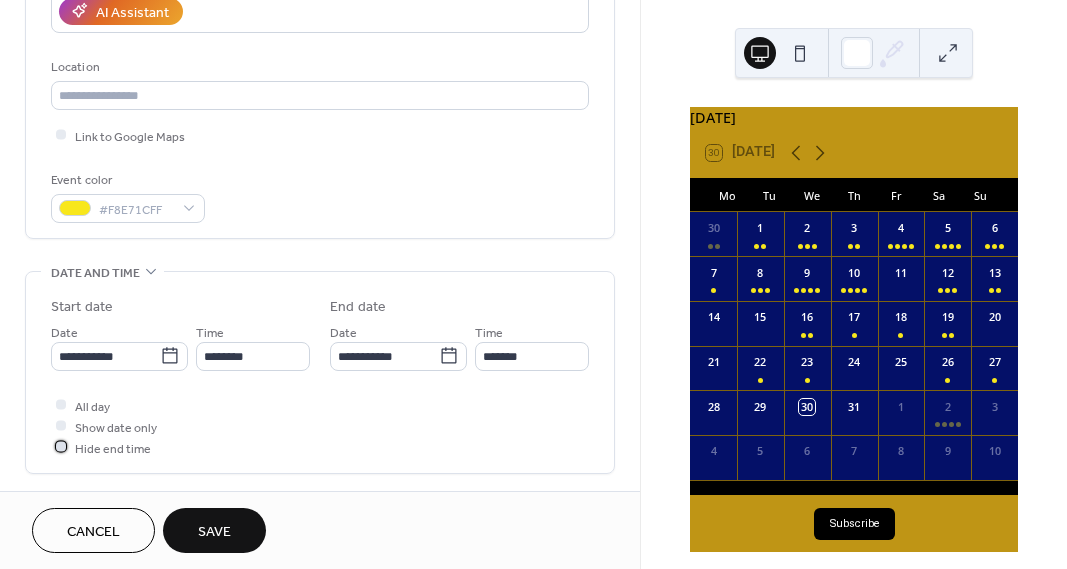 click at bounding box center (61, 447) 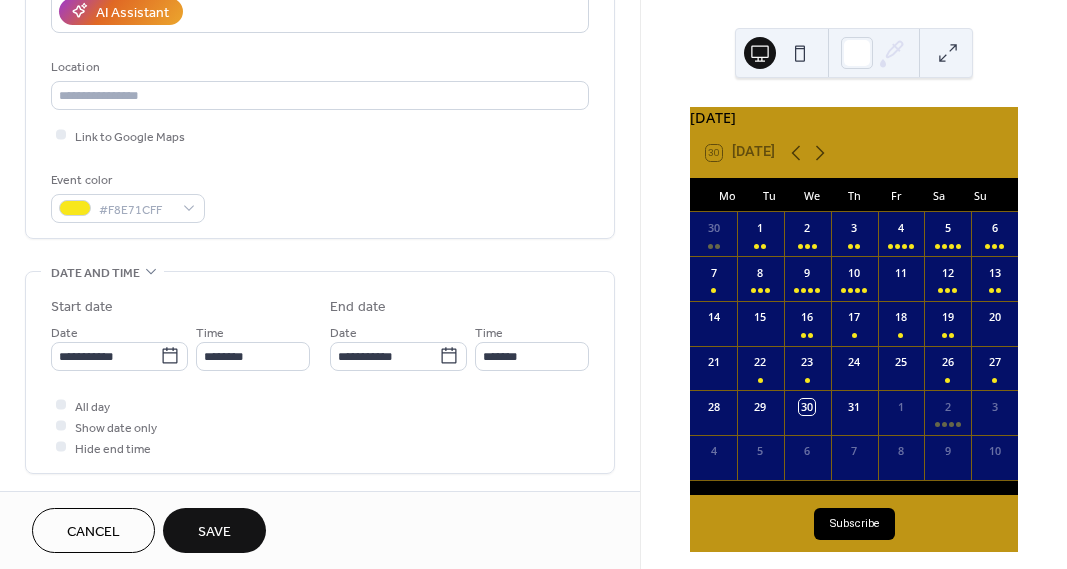 click on "Save" at bounding box center [214, 530] 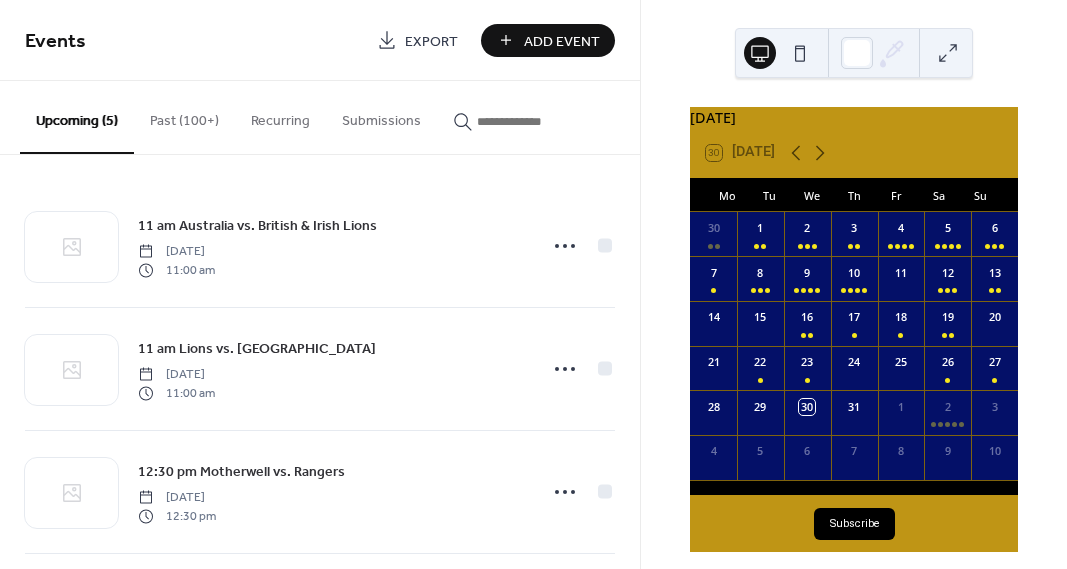 click on "Add Event" at bounding box center (562, 41) 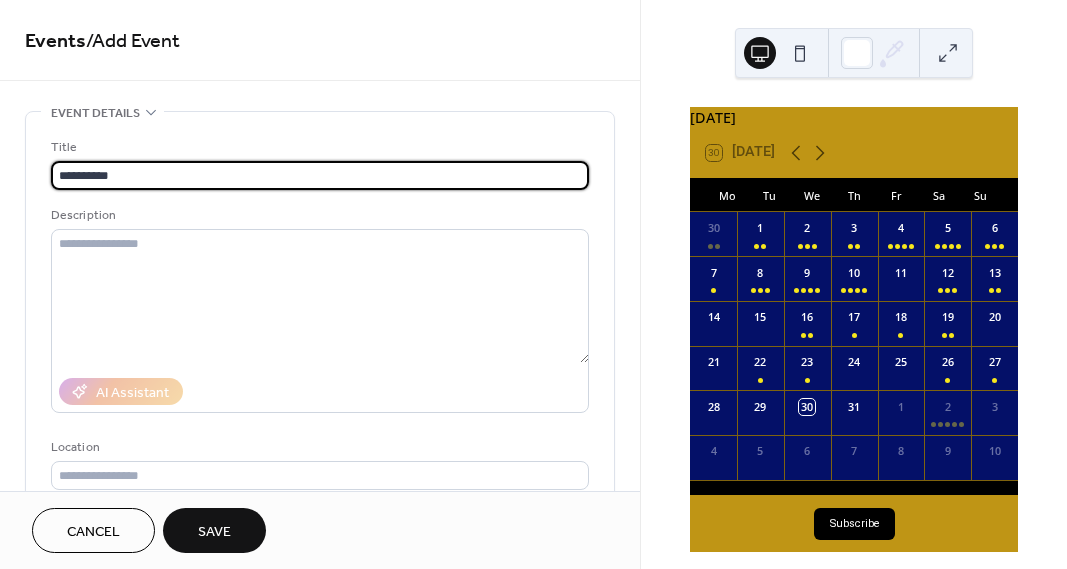 paste on "**********" 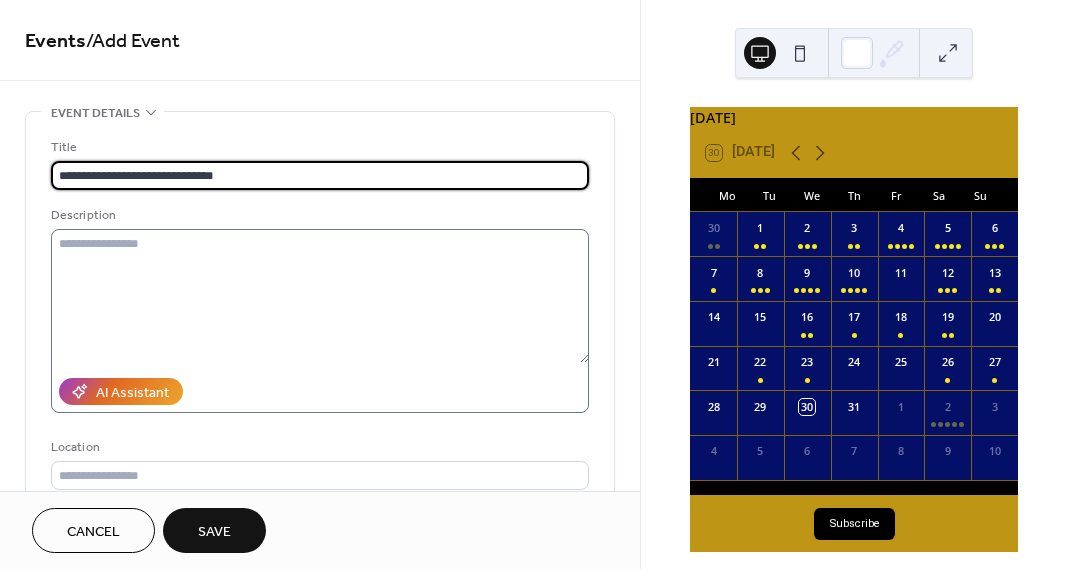 scroll, scrollTop: 0, scrollLeft: 0, axis: both 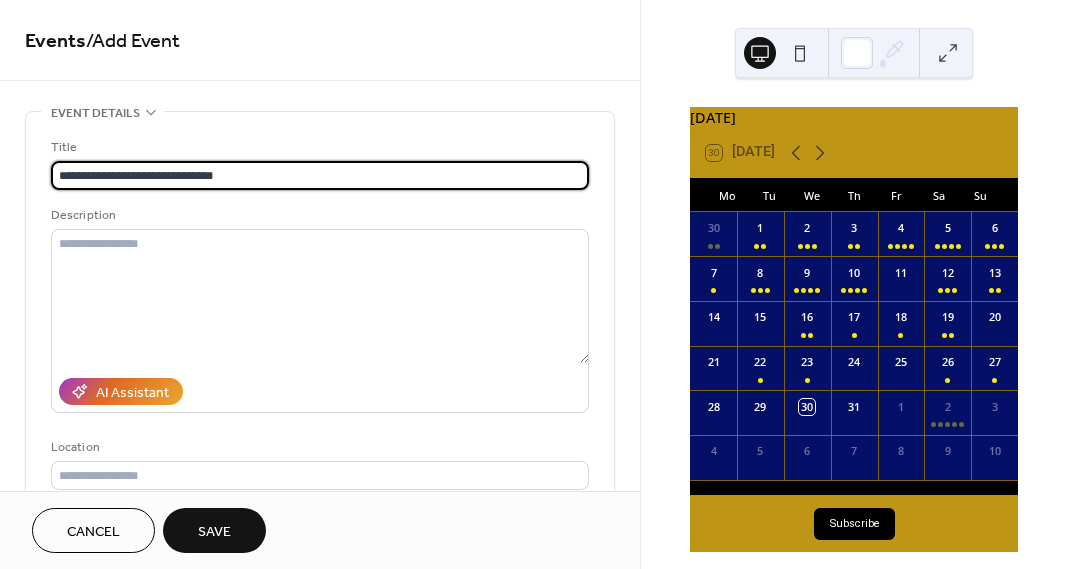 type on "**********" 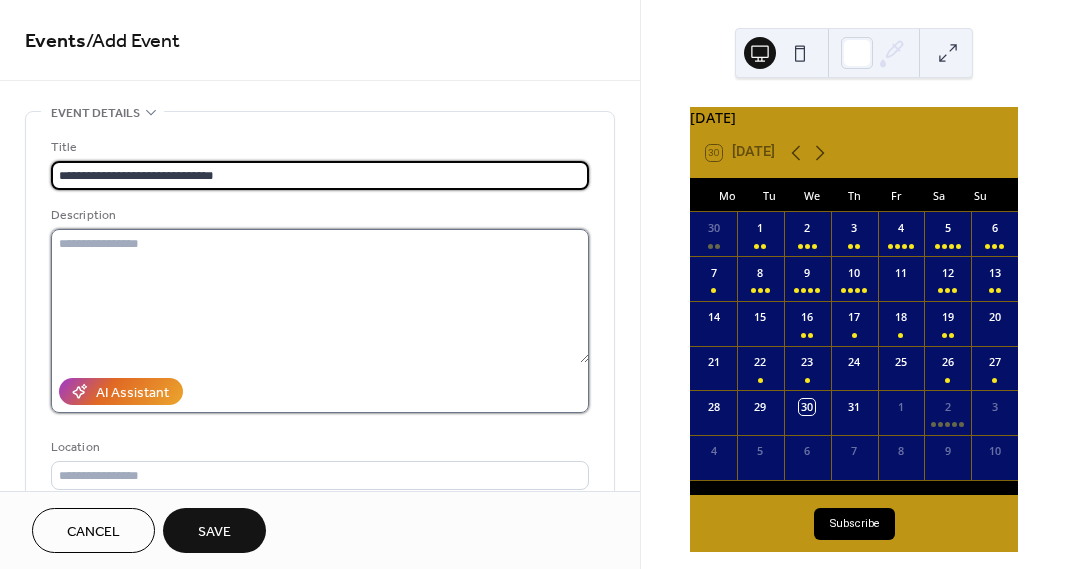 click at bounding box center (320, 296) 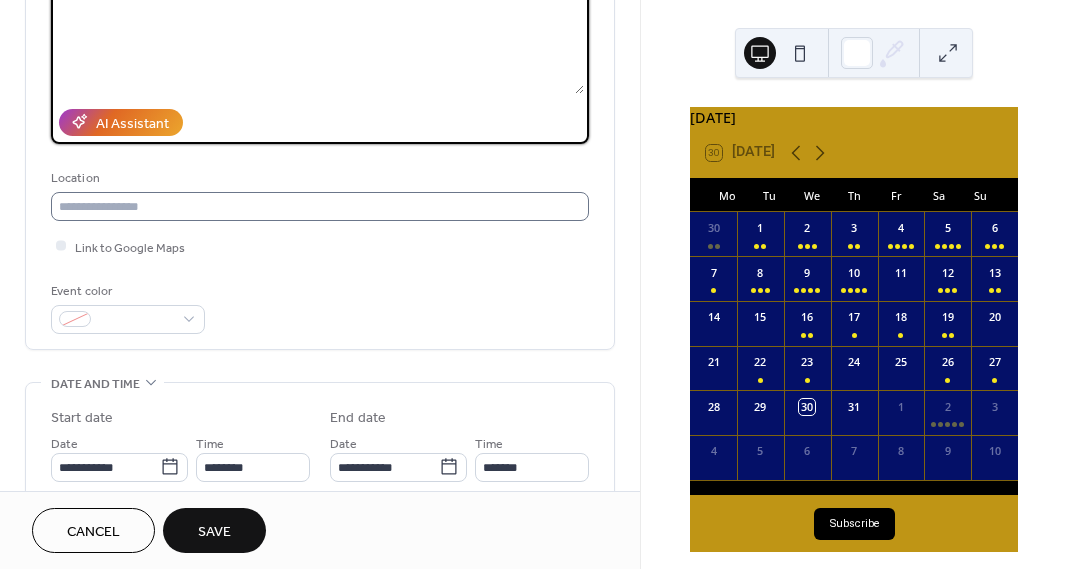 scroll, scrollTop: 270, scrollLeft: 0, axis: vertical 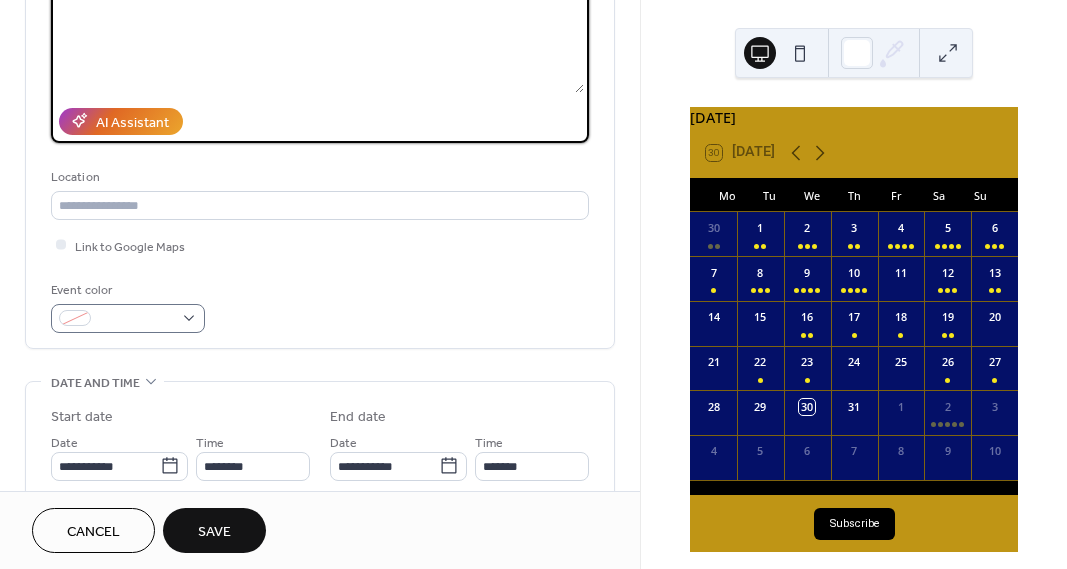 type on "**********" 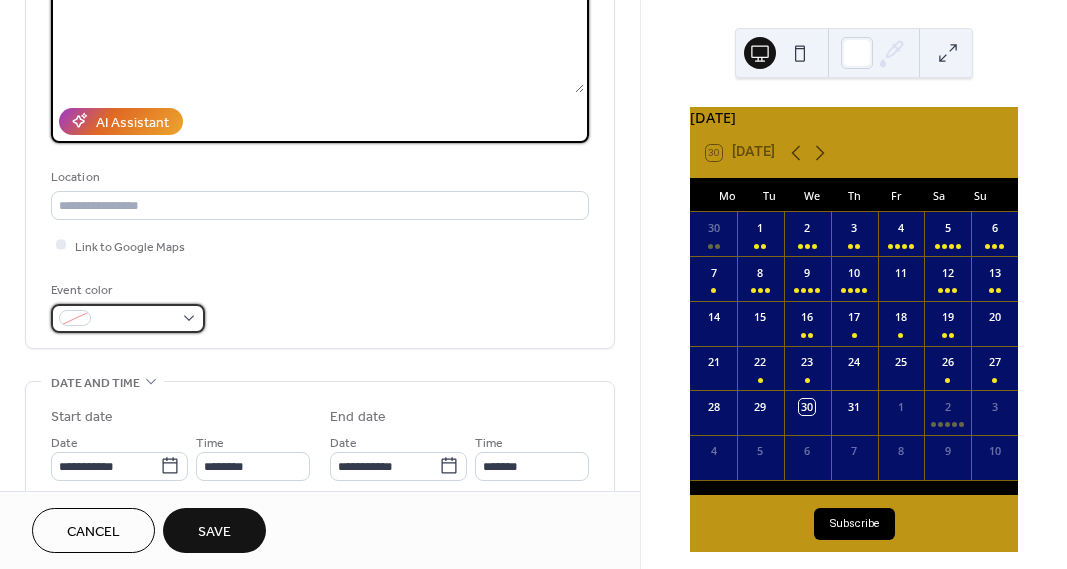 click at bounding box center (136, 319) 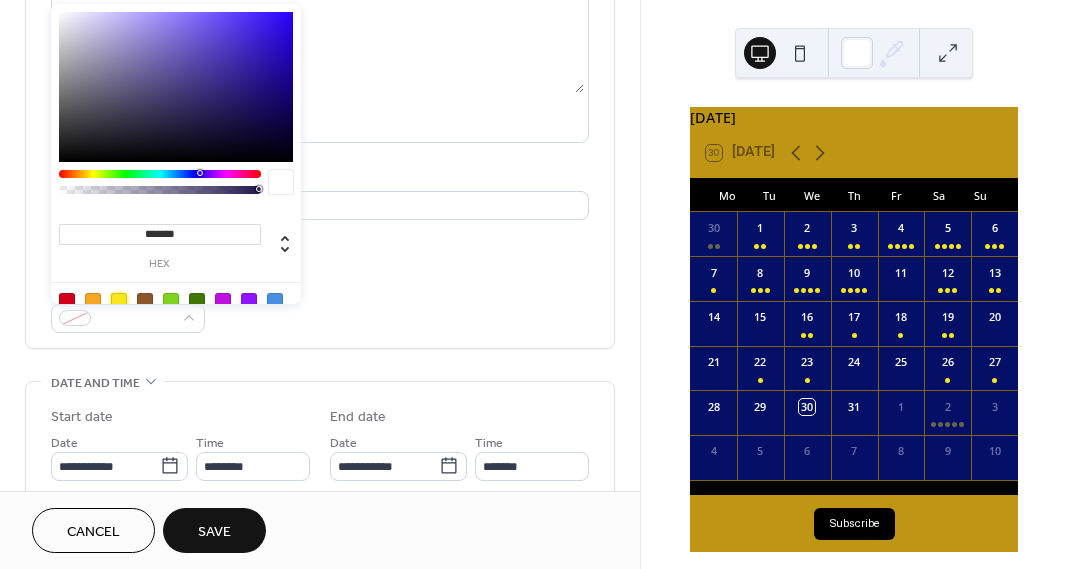 drag, startPoint x: 124, startPoint y: 298, endPoint x: 135, endPoint y: 308, distance: 14.866069 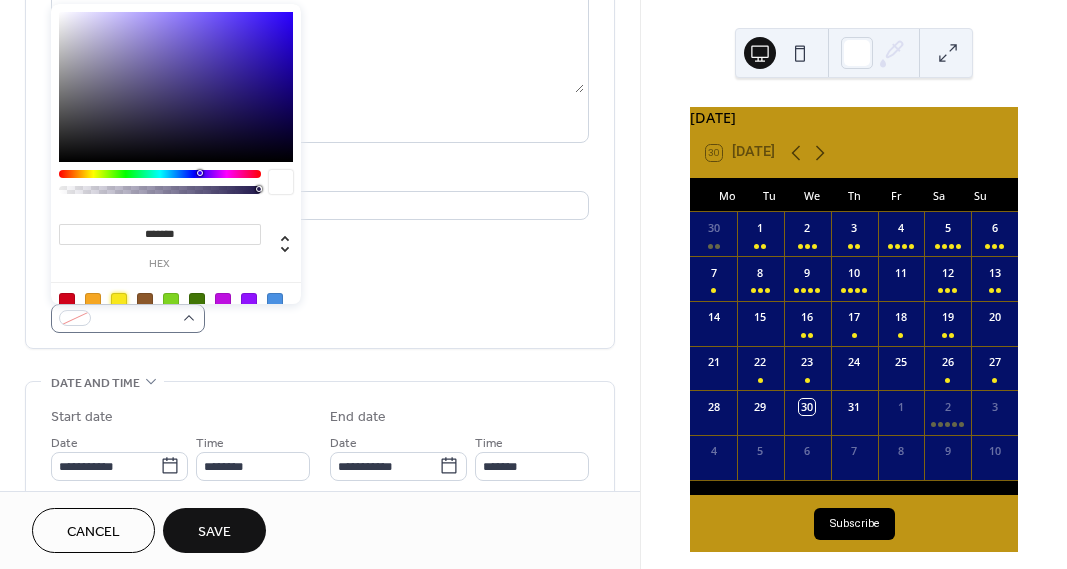 type on "*******" 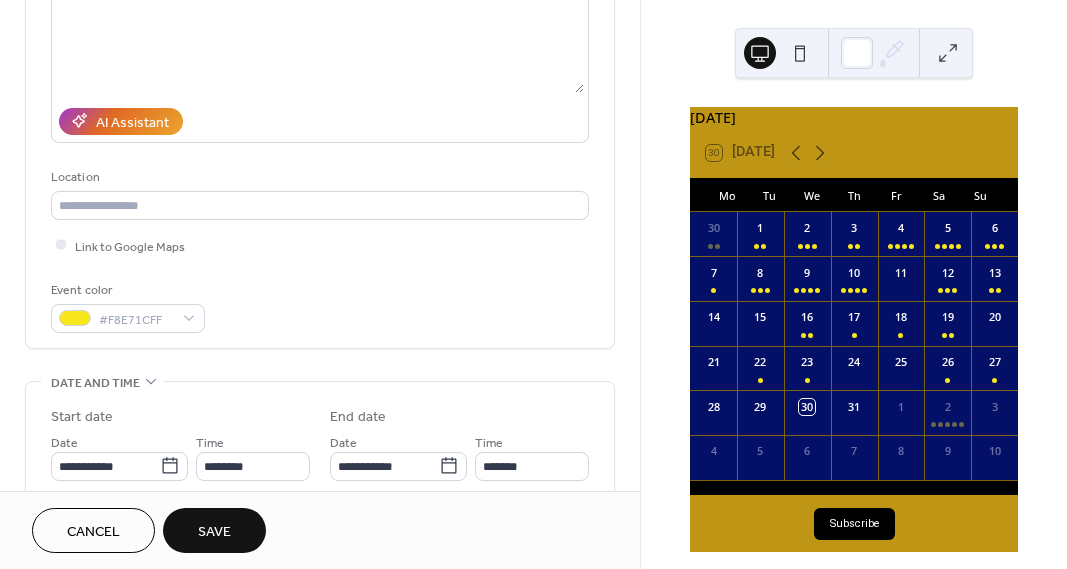 click on "**********" at bounding box center (320, 95) 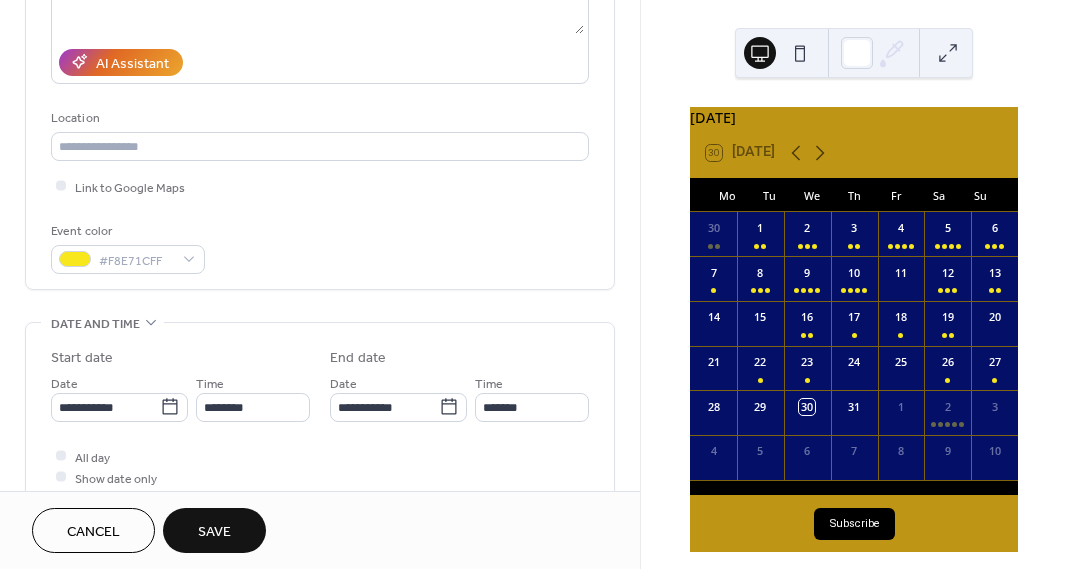 scroll, scrollTop: 403, scrollLeft: 0, axis: vertical 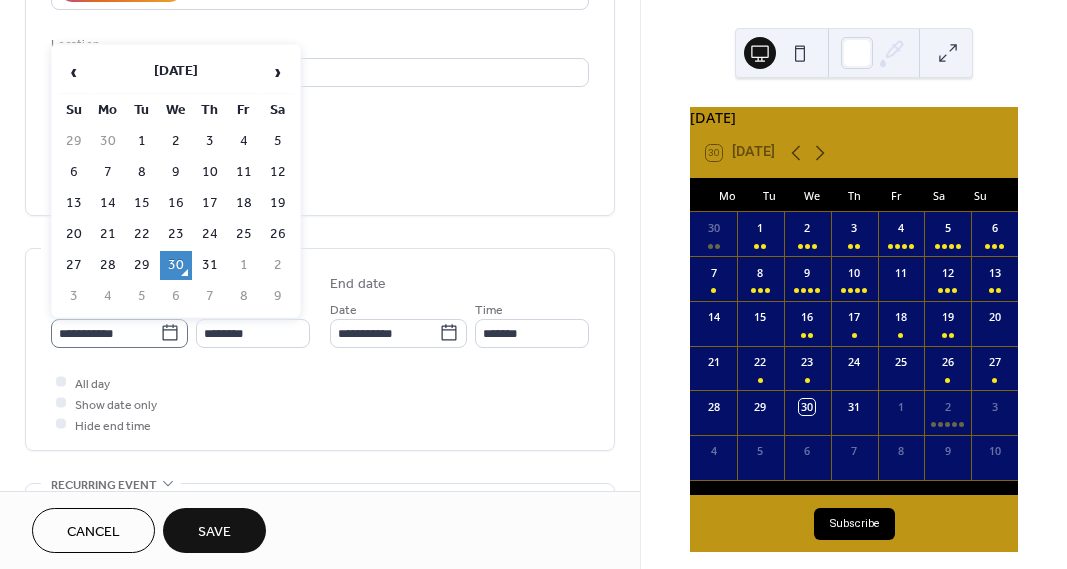 click 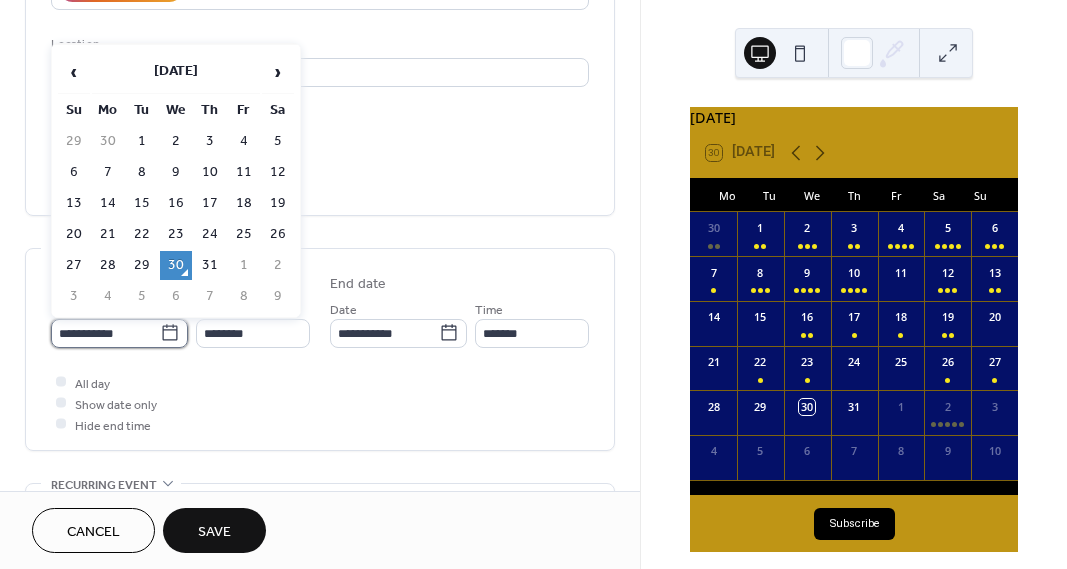 click on "**********" at bounding box center (105, 333) 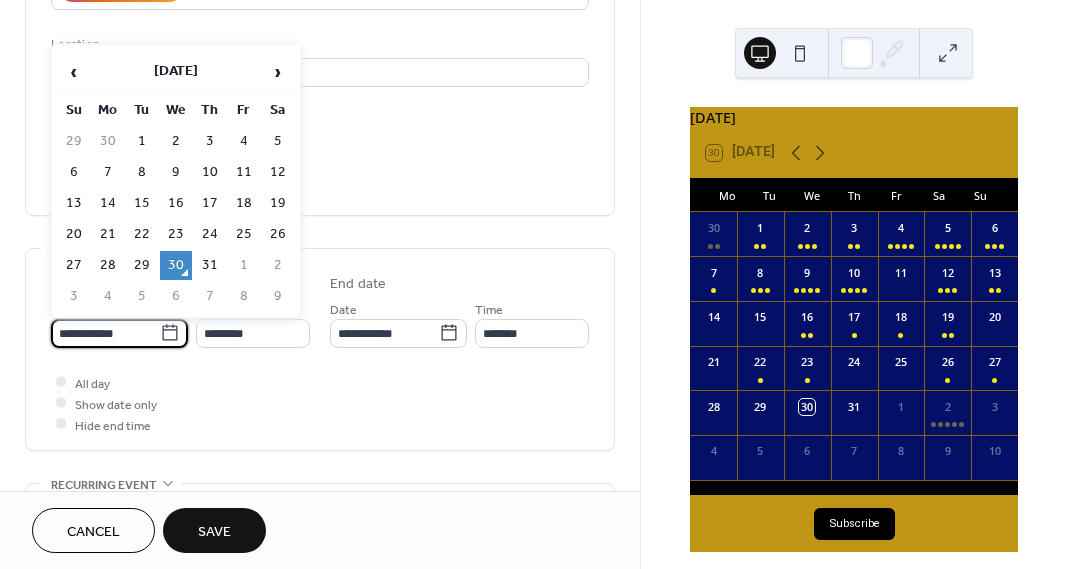 click on "3" at bounding box center [74, 296] 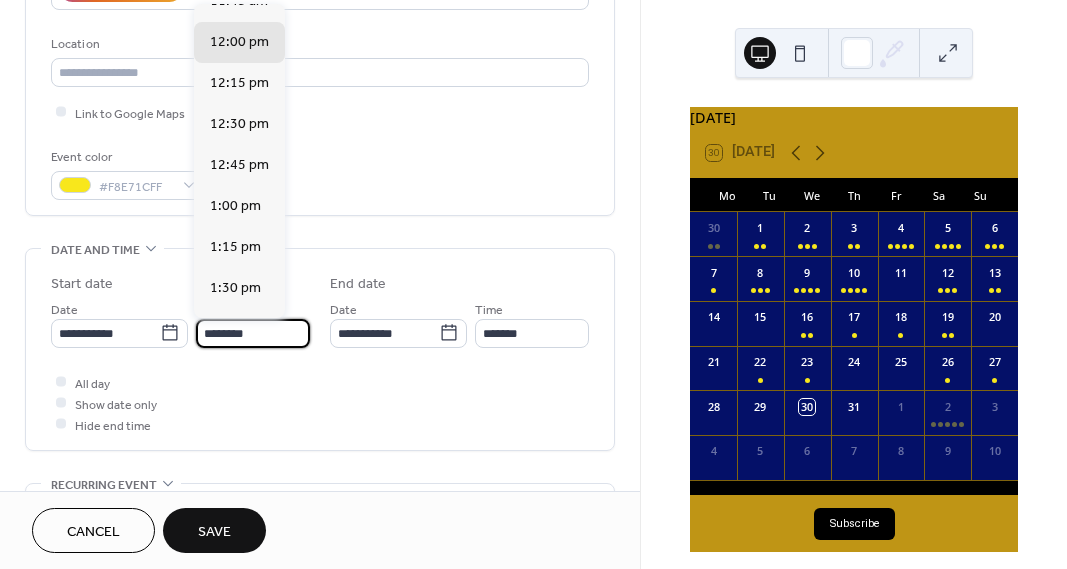 click on "********" at bounding box center [253, 333] 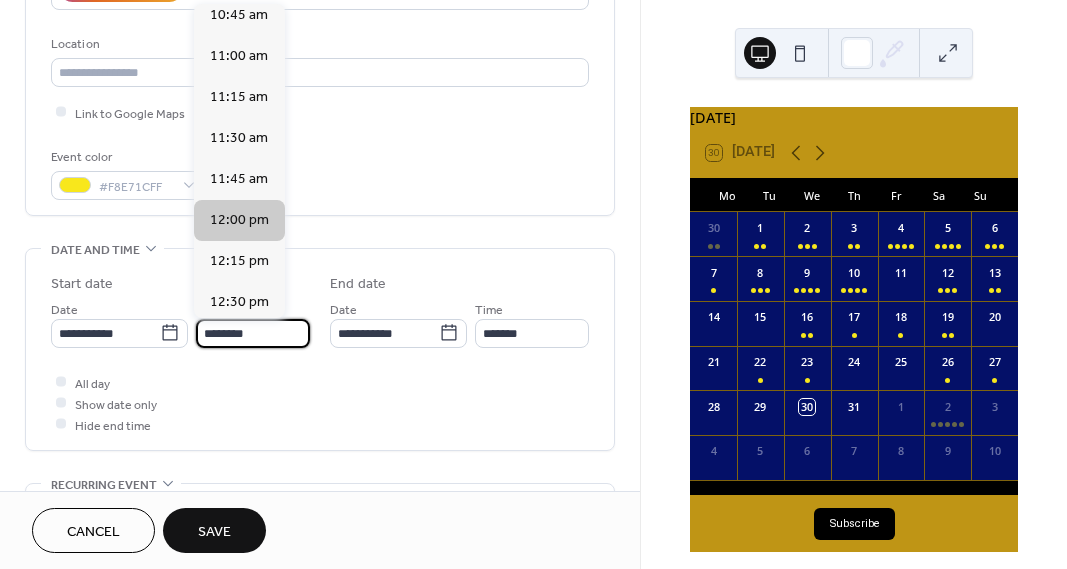 scroll, scrollTop: 1766, scrollLeft: 0, axis: vertical 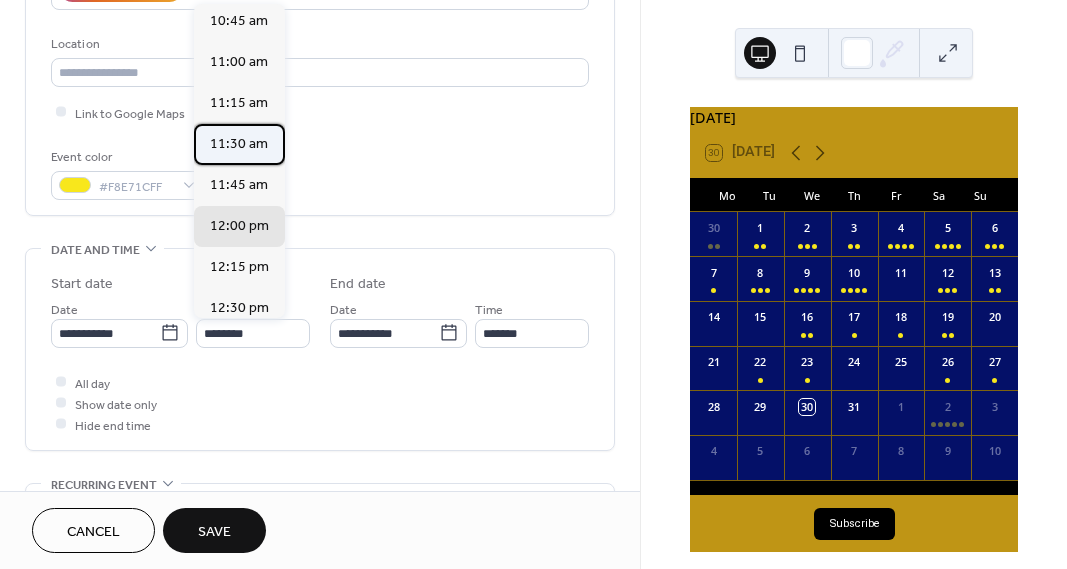 click on "11:30 am" at bounding box center (239, 144) 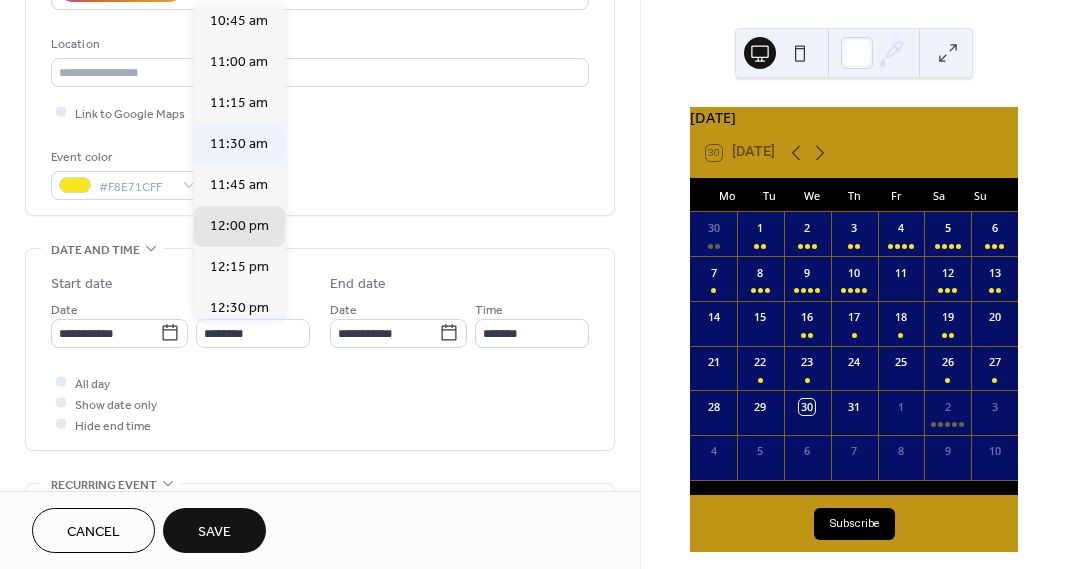 type on "********" 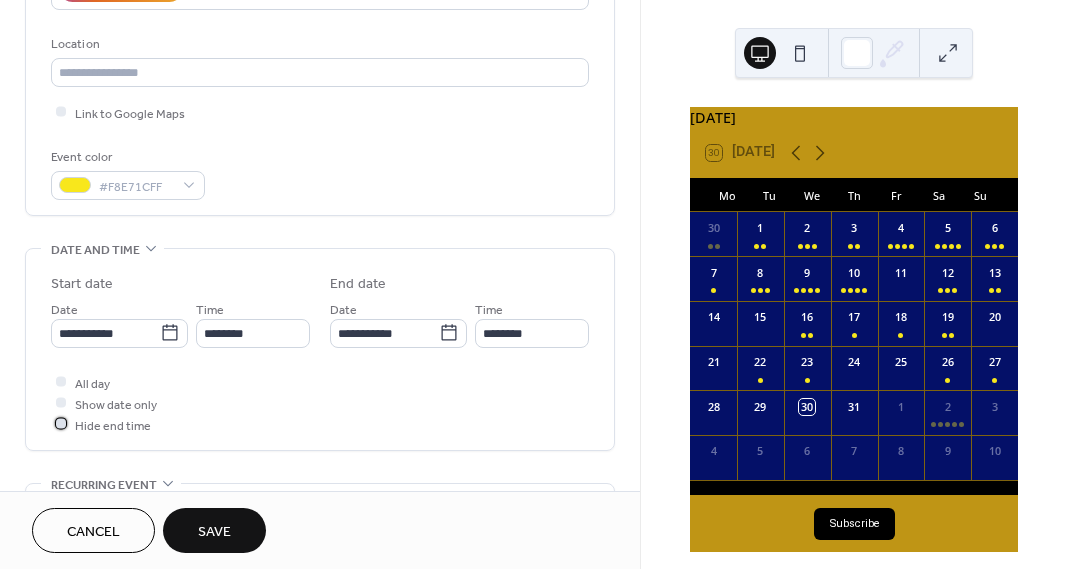 click at bounding box center (61, 424) 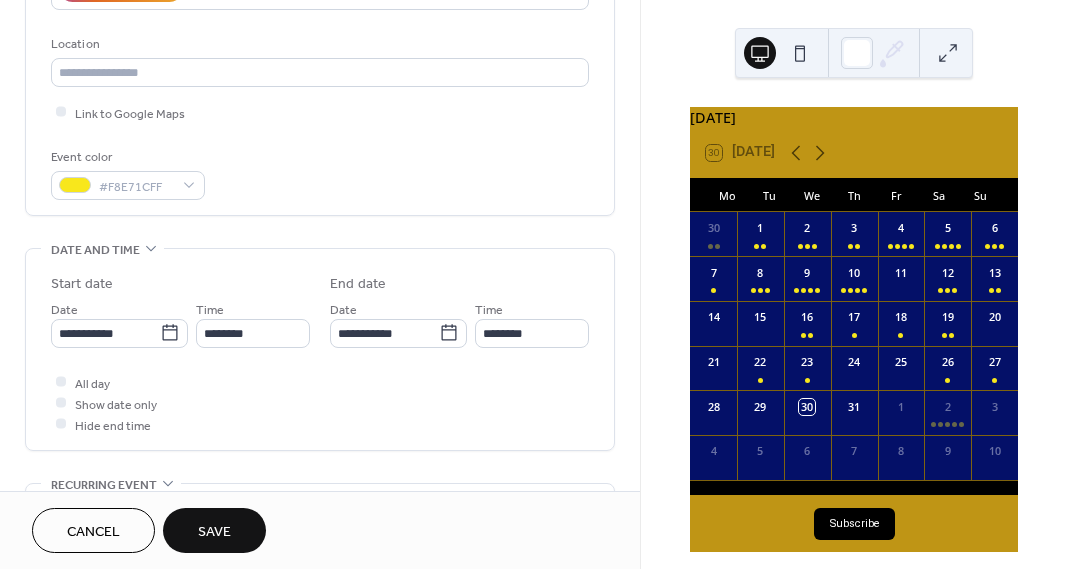 click on "Save" at bounding box center (214, 532) 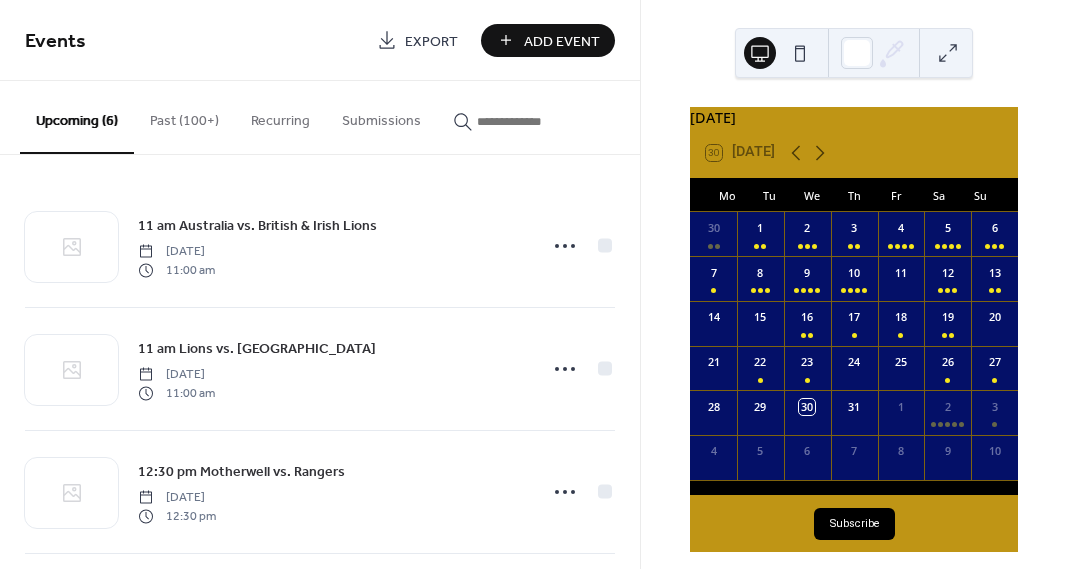 click on "Add Event" at bounding box center (548, 40) 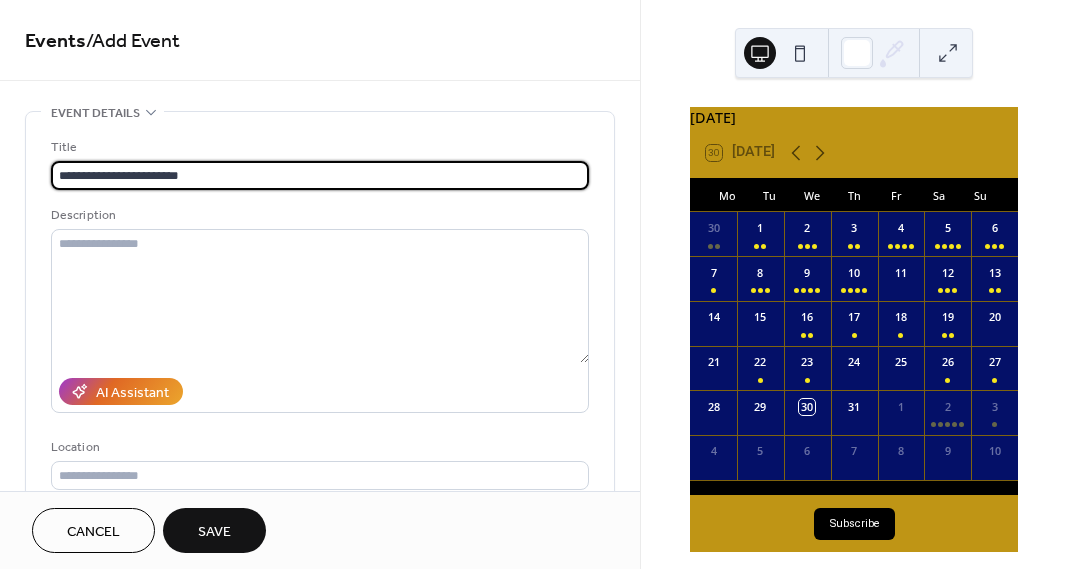 type on "**********" 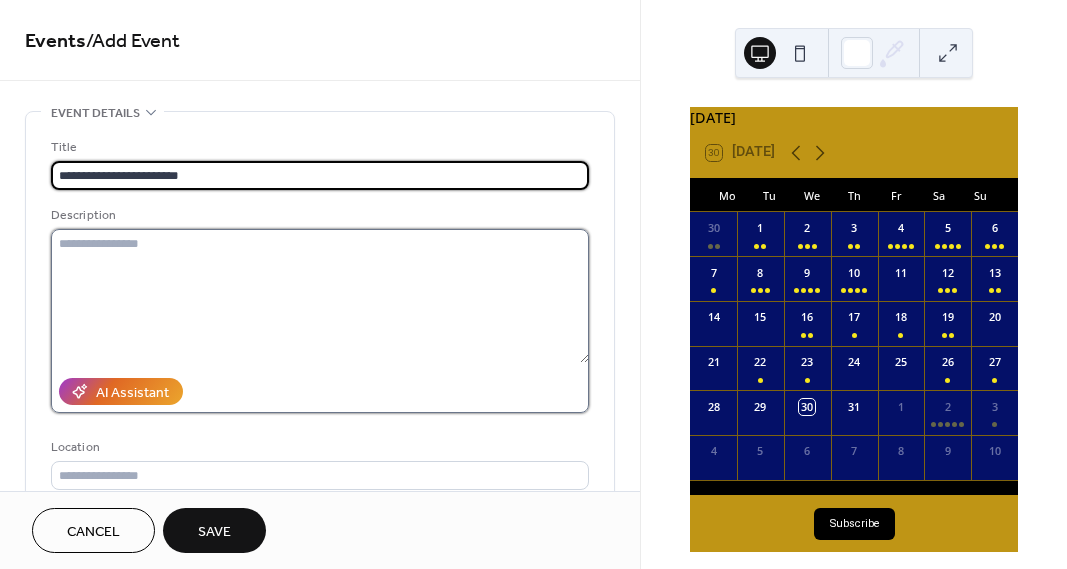 click at bounding box center [320, 296] 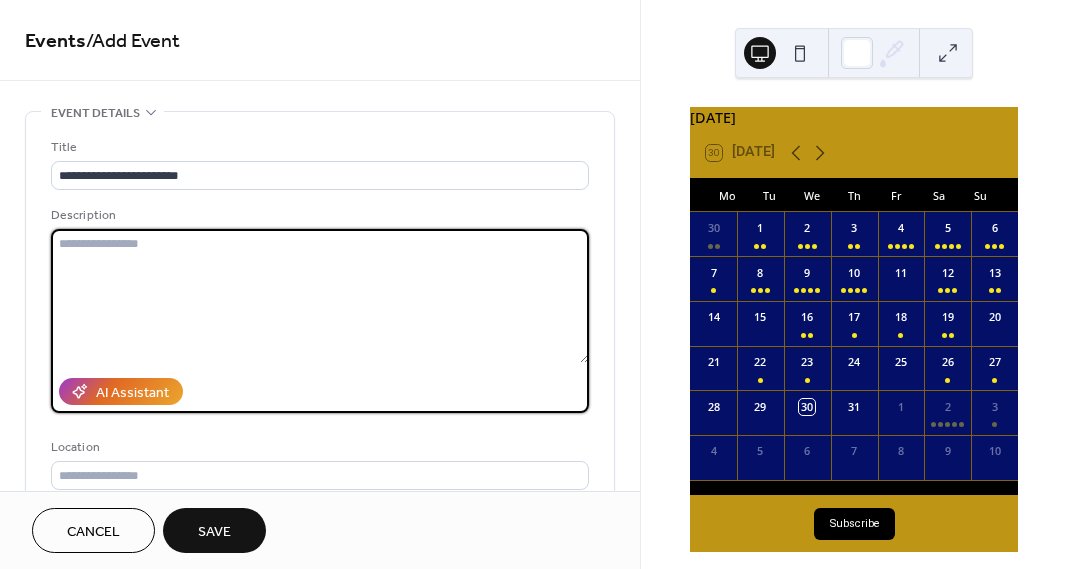 paste on "**********" 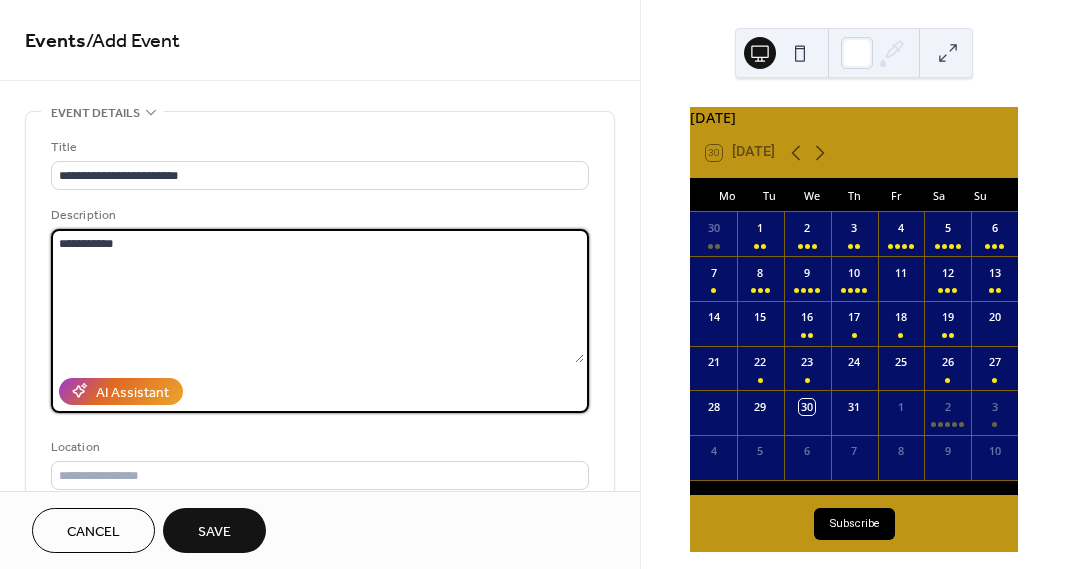 click on "**********" at bounding box center [317, 296] 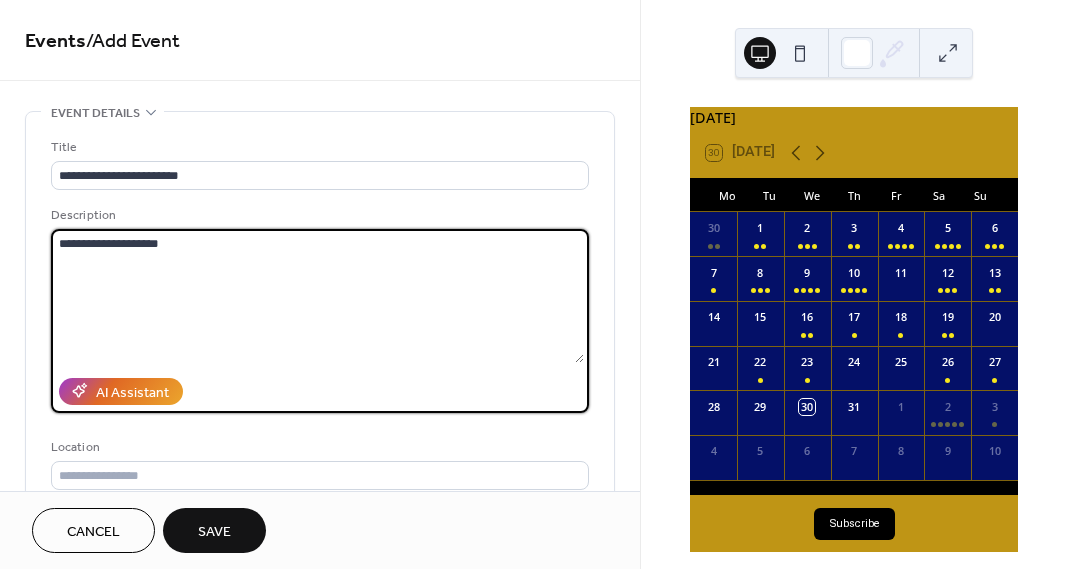 click on "**********" at bounding box center [317, 296] 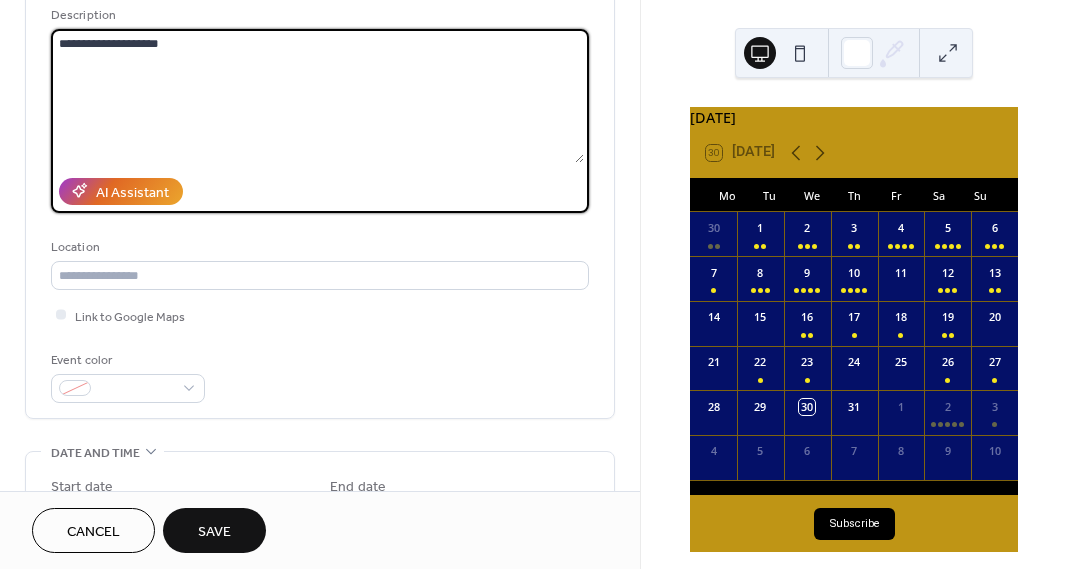 scroll, scrollTop: 252, scrollLeft: 0, axis: vertical 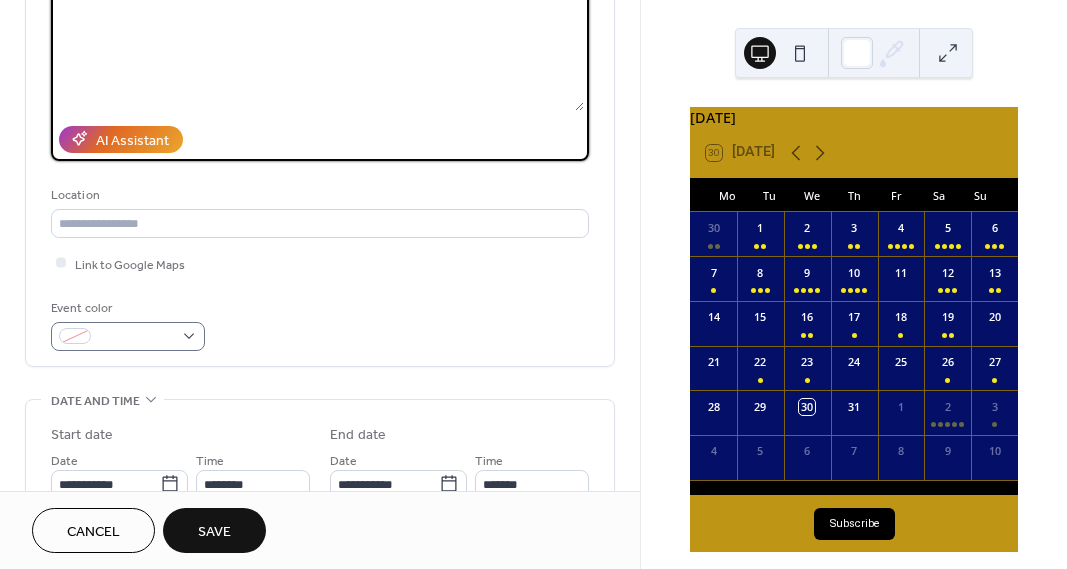 type on "**********" 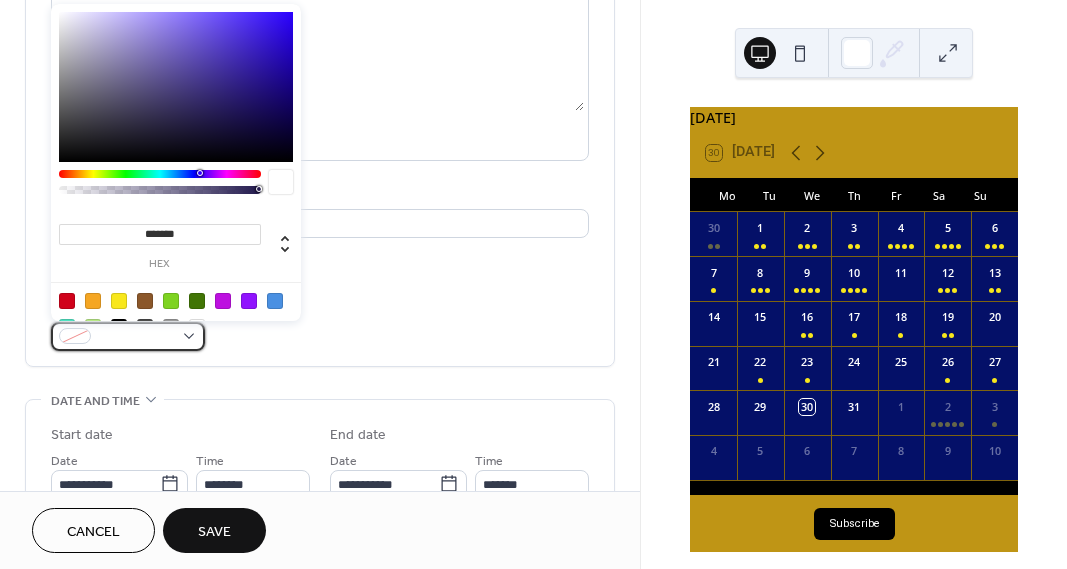 click at bounding box center [136, 337] 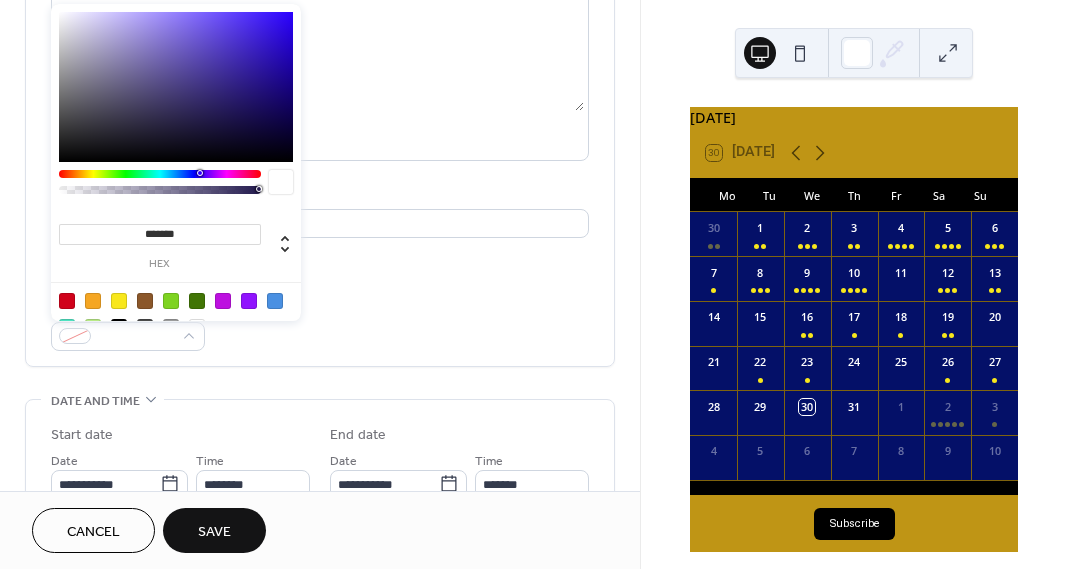 click at bounding box center [119, 301] 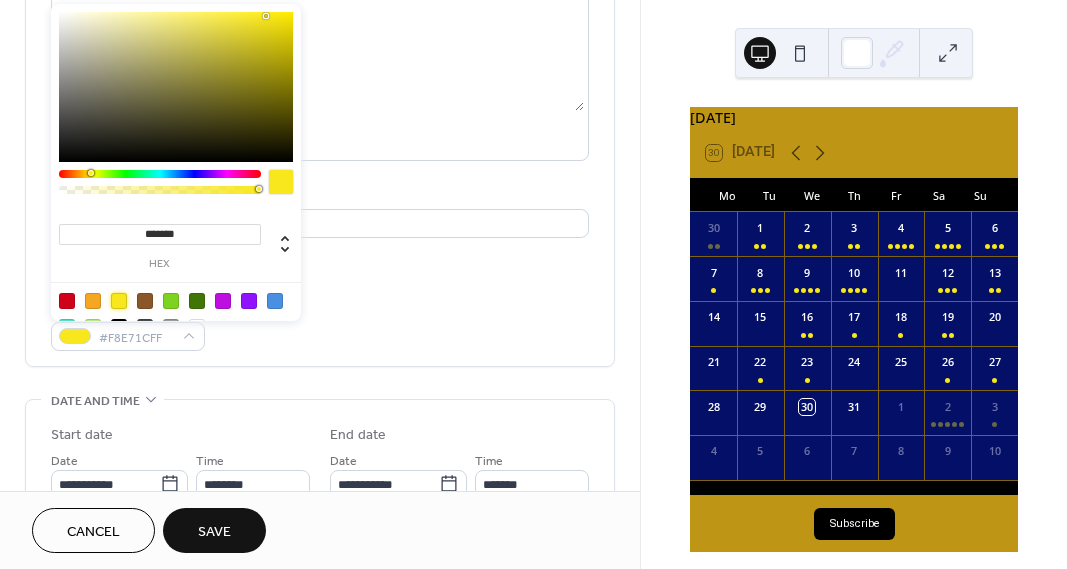 click on "Event color #F8E71CFF" at bounding box center [320, 324] 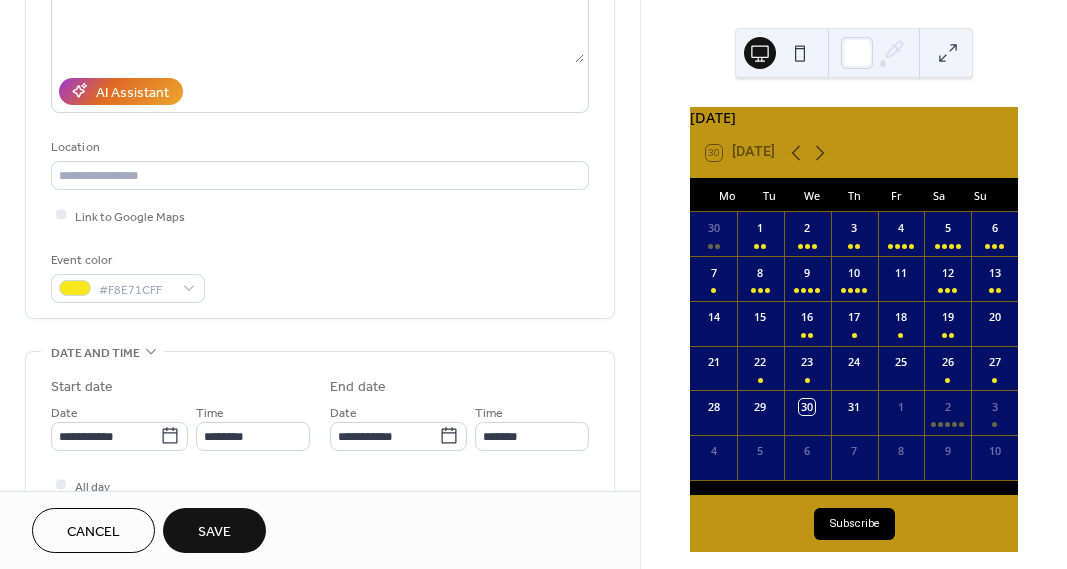 scroll, scrollTop: 375, scrollLeft: 0, axis: vertical 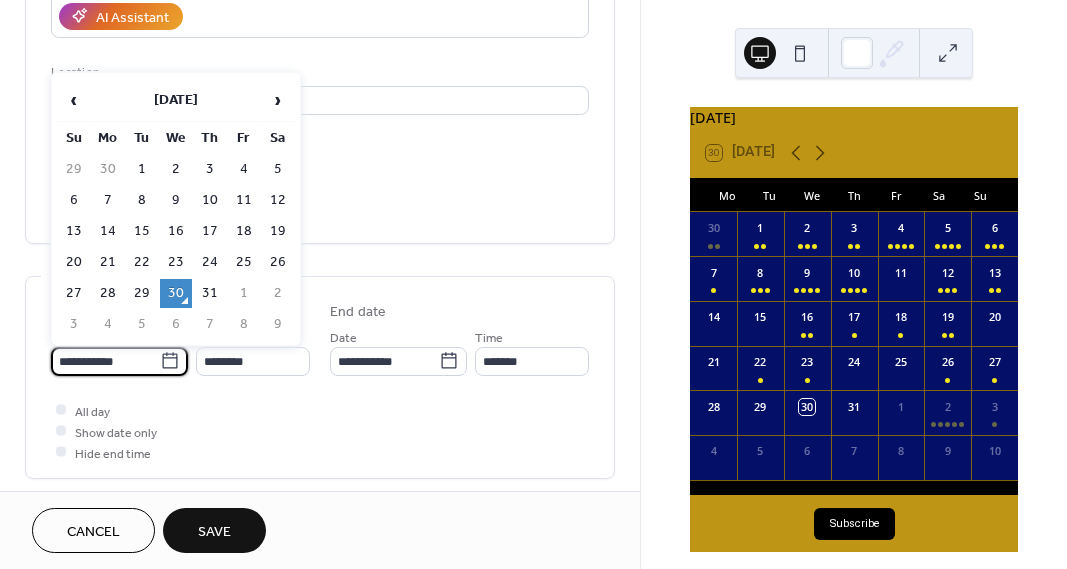 click on "**********" at bounding box center [105, 361] 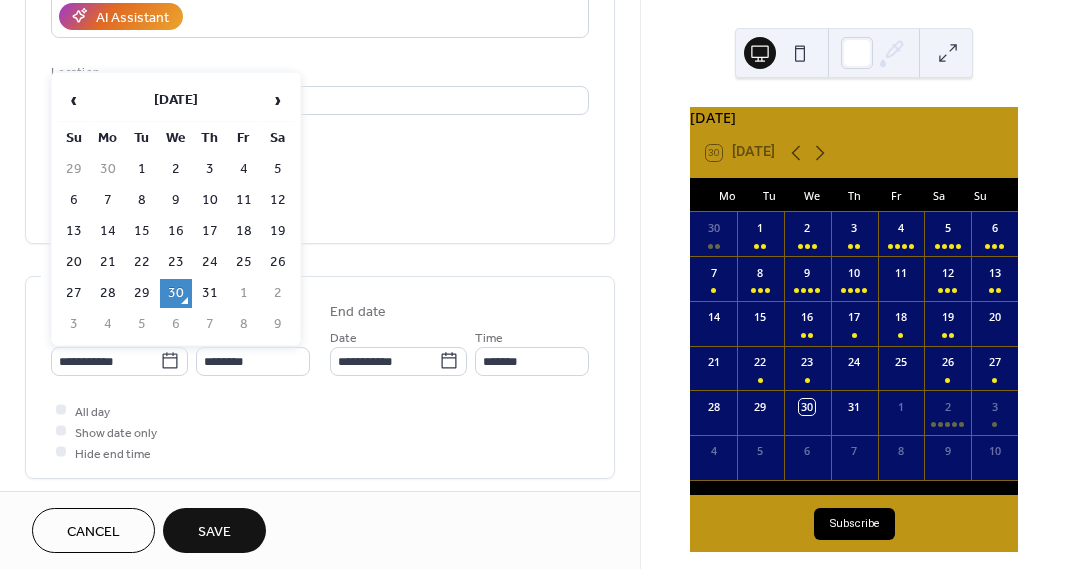 click on "4" at bounding box center (108, 324) 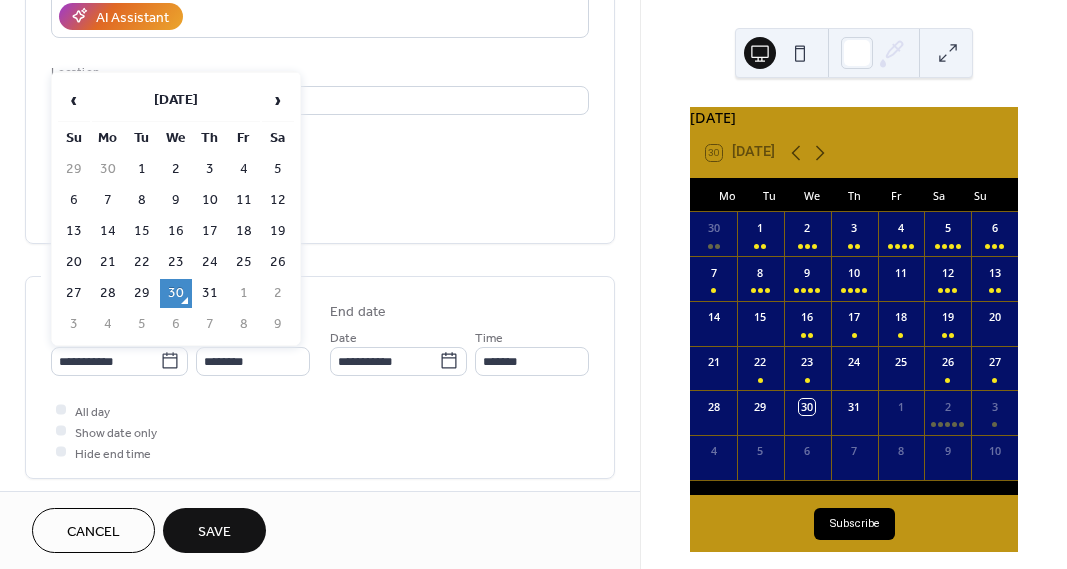 type on "**********" 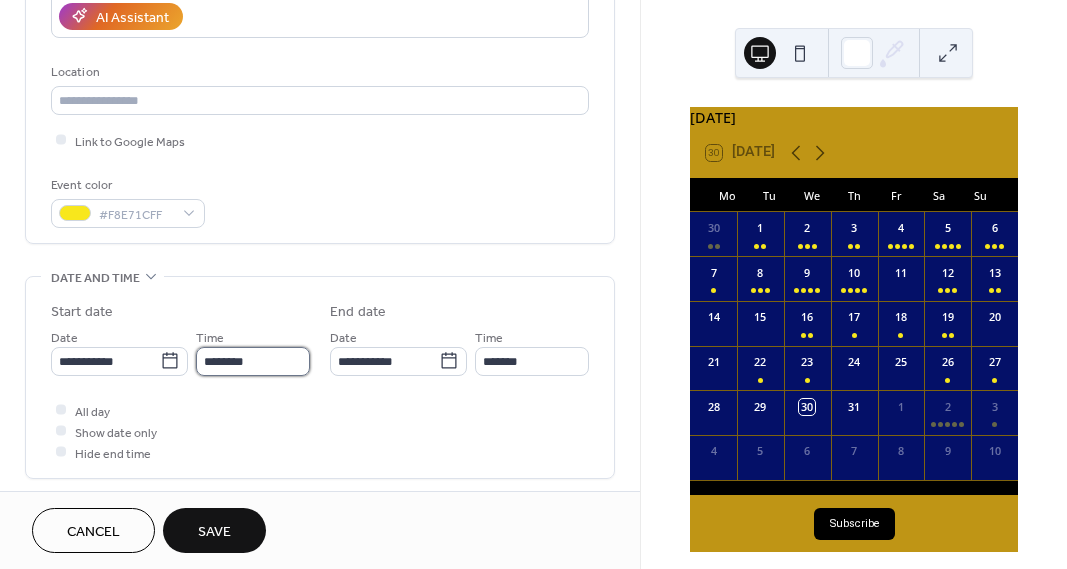 click on "********" at bounding box center [253, 361] 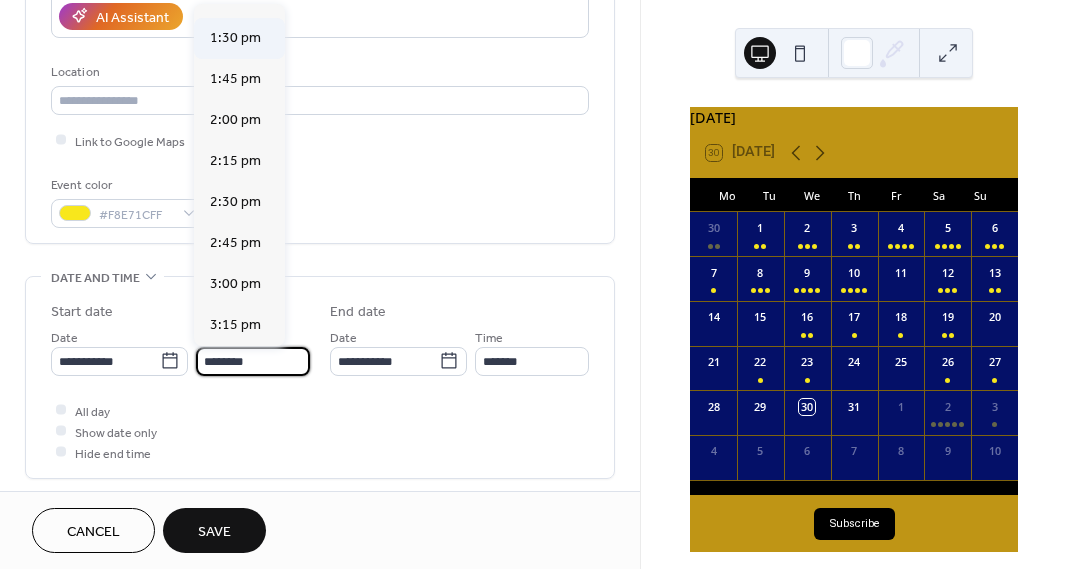 scroll, scrollTop: 2220, scrollLeft: 0, axis: vertical 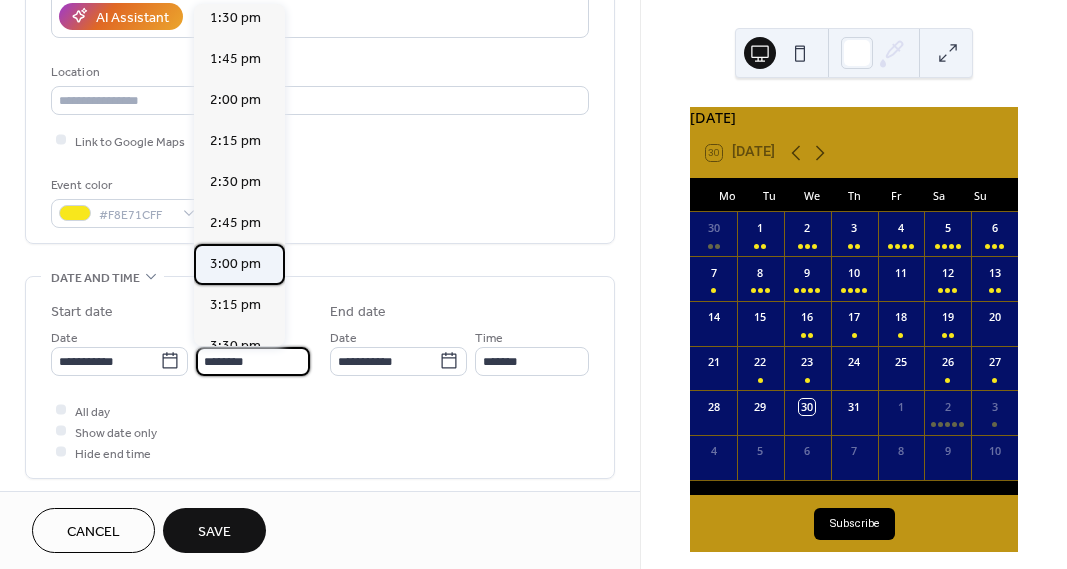 click on "3:00 pm" at bounding box center (235, 264) 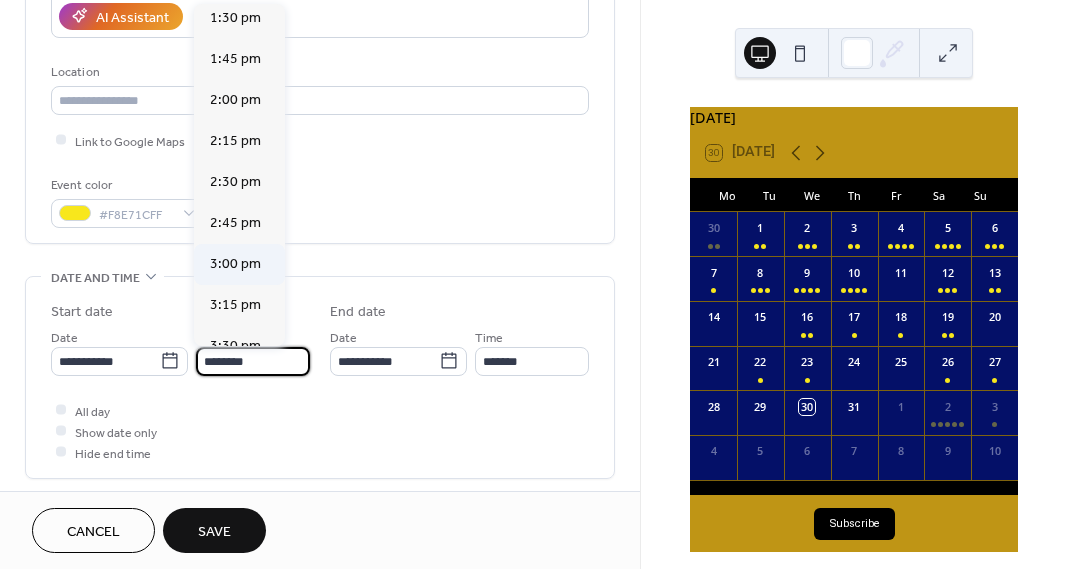 type on "*******" 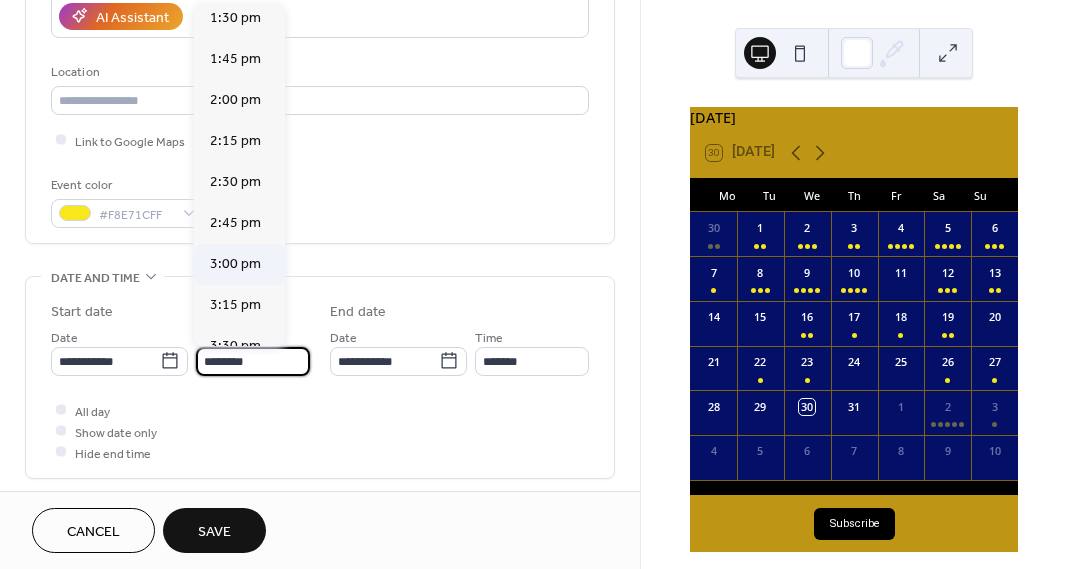 type on "*******" 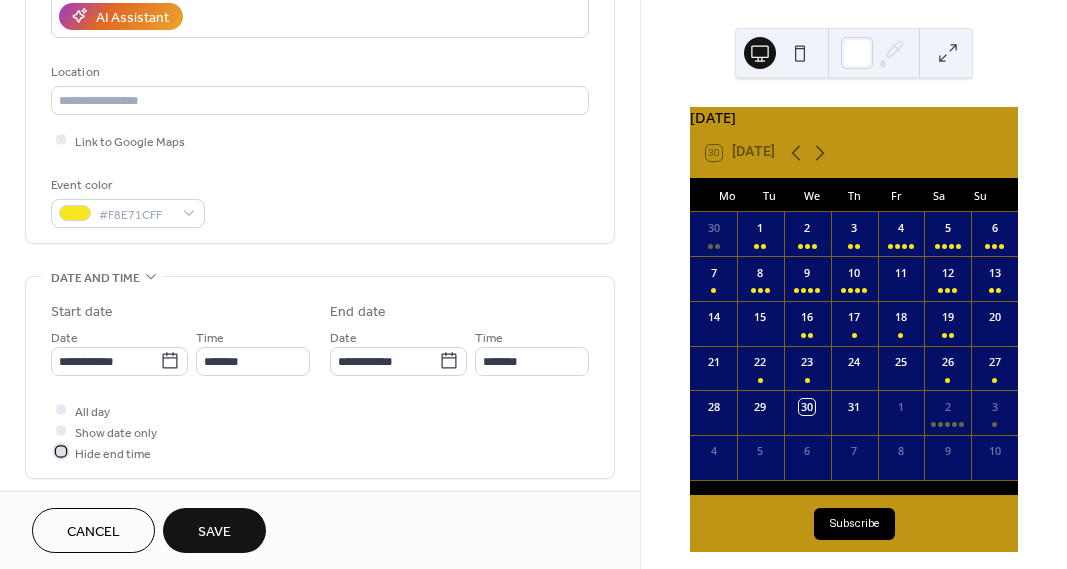 drag, startPoint x: 61, startPoint y: 455, endPoint x: 76, endPoint y: 458, distance: 15.297058 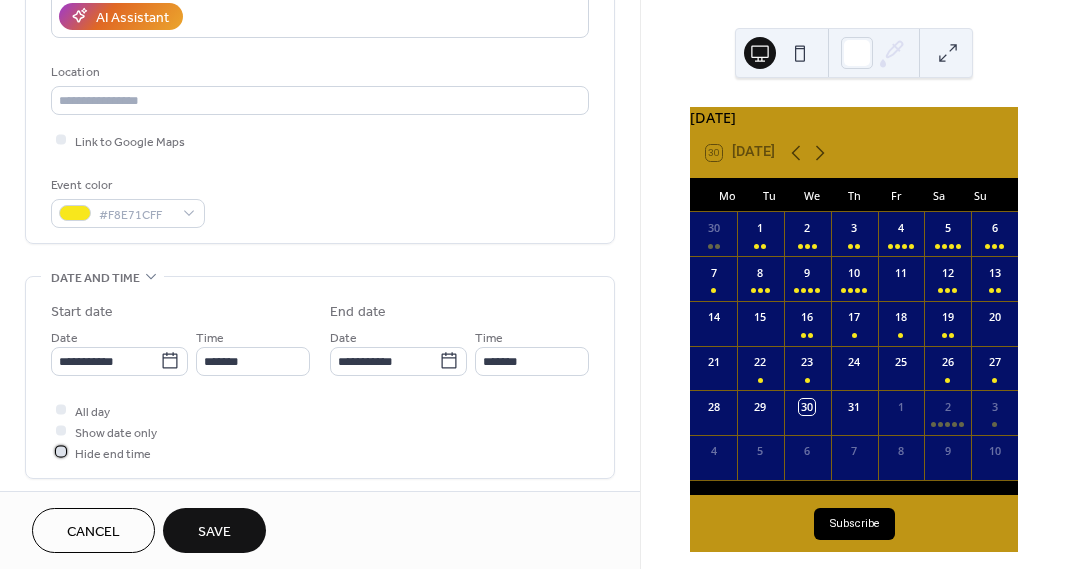 click at bounding box center (61, 452) 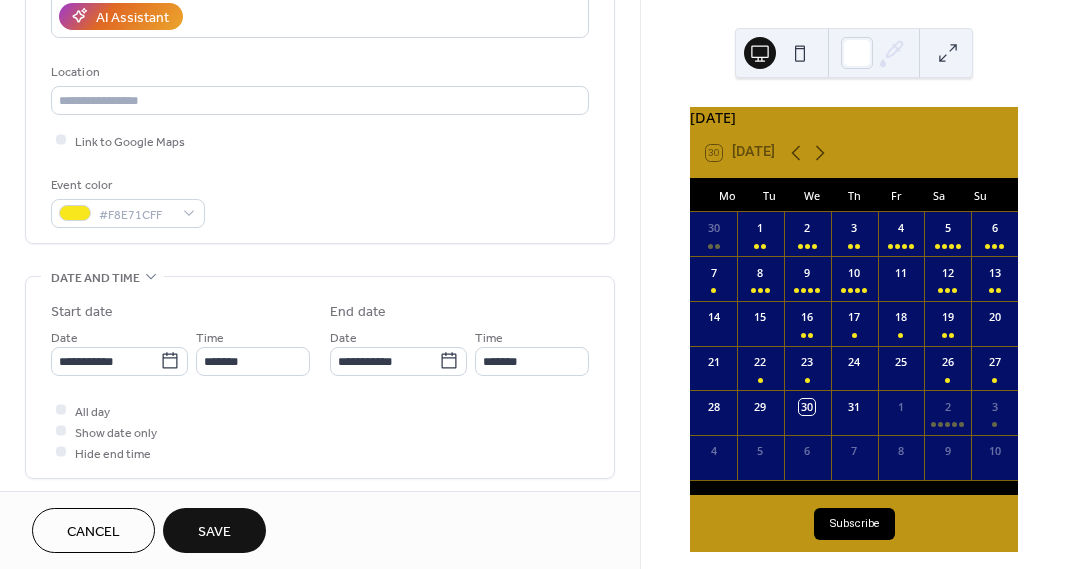 click on "Save" at bounding box center (214, 532) 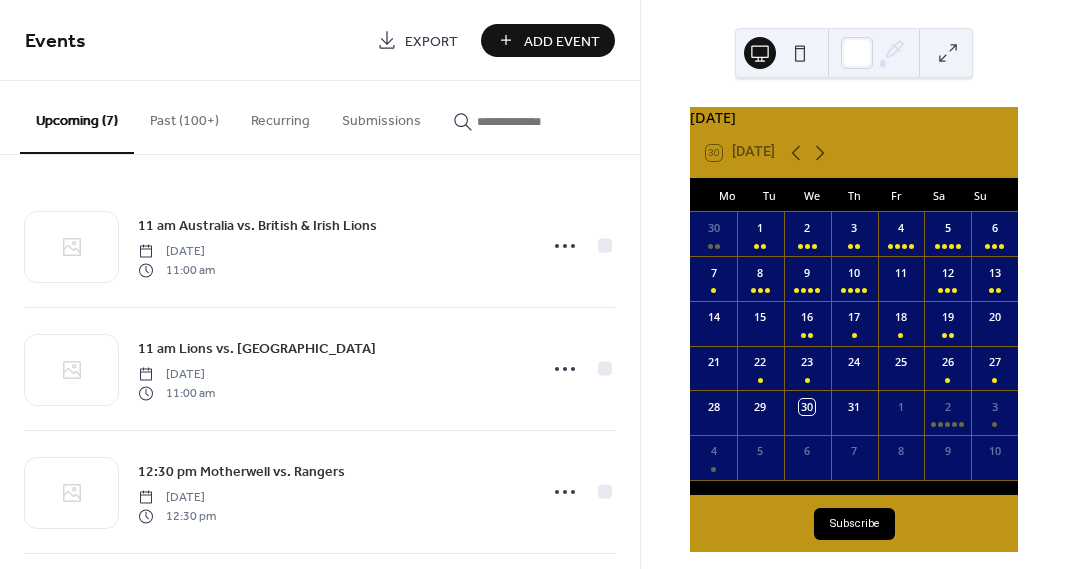 click on "Add Event" at bounding box center [562, 41] 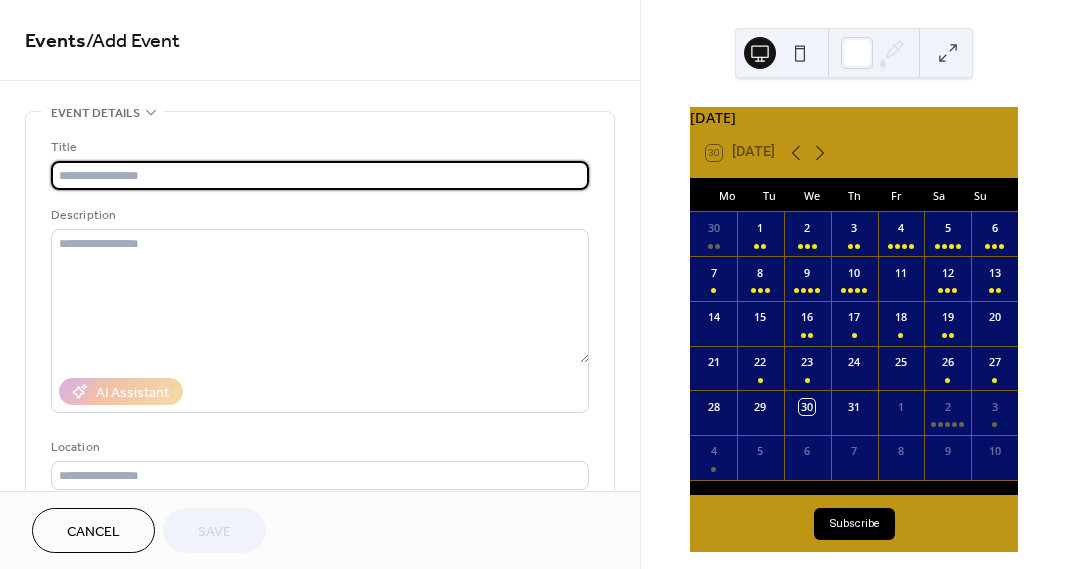 scroll, scrollTop: 0, scrollLeft: 0, axis: both 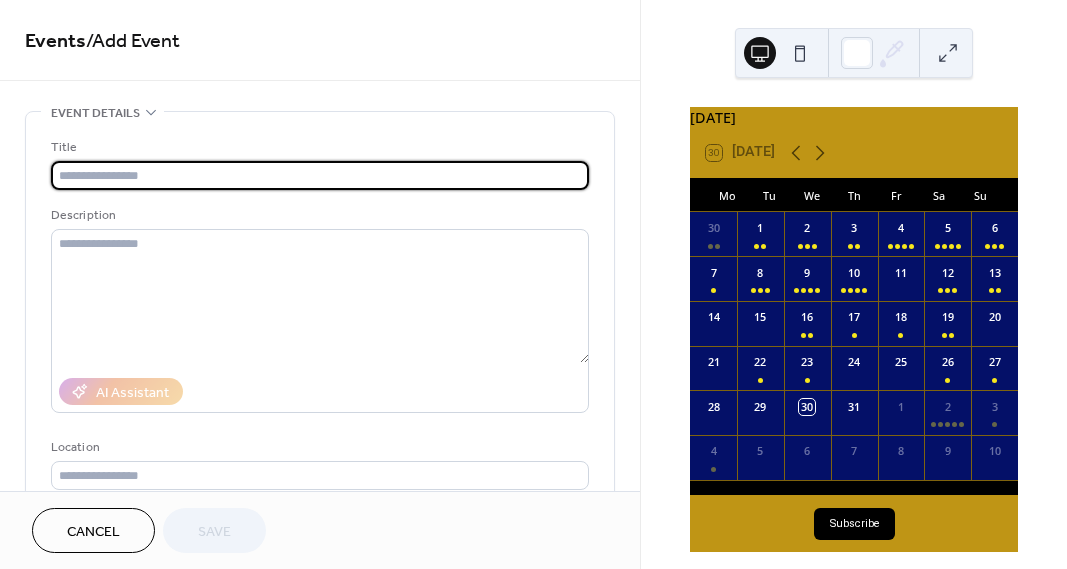 click at bounding box center (320, 175) 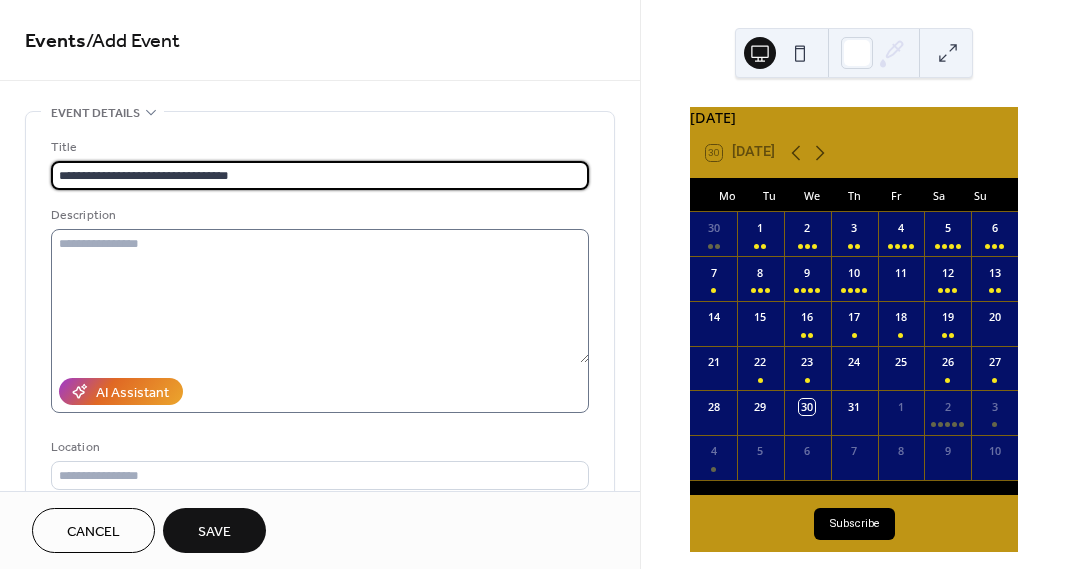 type on "**********" 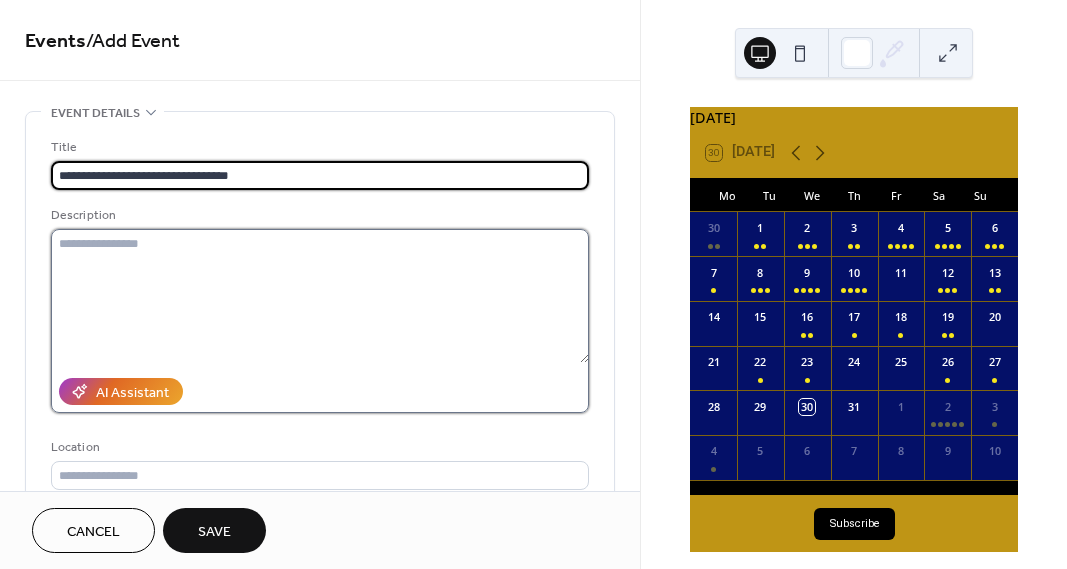 click at bounding box center (320, 296) 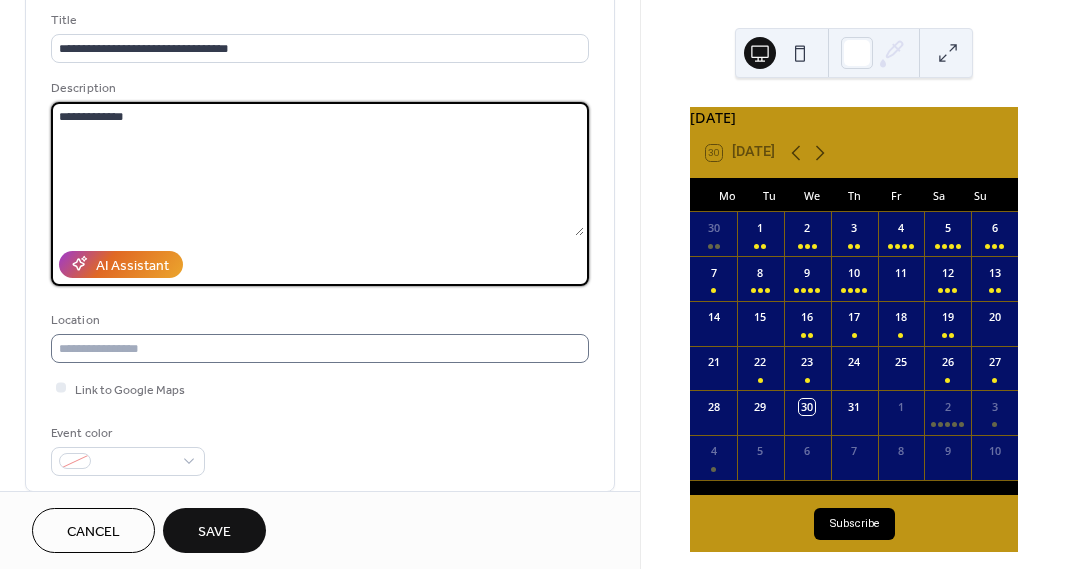 scroll, scrollTop: 153, scrollLeft: 0, axis: vertical 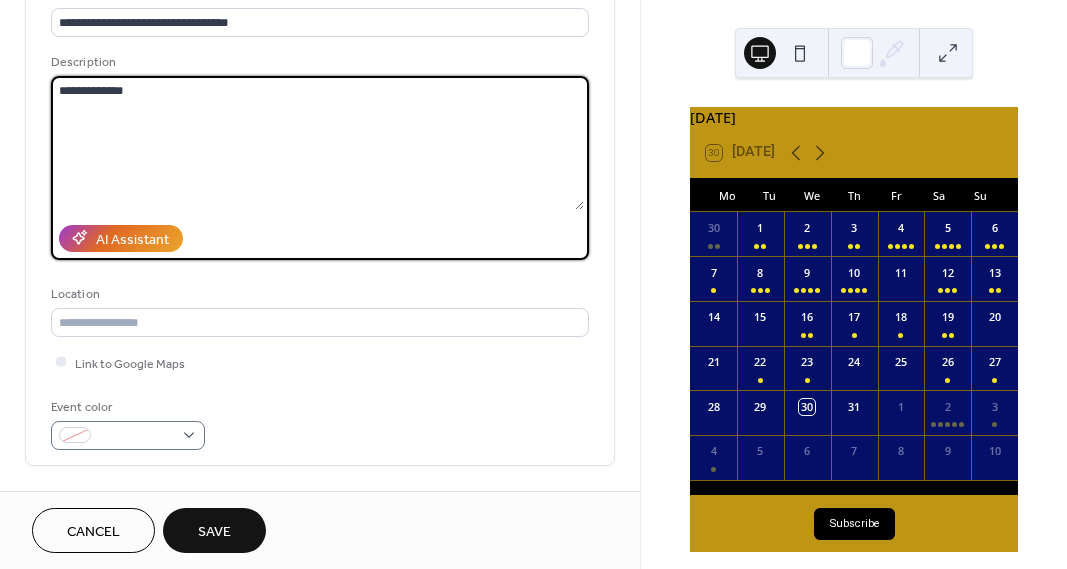 type on "**********" 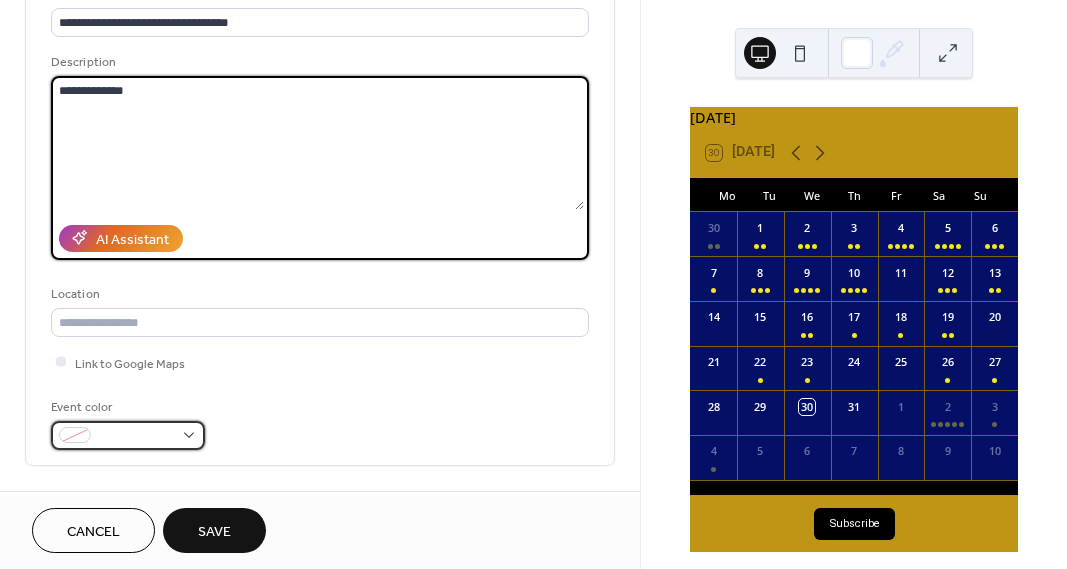 click at bounding box center [128, 435] 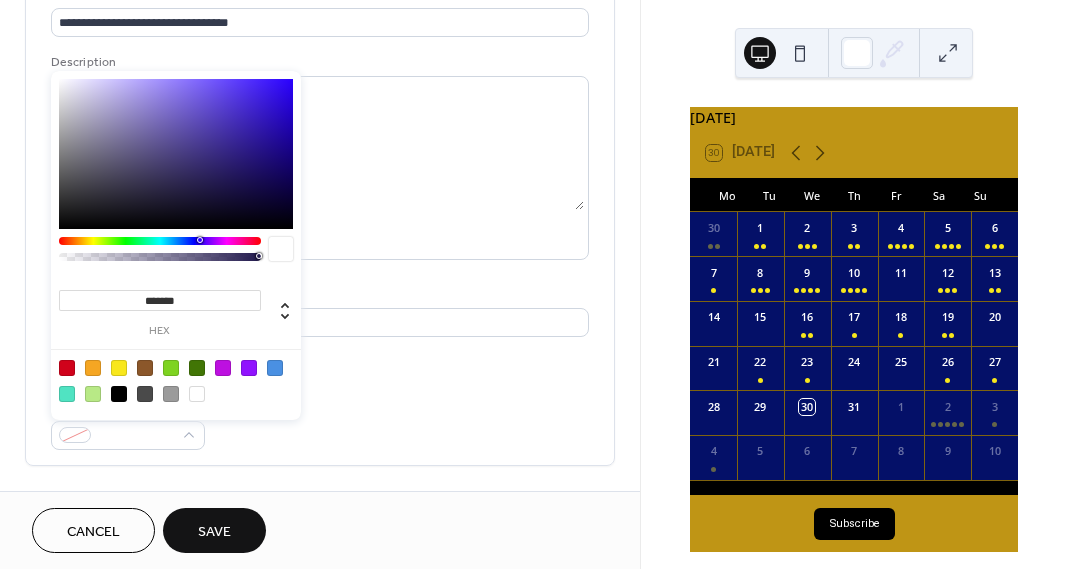 drag, startPoint x: 121, startPoint y: 370, endPoint x: 231, endPoint y: 402, distance: 114.56003 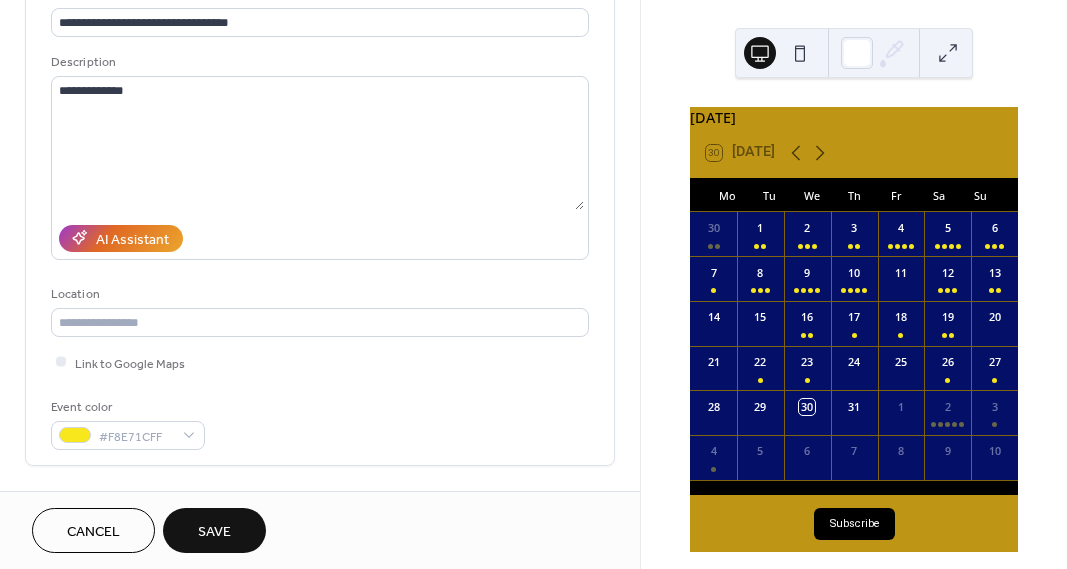 click on "Event color #F8E71CFF" at bounding box center (320, 423) 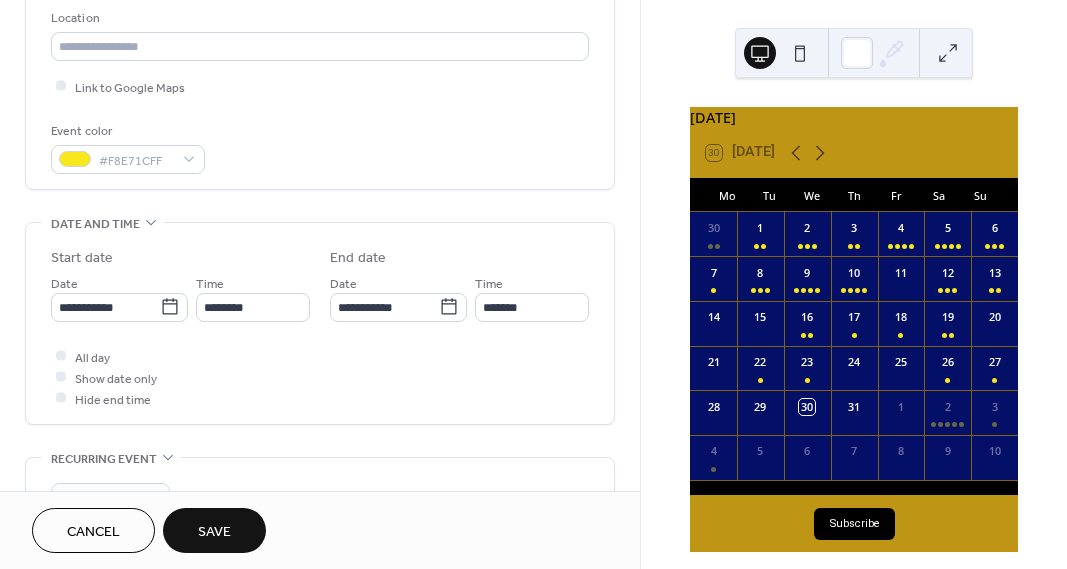 scroll, scrollTop: 443, scrollLeft: 0, axis: vertical 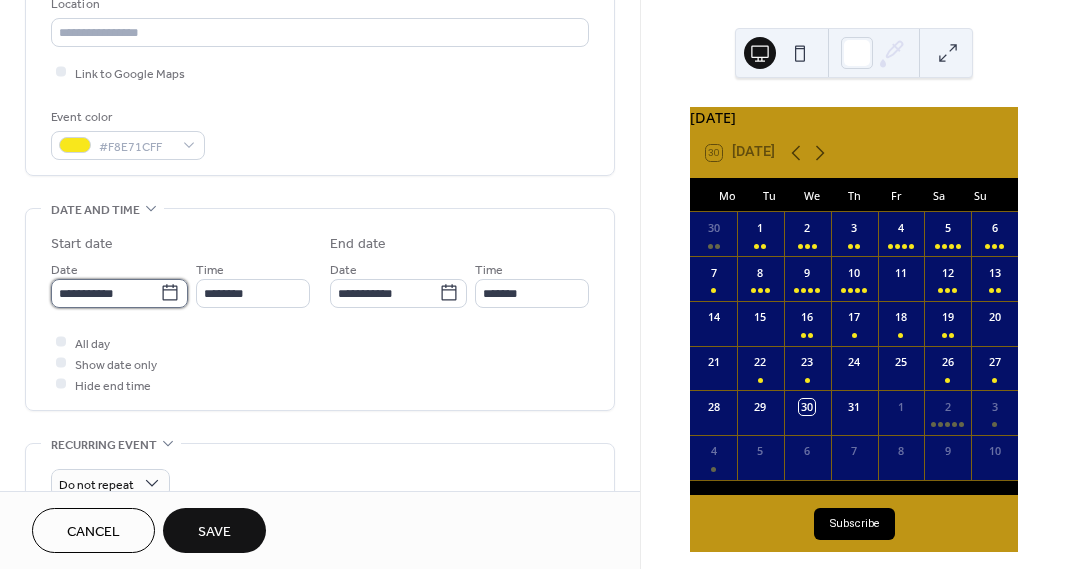 click on "**********" at bounding box center (105, 293) 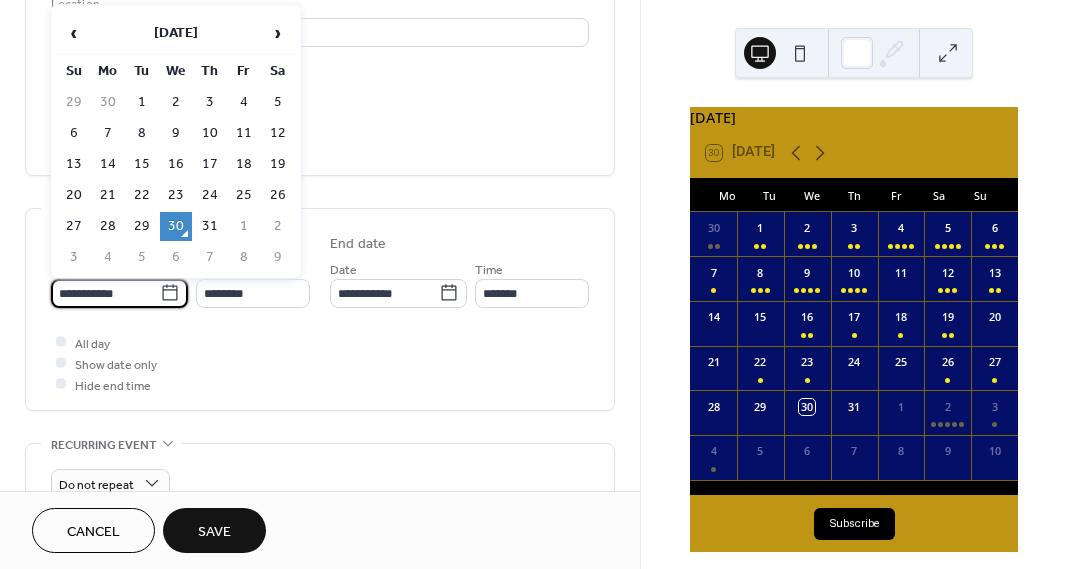 click on "3" at bounding box center [74, 257] 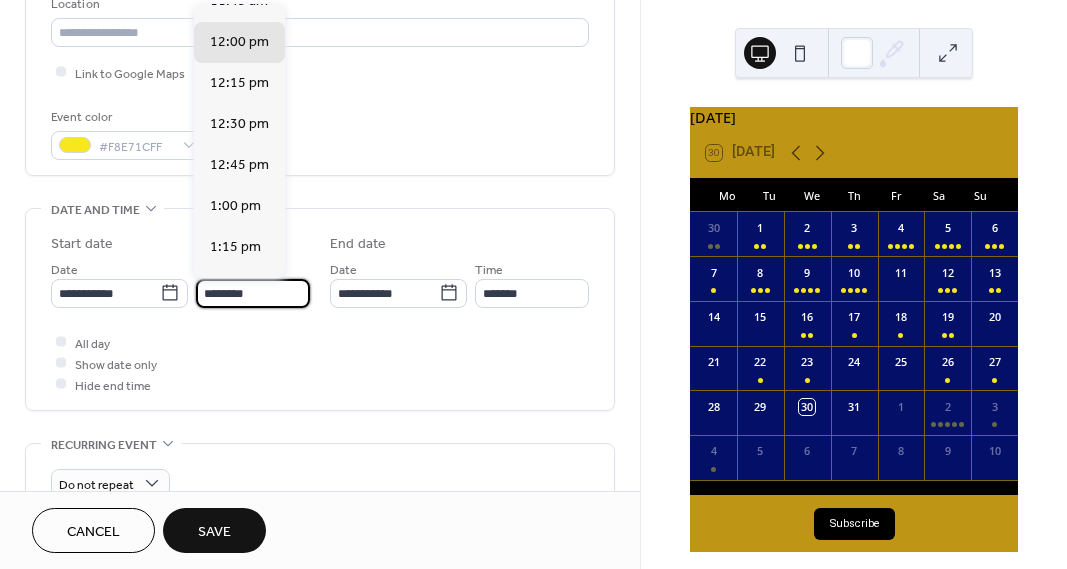 click on "********" at bounding box center [253, 293] 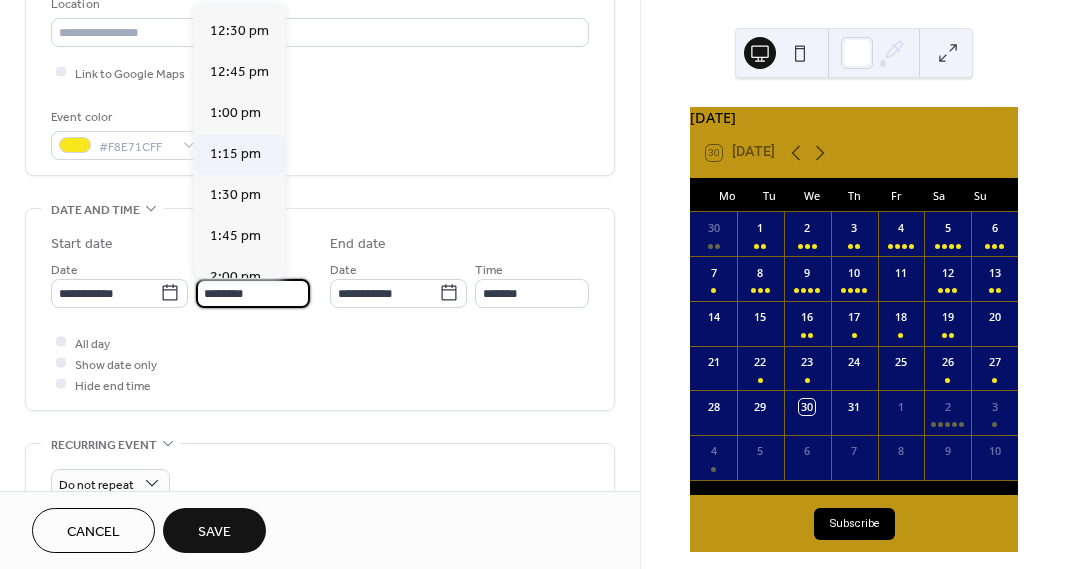 scroll, scrollTop: 2077, scrollLeft: 0, axis: vertical 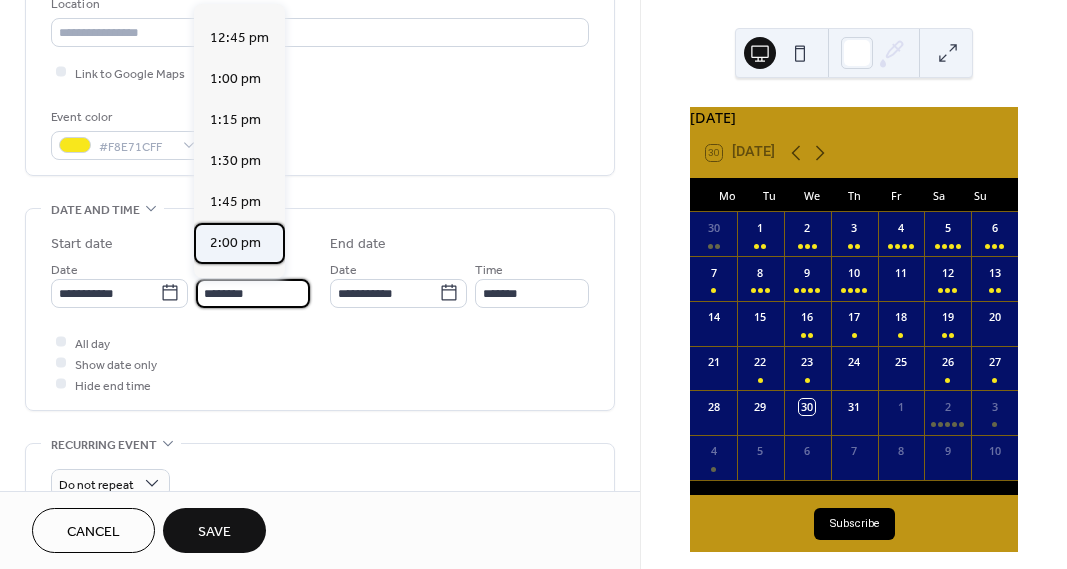 click on "2:00 pm" at bounding box center (235, 243) 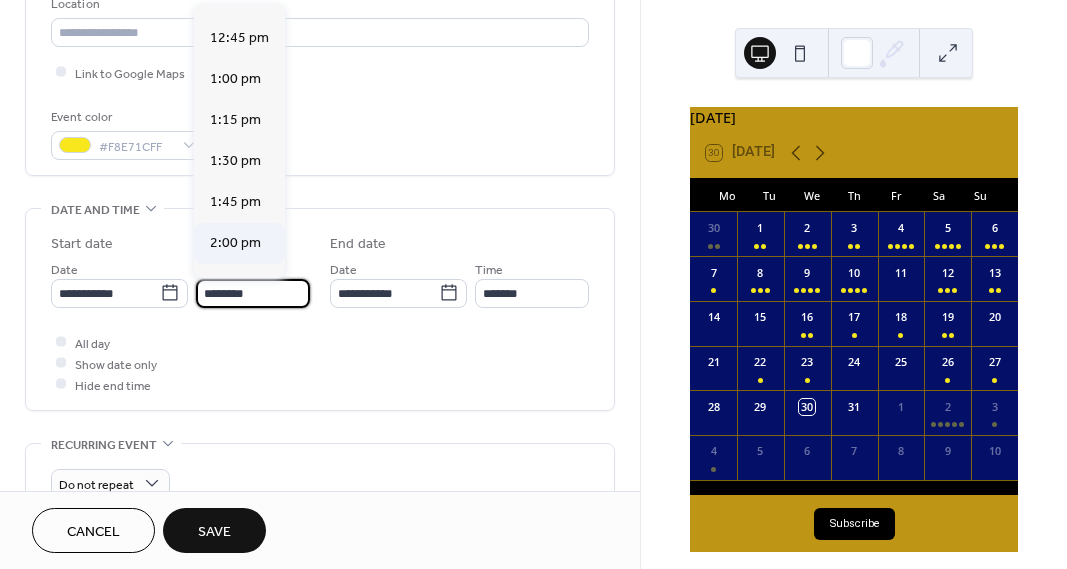 type on "*******" 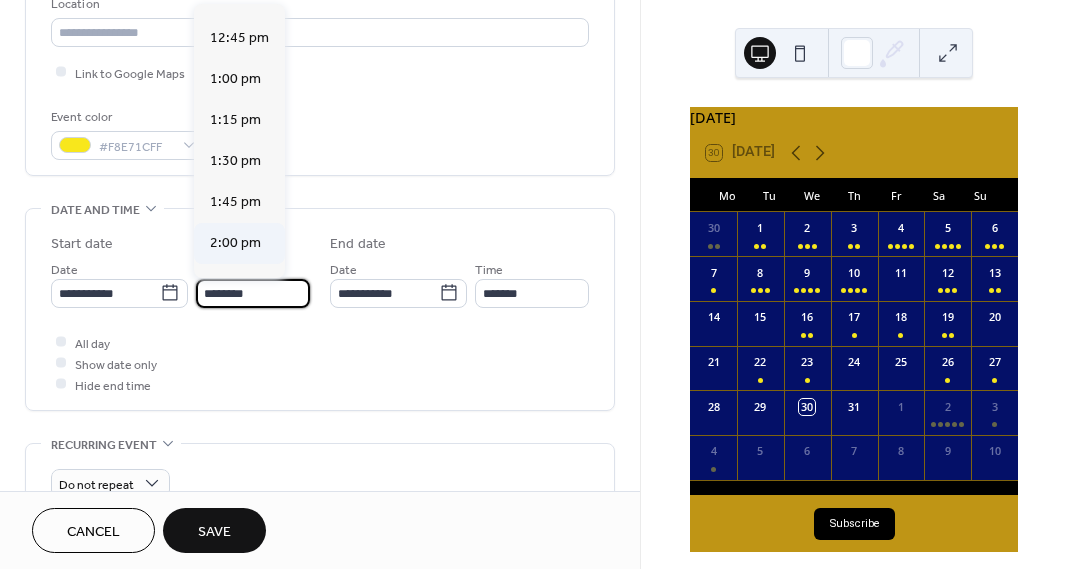 type on "*******" 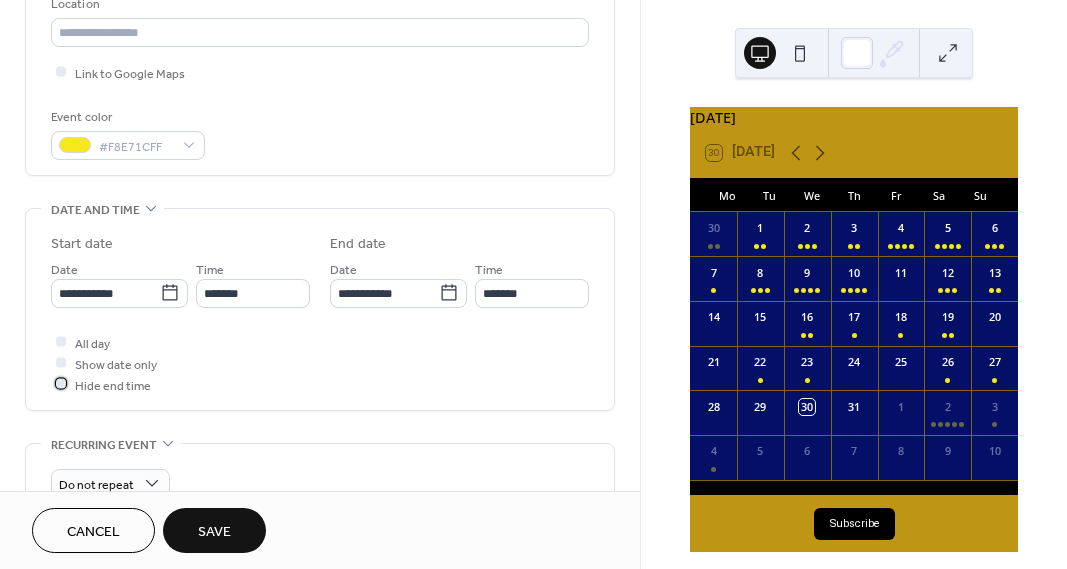 drag, startPoint x: 64, startPoint y: 386, endPoint x: 91, endPoint y: 407, distance: 34.20526 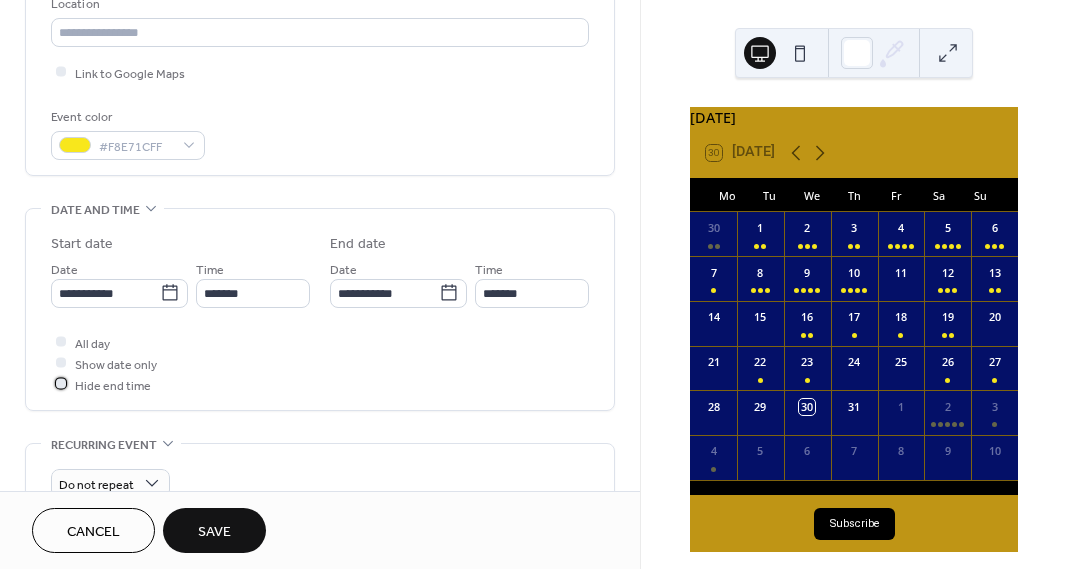 click at bounding box center [61, 384] 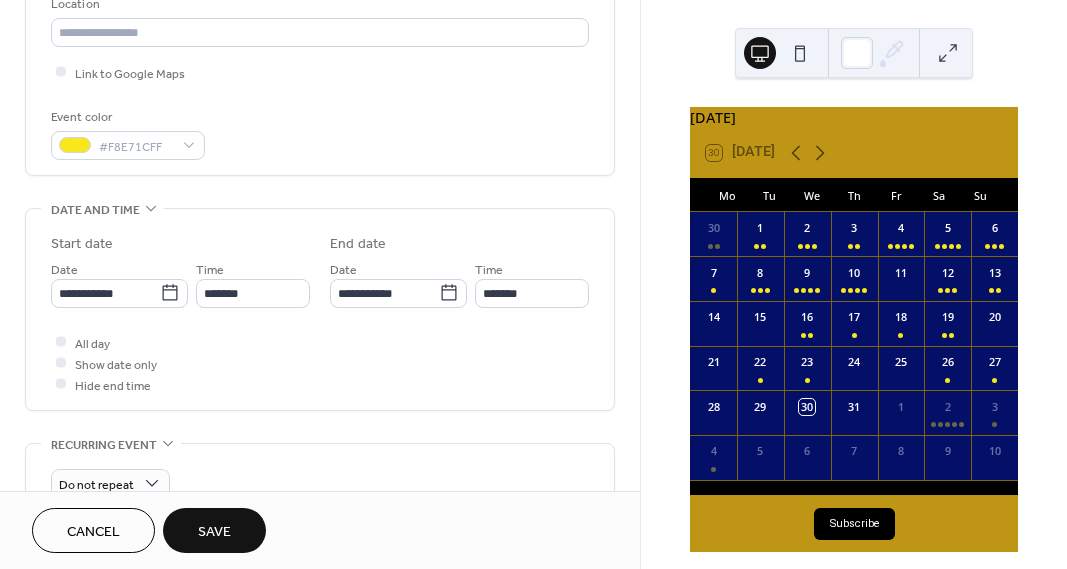 click on "Save" at bounding box center [214, 530] 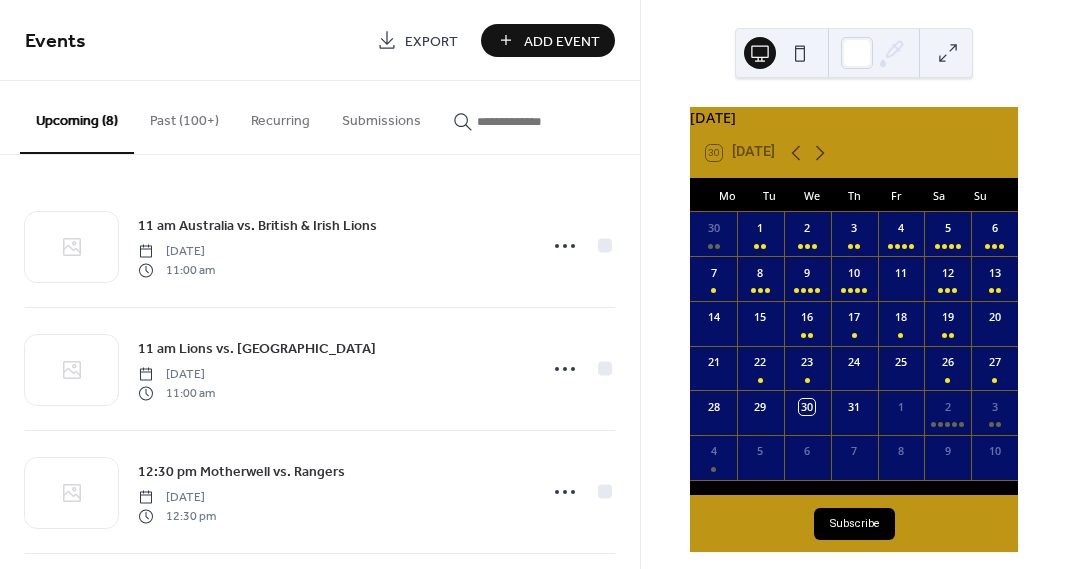 click on "Add Event" at bounding box center [562, 41] 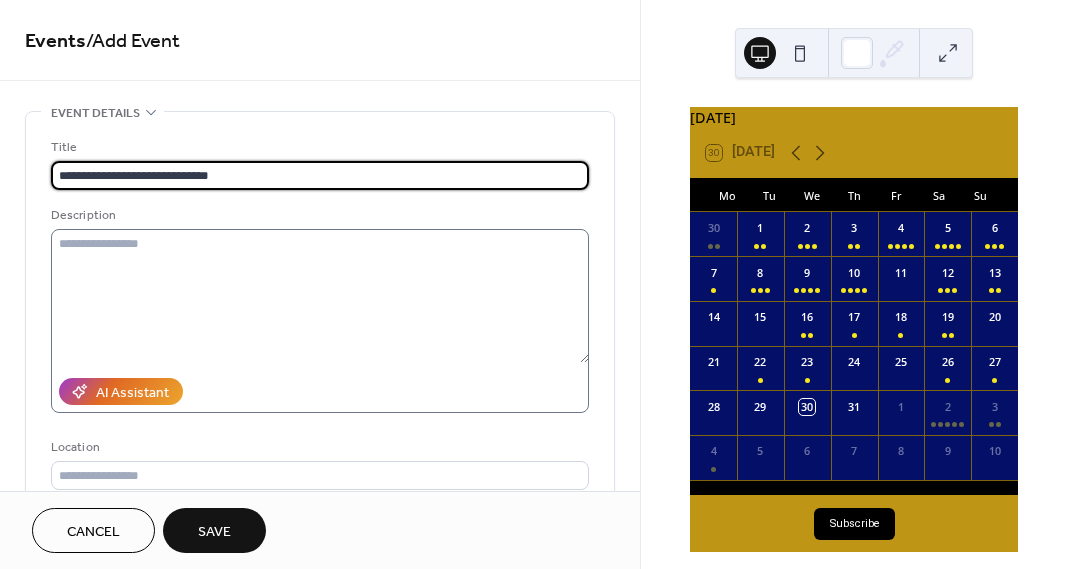 type on "**********" 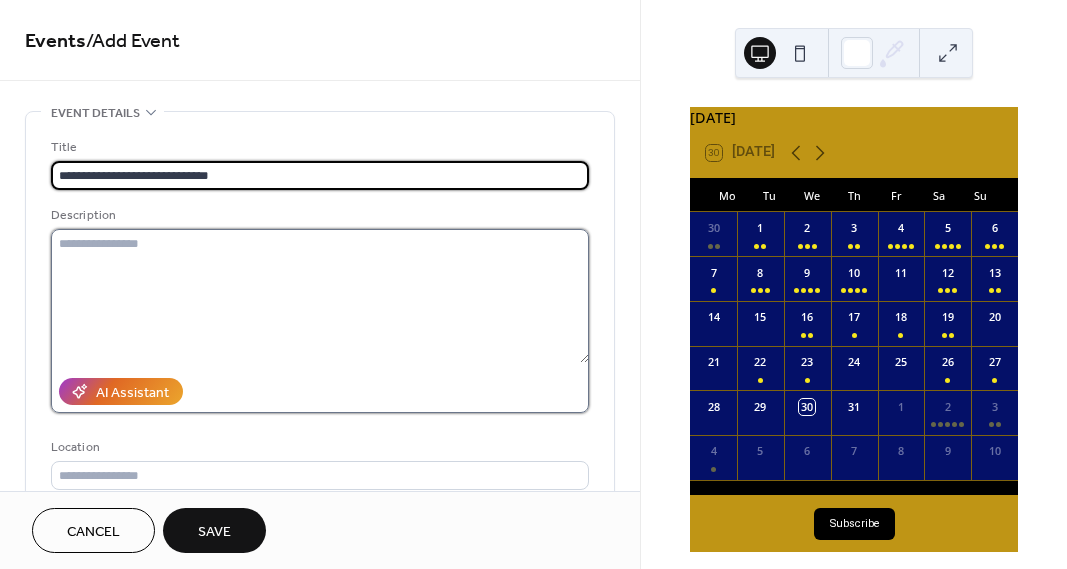 click at bounding box center [320, 296] 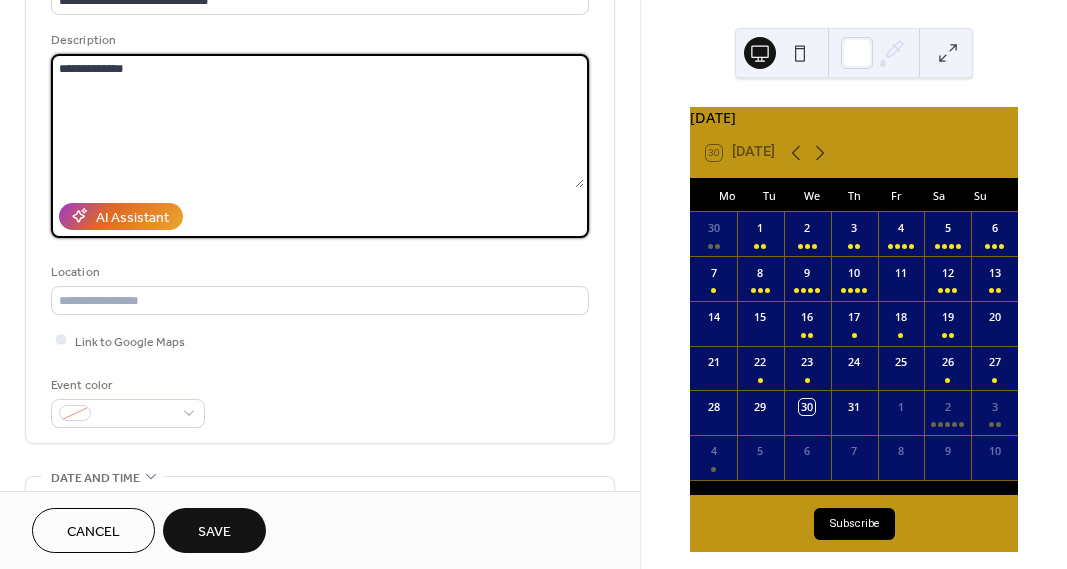 scroll, scrollTop: 182, scrollLeft: 0, axis: vertical 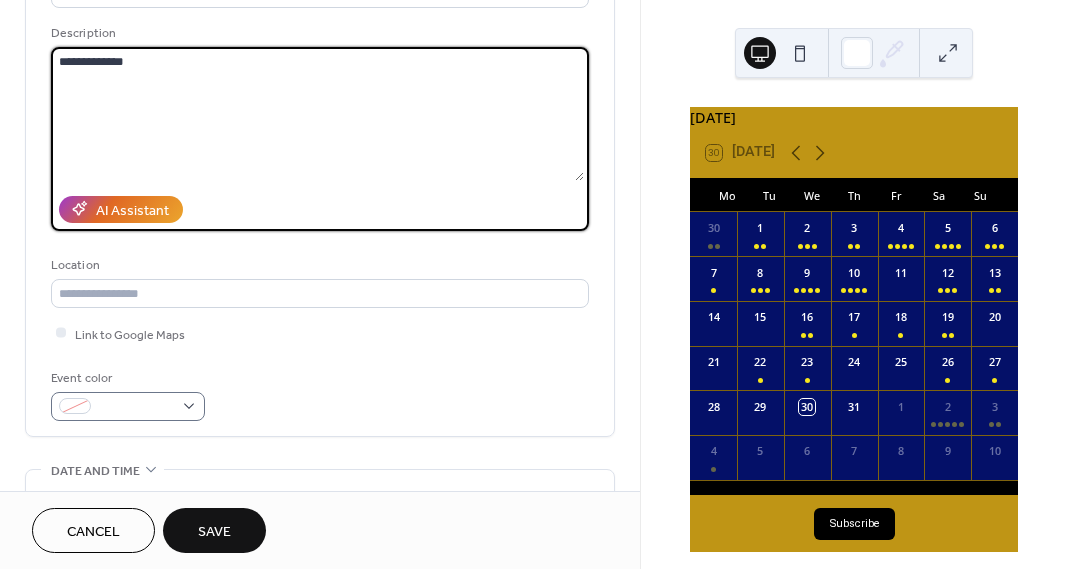 type on "**********" 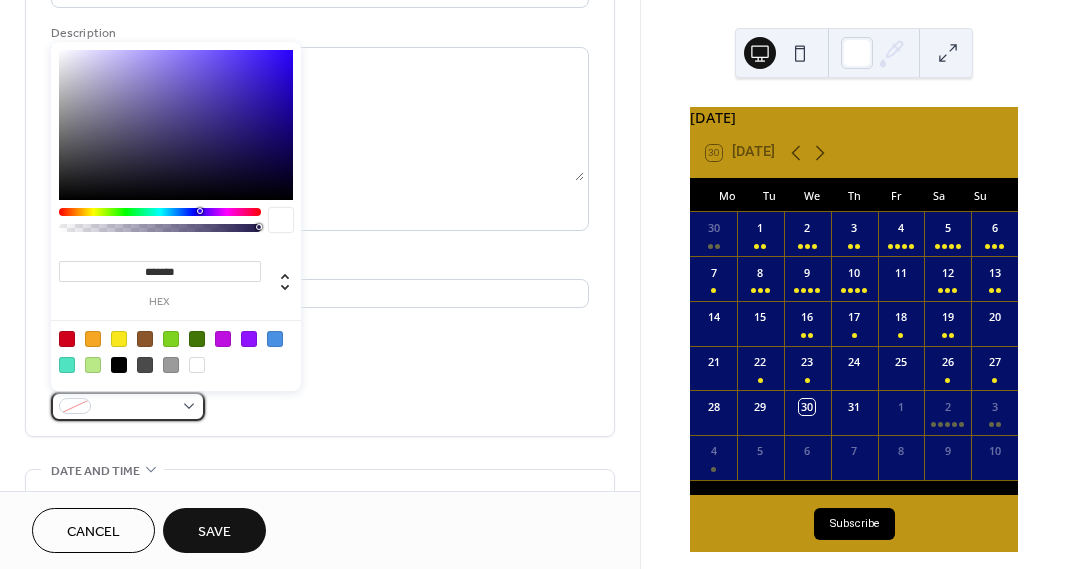click at bounding box center (136, 407) 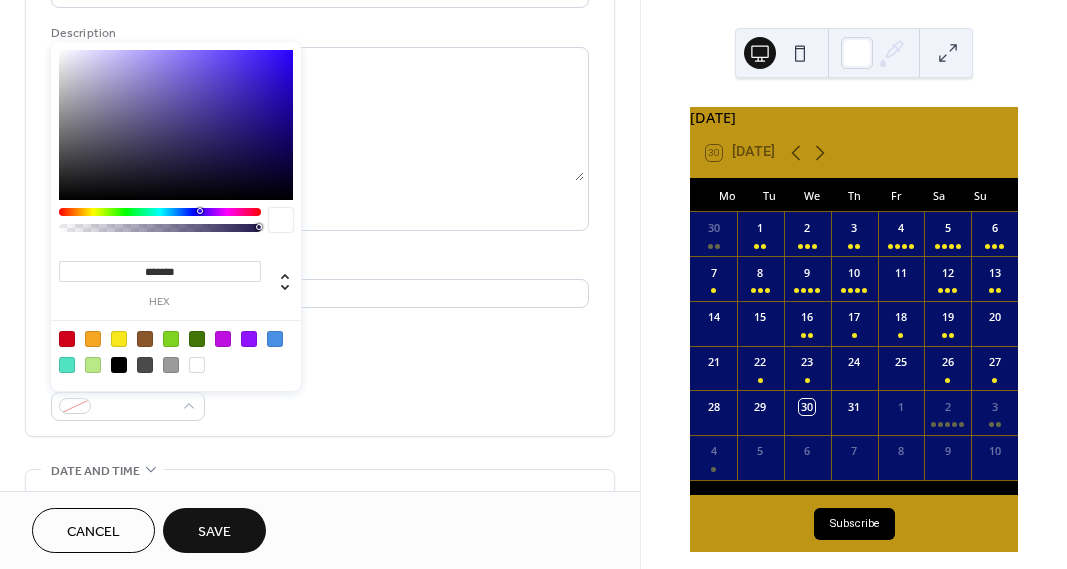 click at bounding box center (119, 339) 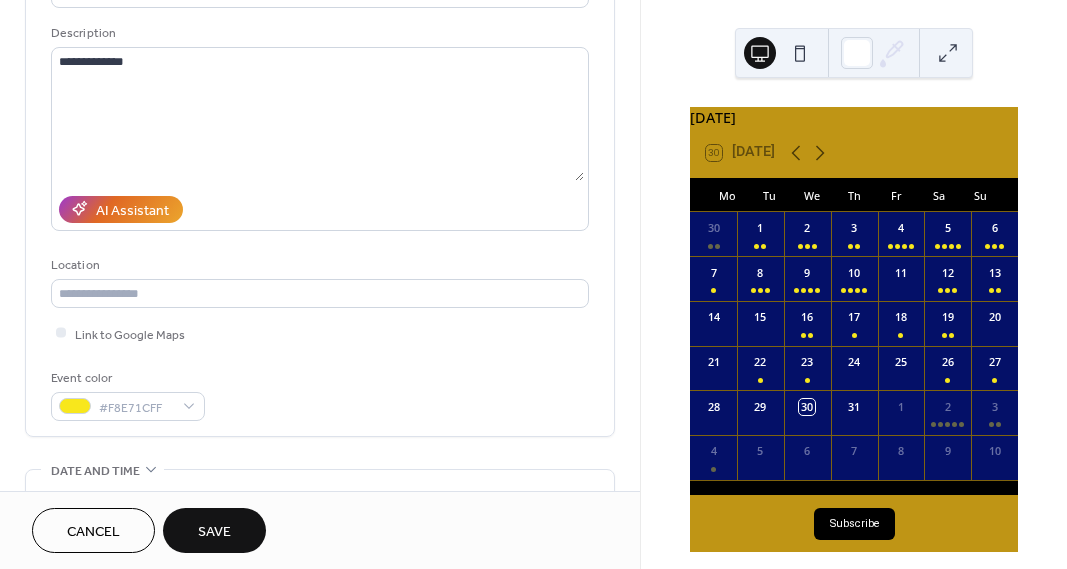 click on "**********" at bounding box center (320, 188) 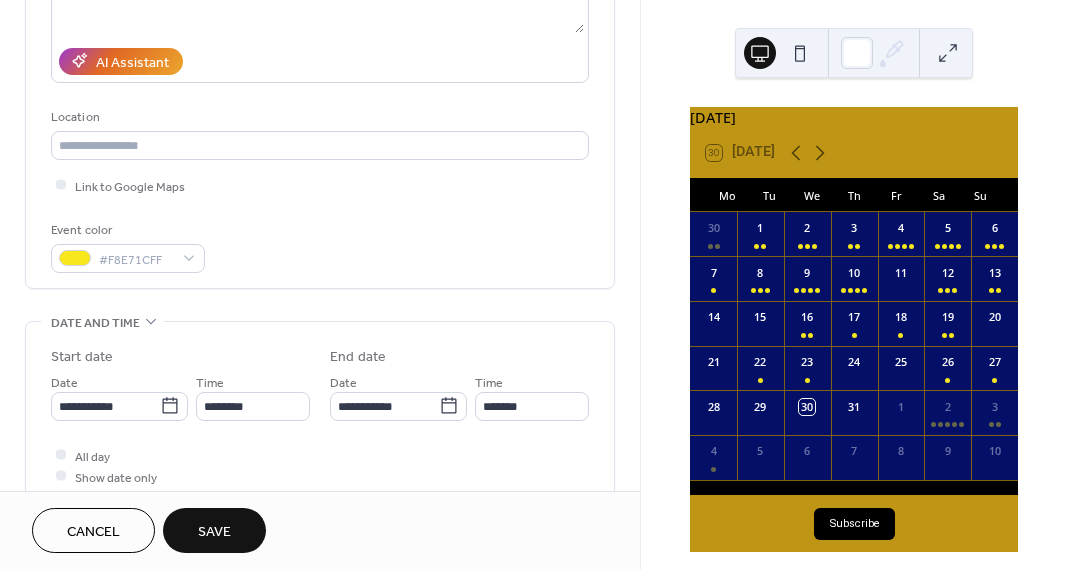 scroll, scrollTop: 372, scrollLeft: 0, axis: vertical 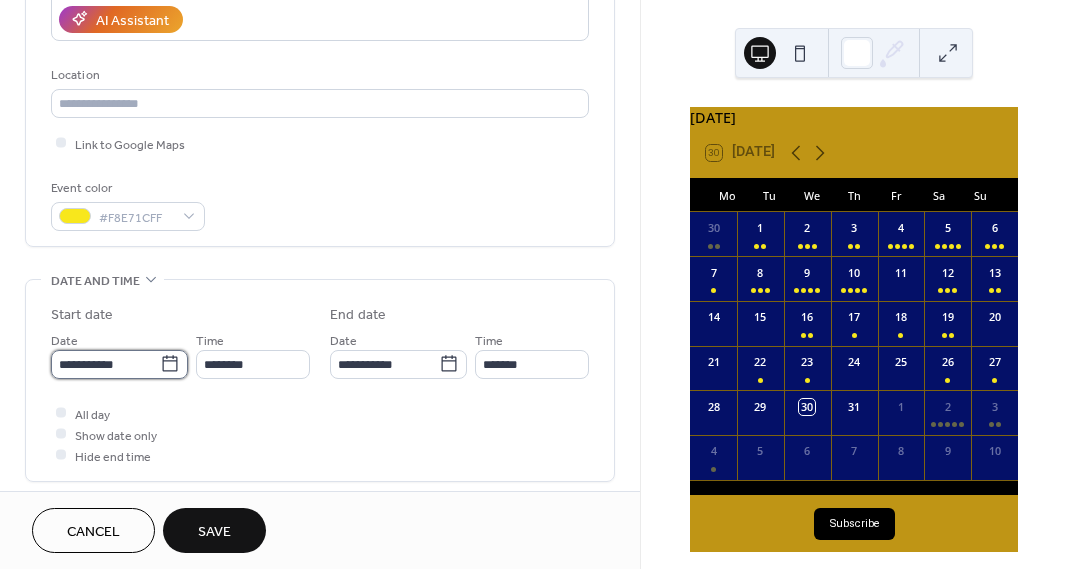 click on "**********" at bounding box center [105, 364] 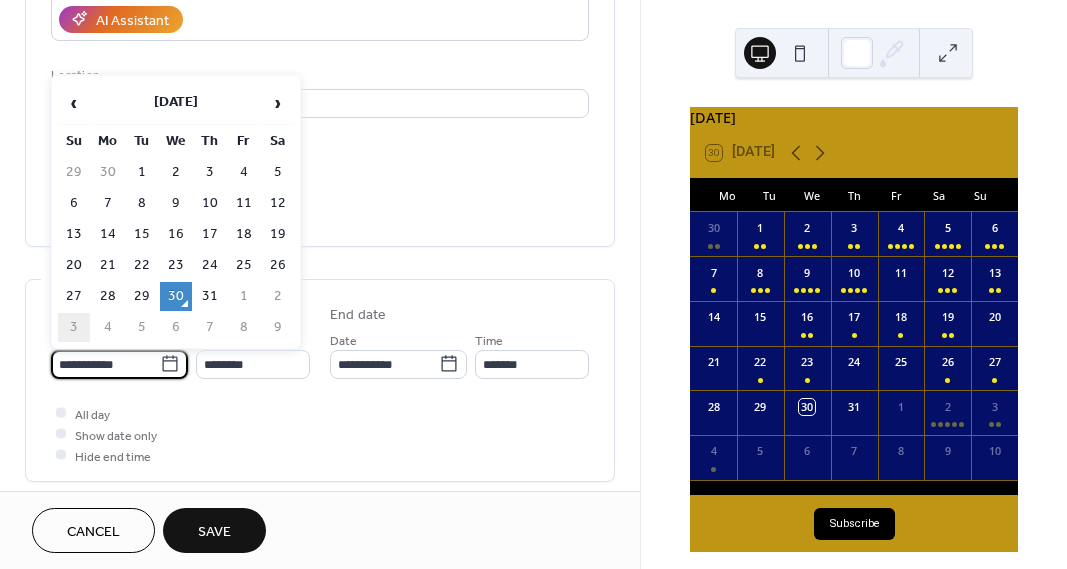 click on "3" at bounding box center [74, 327] 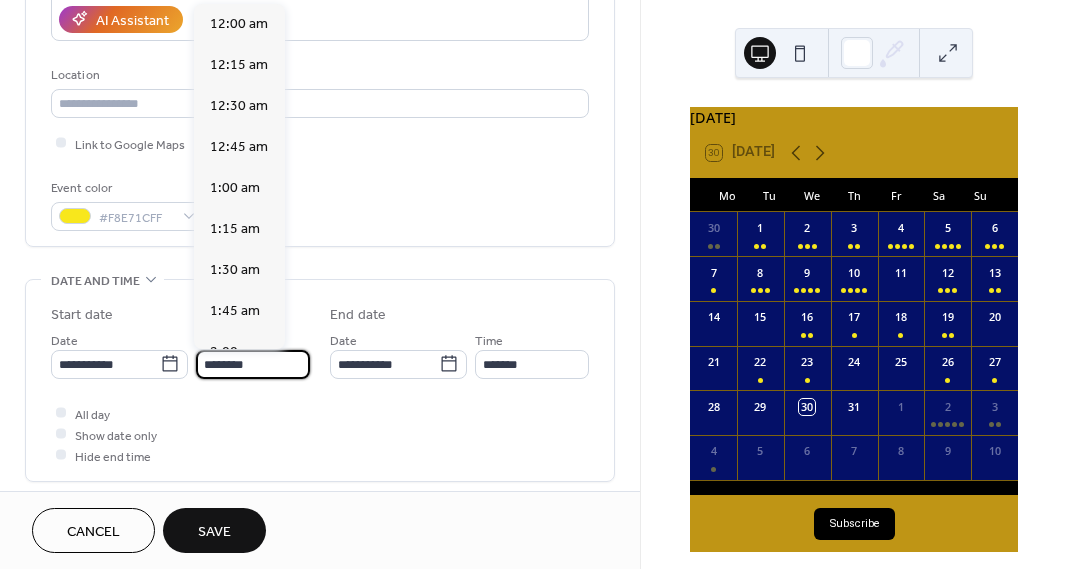 click on "********" at bounding box center (253, 364) 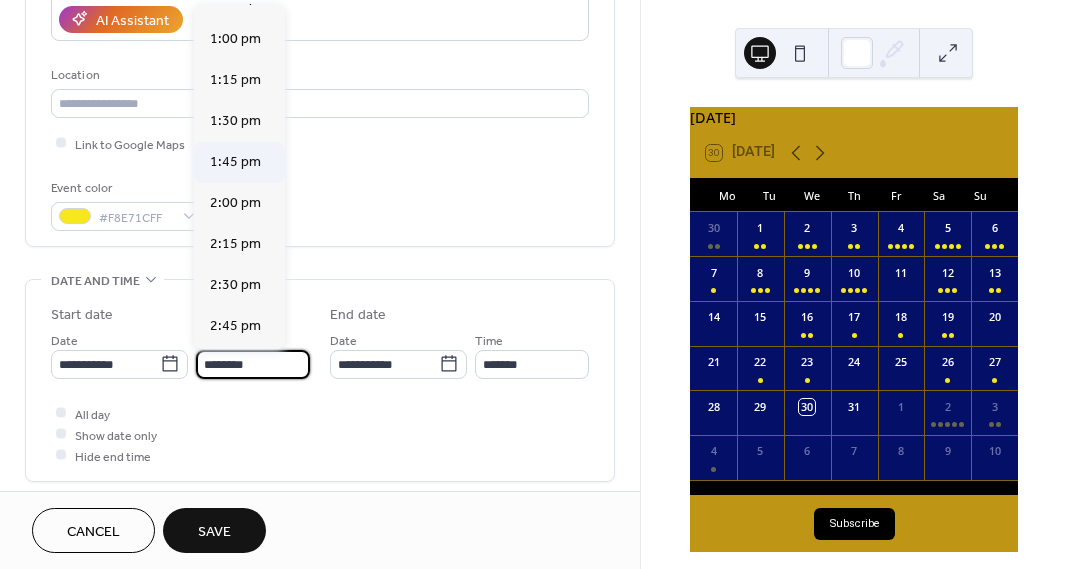 scroll, scrollTop: 2127, scrollLeft: 0, axis: vertical 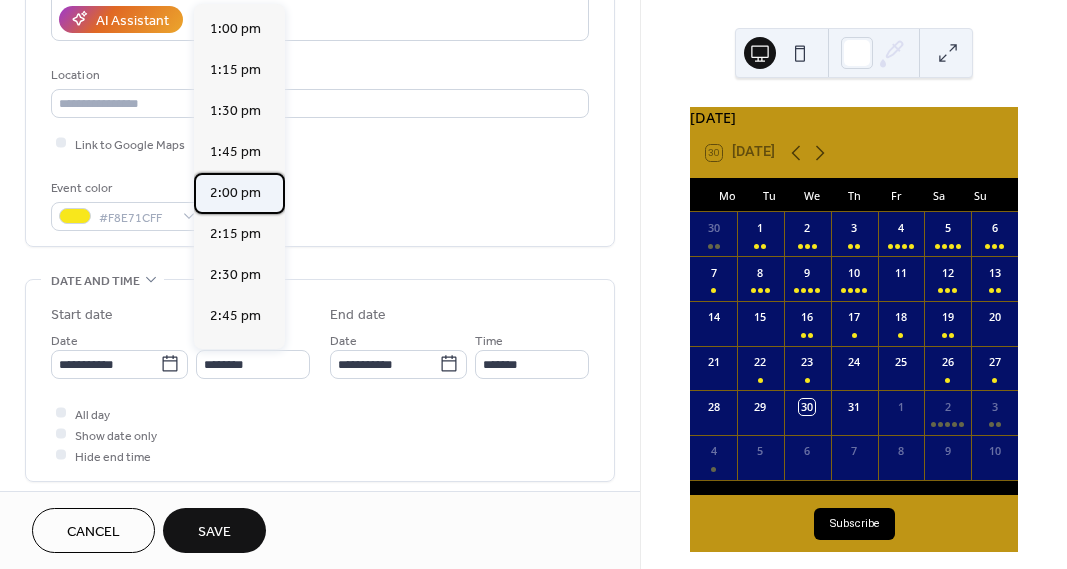 drag, startPoint x: 239, startPoint y: 173, endPoint x: 214, endPoint y: 266, distance: 96.30161 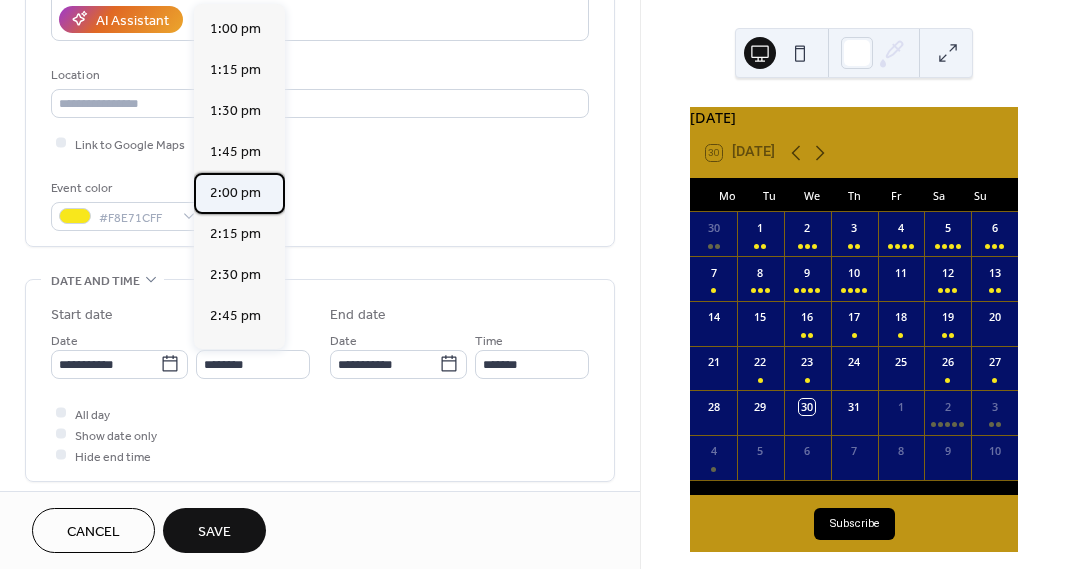 click on "2:00 pm" at bounding box center [235, 193] 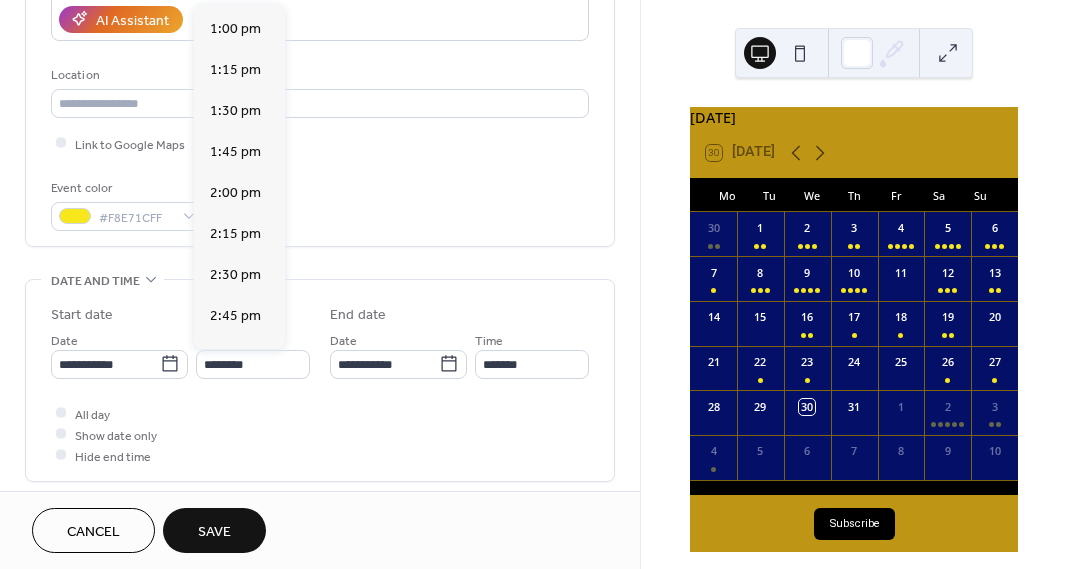 type on "*******" 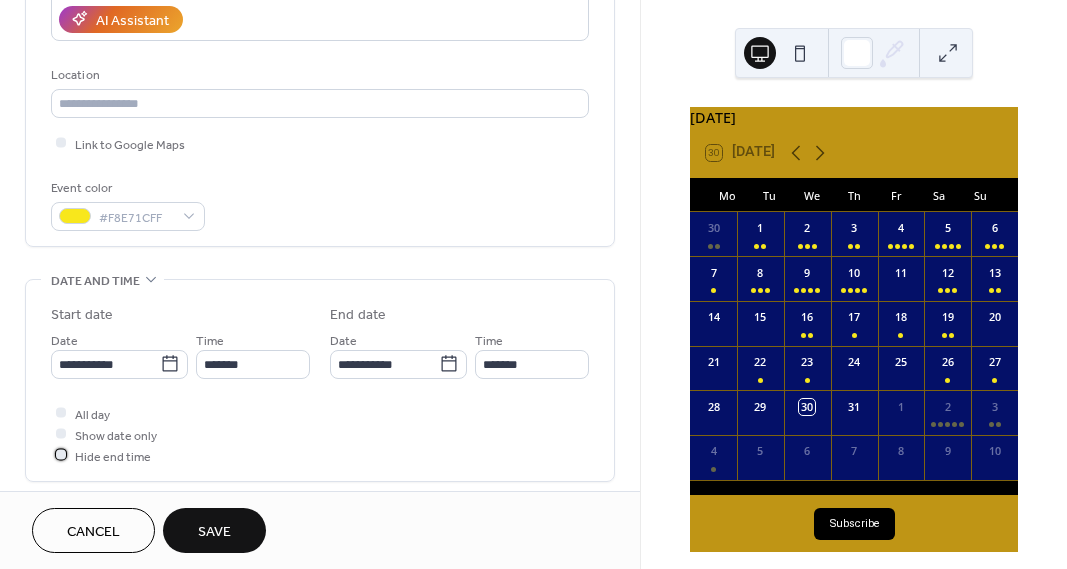 drag, startPoint x: 57, startPoint y: 451, endPoint x: 73, endPoint y: 468, distance: 23.345236 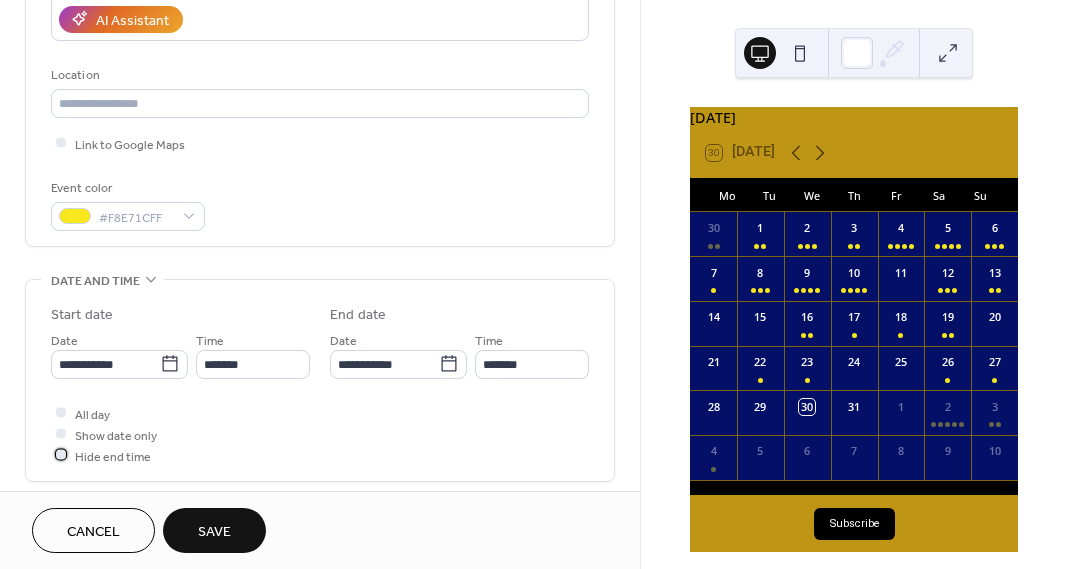 click at bounding box center [61, 455] 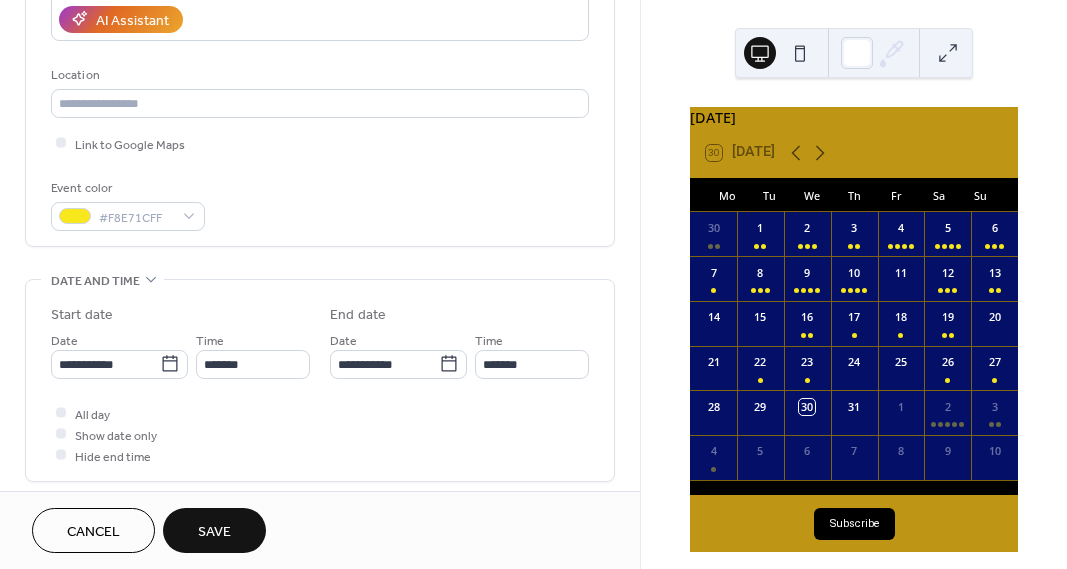 click on "Save" at bounding box center (214, 530) 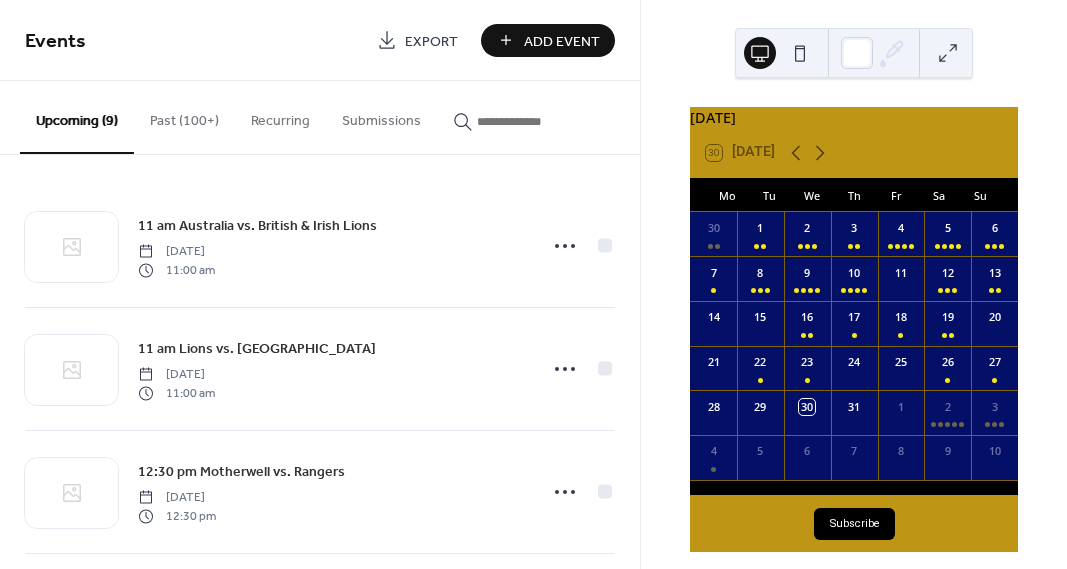 scroll, scrollTop: 0, scrollLeft: 0, axis: both 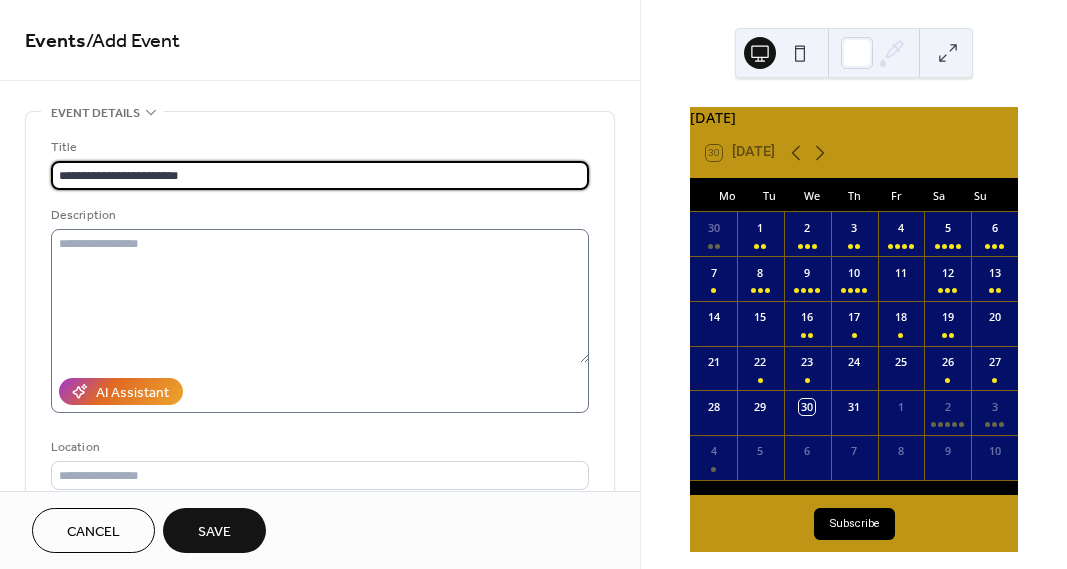 type on "**********" 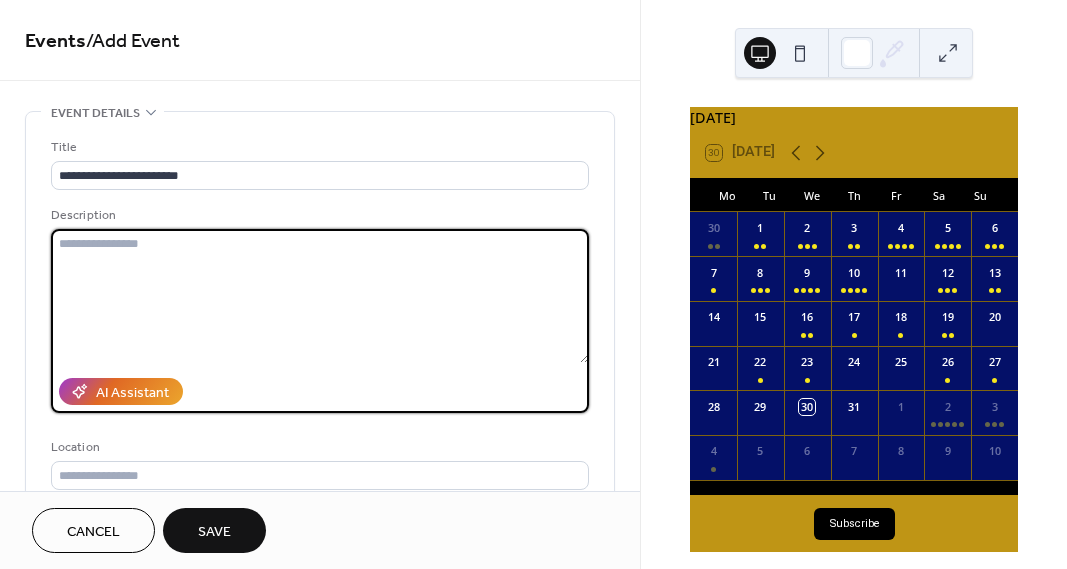 click at bounding box center (320, 296) 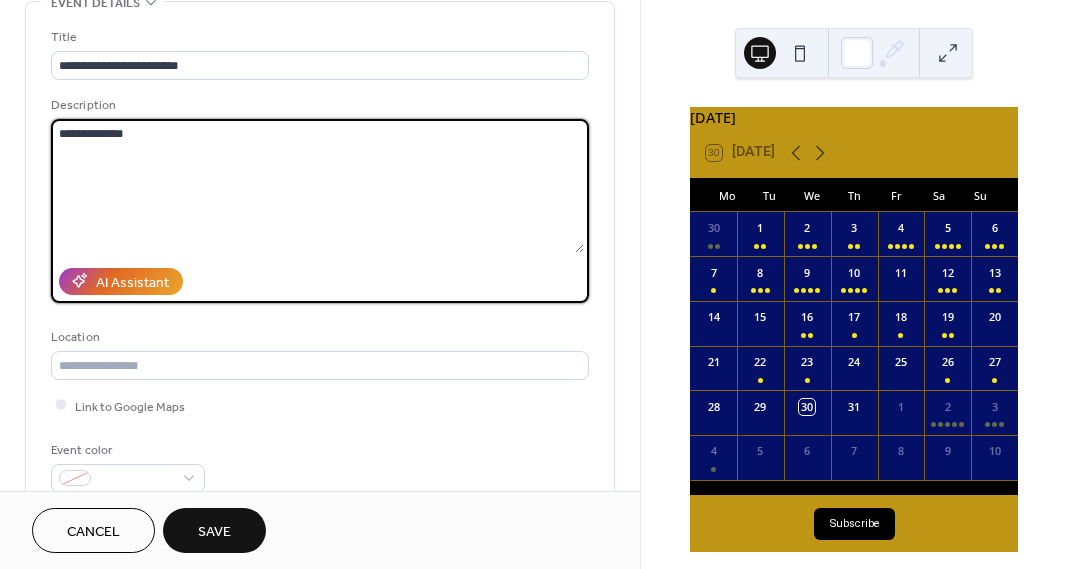 scroll, scrollTop: 112, scrollLeft: 0, axis: vertical 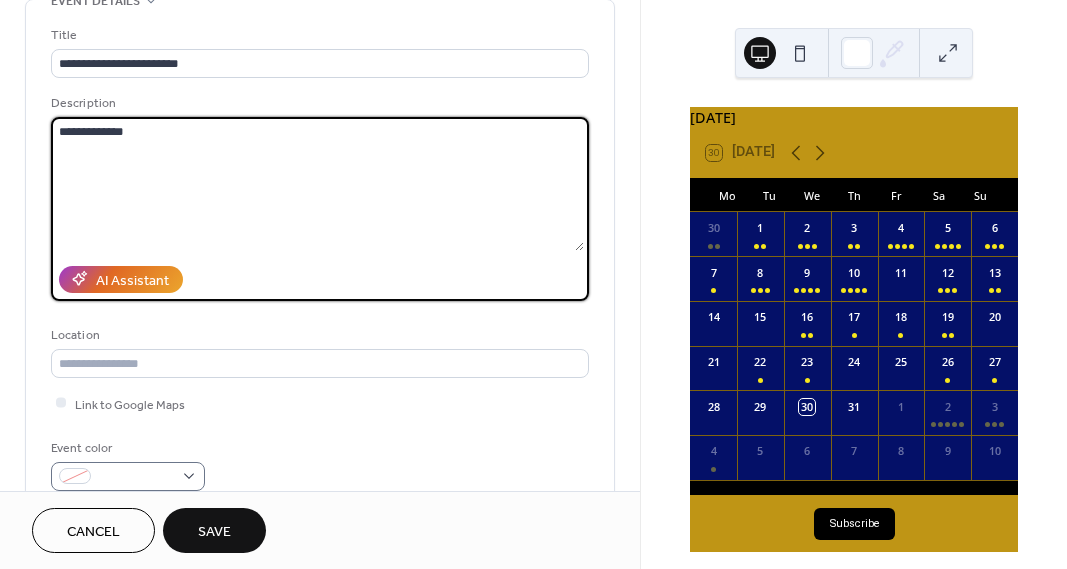 type on "**********" 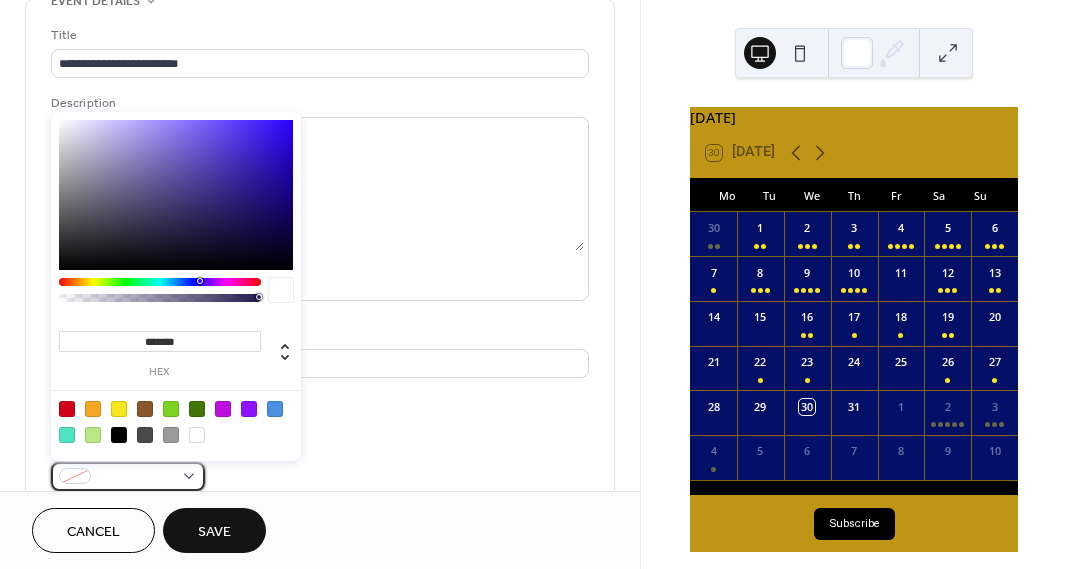 click at bounding box center [136, 477] 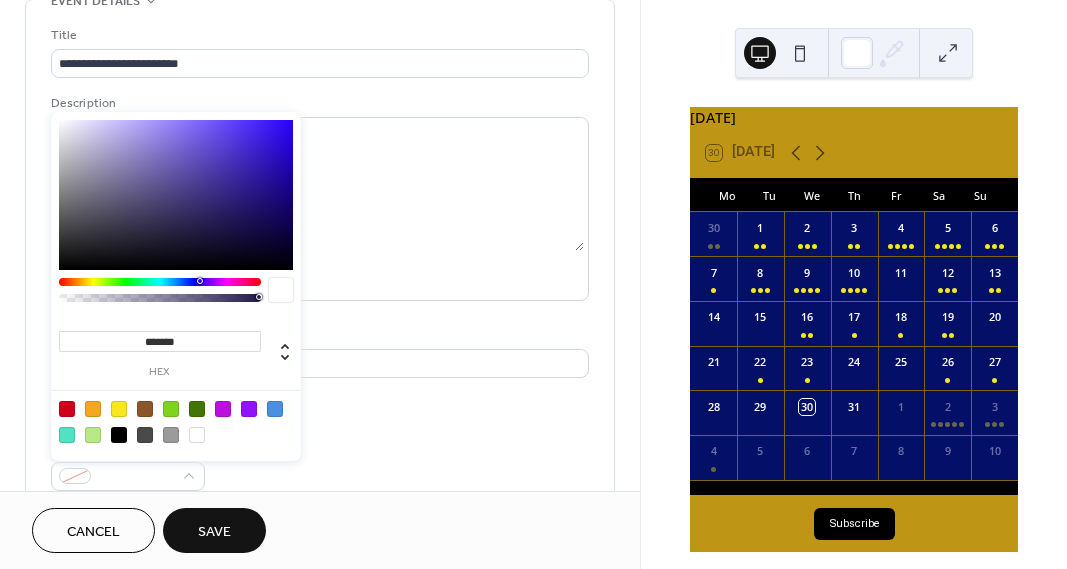 drag, startPoint x: 121, startPoint y: 410, endPoint x: 138, endPoint y: 412, distance: 17.117243 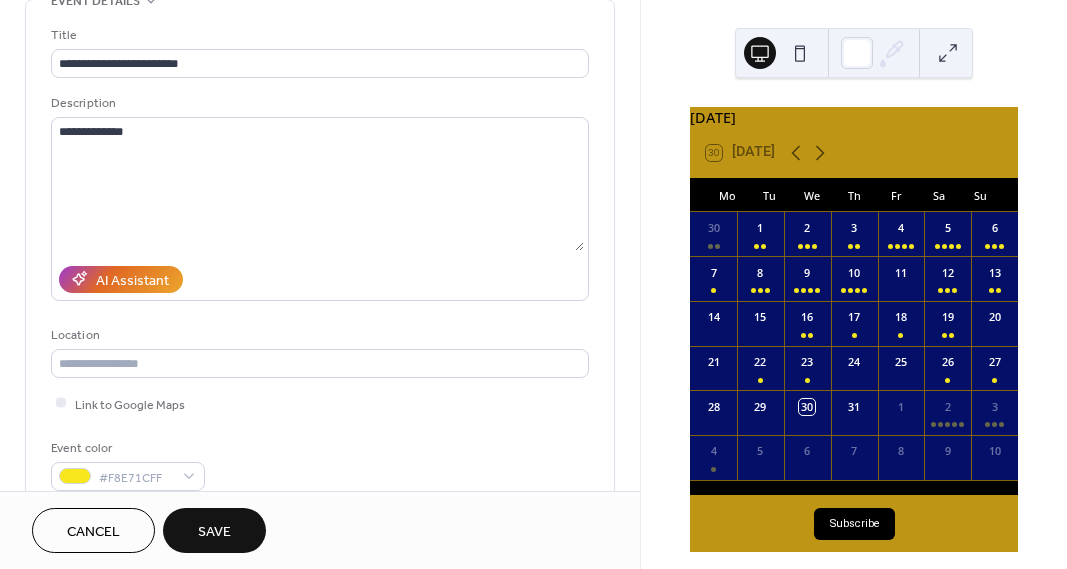 click on "Event color #F8E71CFF" at bounding box center [320, 464] 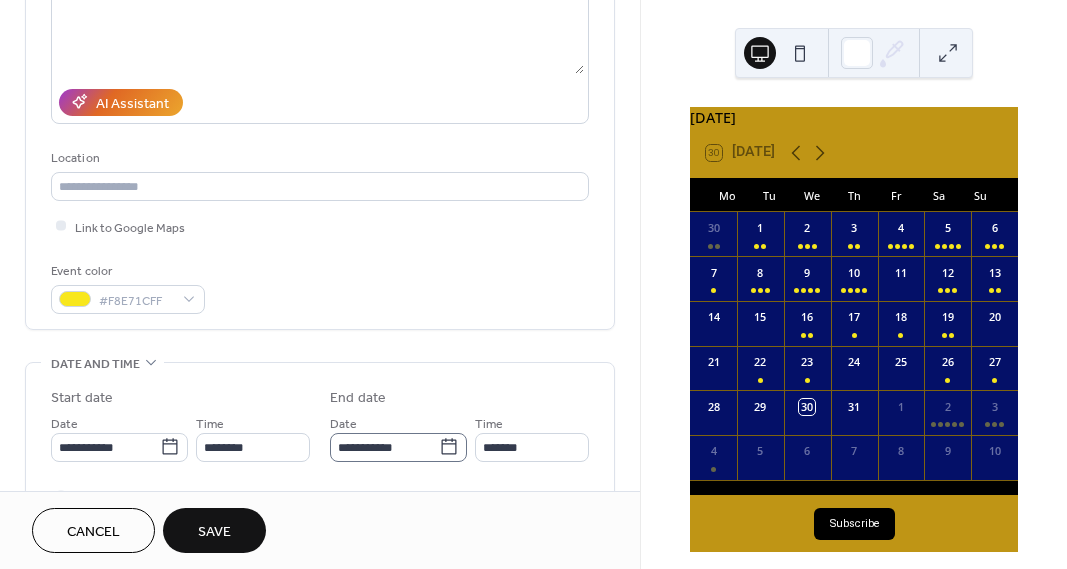 scroll, scrollTop: 302, scrollLeft: 0, axis: vertical 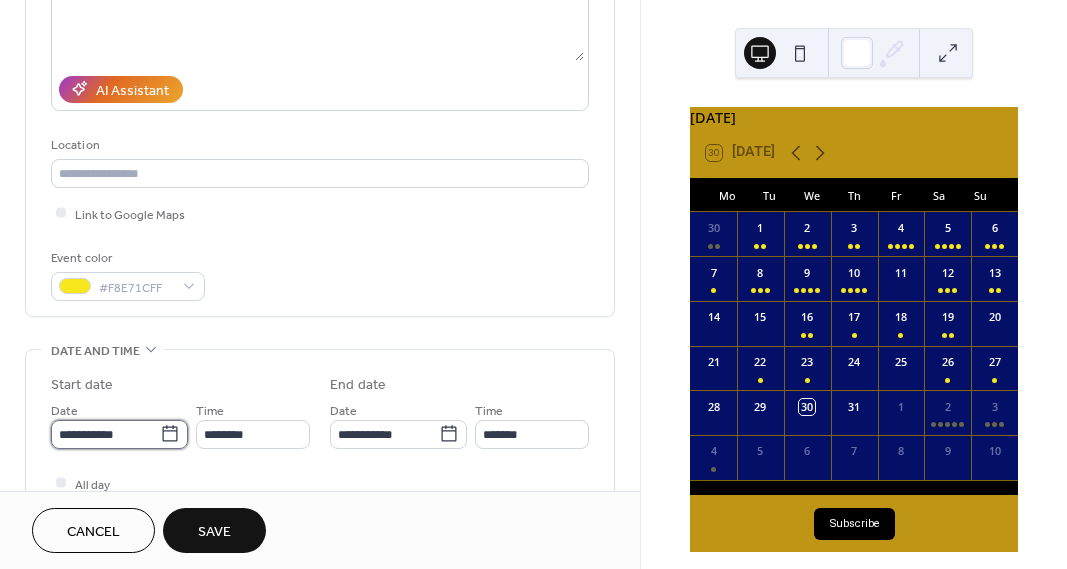 click on "**********" at bounding box center (105, 434) 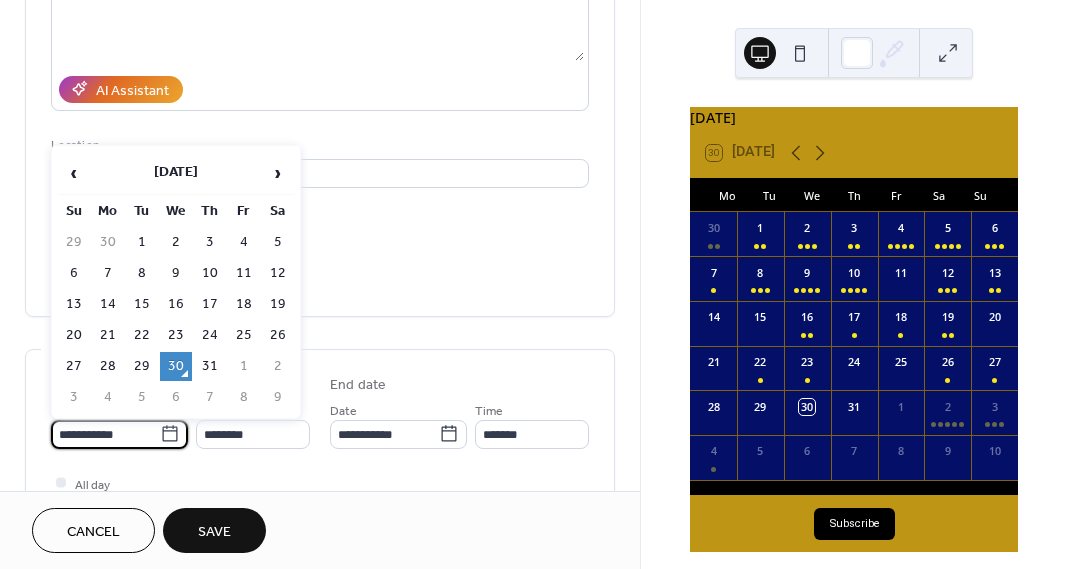 click on "3" at bounding box center (74, 397) 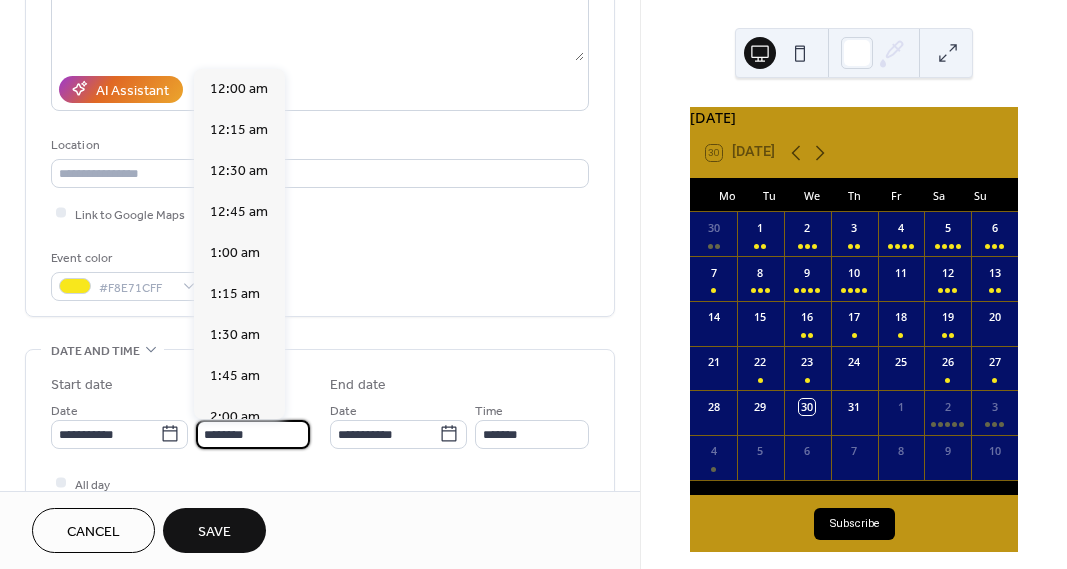 scroll, scrollTop: 1950, scrollLeft: 0, axis: vertical 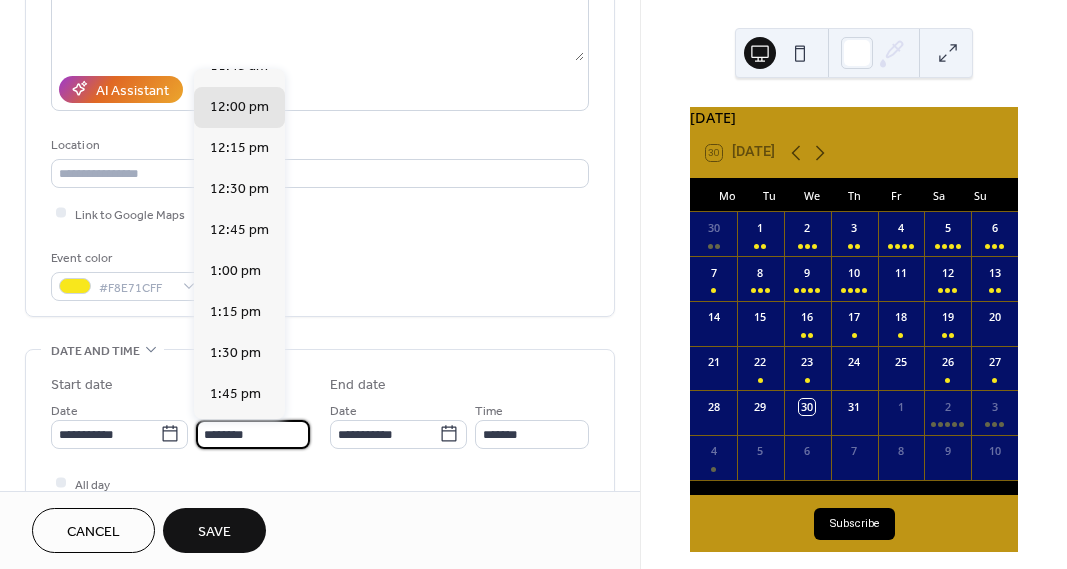 click on "********" at bounding box center (253, 434) 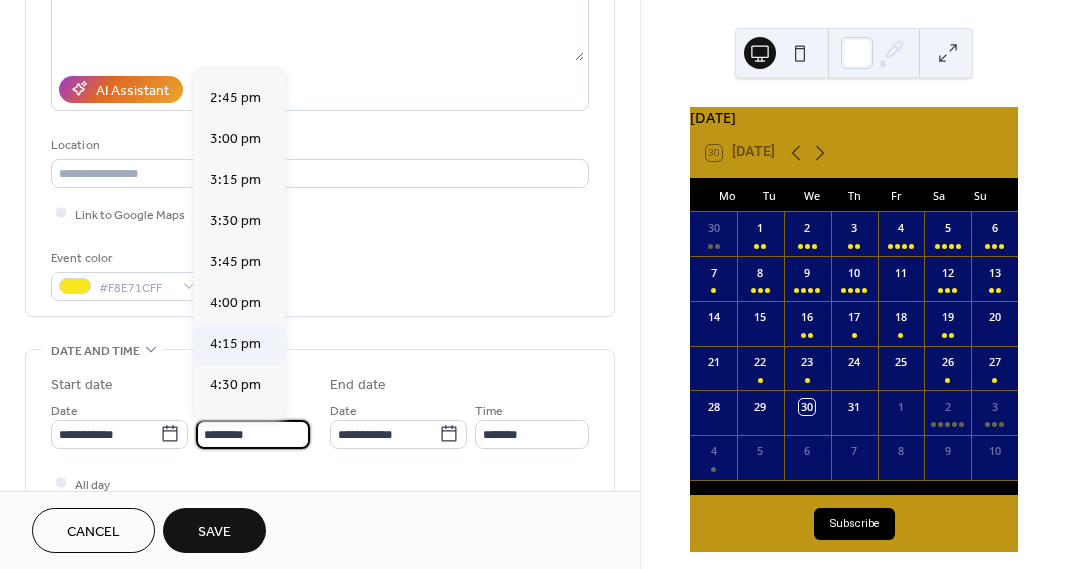 scroll, scrollTop: 2440, scrollLeft: 0, axis: vertical 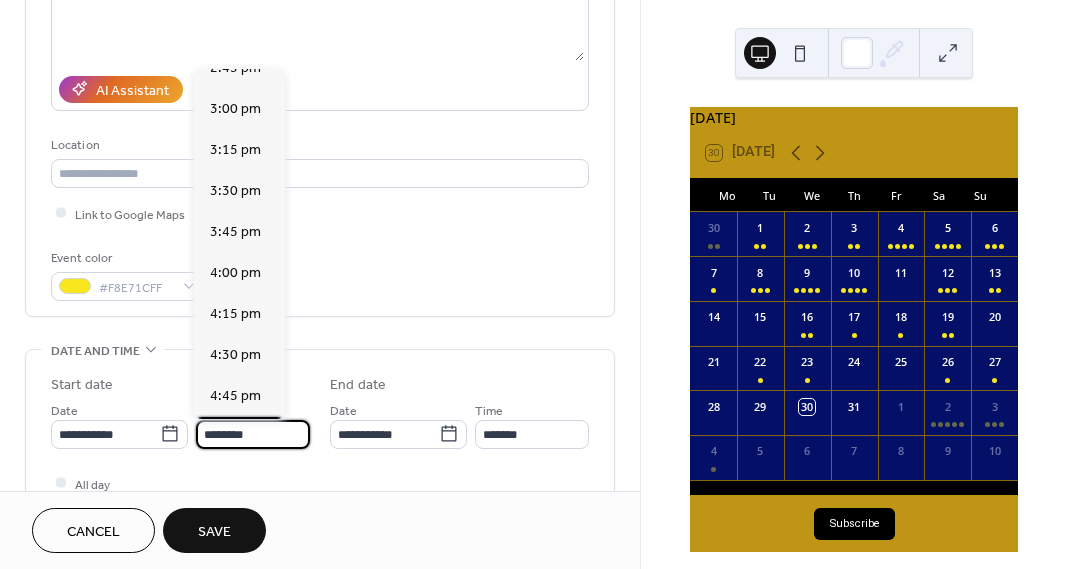 click on "5:00 pm" at bounding box center (235, 436) 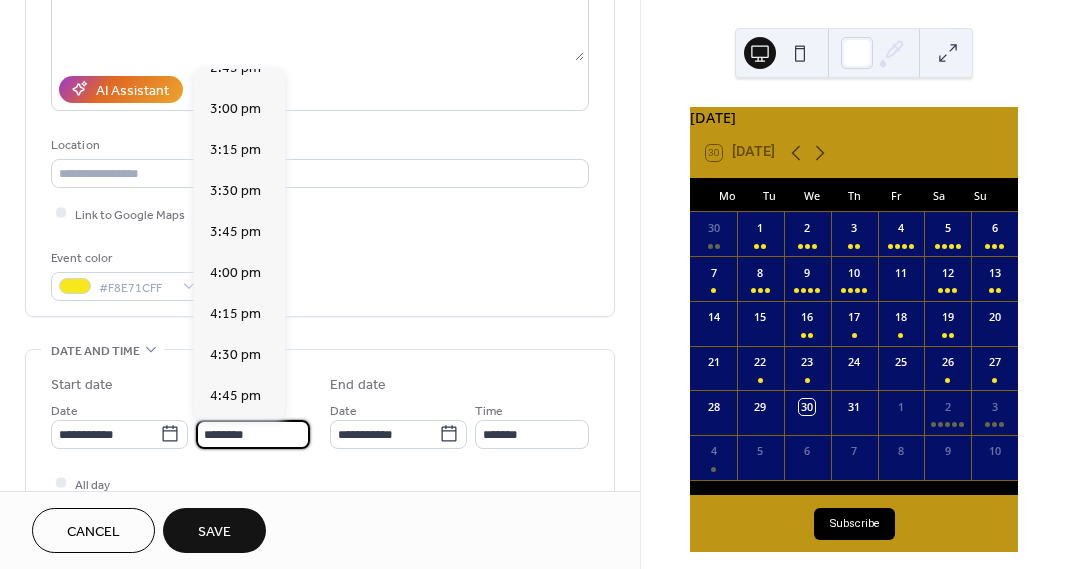 type on "*******" 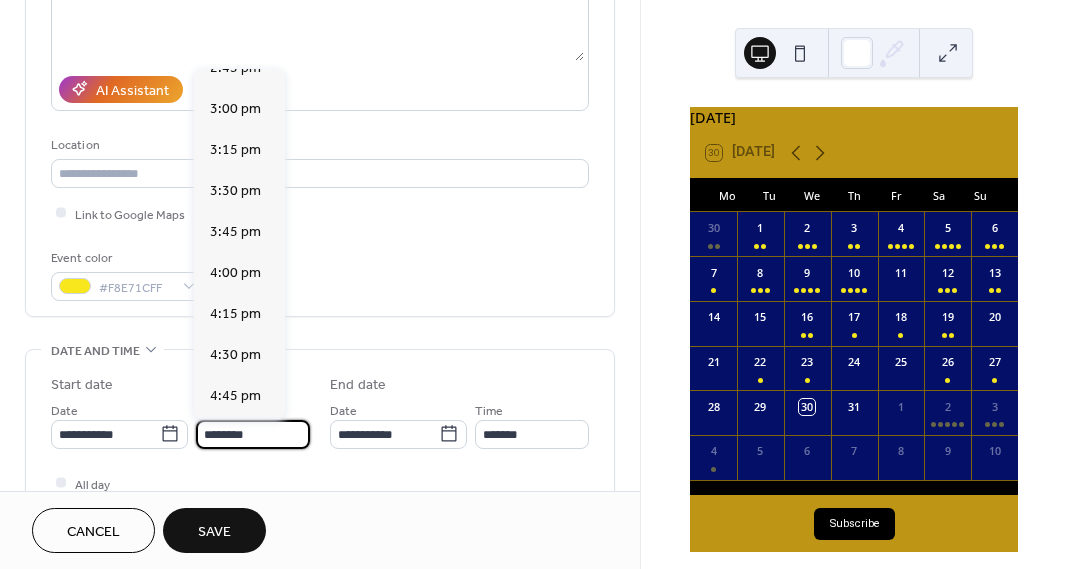 type on "*******" 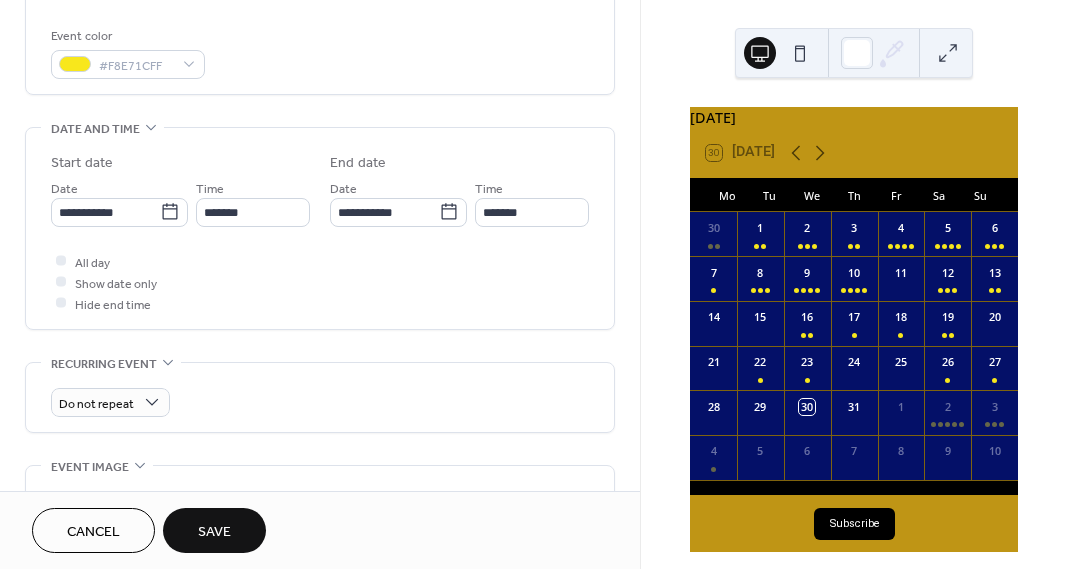 scroll, scrollTop: 530, scrollLeft: 0, axis: vertical 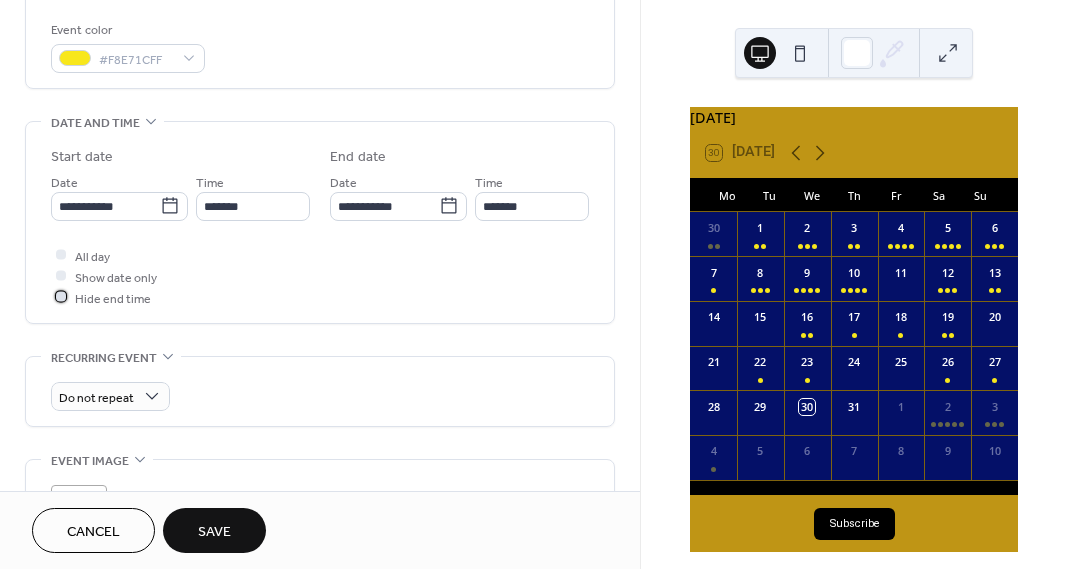click at bounding box center [61, 297] 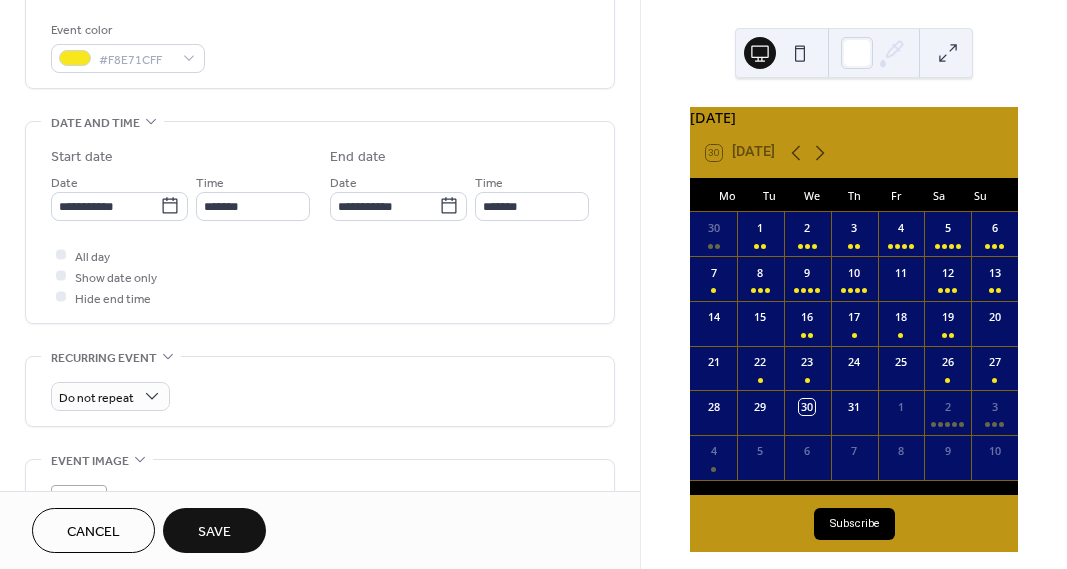 click on "Save" at bounding box center [214, 532] 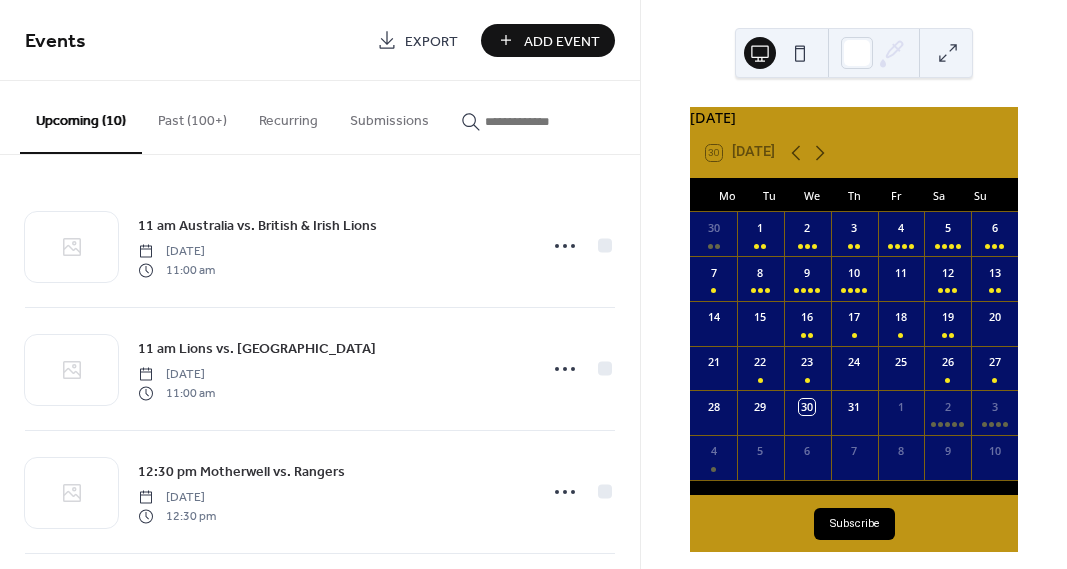 click on "Add Event" at bounding box center (562, 41) 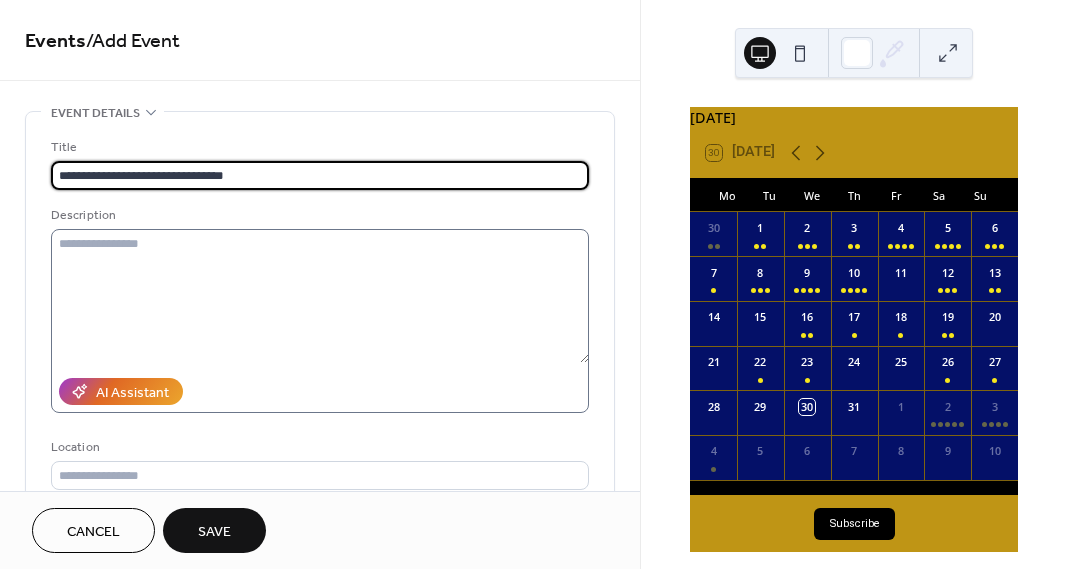 type on "**********" 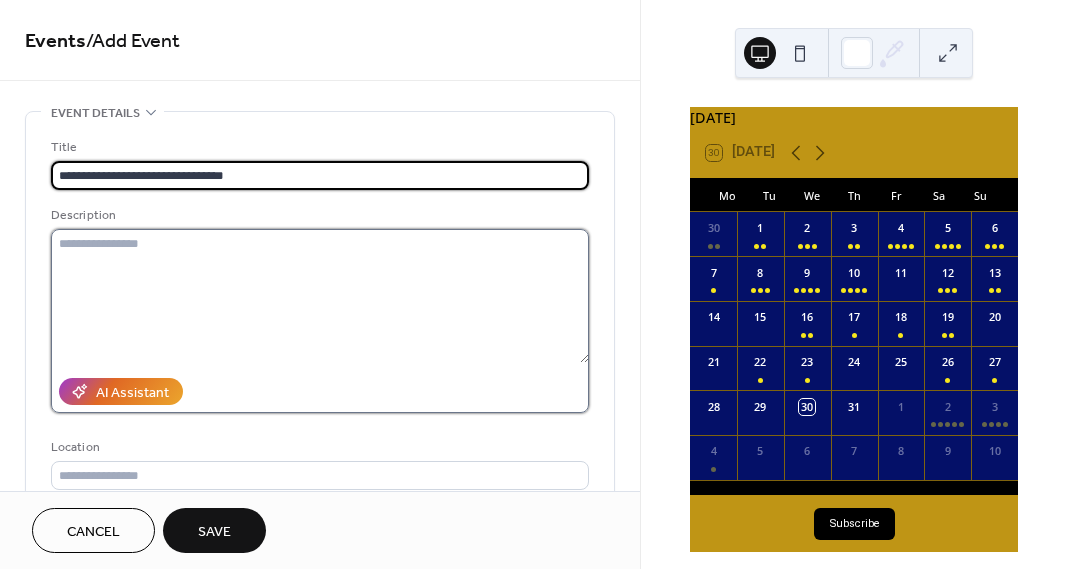click at bounding box center (320, 296) 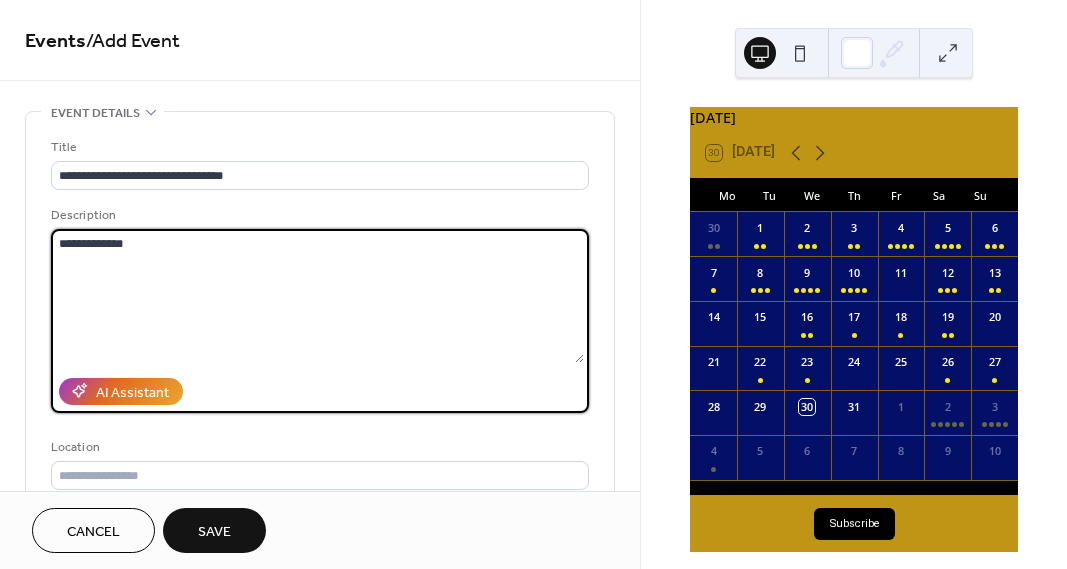 type on "**********" 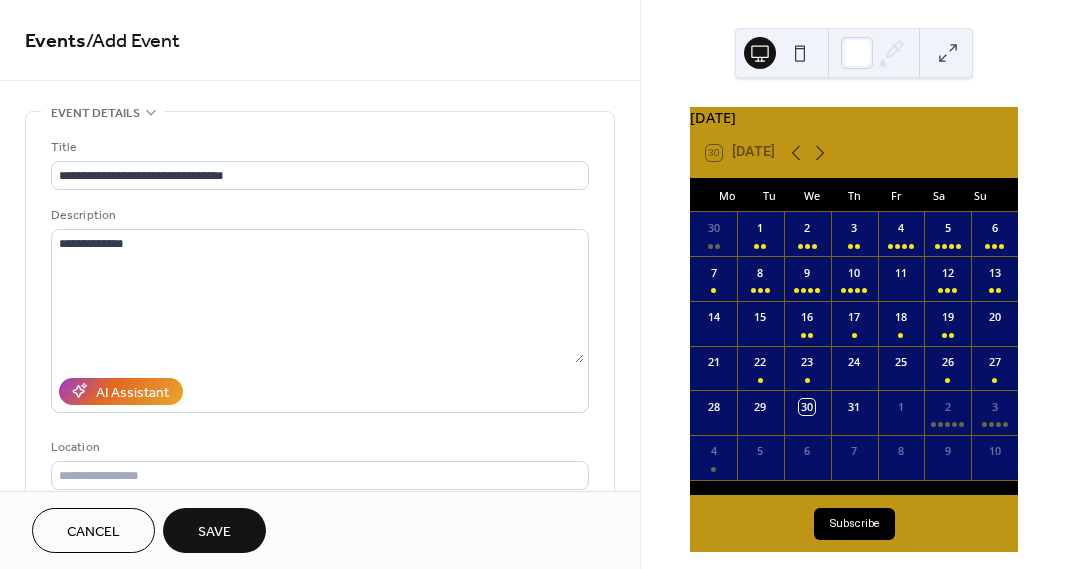 click on "**********" at bounding box center [320, 370] 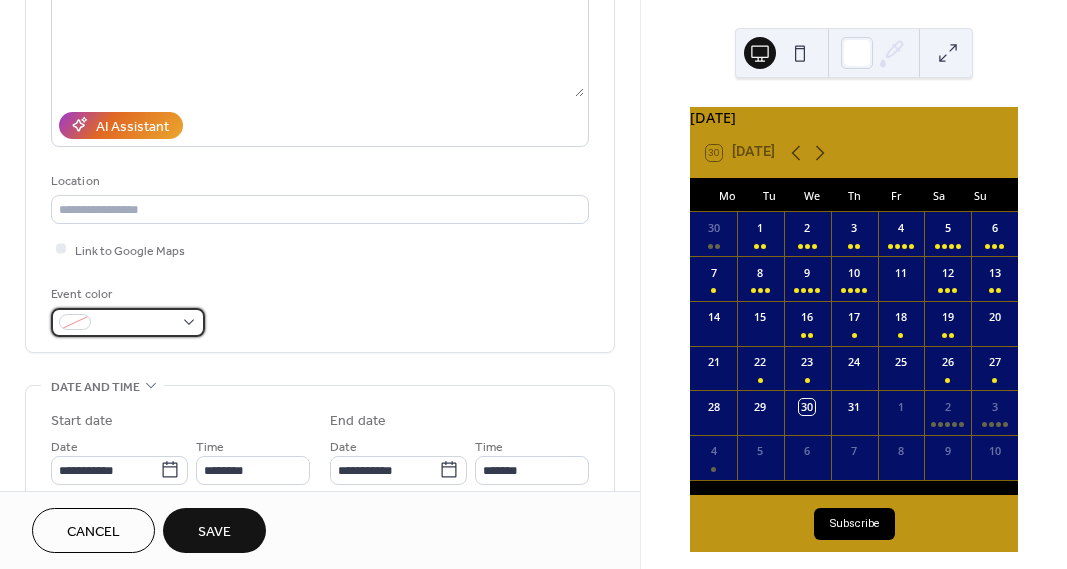 click at bounding box center (128, 322) 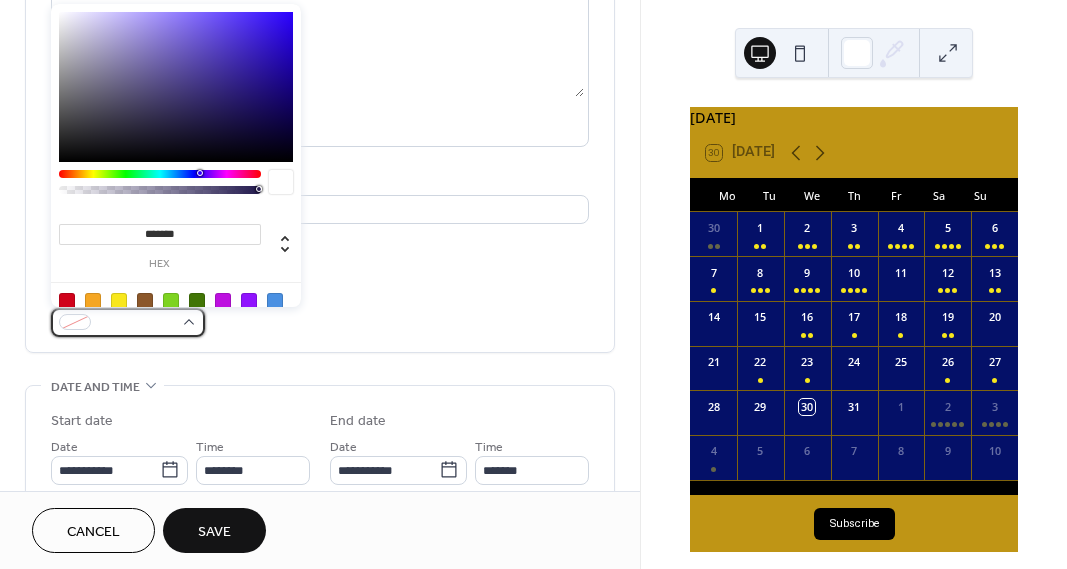 scroll, scrollTop: 267, scrollLeft: 0, axis: vertical 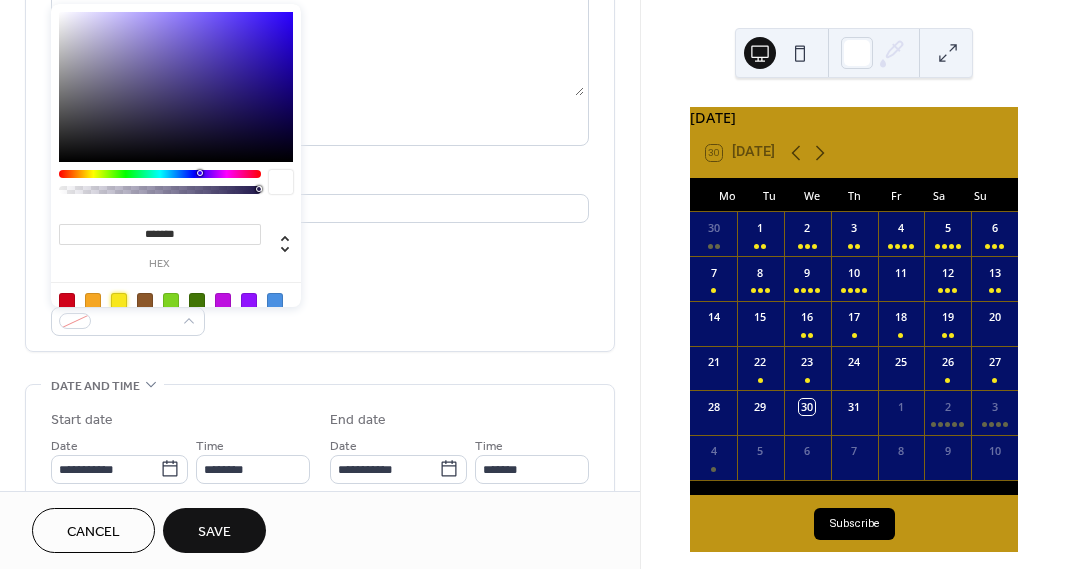 drag, startPoint x: 112, startPoint y: 297, endPoint x: 141, endPoint y: 300, distance: 29.15476 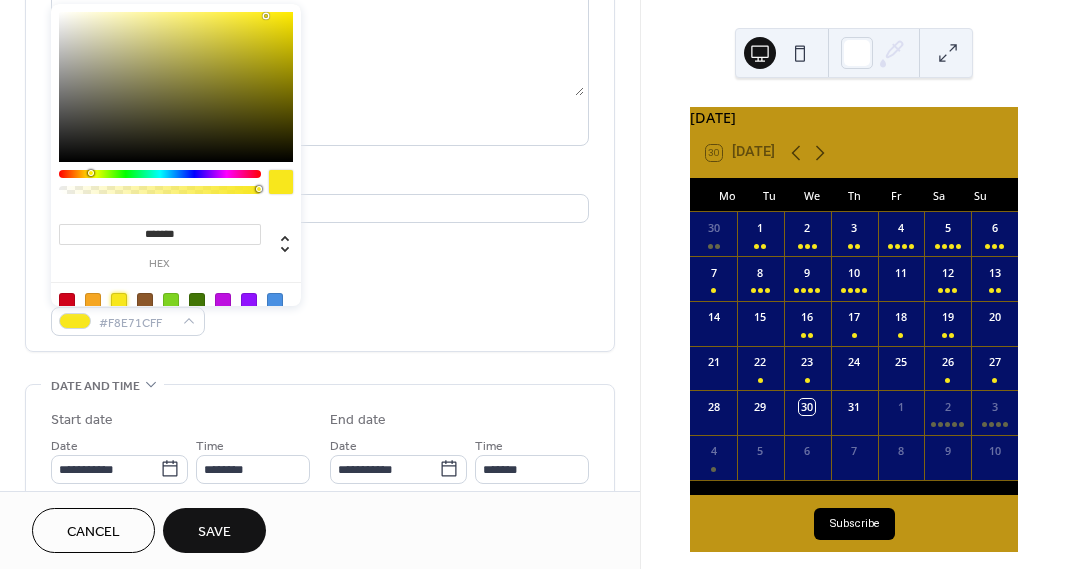 click on "Event color #F8E71CFF" at bounding box center [320, 309] 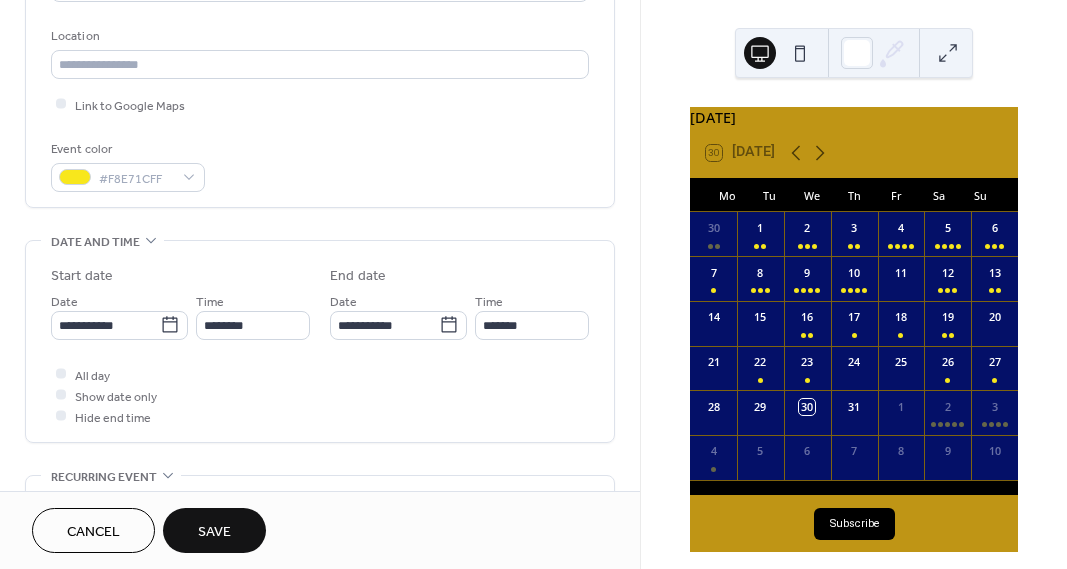 scroll, scrollTop: 466, scrollLeft: 0, axis: vertical 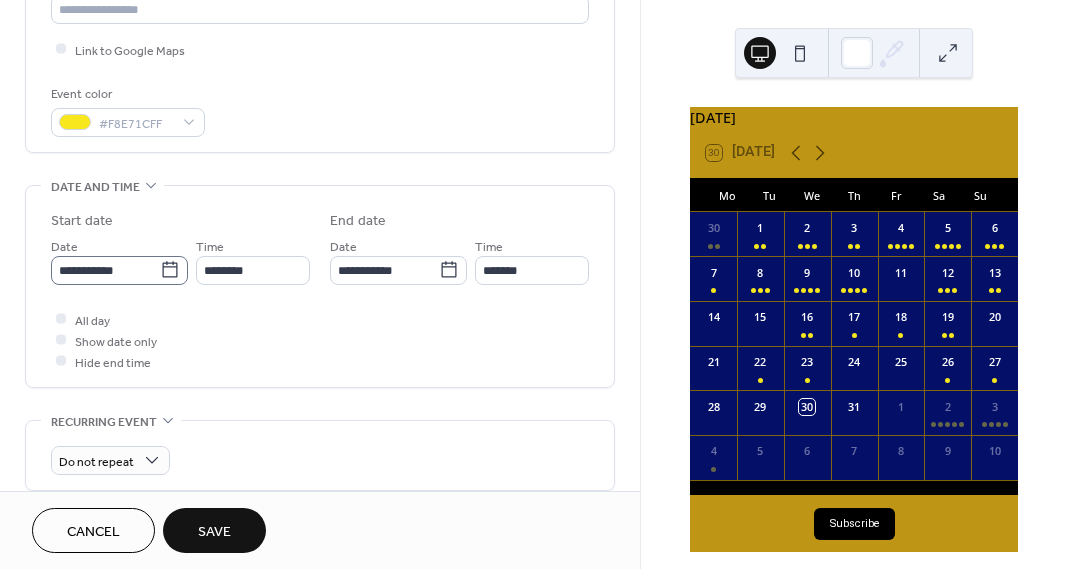 click 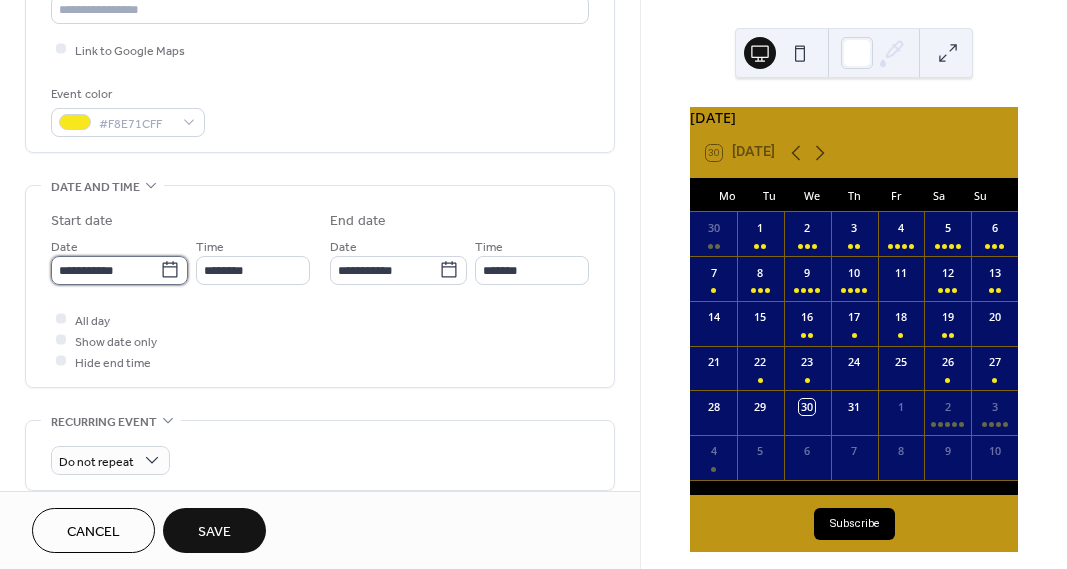 click on "**********" at bounding box center (105, 270) 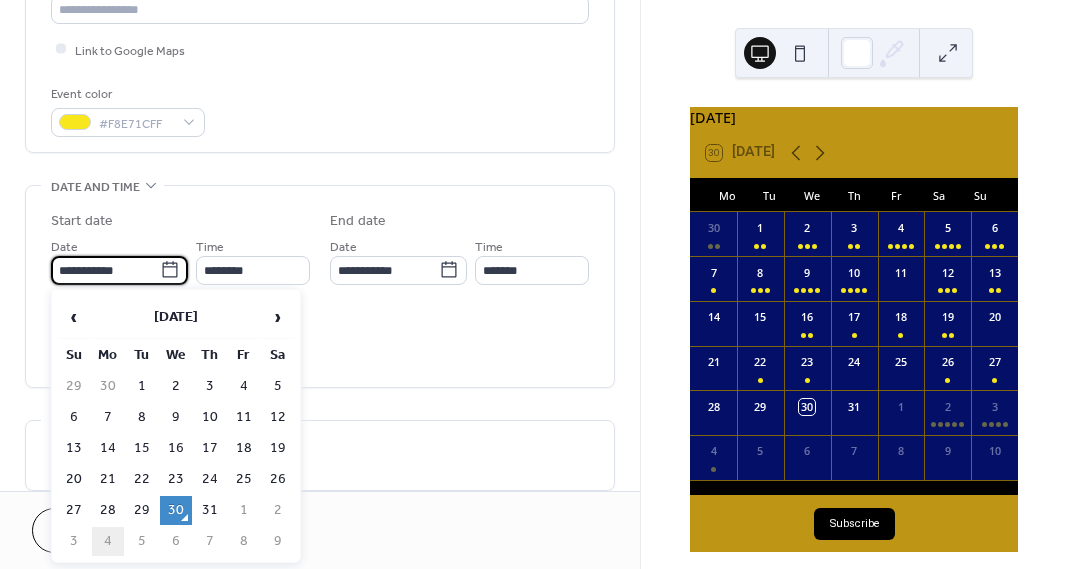 click on "4" at bounding box center [108, 541] 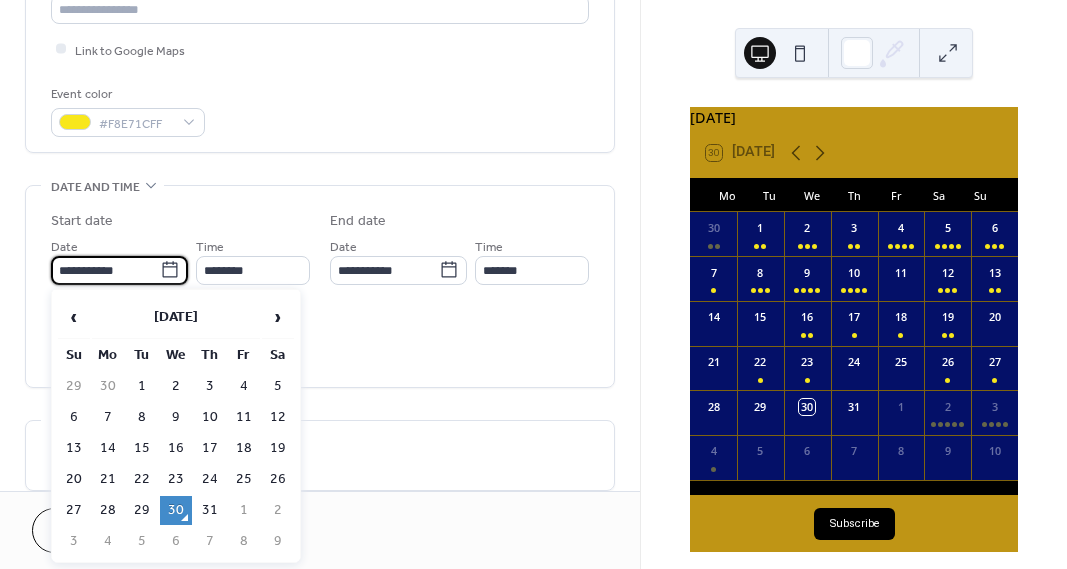 type on "**********" 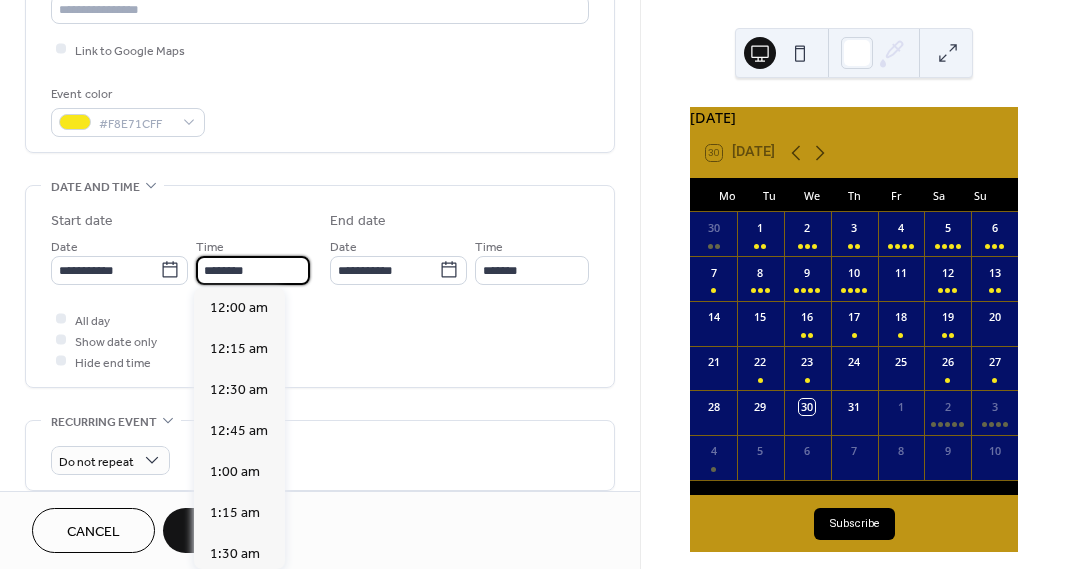 click on "********" at bounding box center [253, 270] 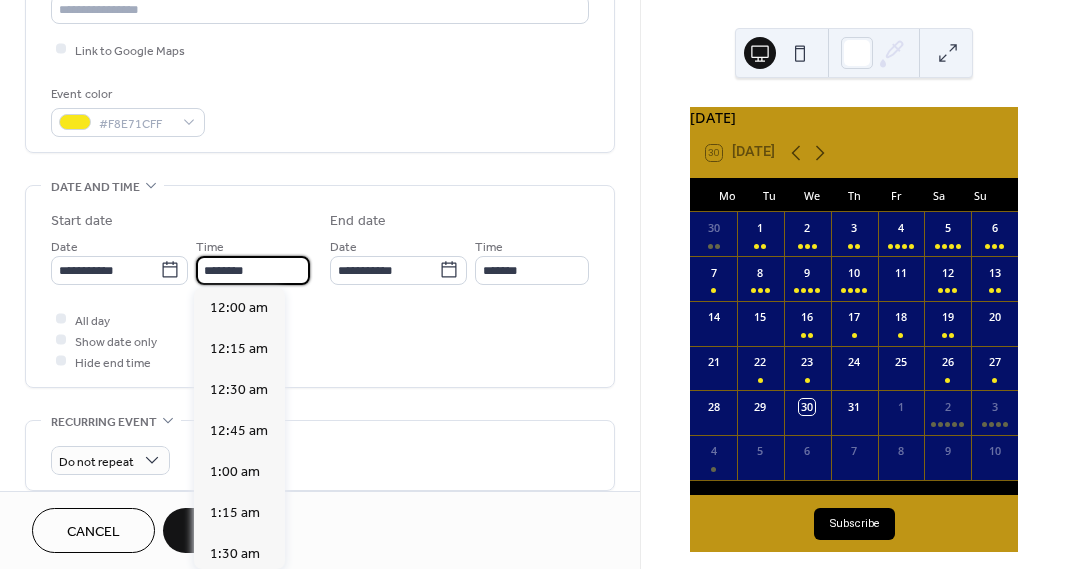 scroll, scrollTop: 1950, scrollLeft: 0, axis: vertical 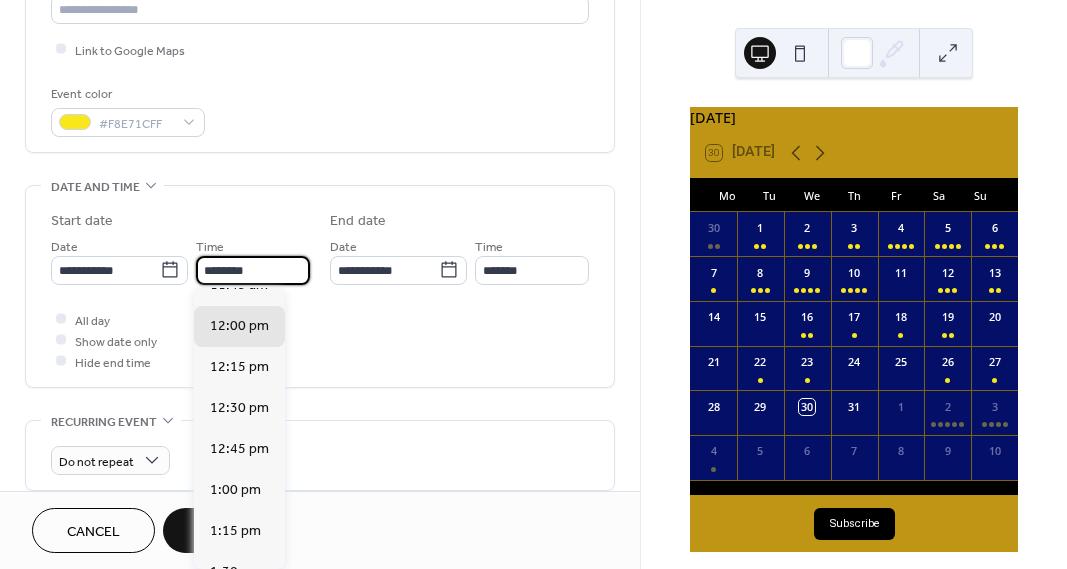 click on "All day Show date only Hide end time" at bounding box center (320, 340) 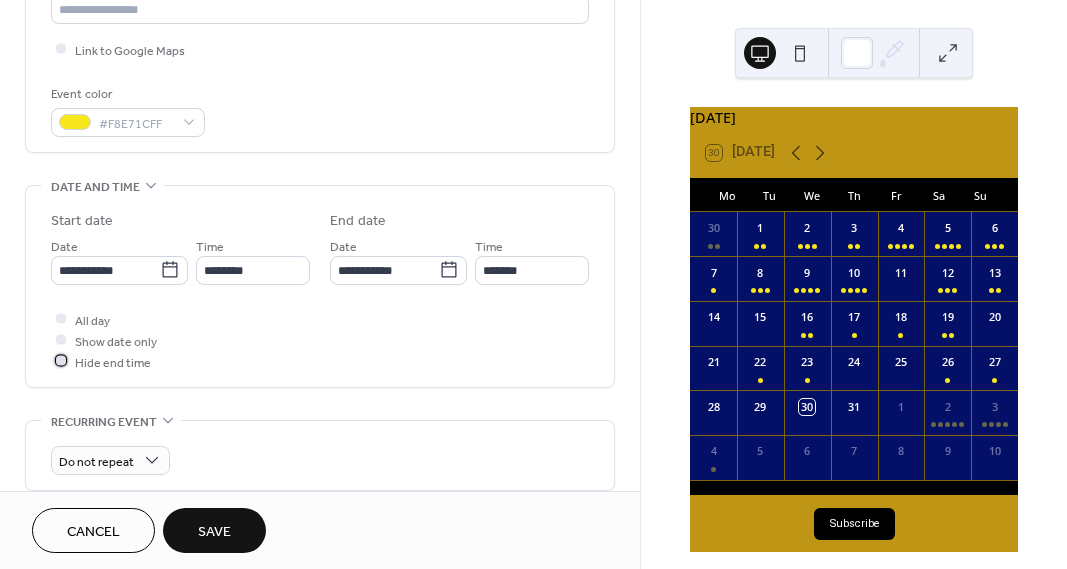 click at bounding box center [61, 361] 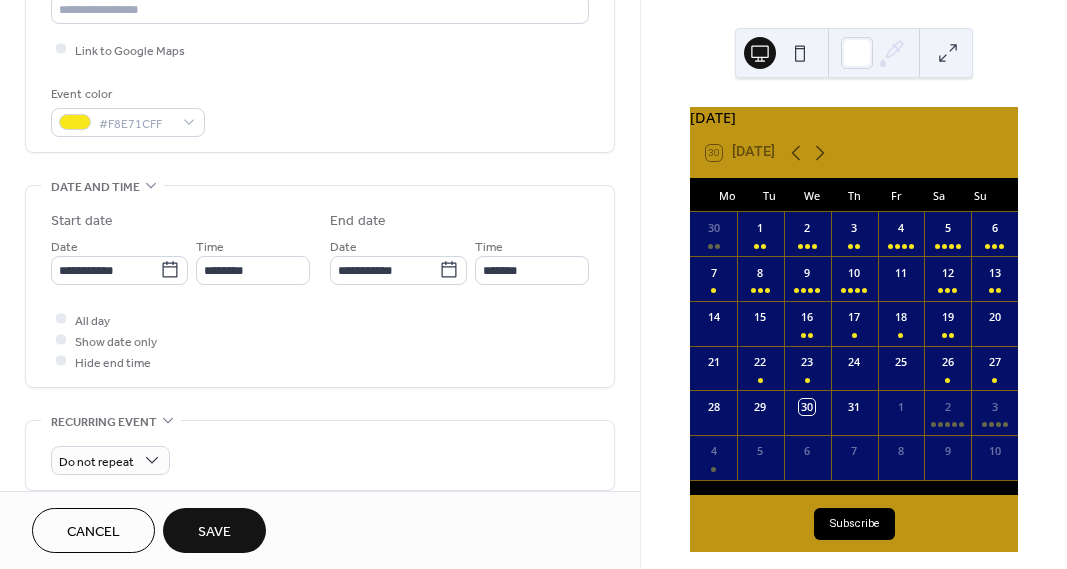 click on "Save" at bounding box center (214, 530) 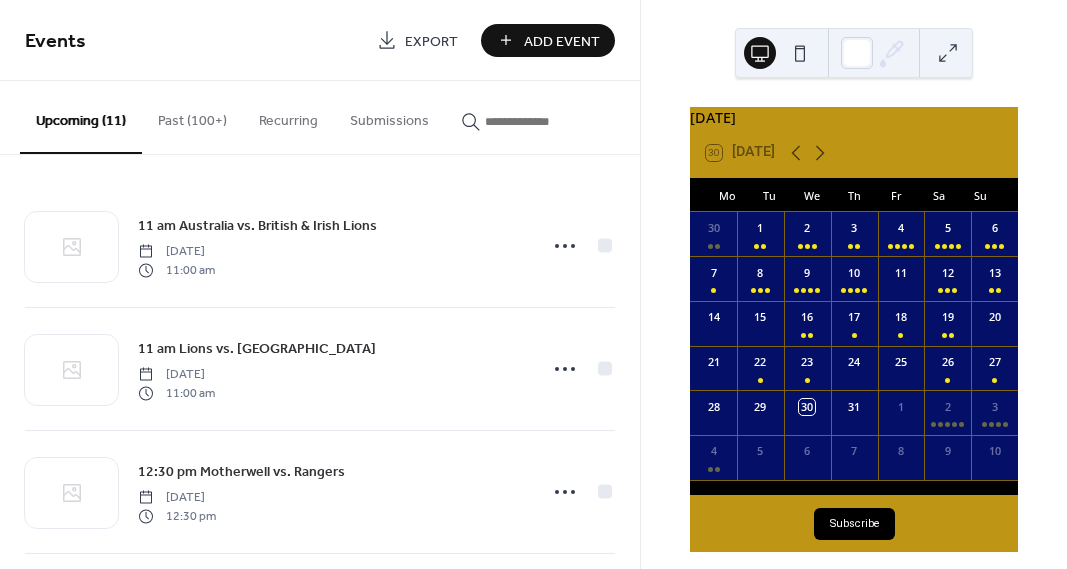 click on "Add Event" at bounding box center (562, 41) 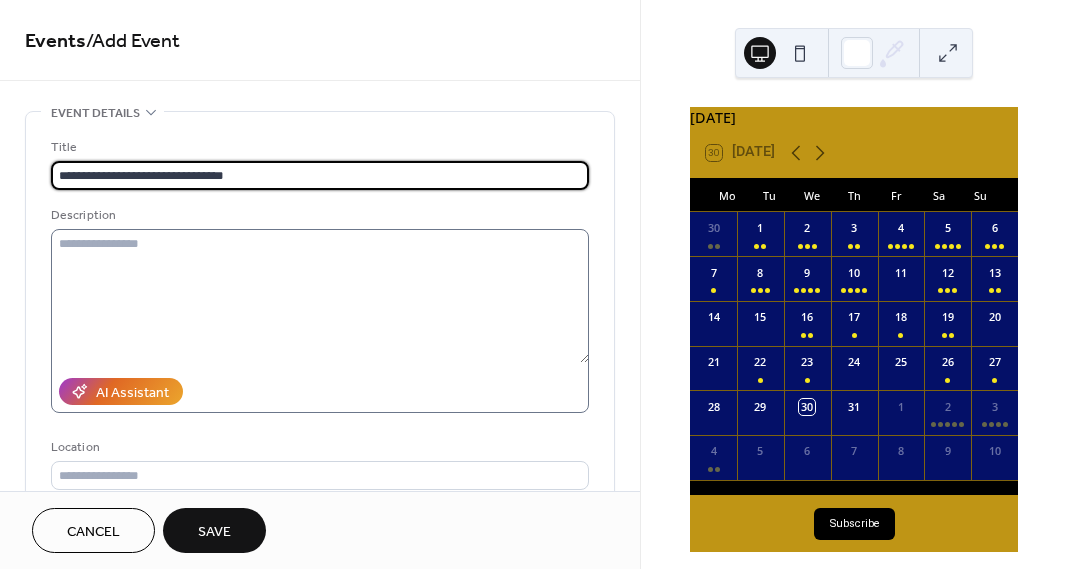type on "**********" 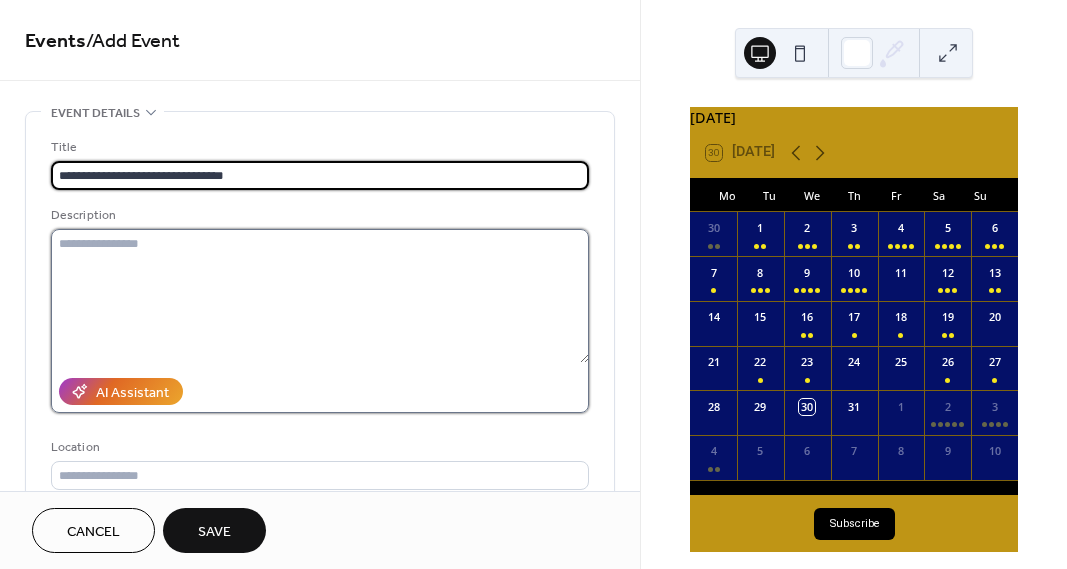 click at bounding box center [320, 296] 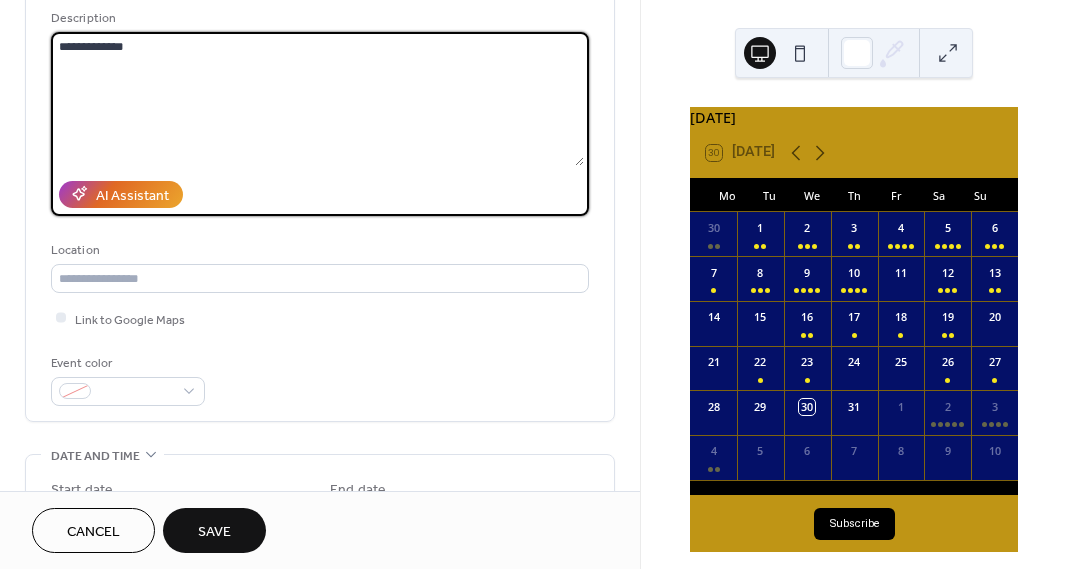 scroll, scrollTop: 201, scrollLeft: 0, axis: vertical 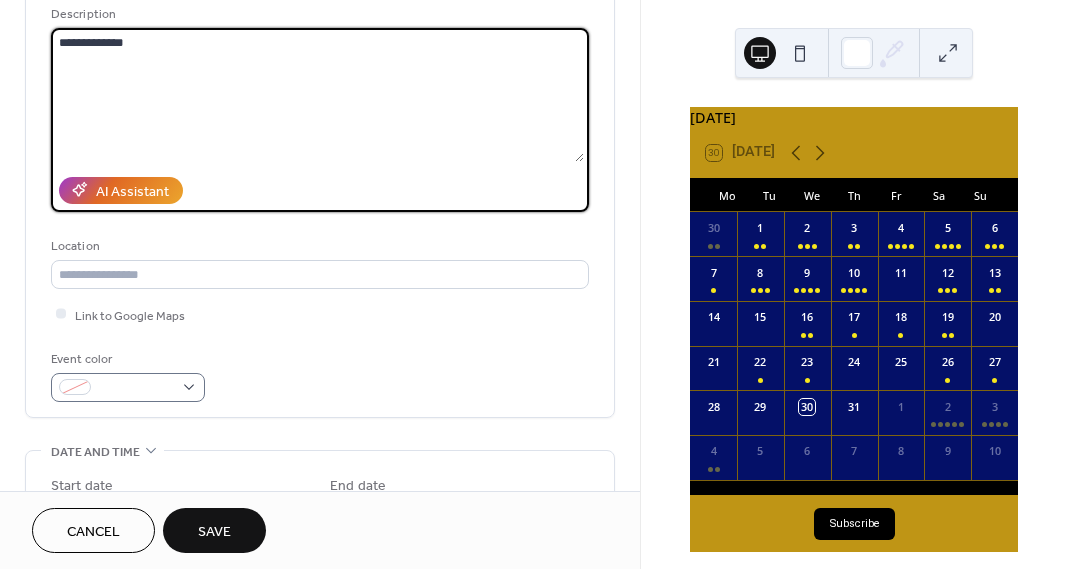 type on "**********" 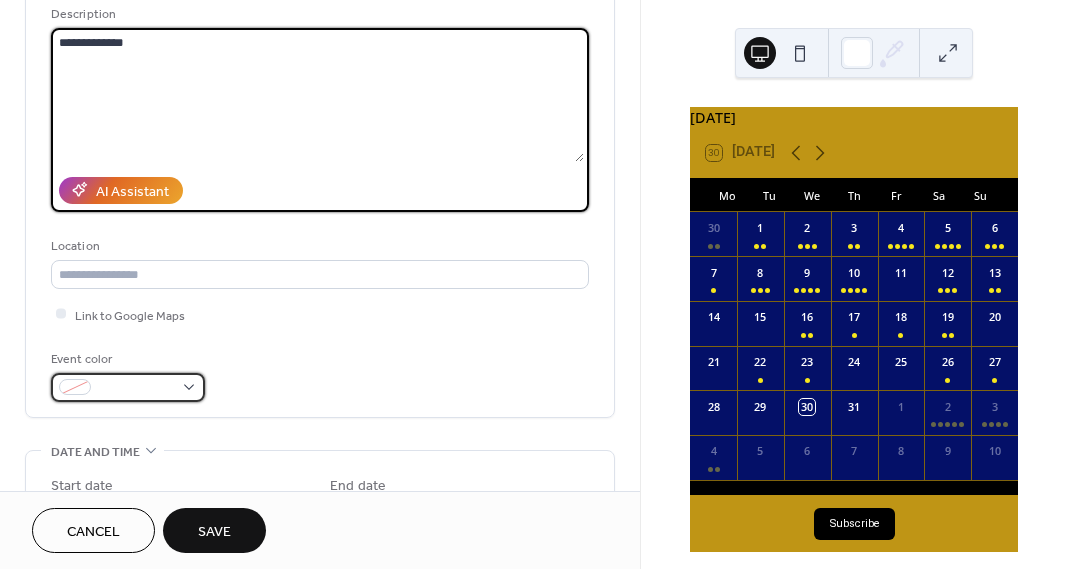 click at bounding box center [136, 388] 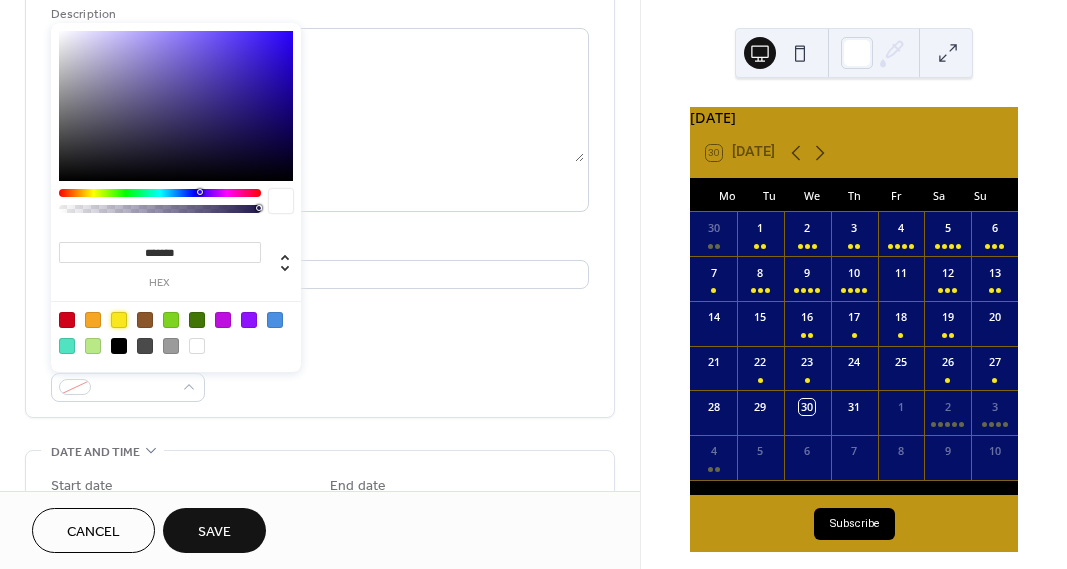 drag, startPoint x: 121, startPoint y: 319, endPoint x: 209, endPoint y: 343, distance: 91.214035 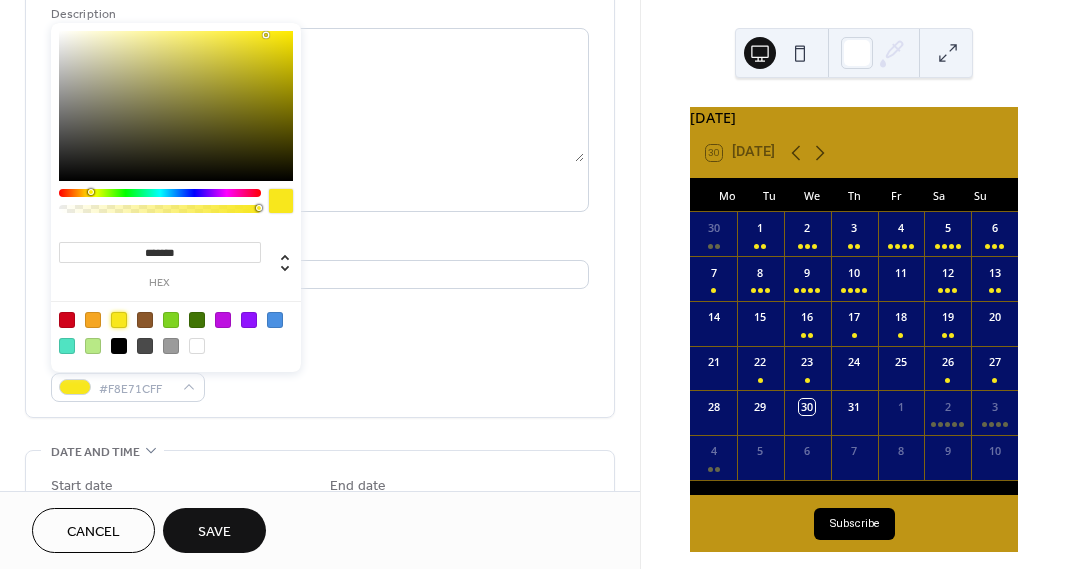 click on "Event color #F8E71CFF" at bounding box center [320, 375] 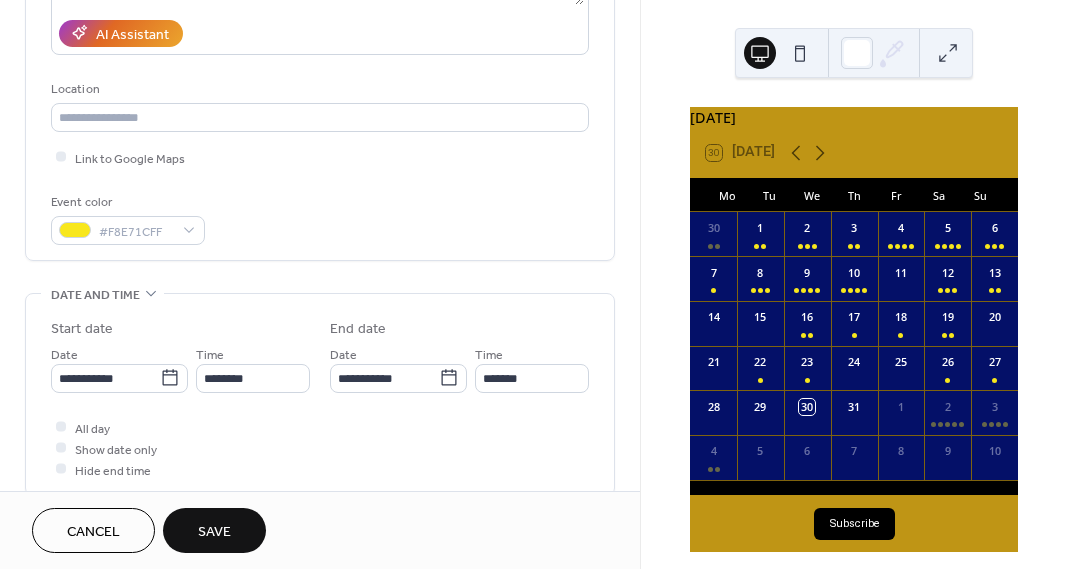 scroll, scrollTop: 429, scrollLeft: 0, axis: vertical 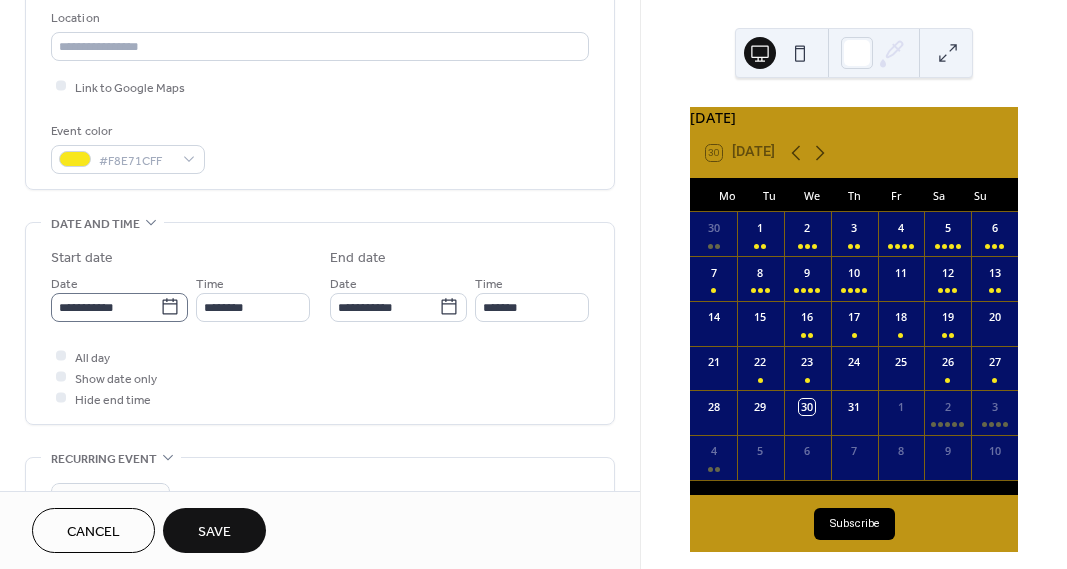 click 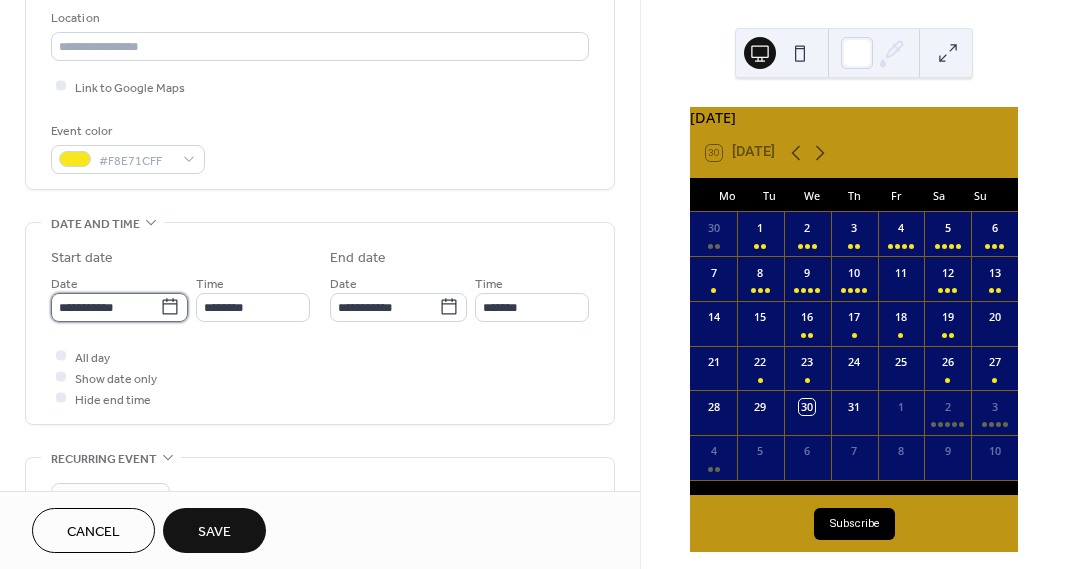 click on "**********" at bounding box center [105, 307] 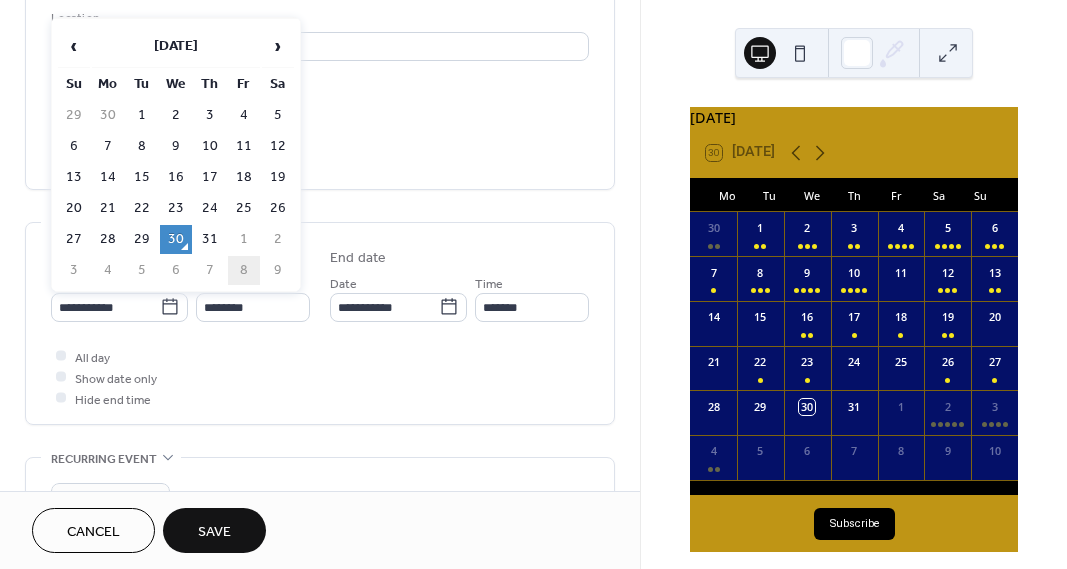 click on "8" at bounding box center (244, 270) 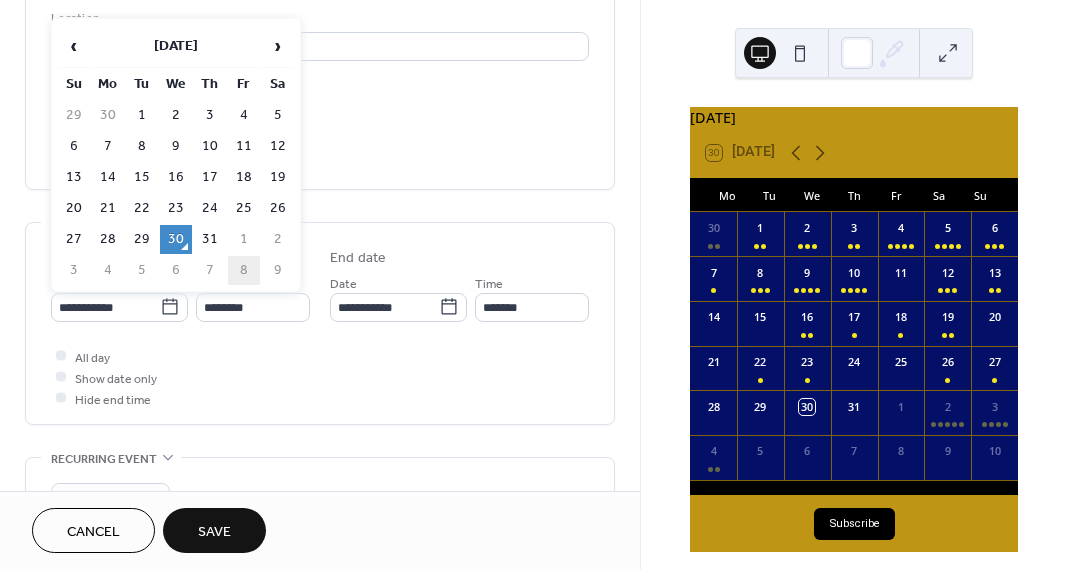 type on "**********" 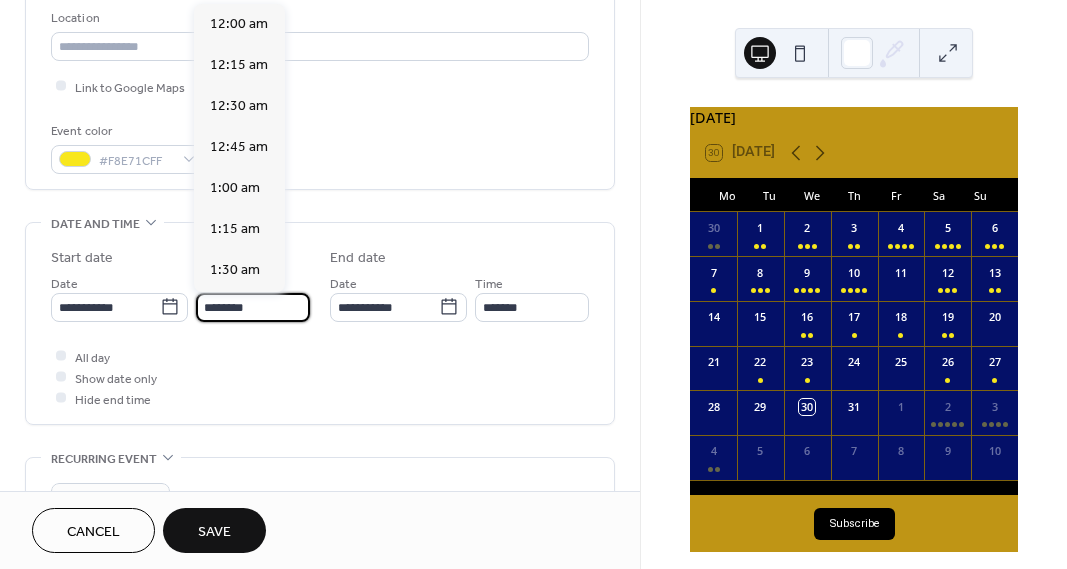 click on "********" at bounding box center (253, 307) 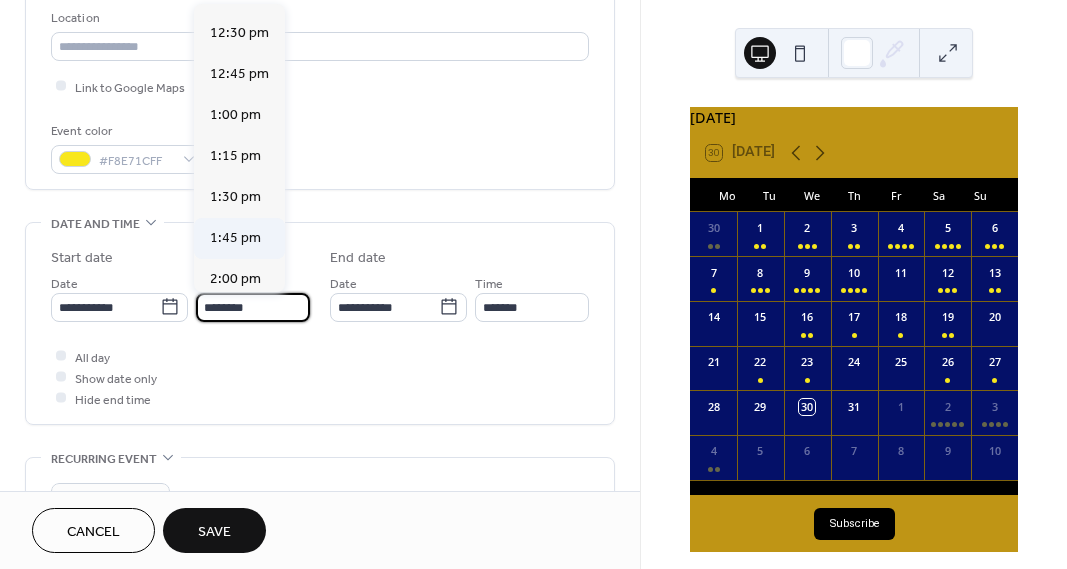 scroll, scrollTop: 2046, scrollLeft: 0, axis: vertical 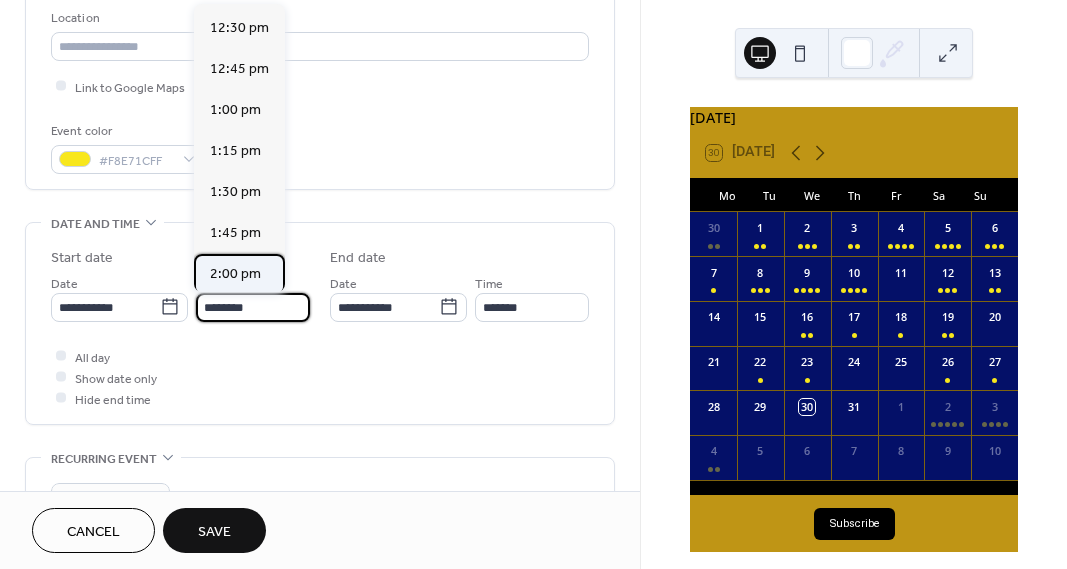 click on "2:00 pm" at bounding box center (235, 274) 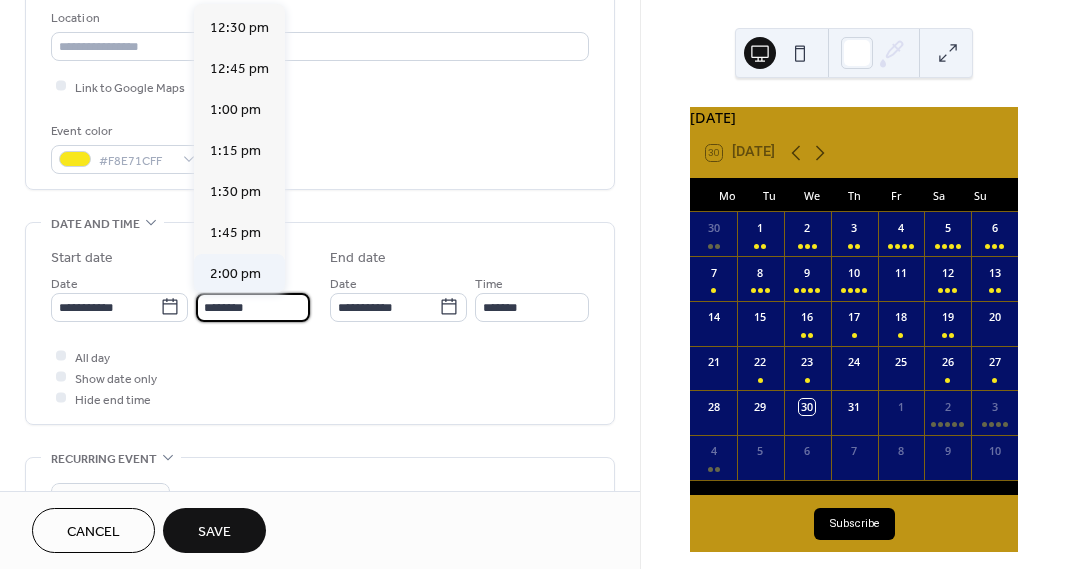 type on "*******" 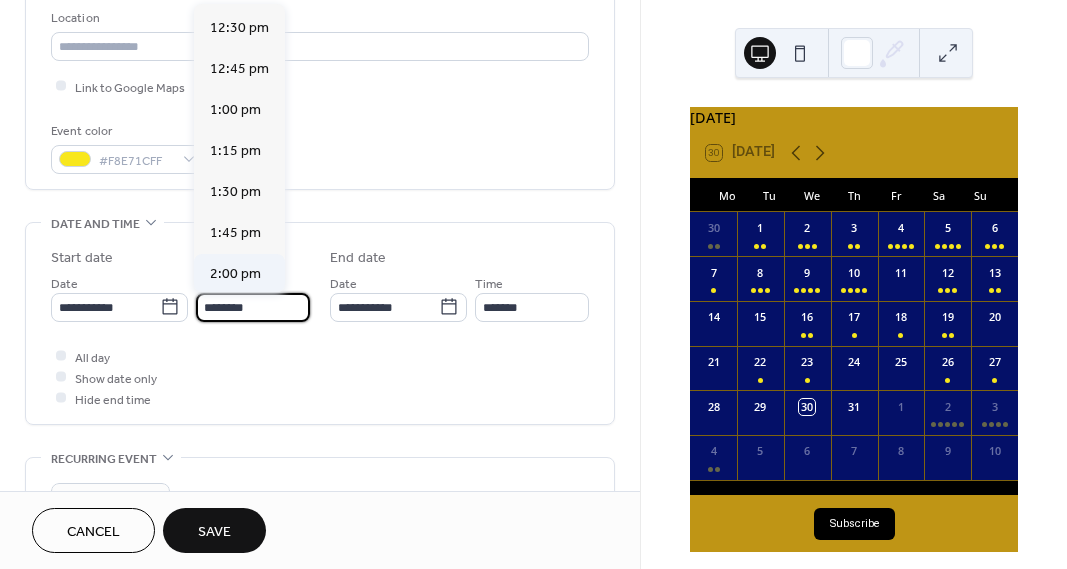 type on "*******" 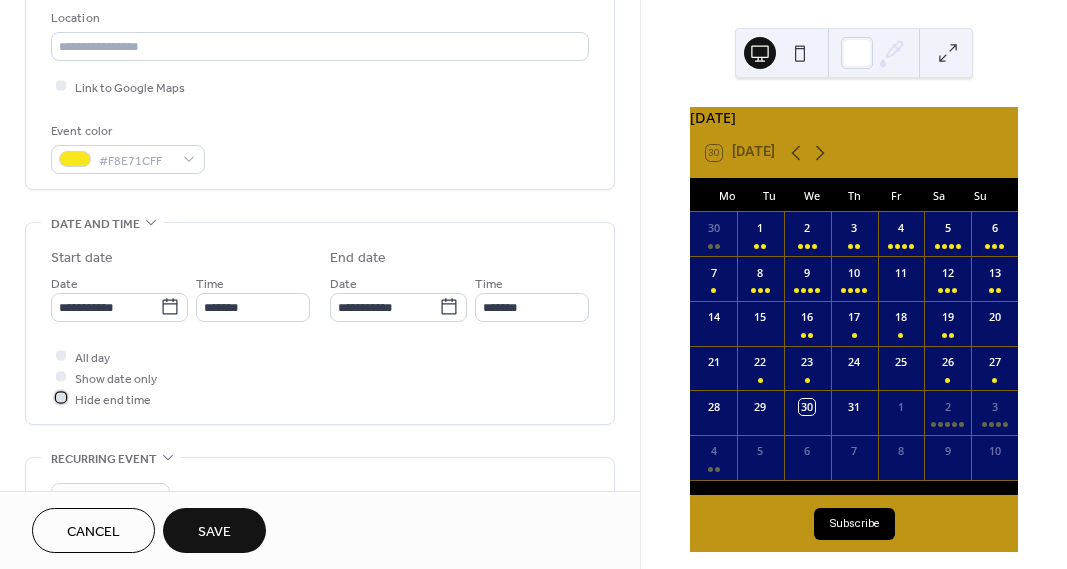 click at bounding box center (61, 398) 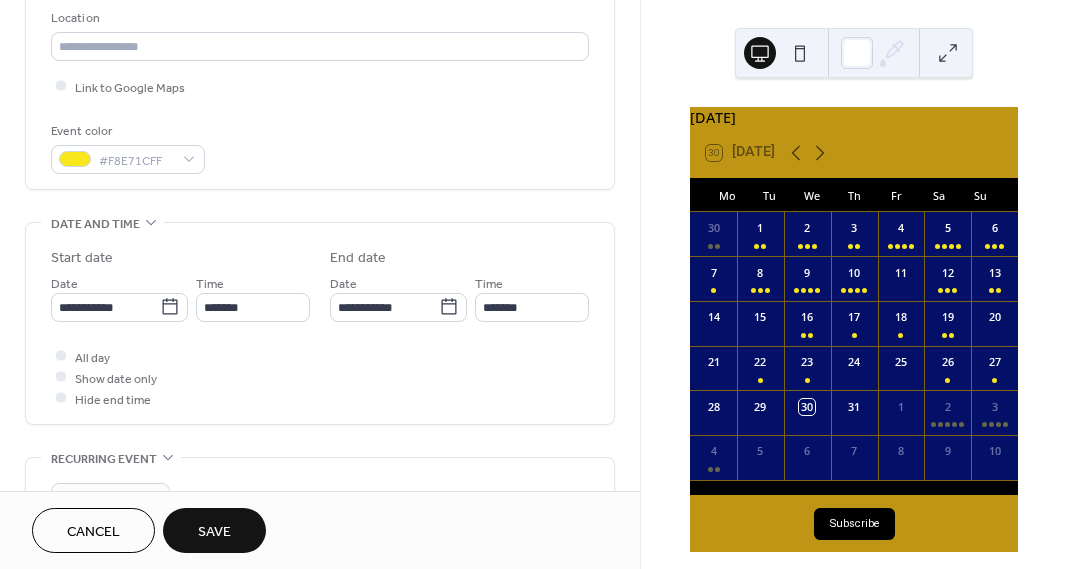 click on "Save" at bounding box center (214, 532) 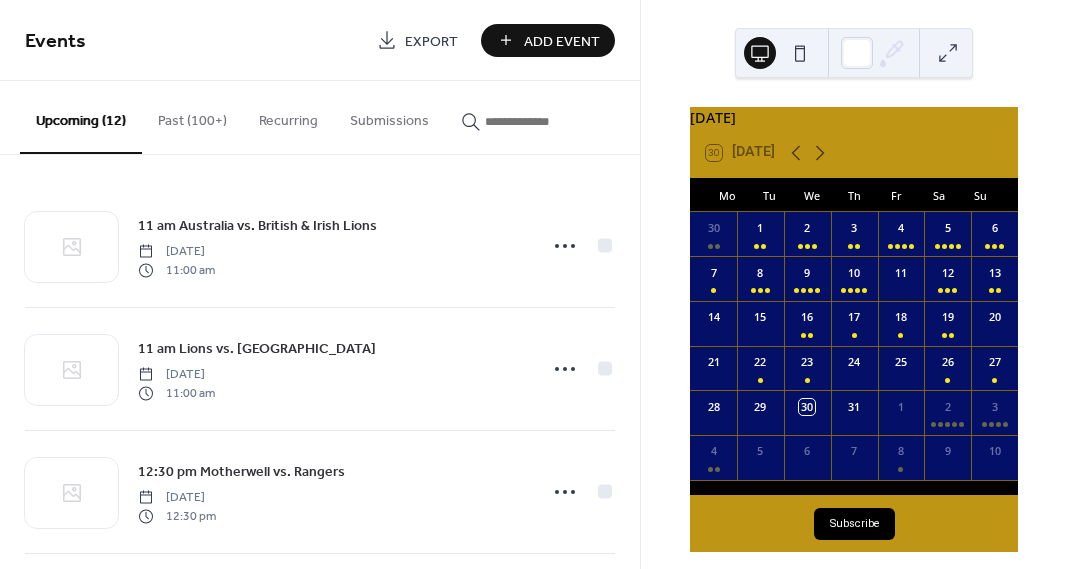 click on "Add Event" at bounding box center [562, 41] 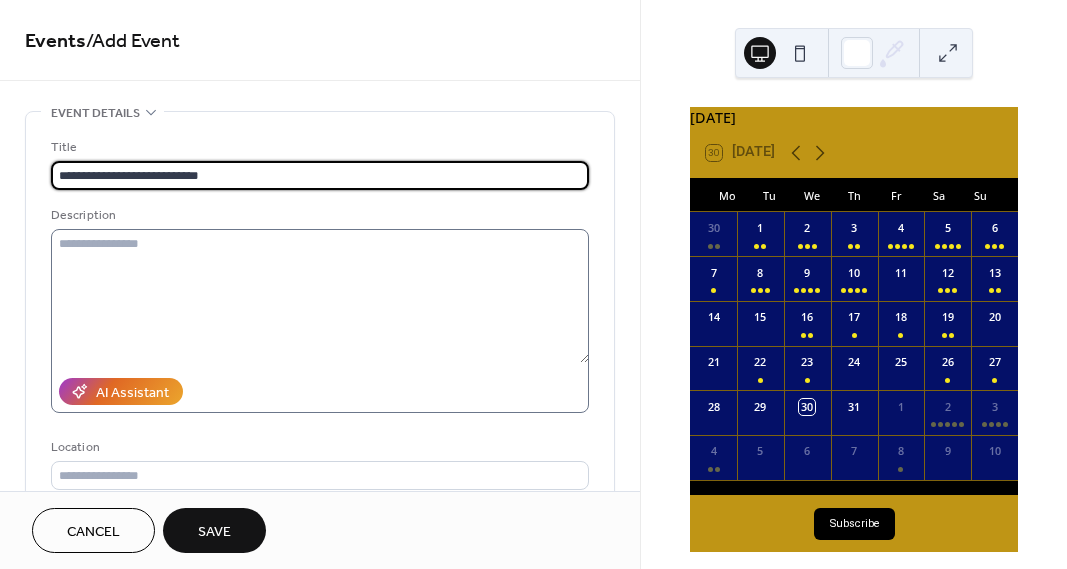type on "**********" 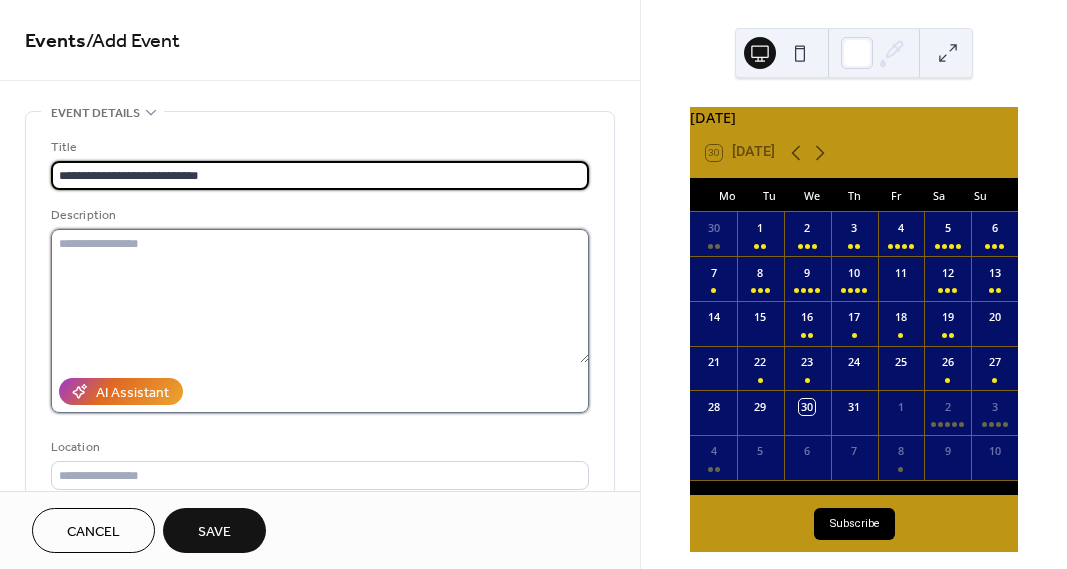 click at bounding box center [320, 296] 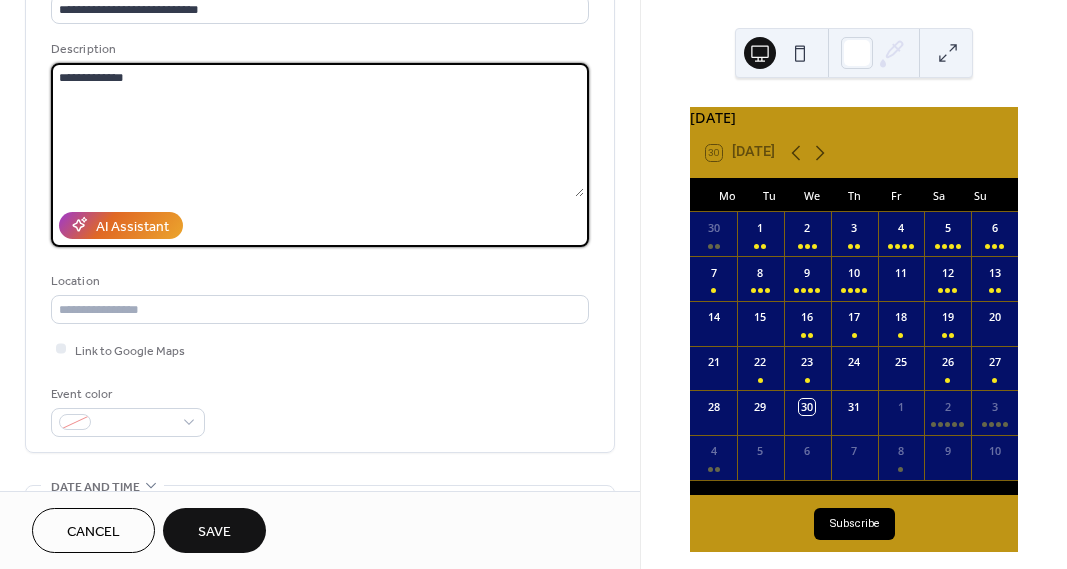 scroll, scrollTop: 184, scrollLeft: 0, axis: vertical 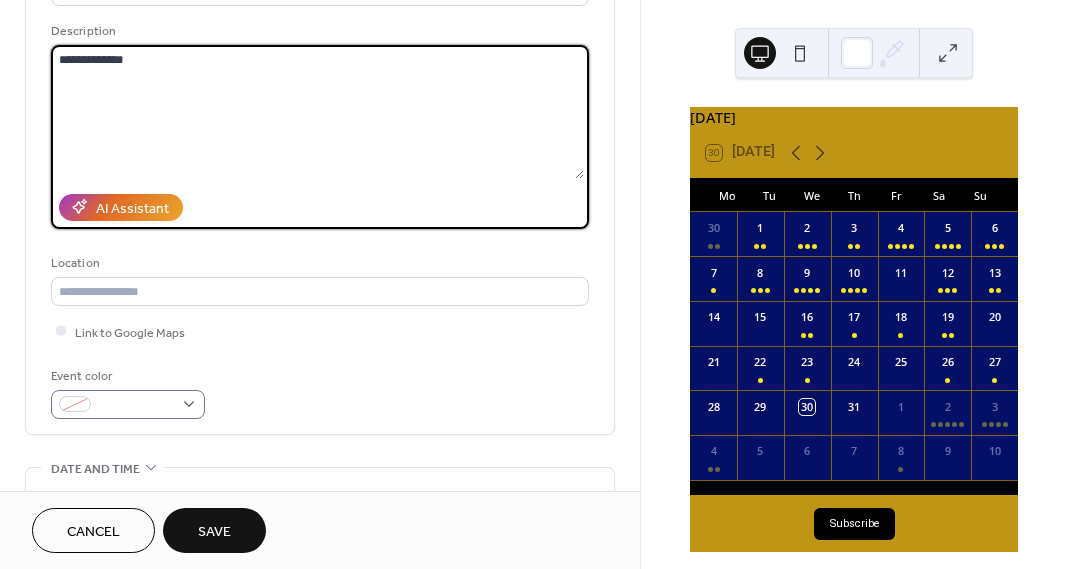 type on "**********" 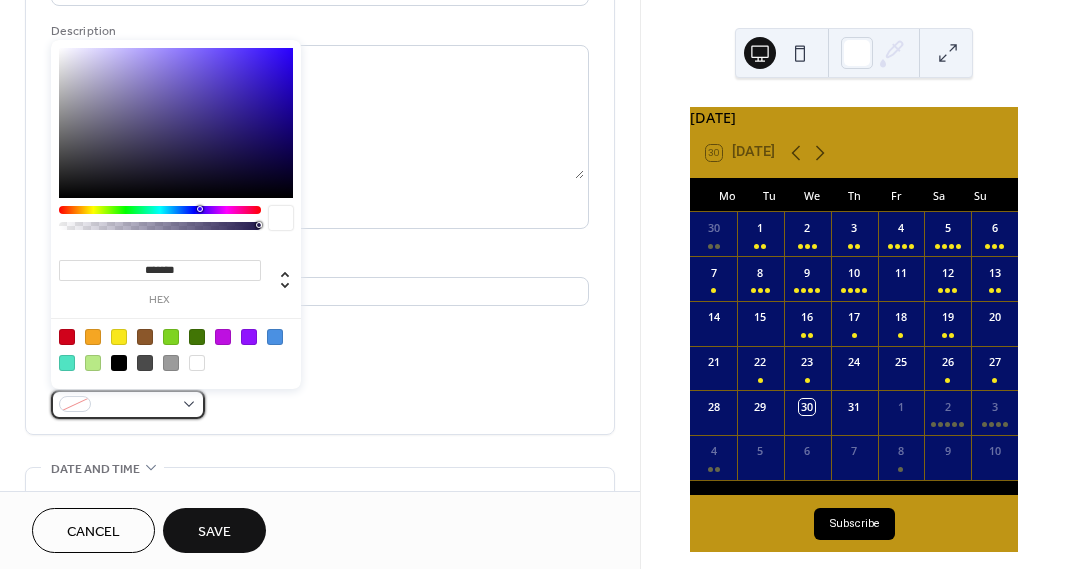 click at bounding box center (136, 405) 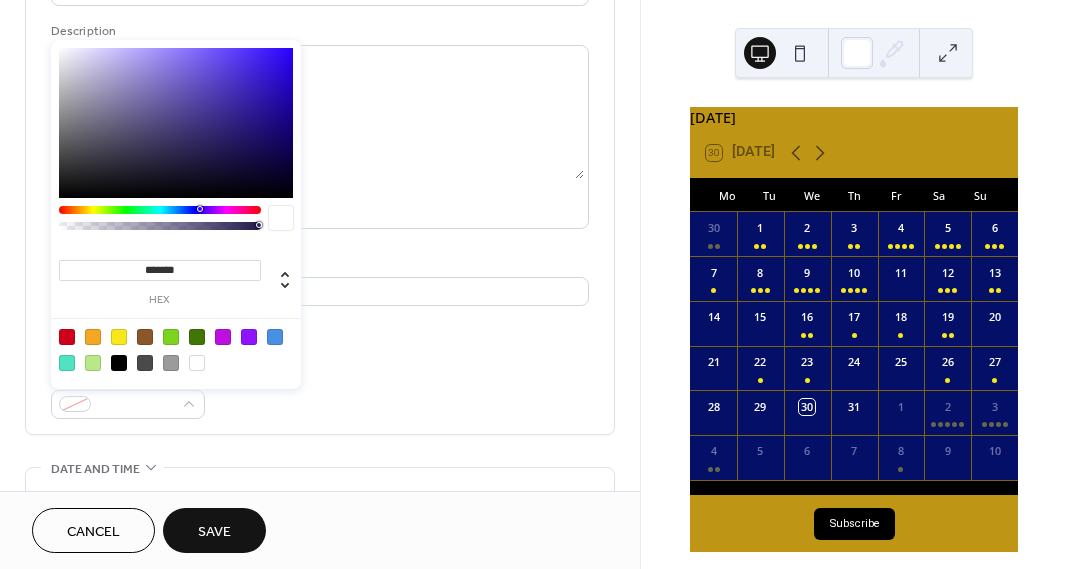 click at bounding box center (119, 337) 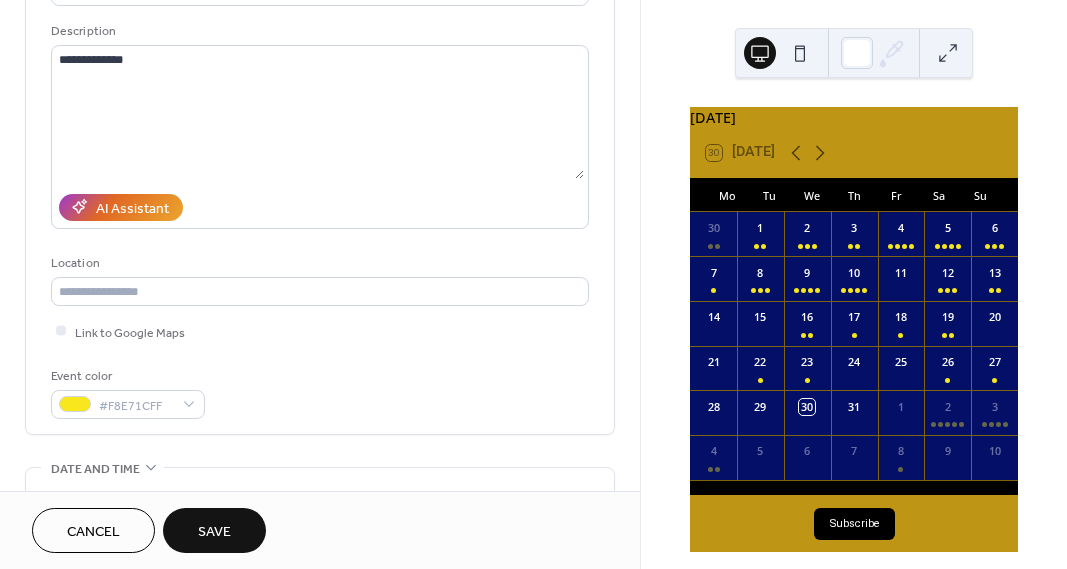 click on "Event color #F8E71CFF" at bounding box center (320, 392) 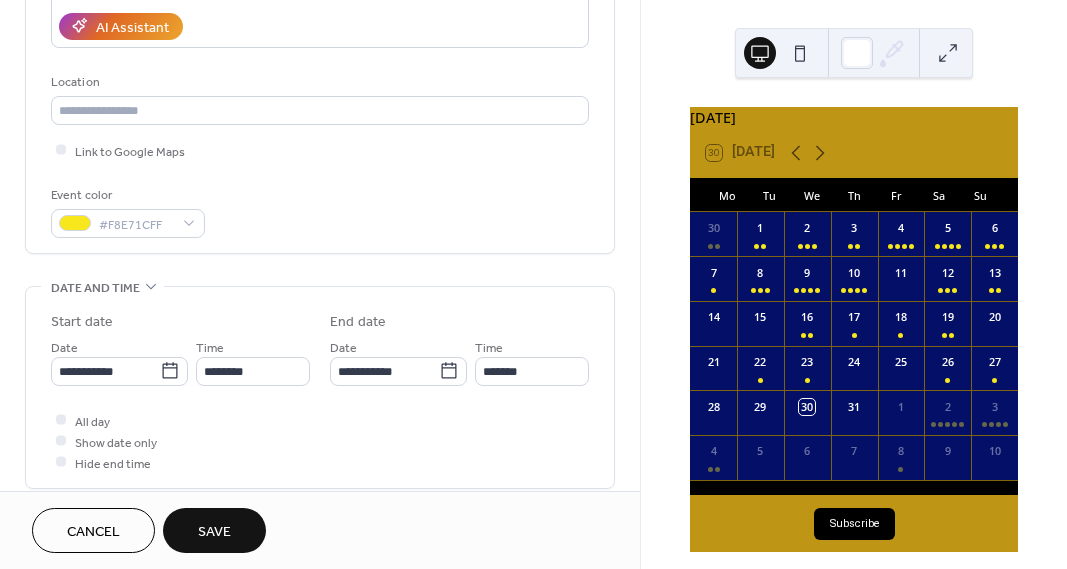 scroll, scrollTop: 380, scrollLeft: 0, axis: vertical 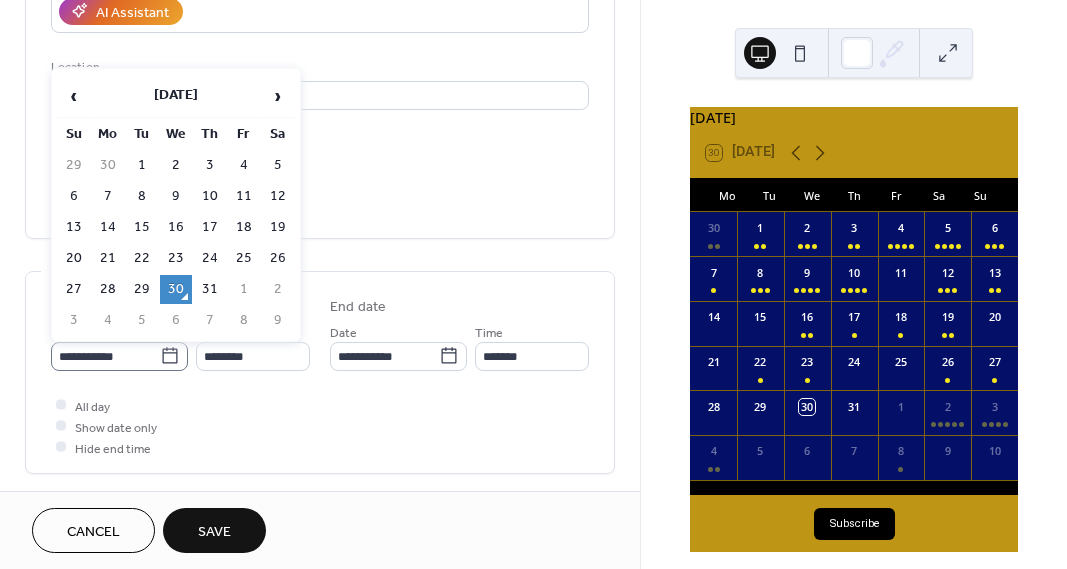 click 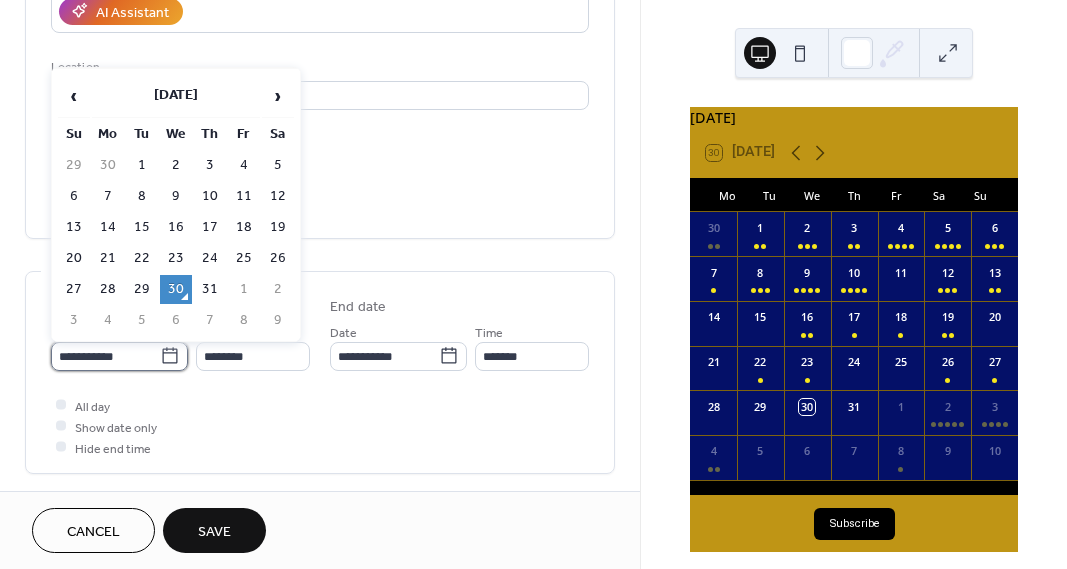 click on "**********" at bounding box center [105, 356] 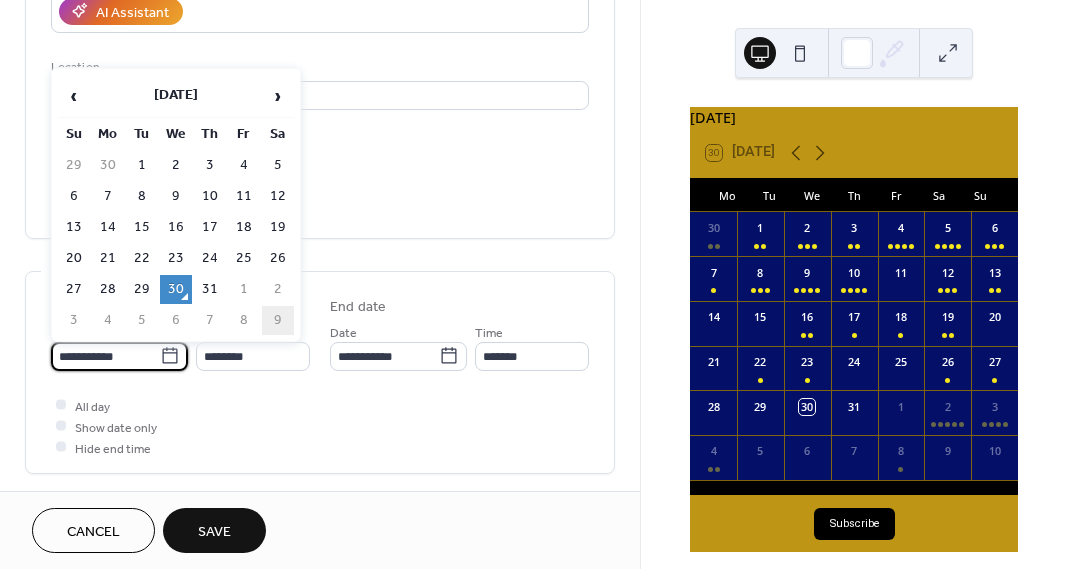 click on "9" at bounding box center [278, 320] 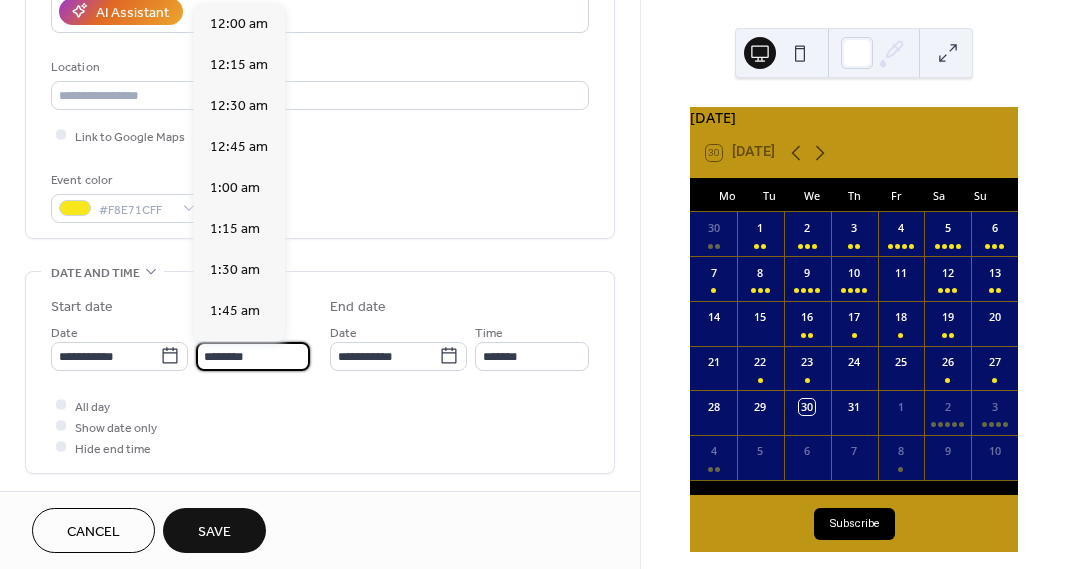 click on "********" at bounding box center [253, 356] 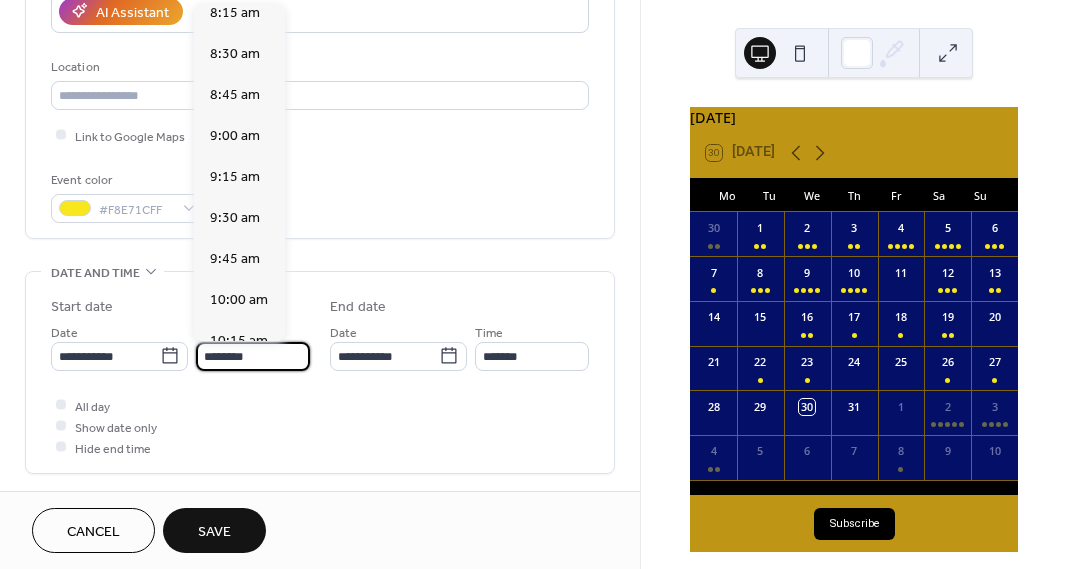 scroll, scrollTop: 1397, scrollLeft: 0, axis: vertical 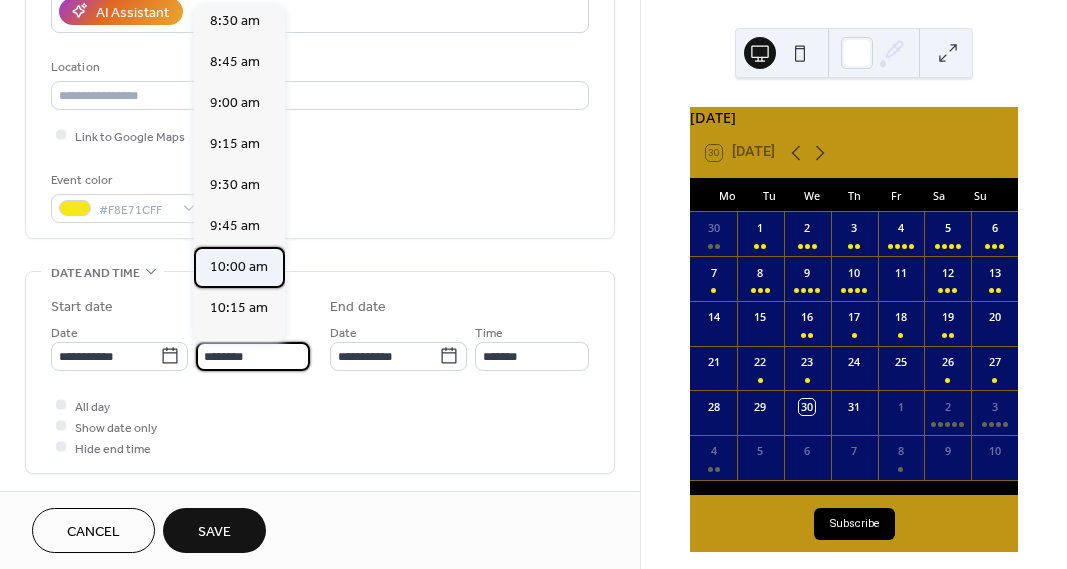 click on "10:00 am" at bounding box center (239, 267) 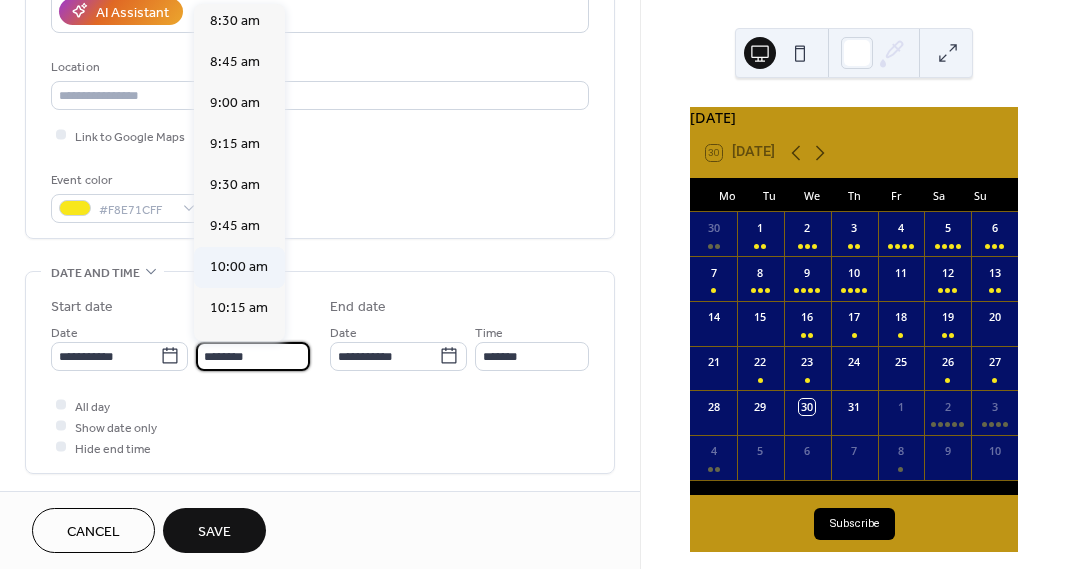 type on "********" 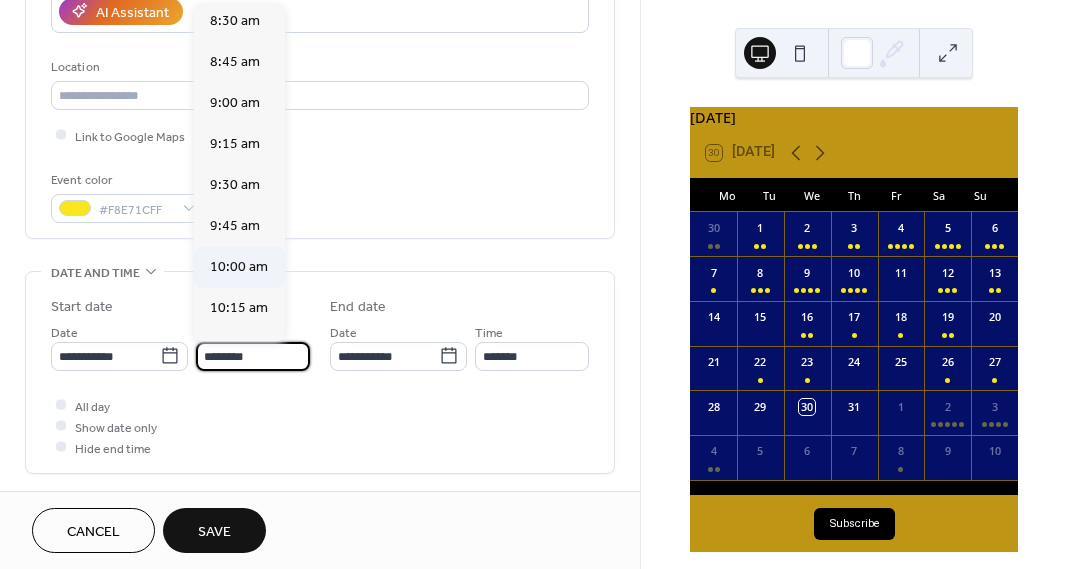 type on "********" 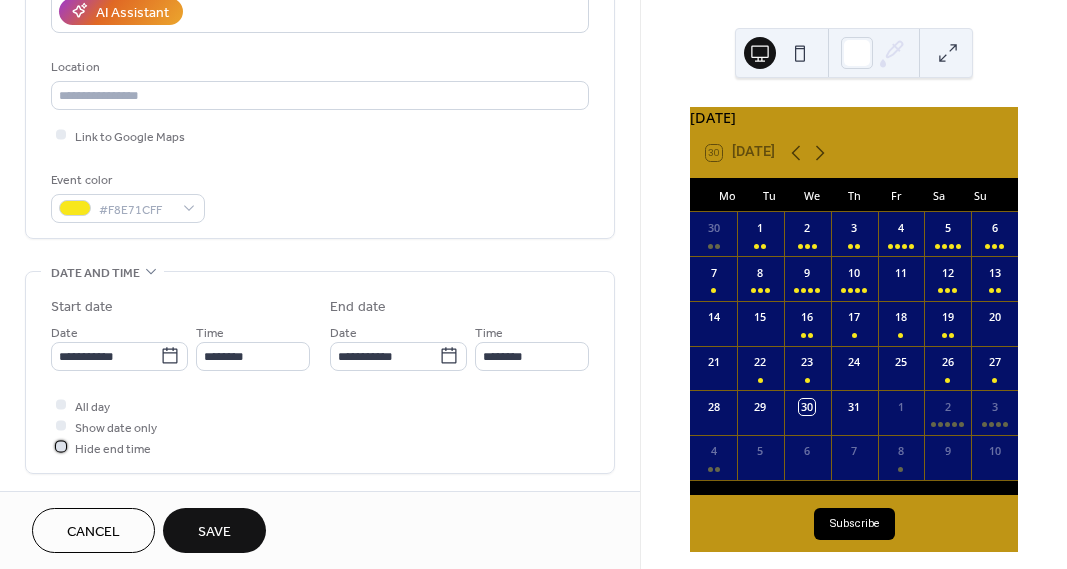drag, startPoint x: 61, startPoint y: 448, endPoint x: 75, endPoint y: 454, distance: 15.231546 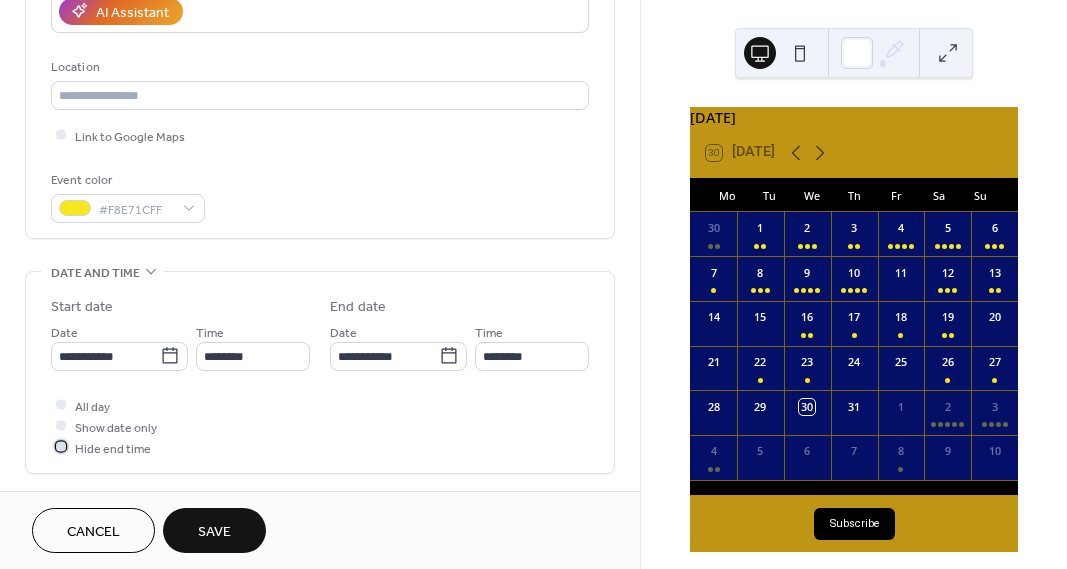 click at bounding box center [61, 447] 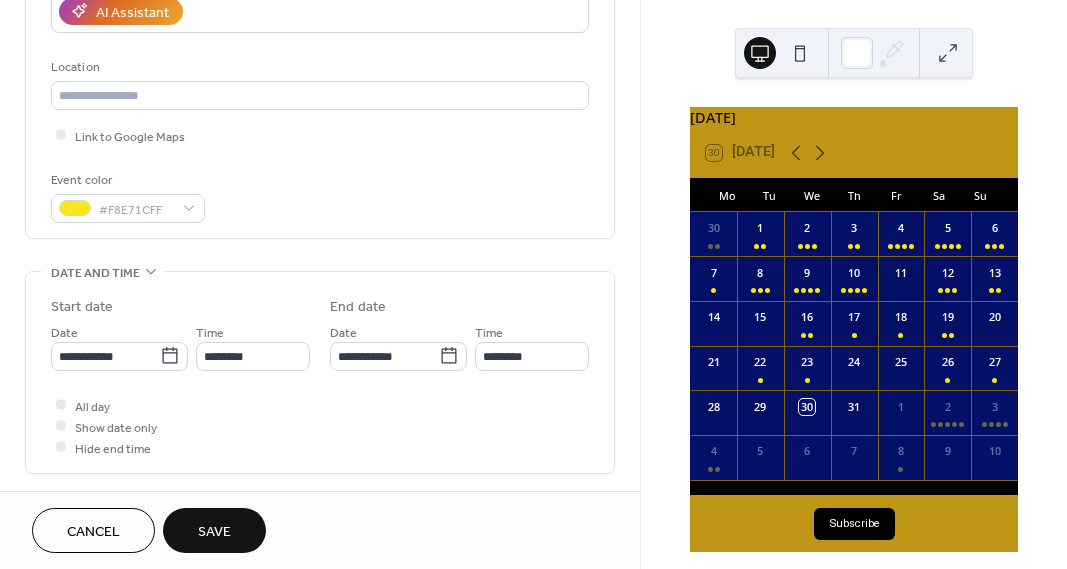 click on "Save" at bounding box center (214, 532) 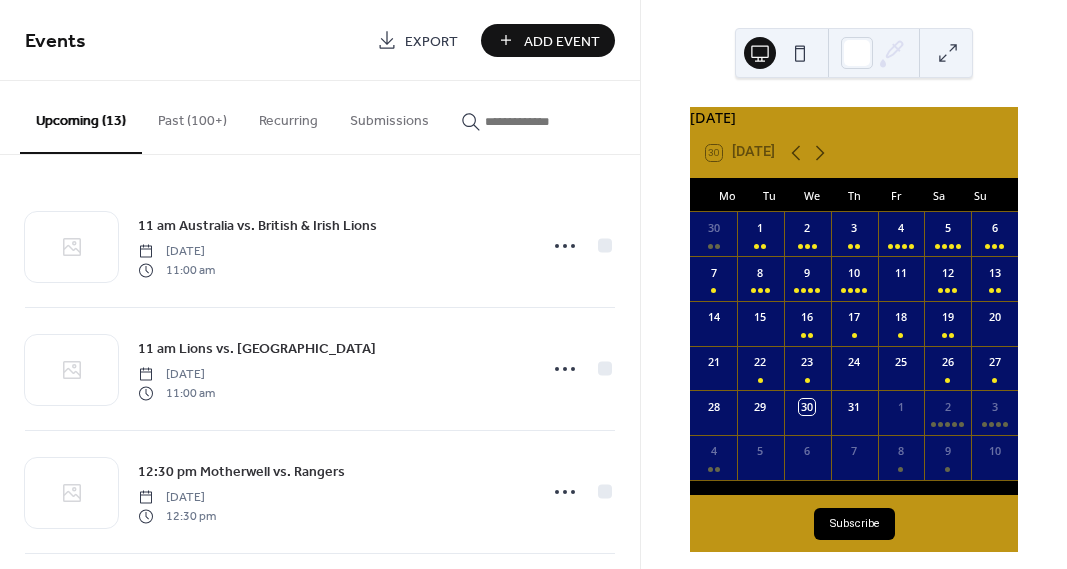 click on "Add Event" at bounding box center (562, 41) 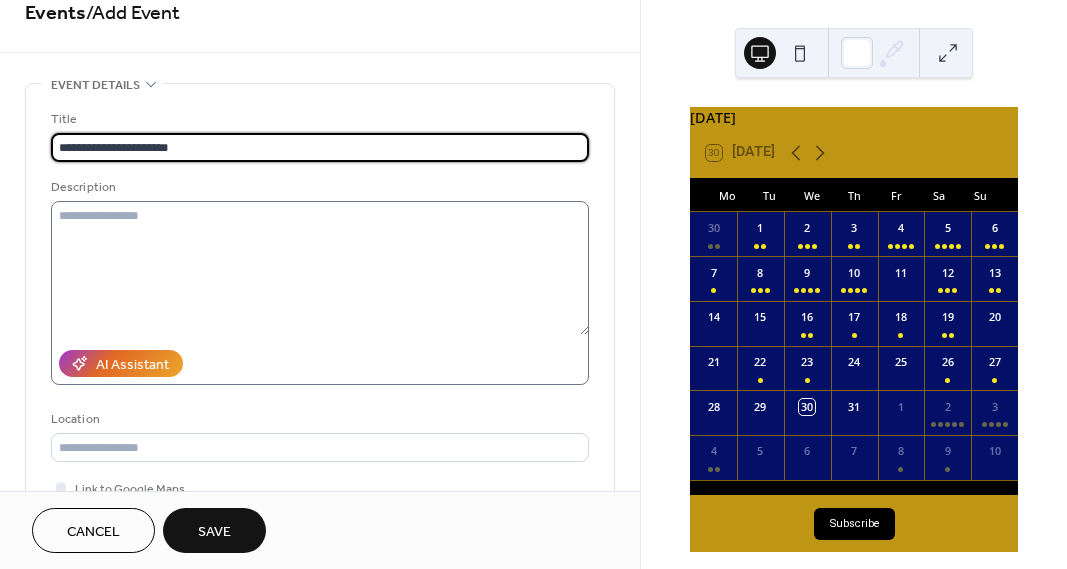 scroll, scrollTop: 25, scrollLeft: 0, axis: vertical 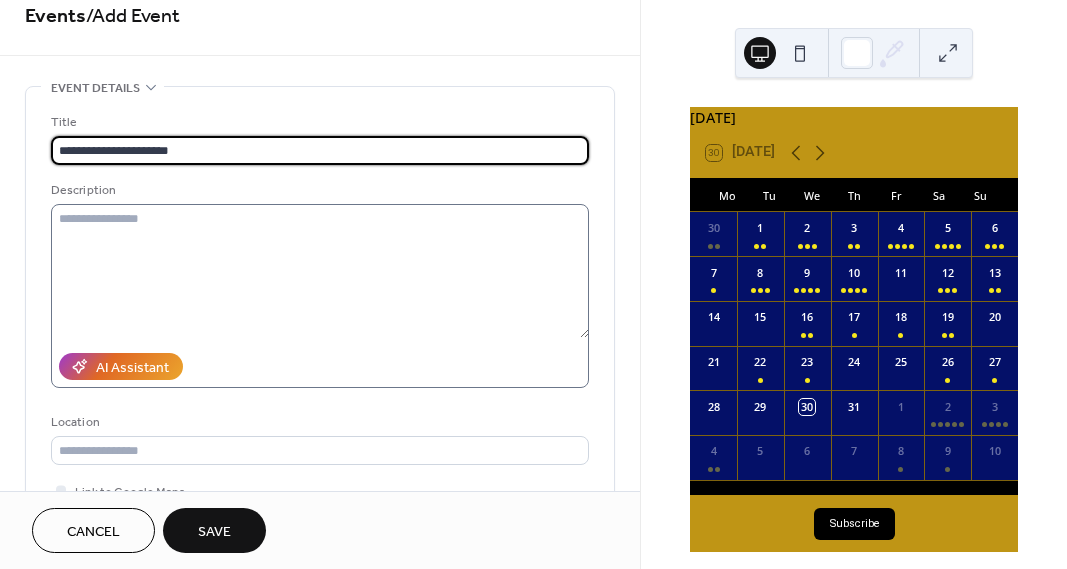 type on "**********" 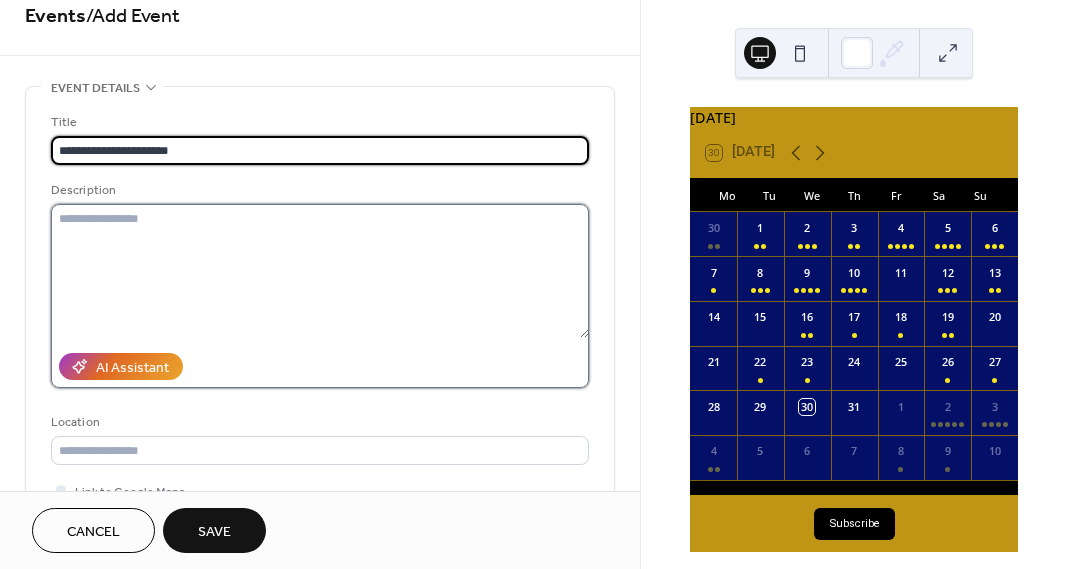 click at bounding box center (320, 271) 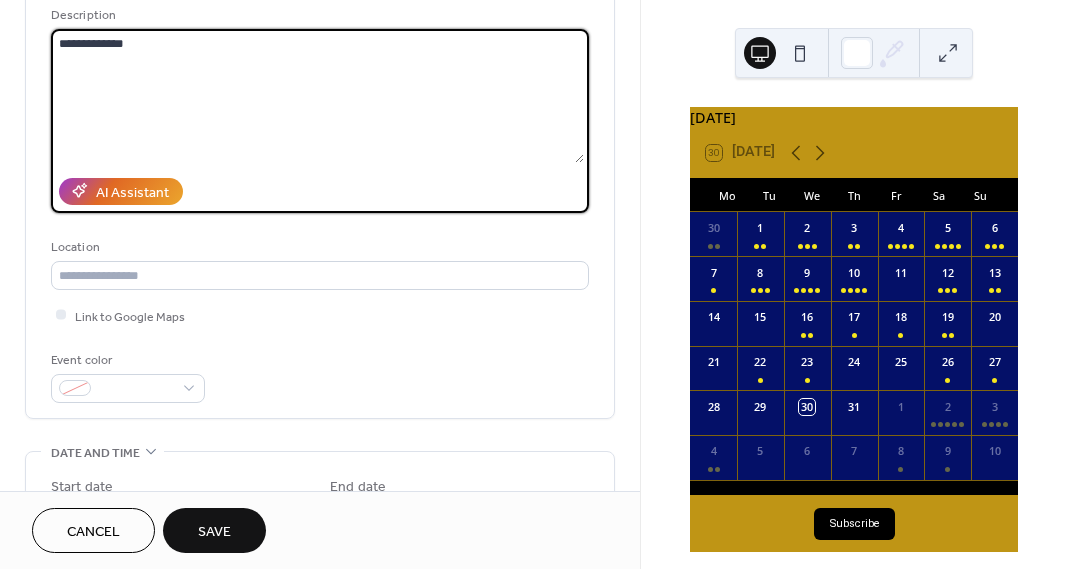 scroll, scrollTop: 220, scrollLeft: 0, axis: vertical 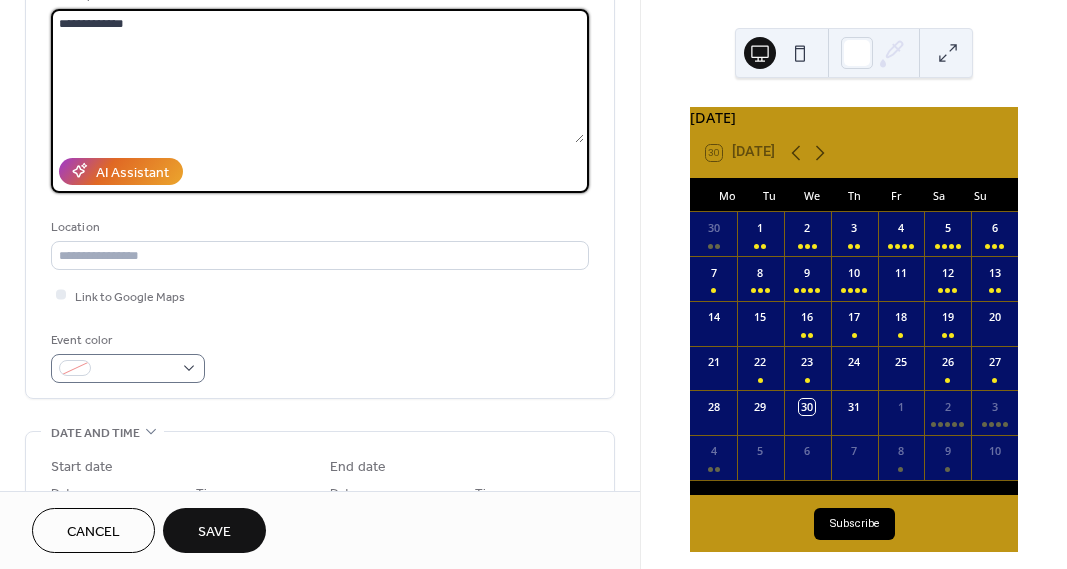 type on "**********" 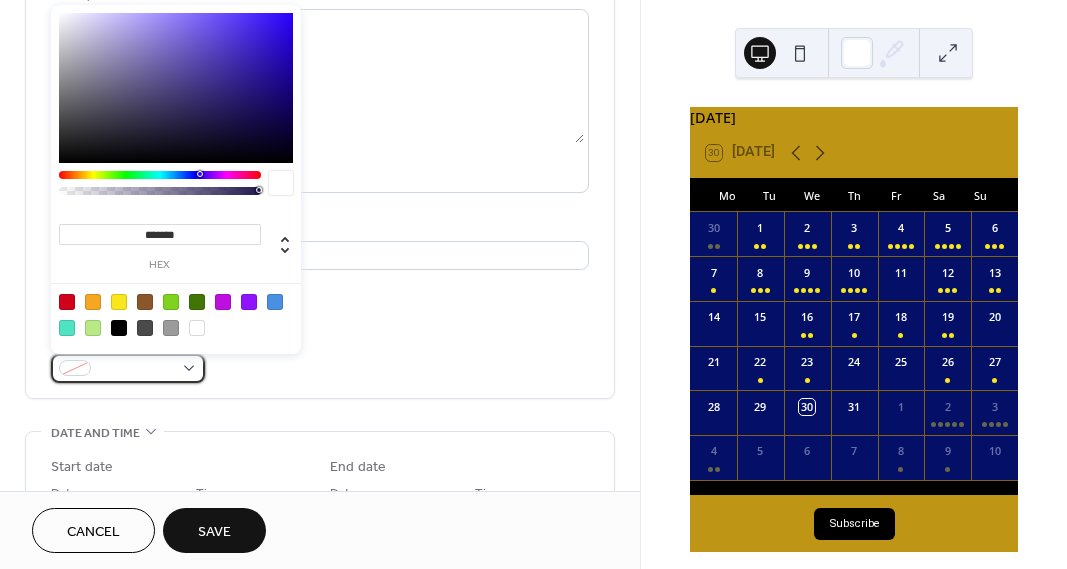 click at bounding box center (128, 368) 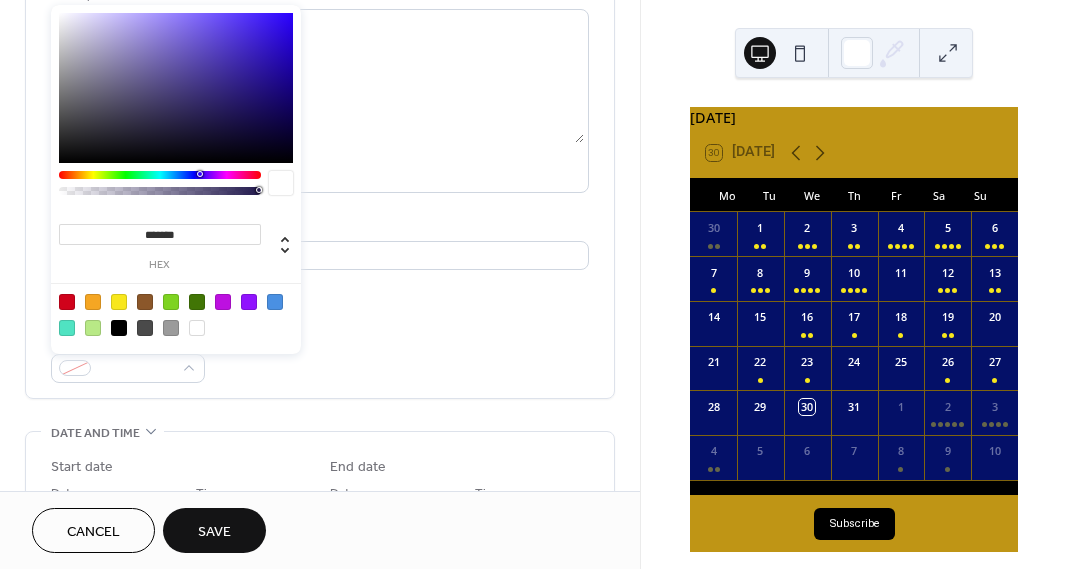 click at bounding box center [119, 302] 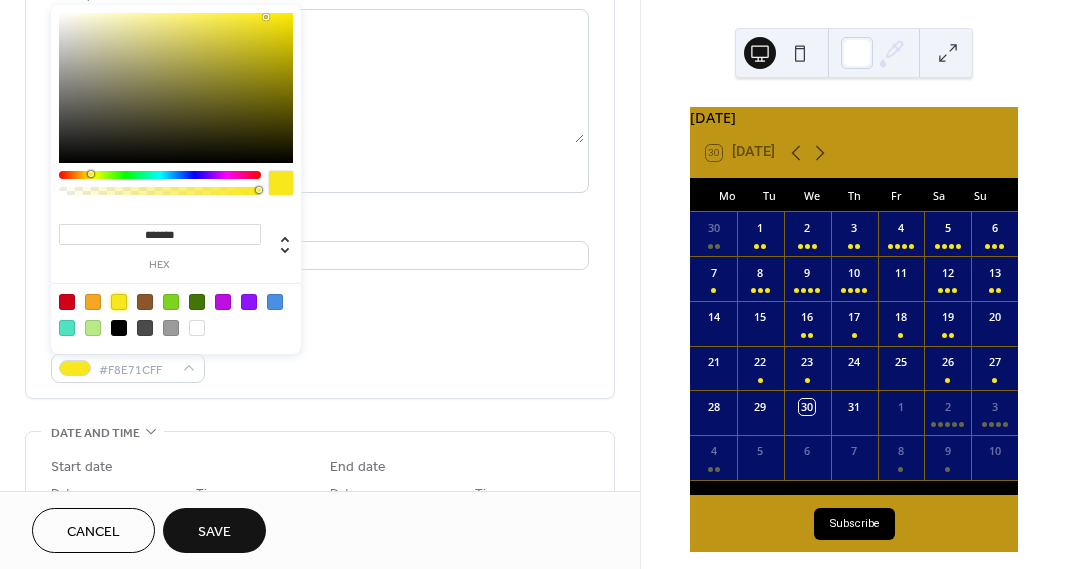 click on "Event color #F8E71CFF" at bounding box center (320, 356) 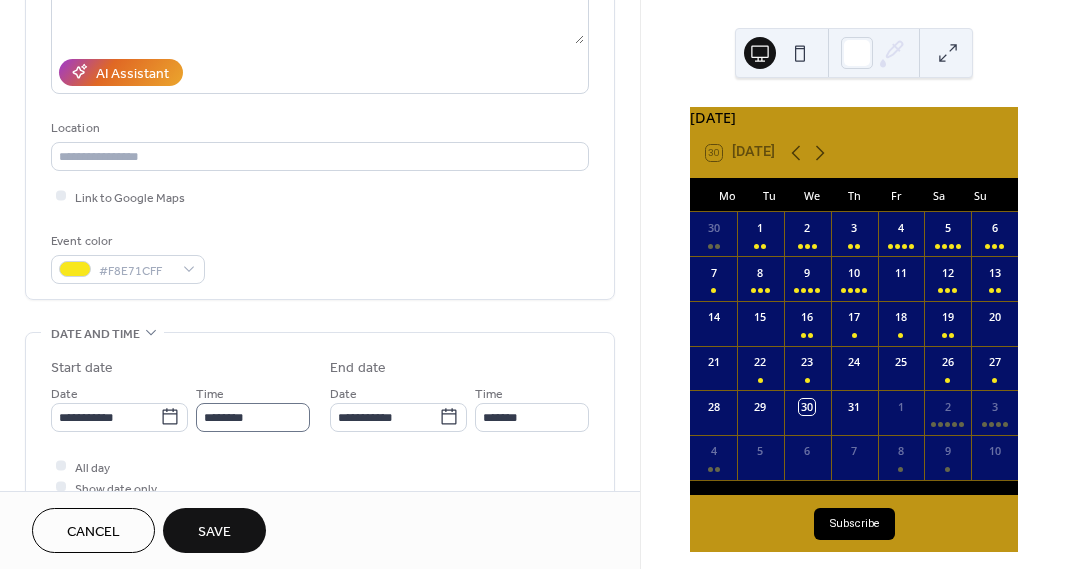 scroll, scrollTop: 358, scrollLeft: 0, axis: vertical 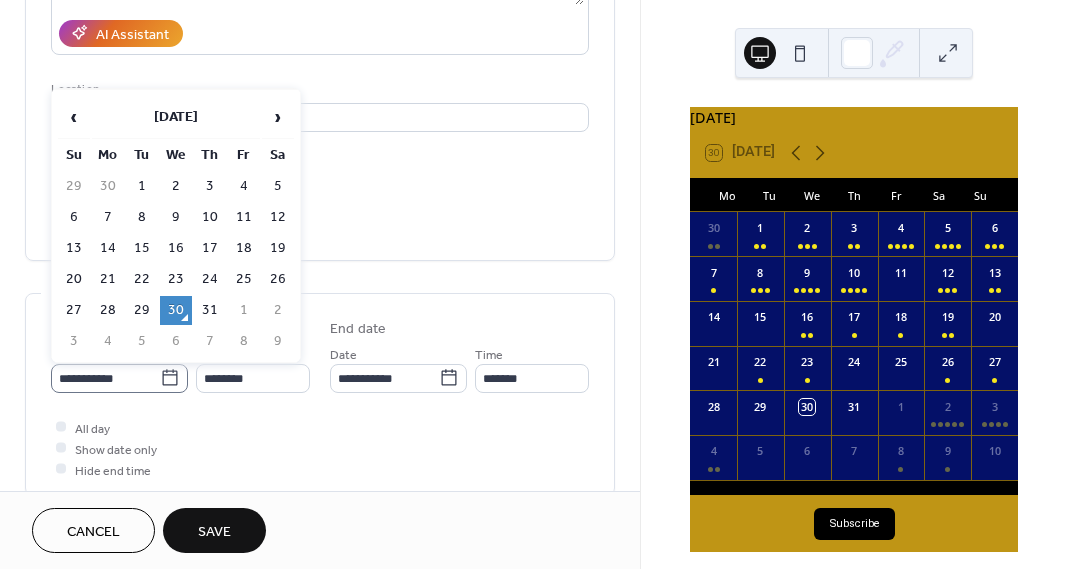 click 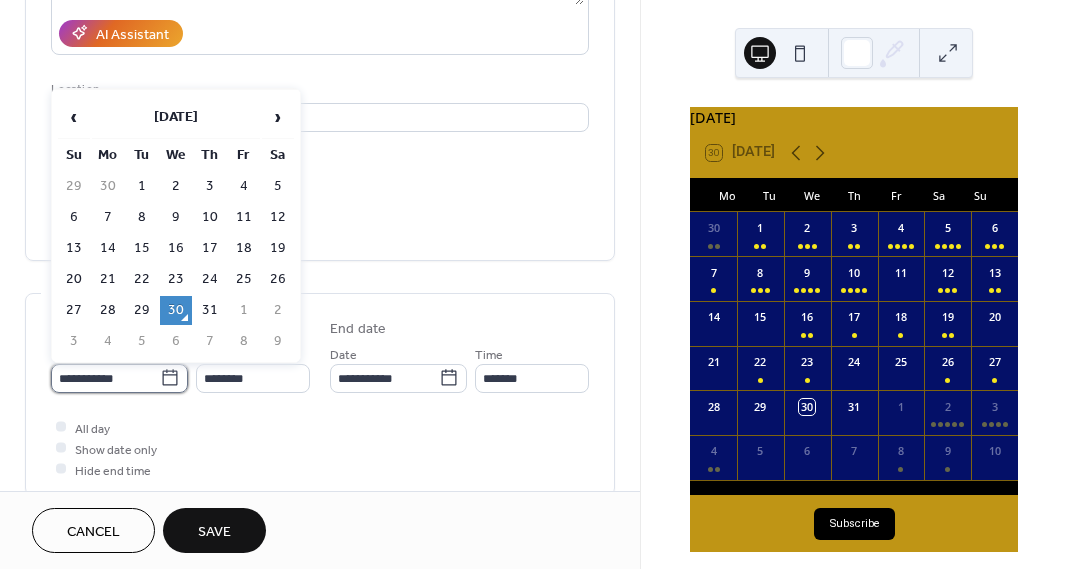 click on "**********" at bounding box center (105, 378) 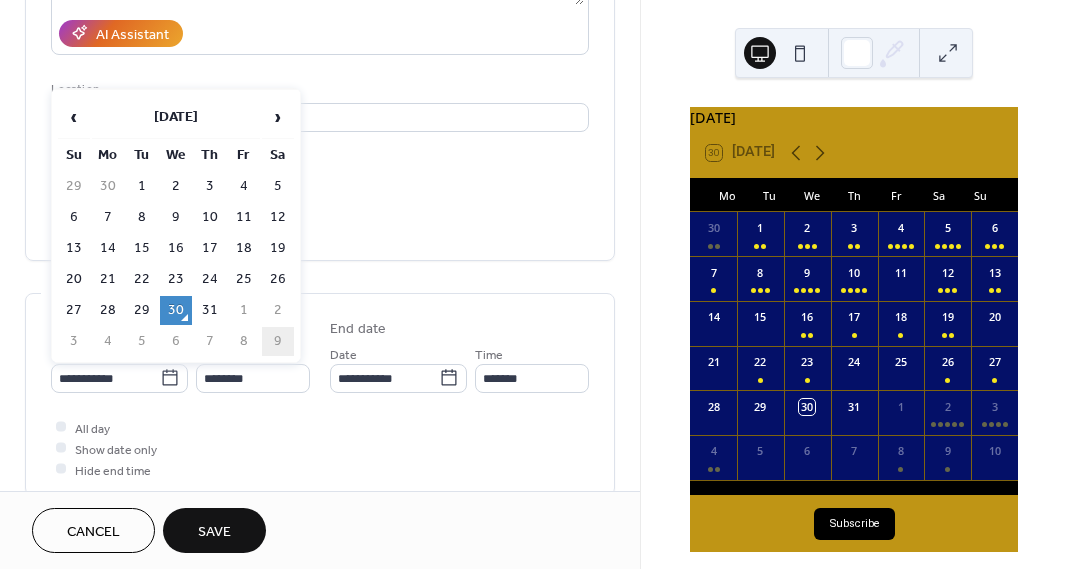 drag, startPoint x: 275, startPoint y: 340, endPoint x: 247, endPoint y: 375, distance: 44.82187 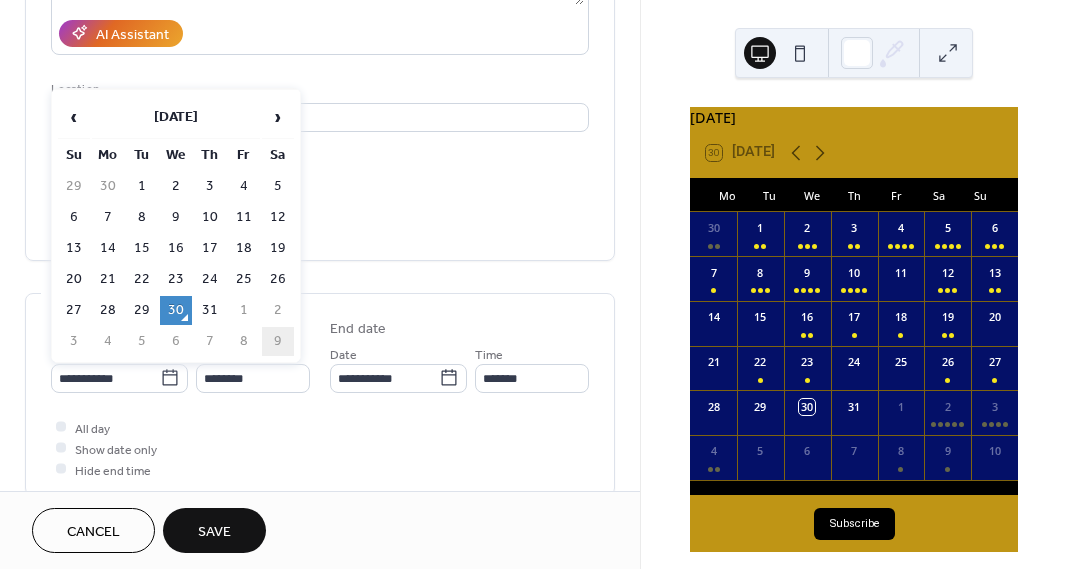 click on "9" at bounding box center (278, 341) 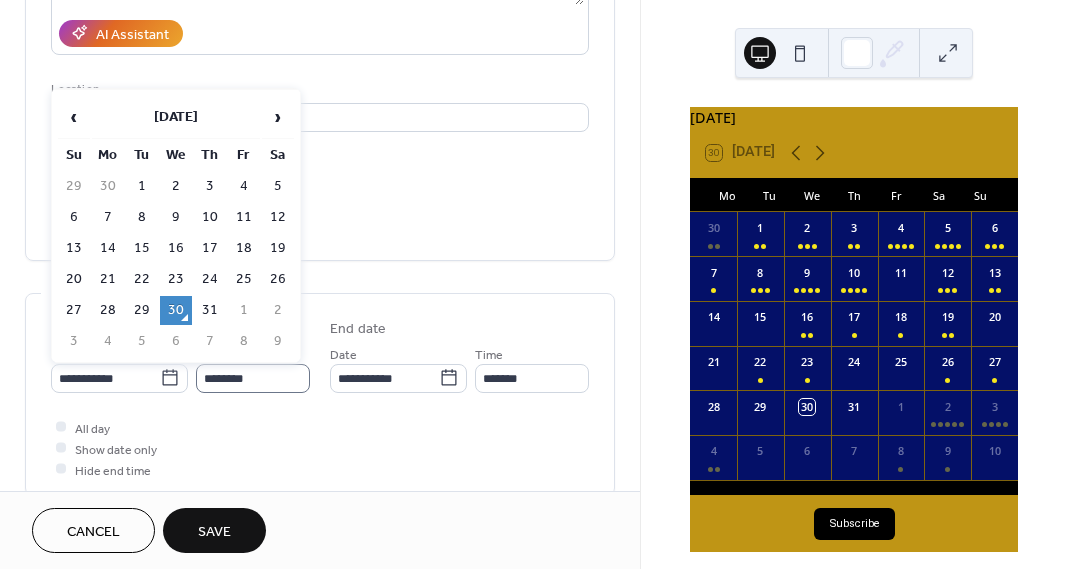 type on "**********" 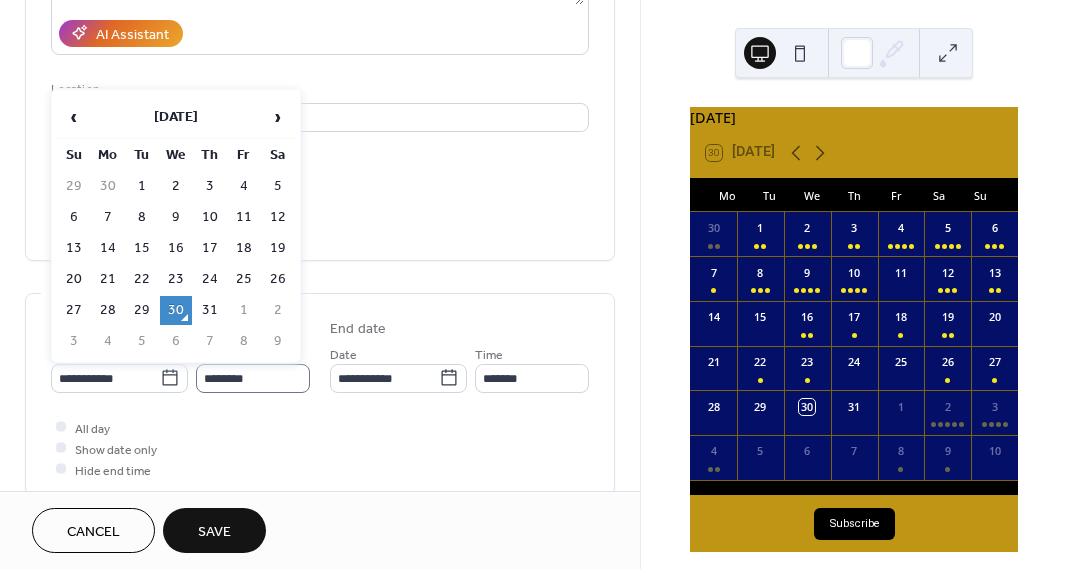 type on "**********" 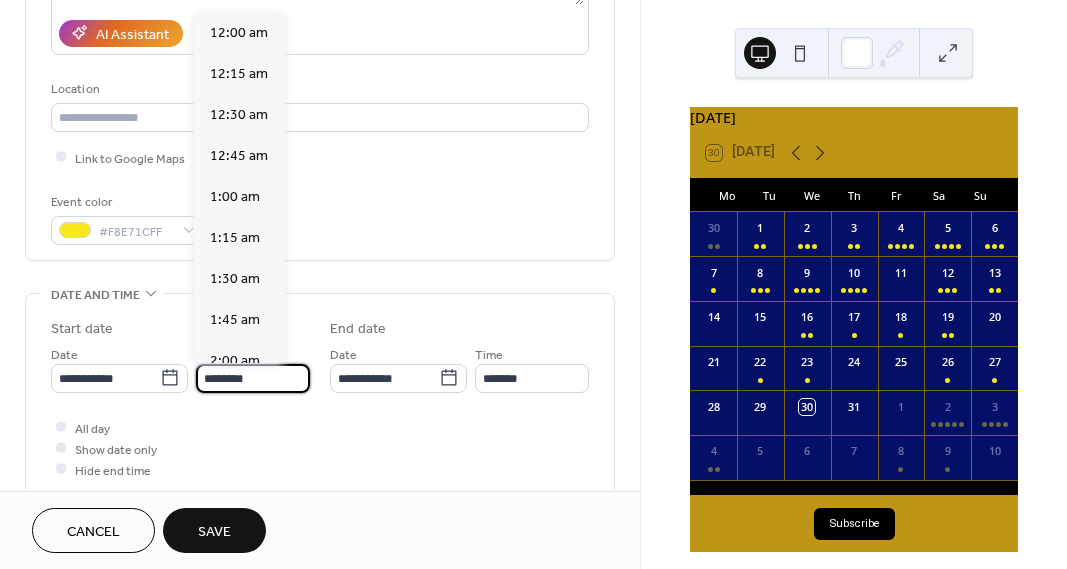 click on "********" at bounding box center [253, 378] 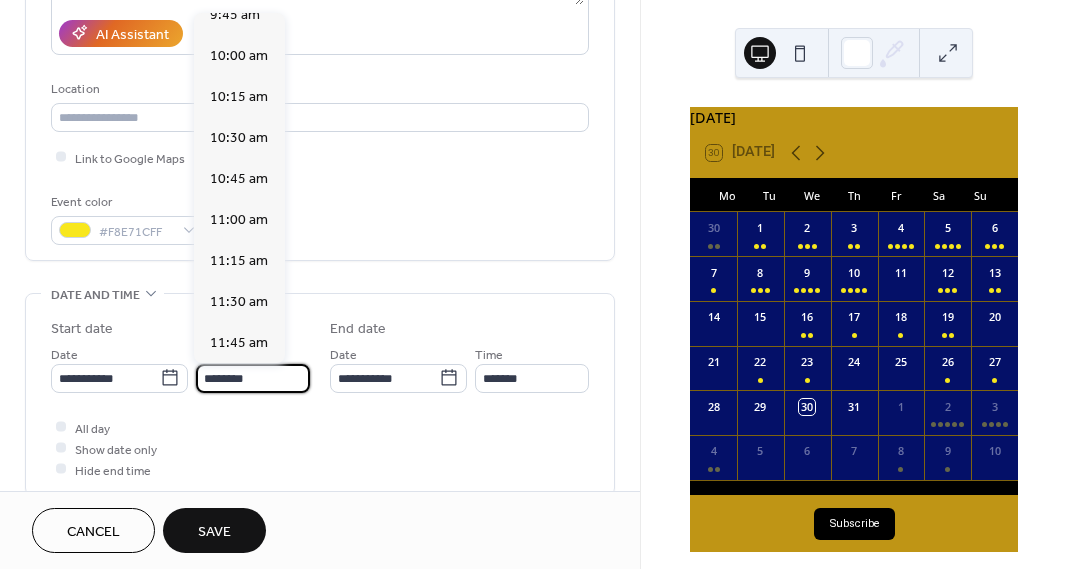scroll, scrollTop: 1609, scrollLeft: 0, axis: vertical 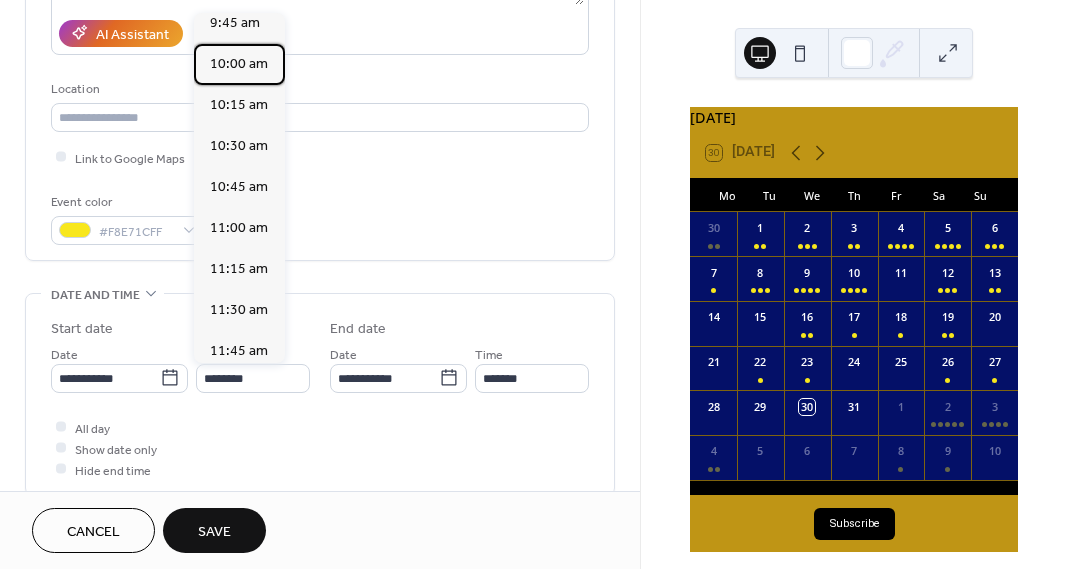 click on "10:00 am" at bounding box center (239, 64) 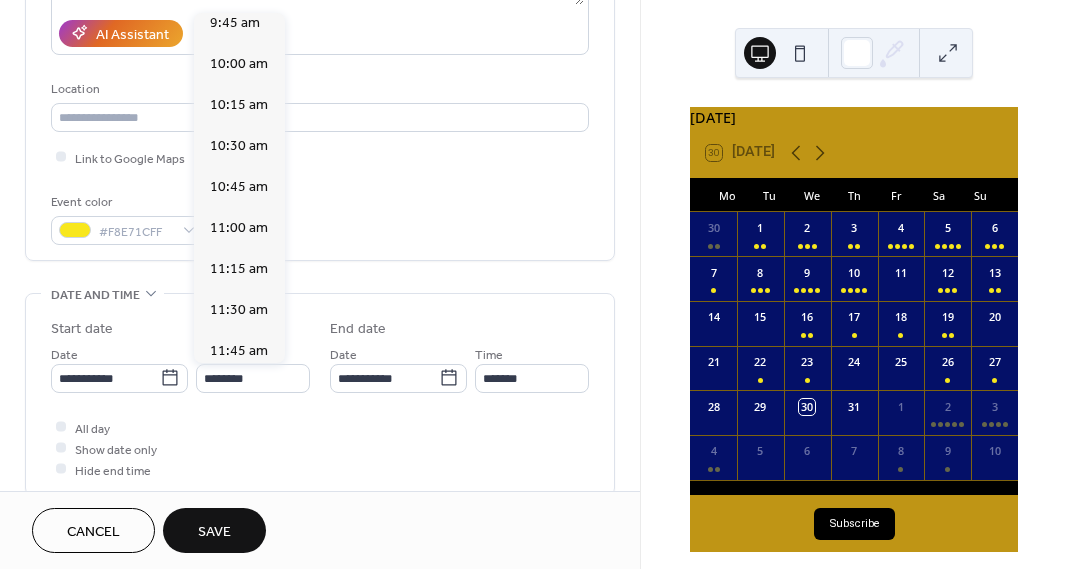 type on "********" 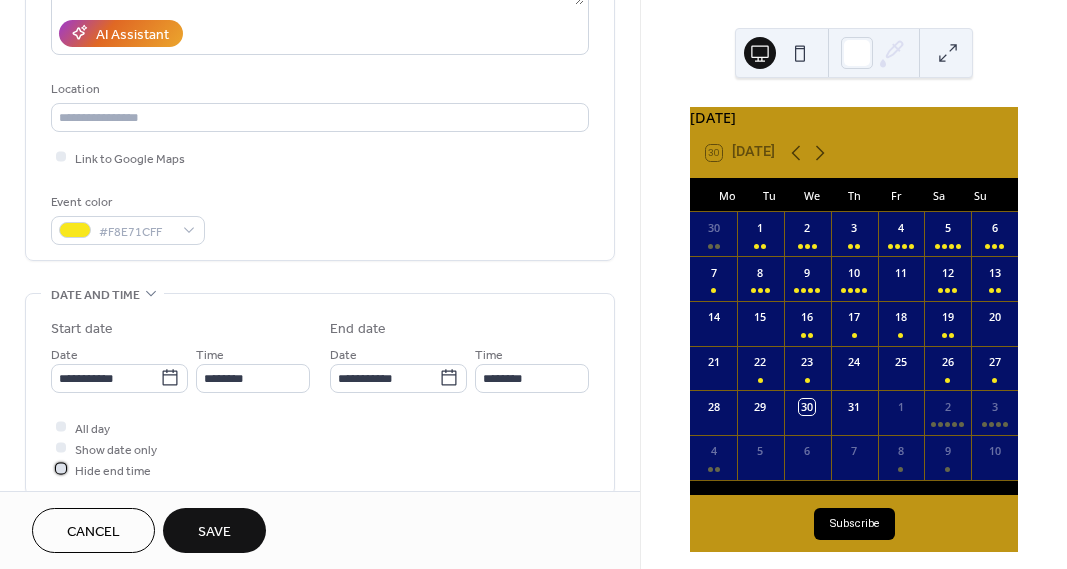 drag, startPoint x: 62, startPoint y: 472, endPoint x: 94, endPoint y: 485, distance: 34.539833 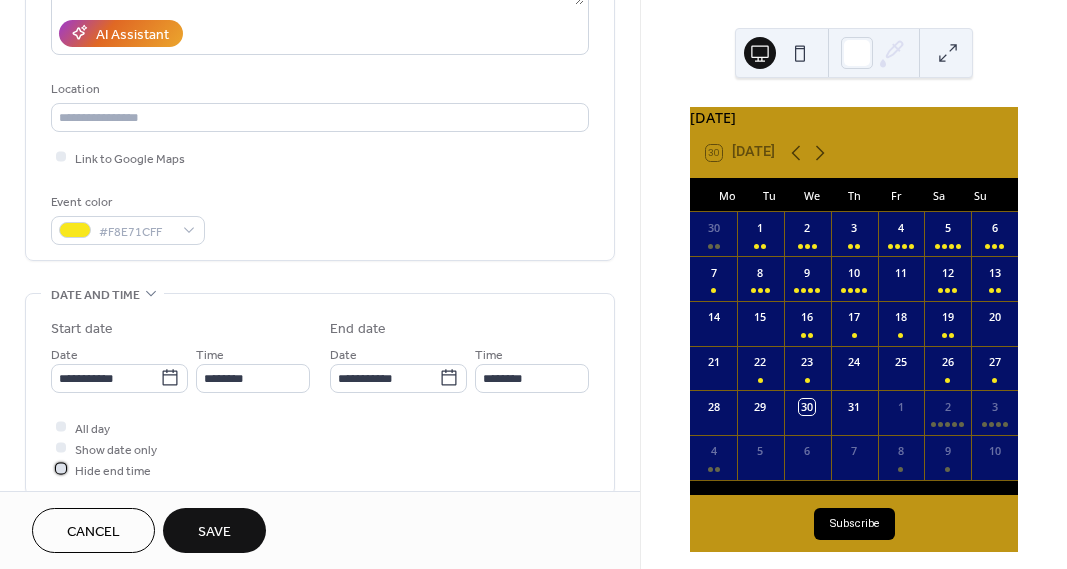 click at bounding box center (61, 469) 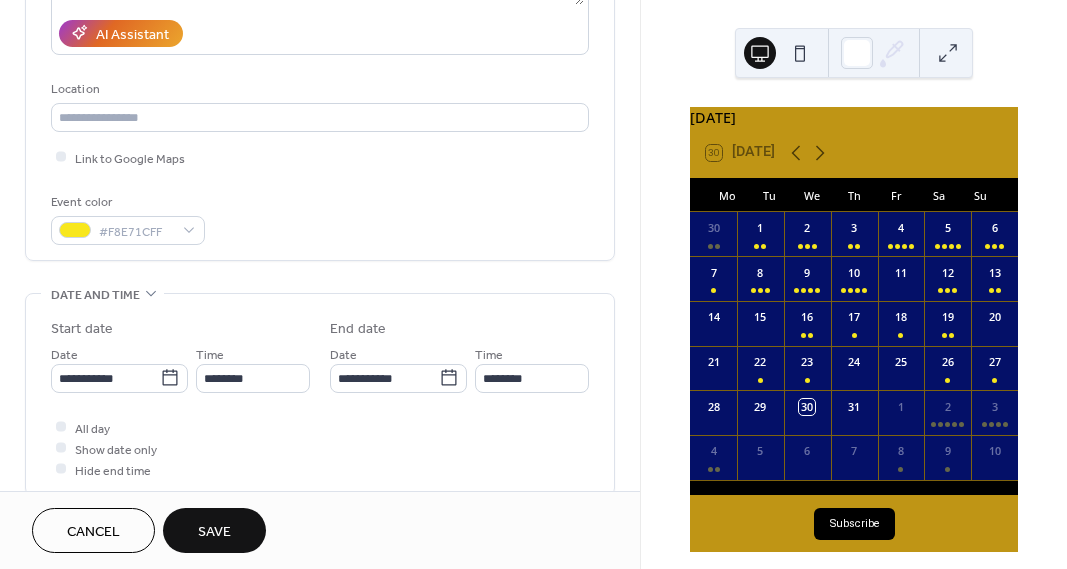click on "Save" at bounding box center (214, 532) 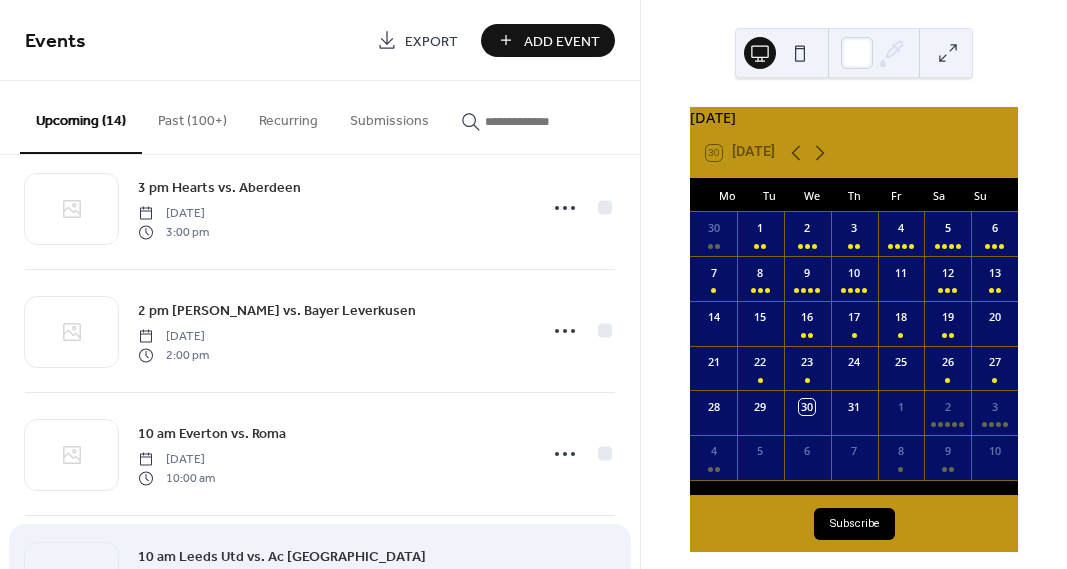 scroll, scrollTop: 1365, scrollLeft: 0, axis: vertical 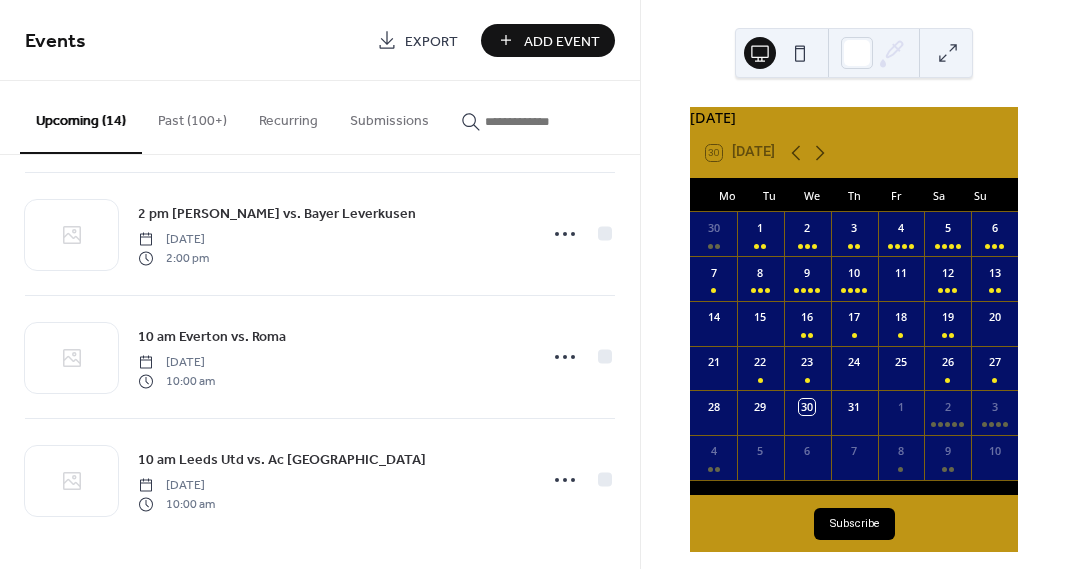click on "Add Event" at bounding box center [562, 41] 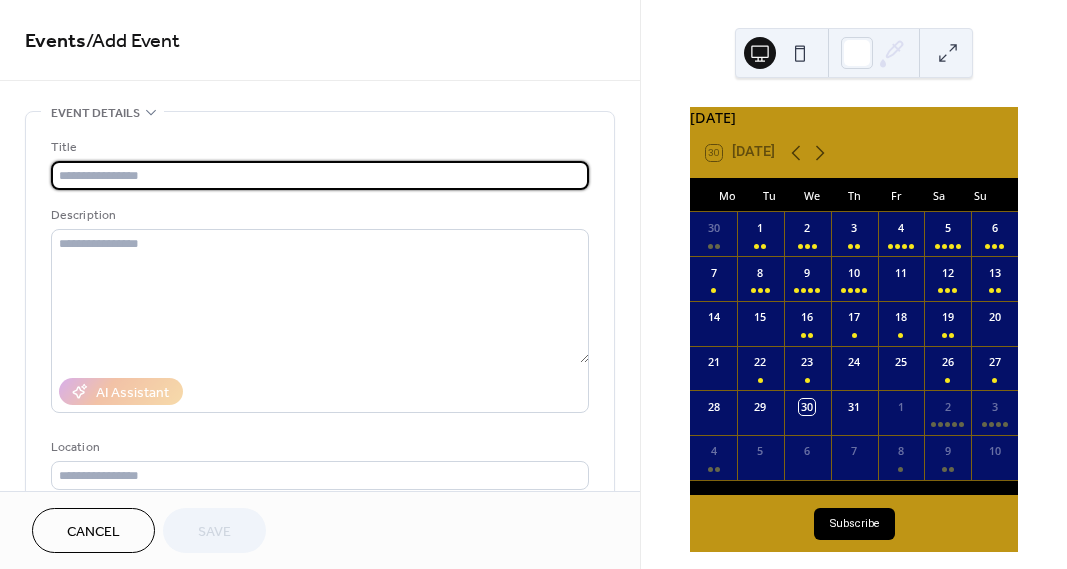 scroll, scrollTop: 0, scrollLeft: 0, axis: both 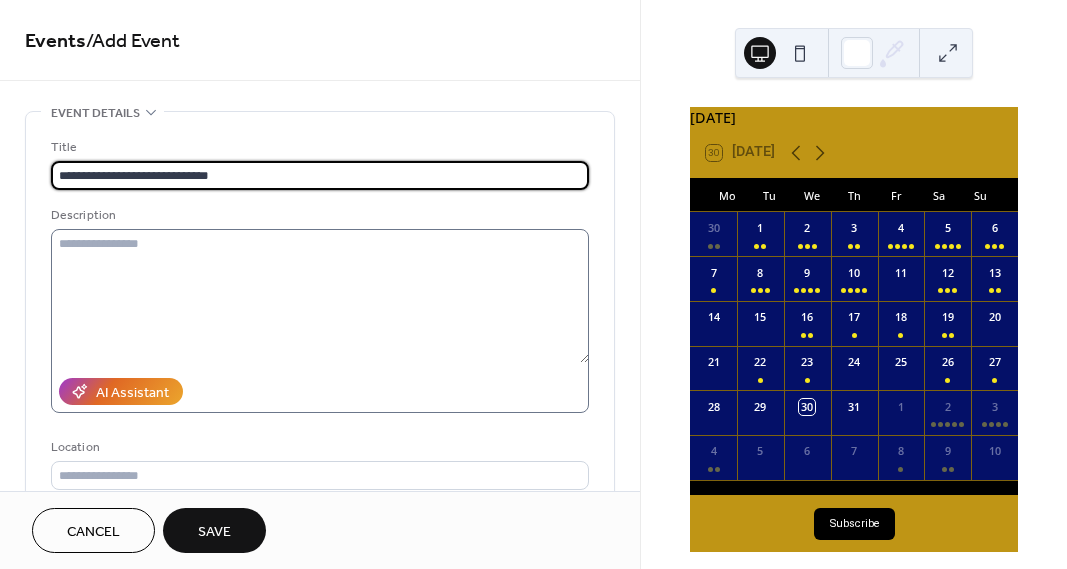 type on "**********" 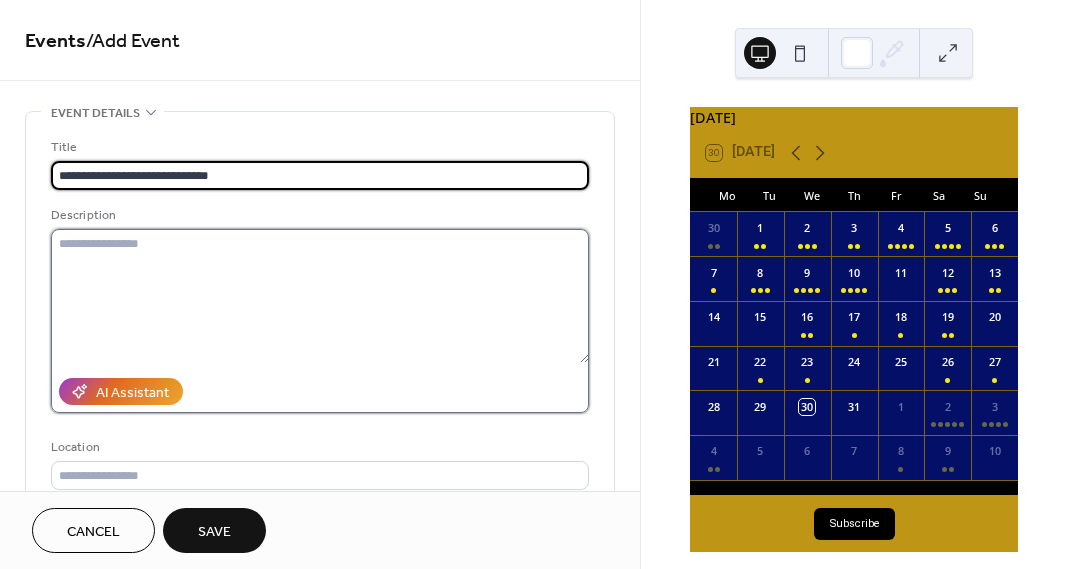 click at bounding box center (320, 296) 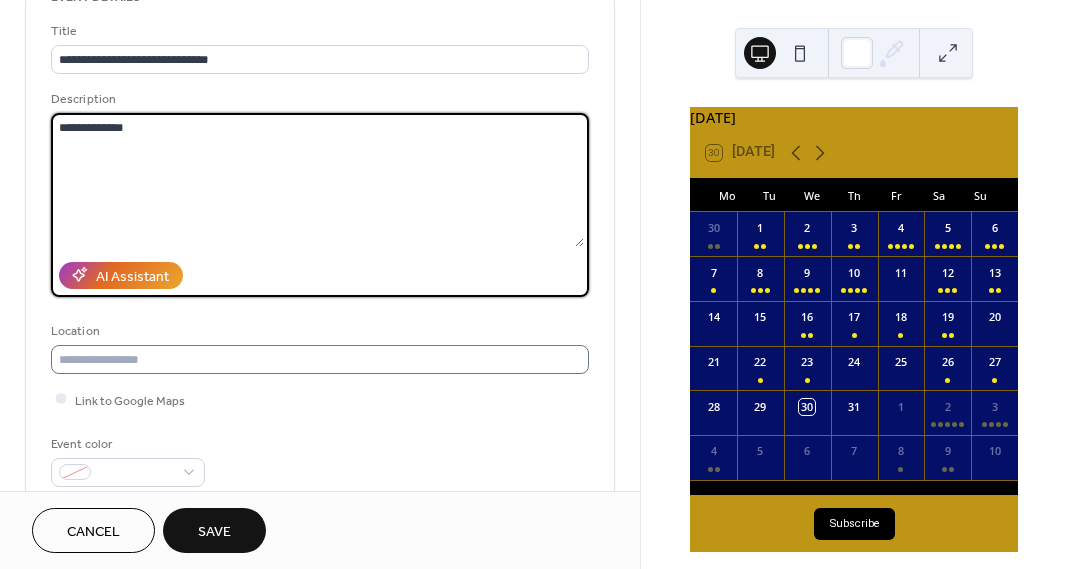 scroll, scrollTop: 147, scrollLeft: 0, axis: vertical 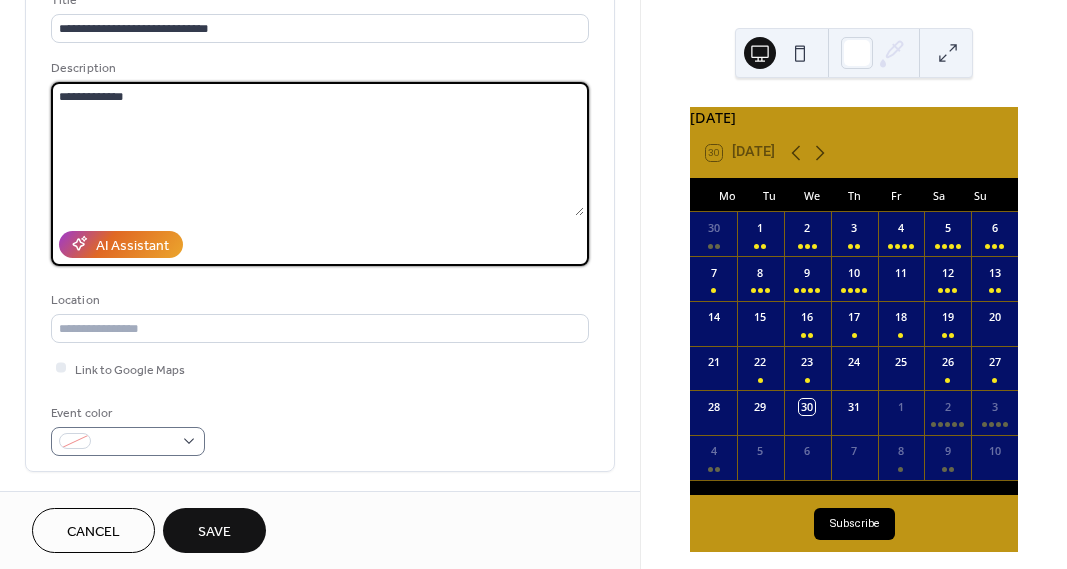 type on "**********" 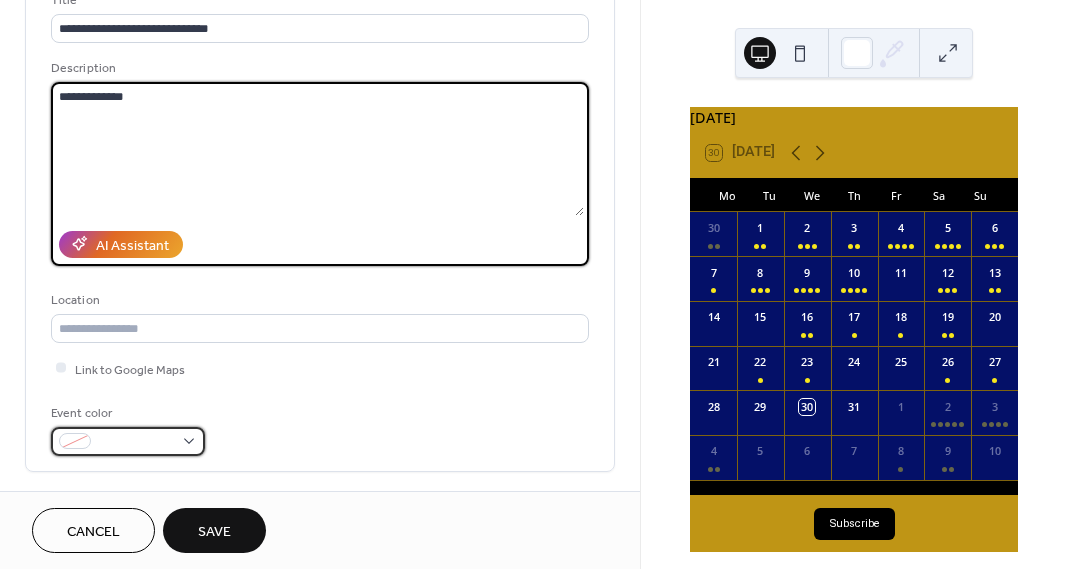 click at bounding box center [136, 442] 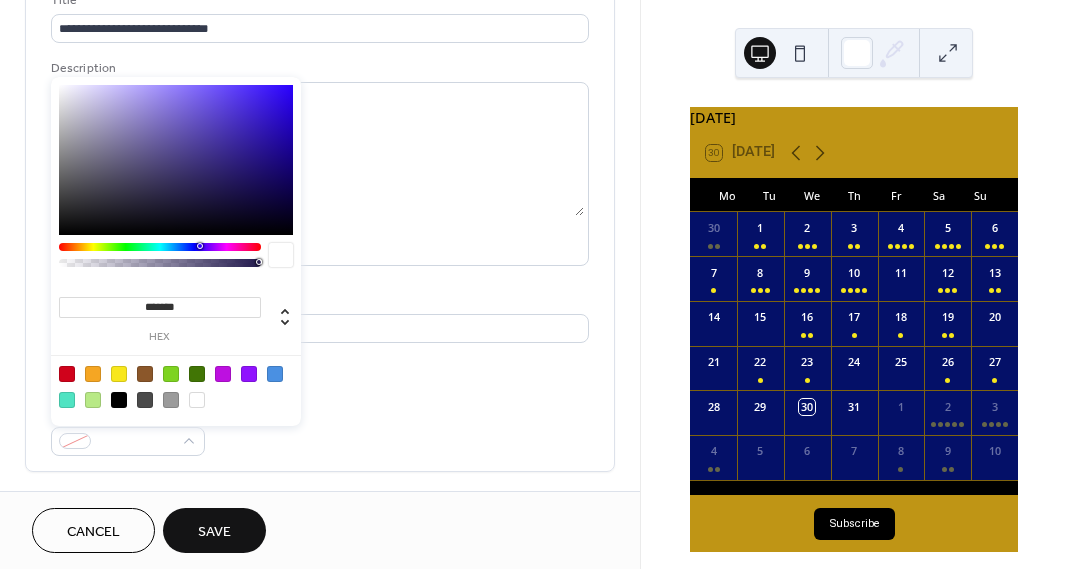 drag, startPoint x: 113, startPoint y: 375, endPoint x: 131, endPoint y: 377, distance: 18.110771 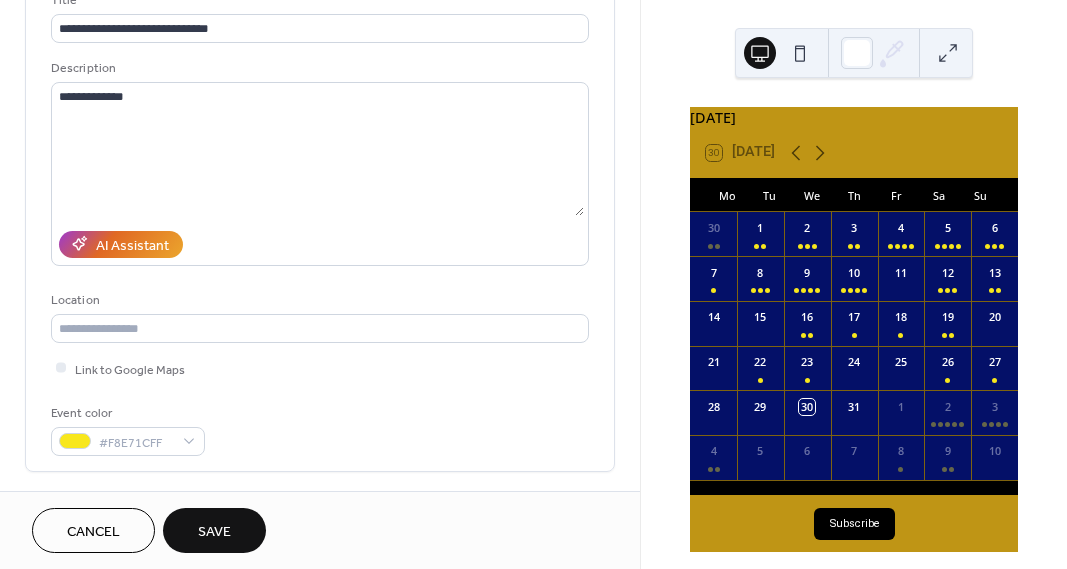 click on "Event color #F8E71CFF" at bounding box center [320, 429] 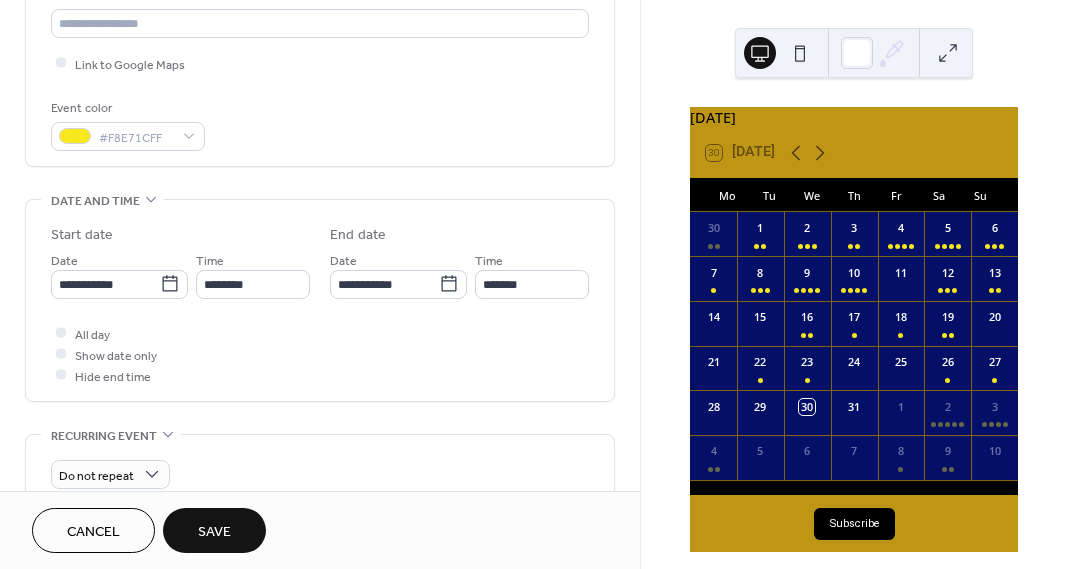 scroll, scrollTop: 466, scrollLeft: 0, axis: vertical 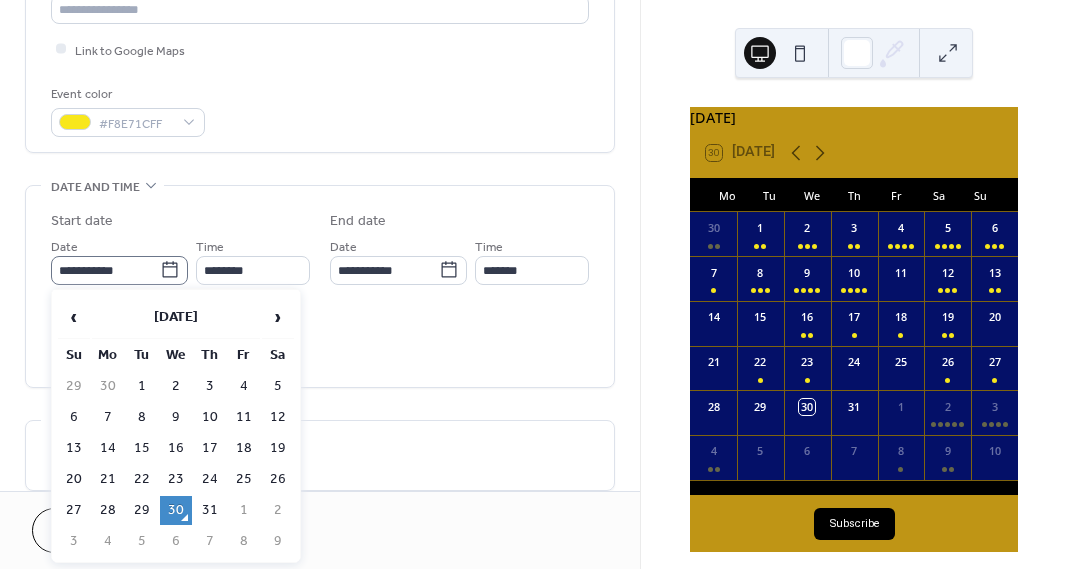 click 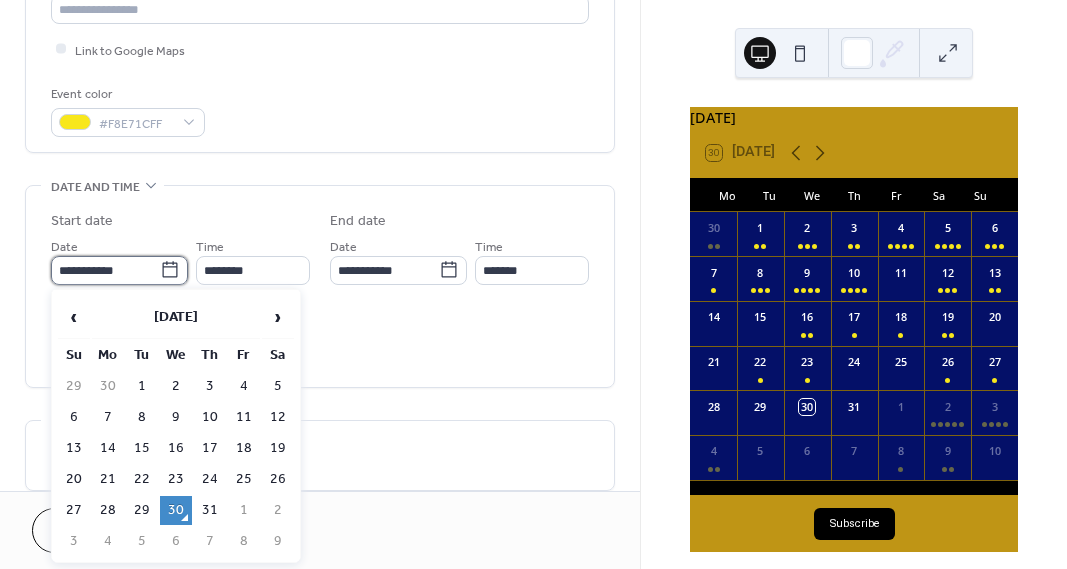 click on "**********" at bounding box center [105, 270] 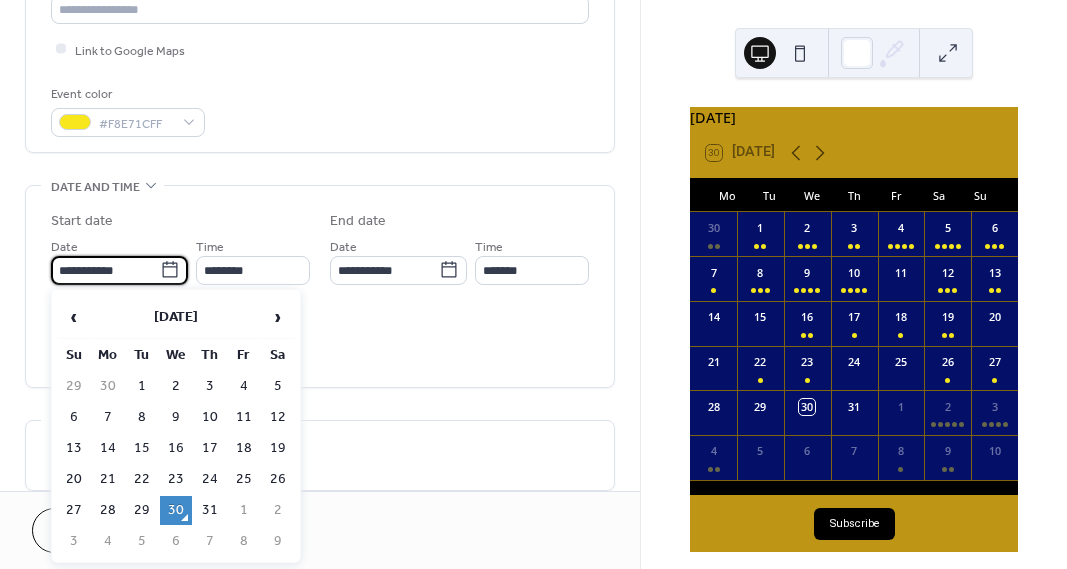 click on "9" at bounding box center (278, 541) 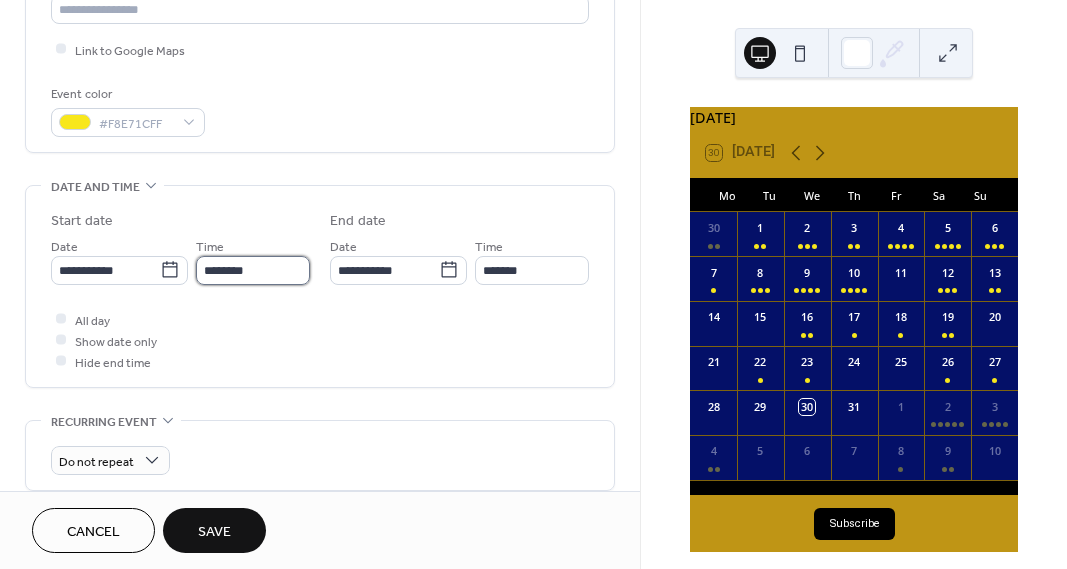 click on "********" at bounding box center [253, 270] 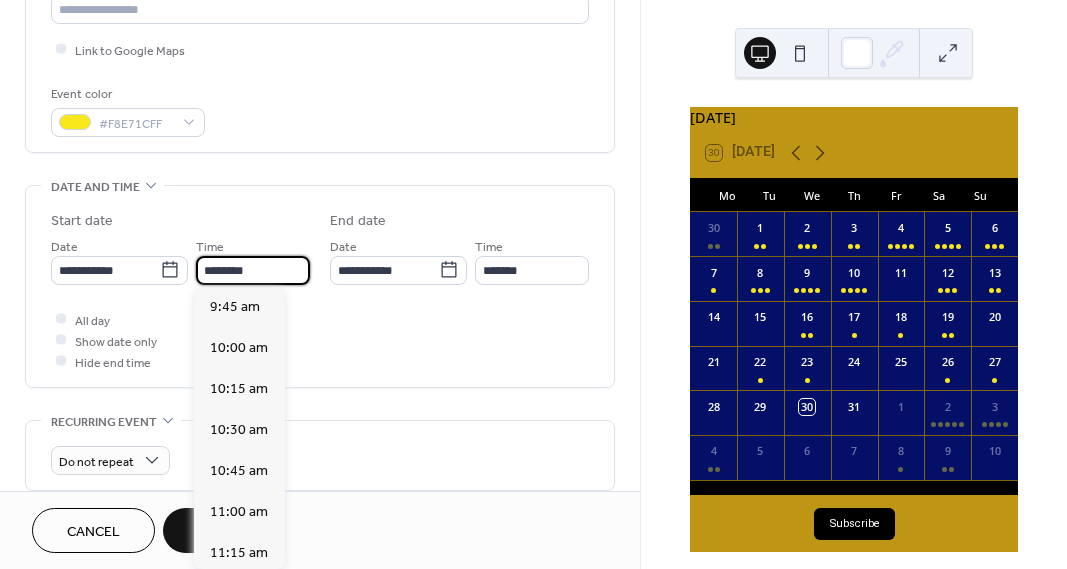scroll, scrollTop: 1600, scrollLeft: 0, axis: vertical 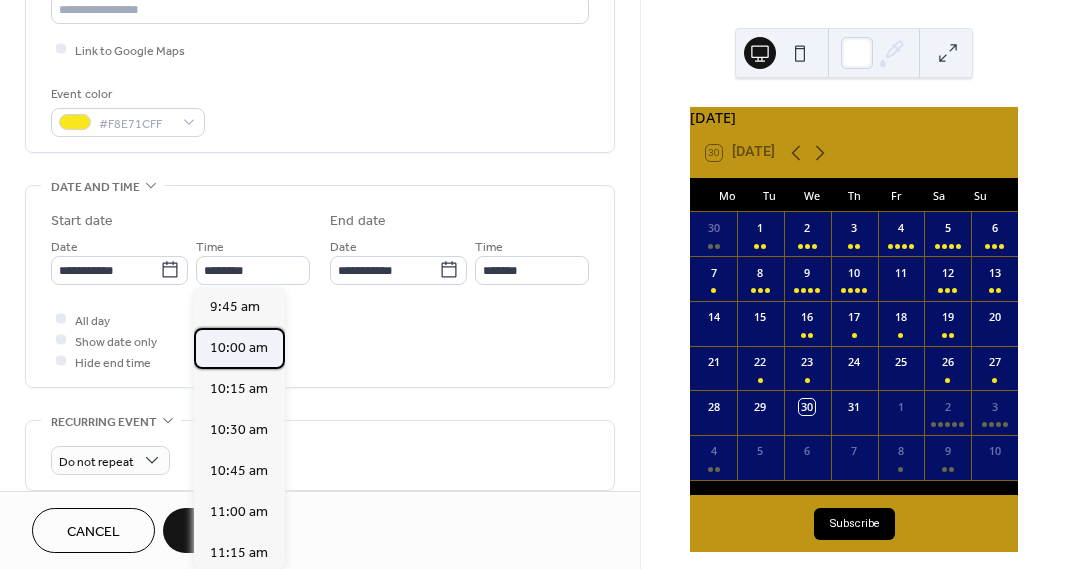 click on "10:00 am" at bounding box center [239, 348] 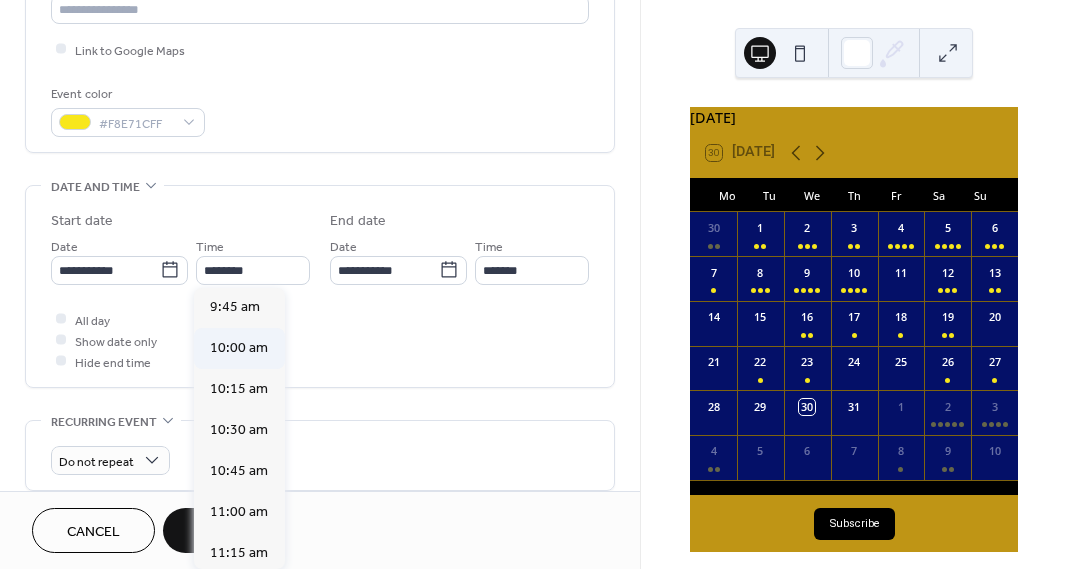 type on "********" 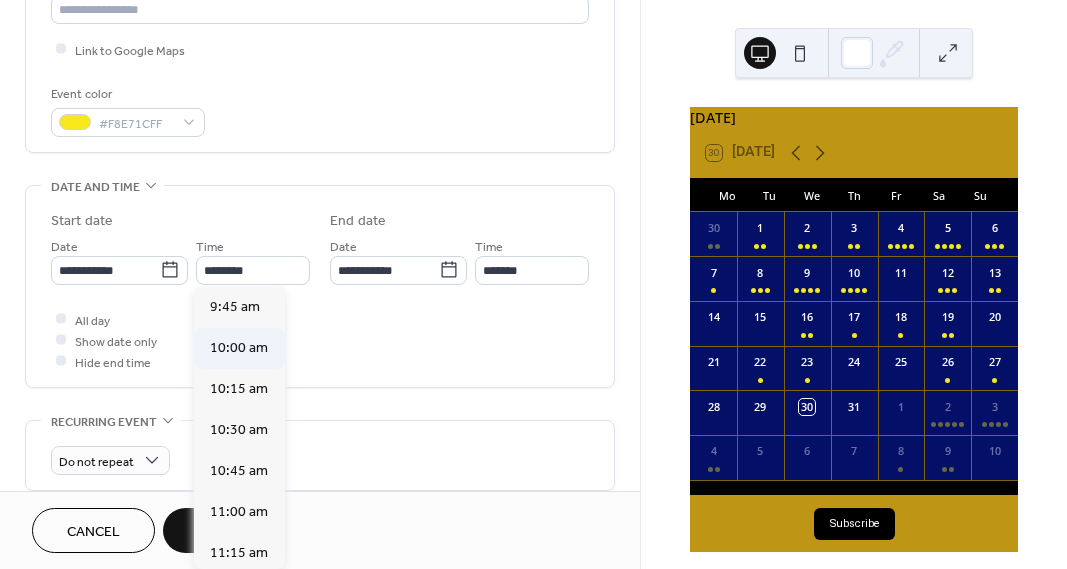 type on "********" 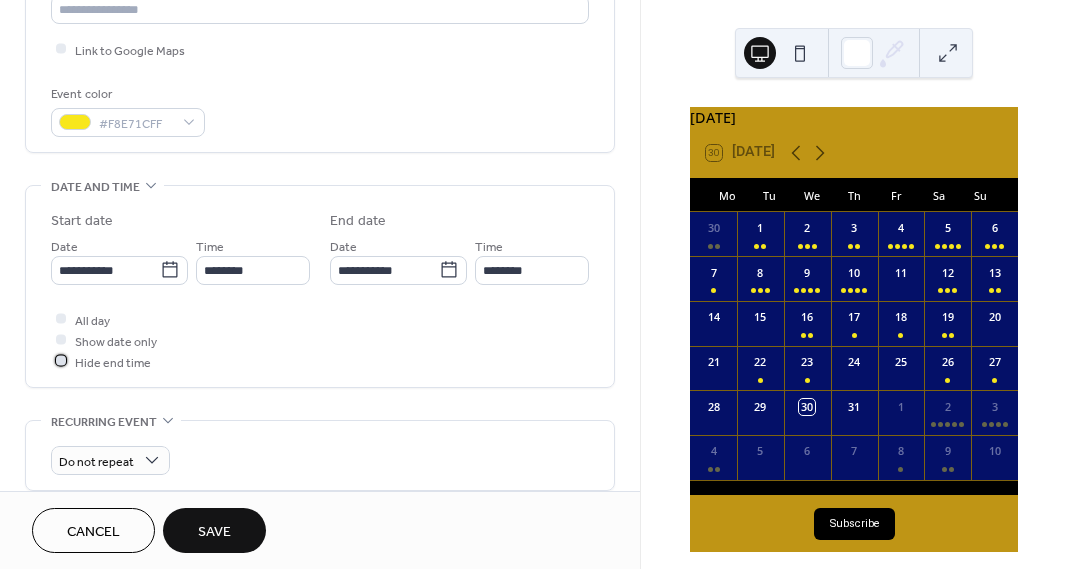 click at bounding box center [61, 361] 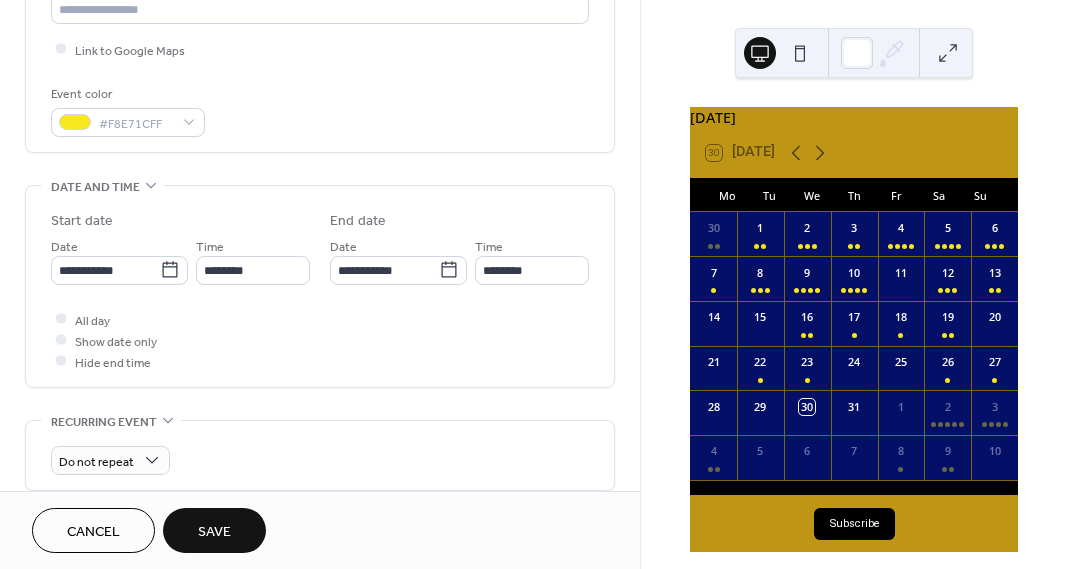 click on "Save" at bounding box center (214, 532) 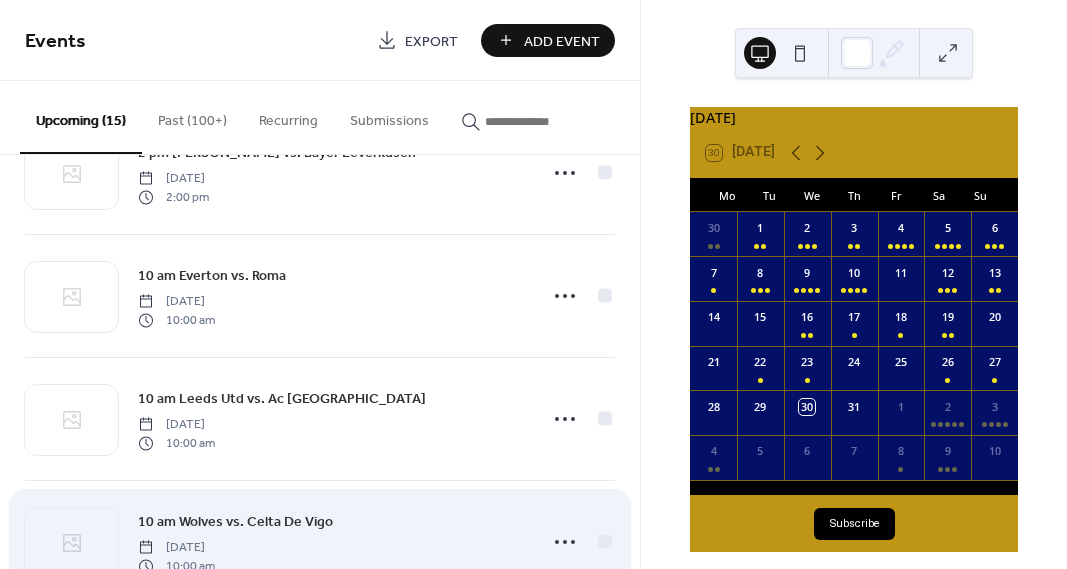 scroll, scrollTop: 1430, scrollLeft: 0, axis: vertical 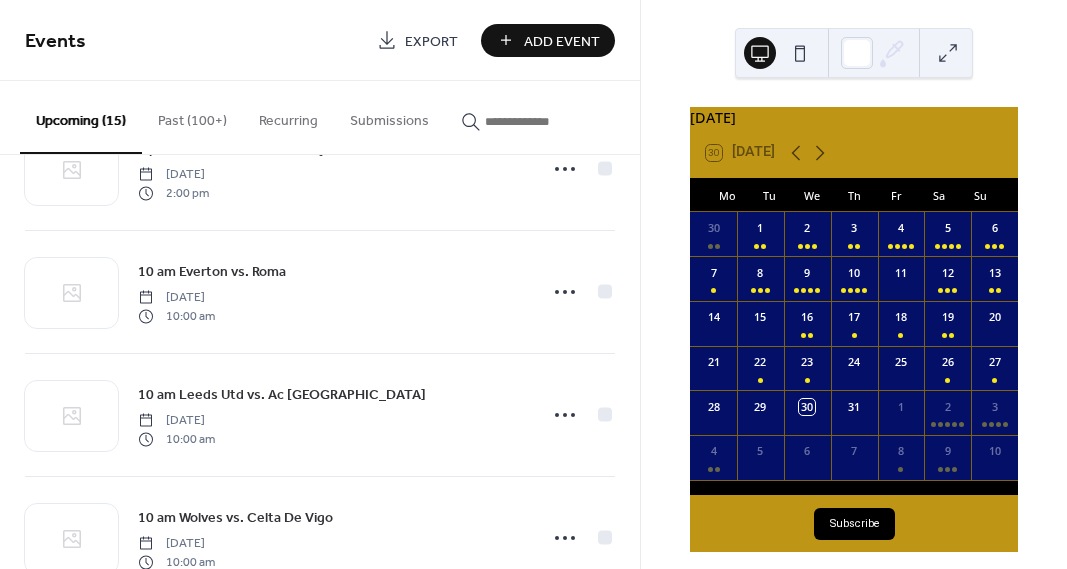 click on "Add Event" at bounding box center [562, 41] 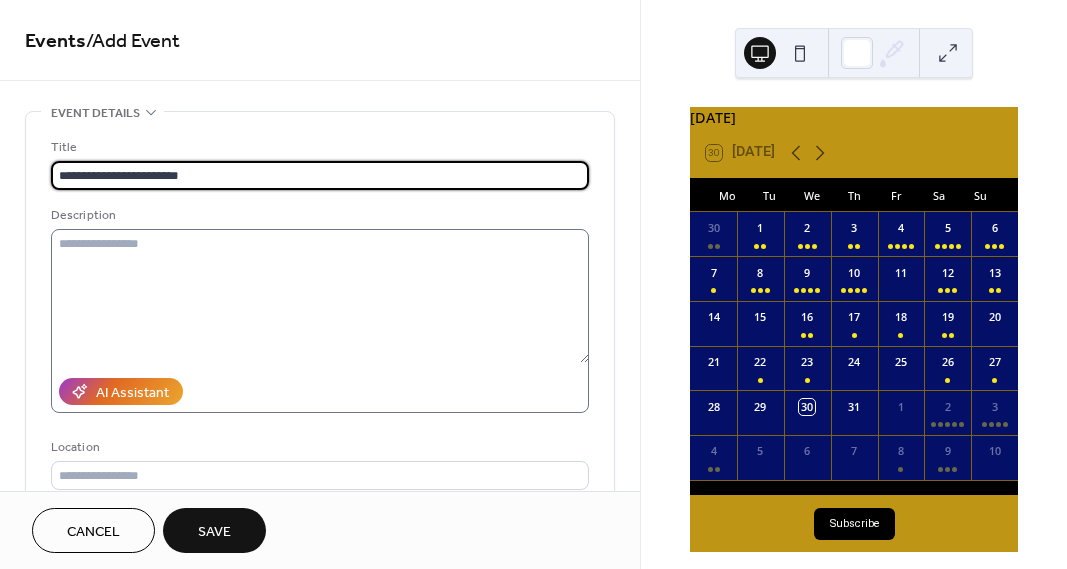 type on "**********" 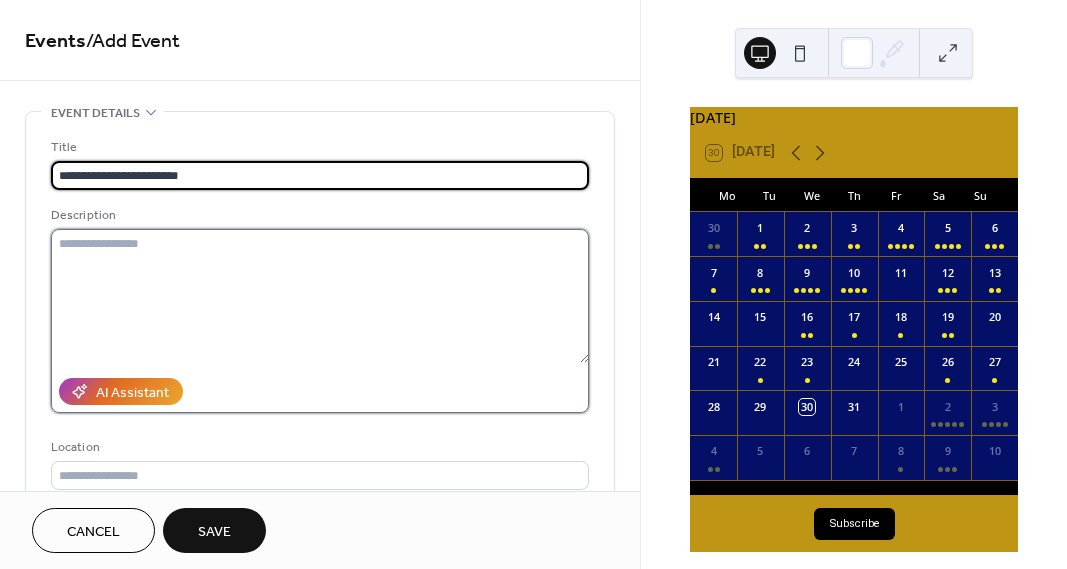 click at bounding box center (320, 296) 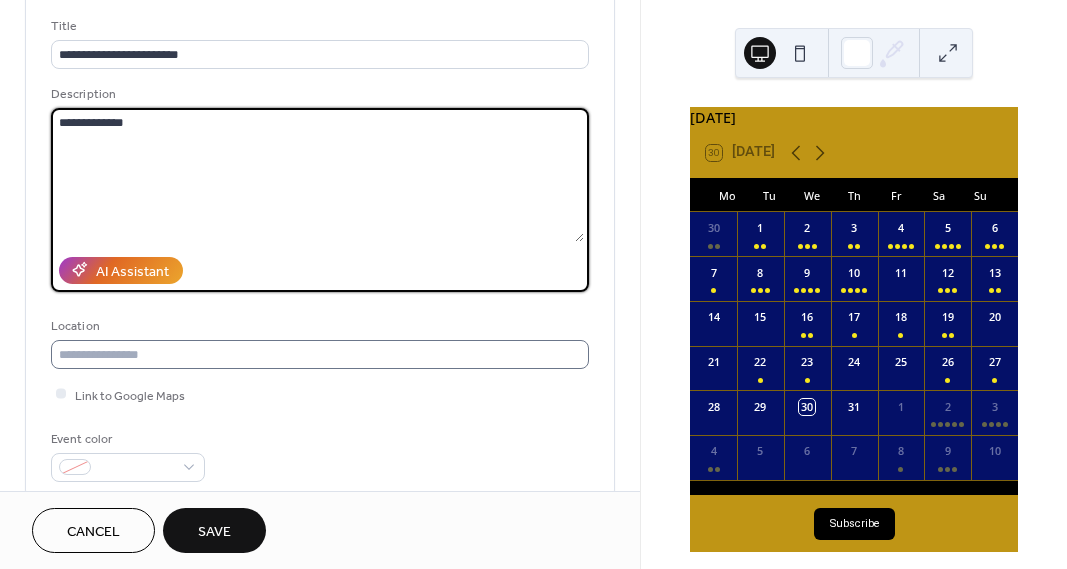 scroll, scrollTop: 181, scrollLeft: 0, axis: vertical 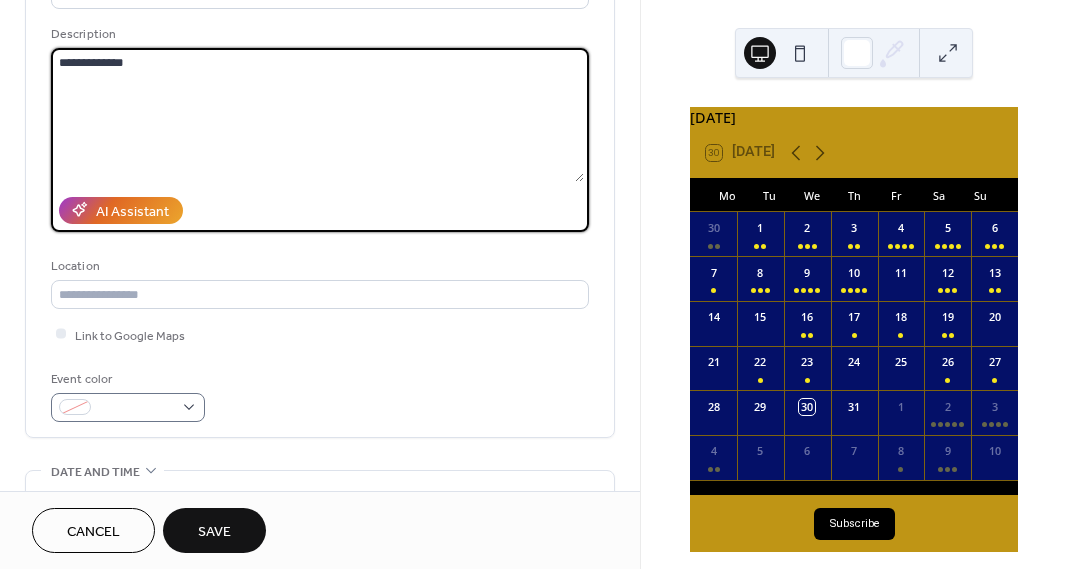 type on "**********" 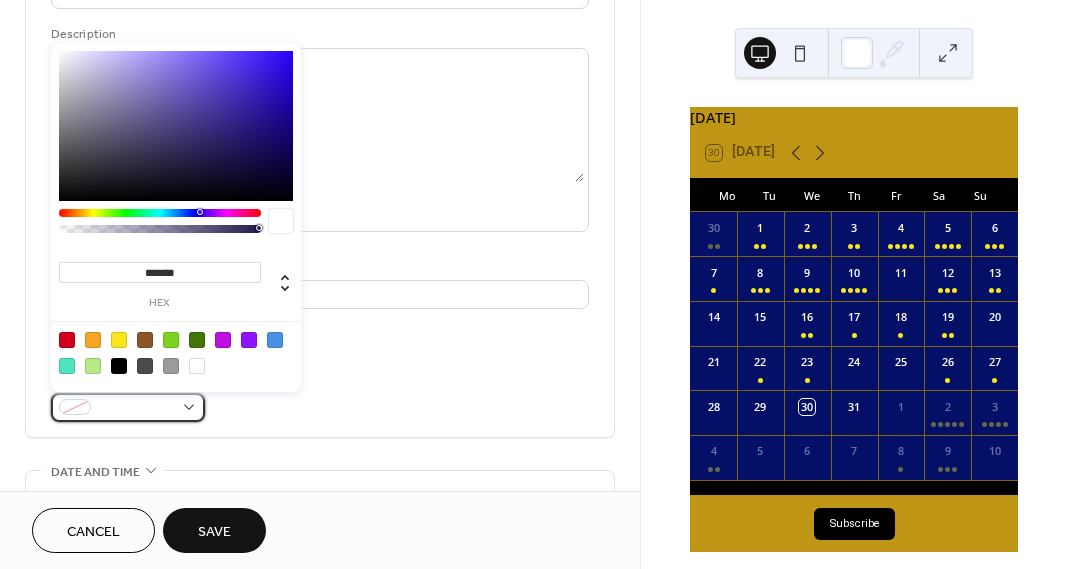 click at bounding box center (128, 407) 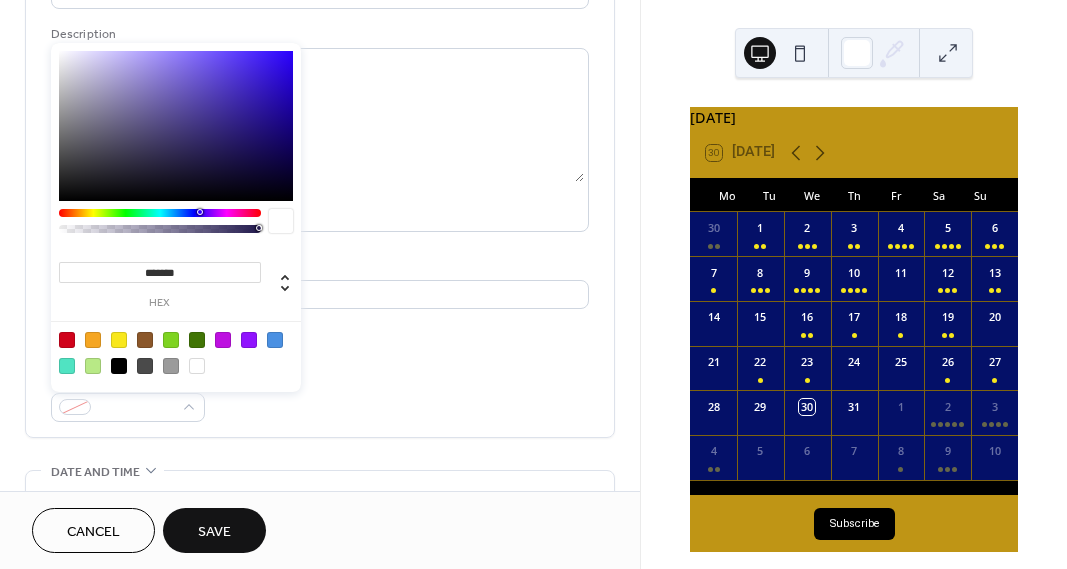 click at bounding box center [119, 340] 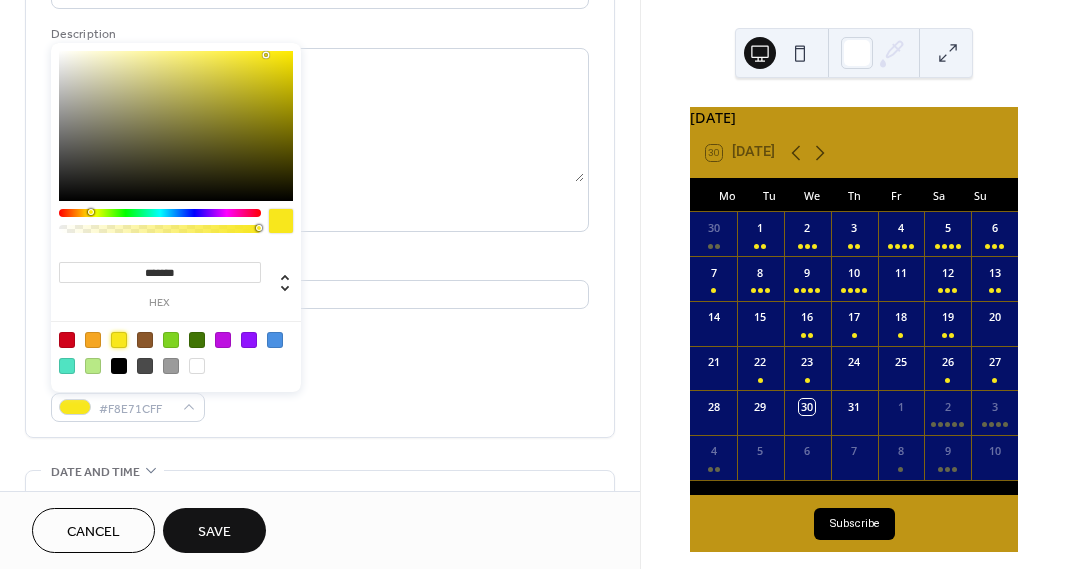 click on "Event color #F8E71CFF" at bounding box center (320, 395) 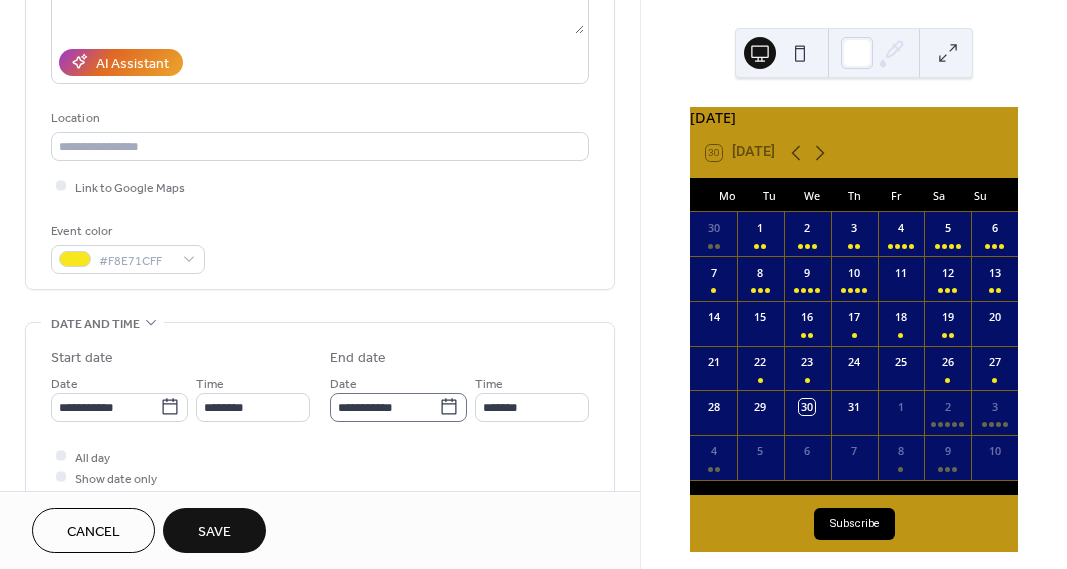 scroll, scrollTop: 360, scrollLeft: 0, axis: vertical 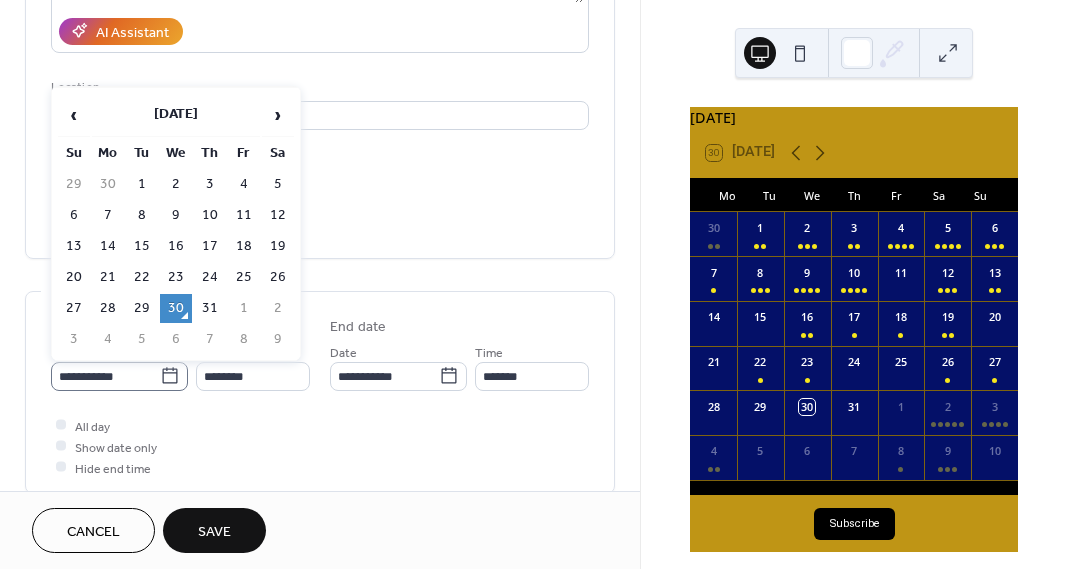 click 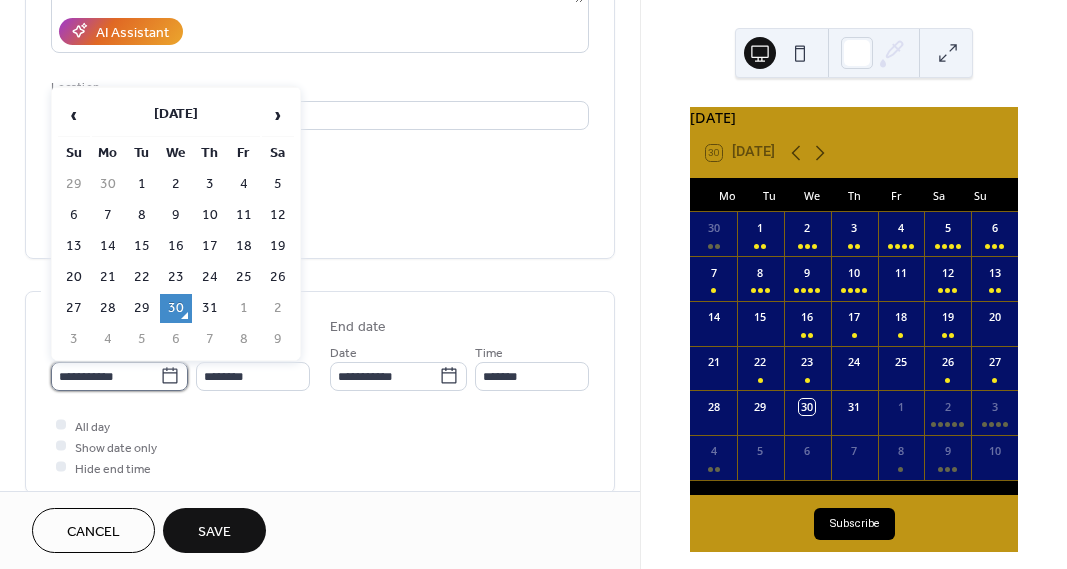 click on "**********" at bounding box center (105, 376) 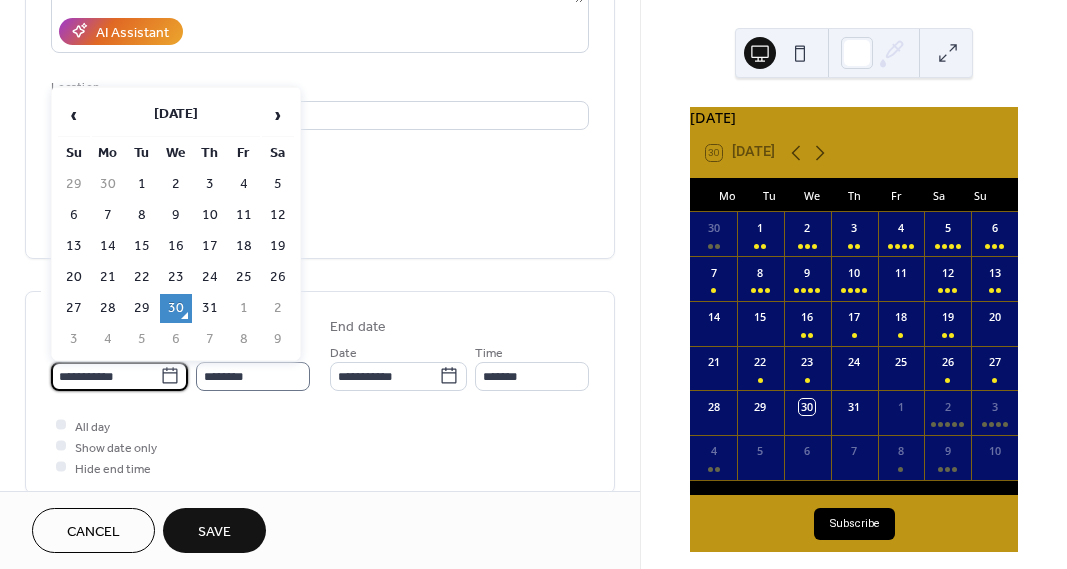 drag, startPoint x: 286, startPoint y: 333, endPoint x: 266, endPoint y: 359, distance: 32.80244 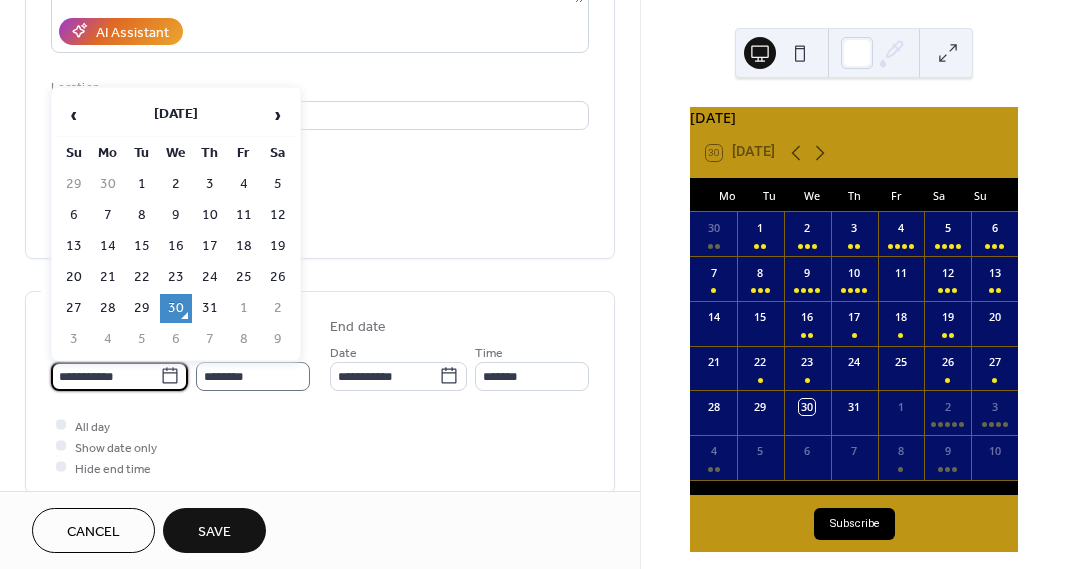 click on "9" at bounding box center (278, 339) 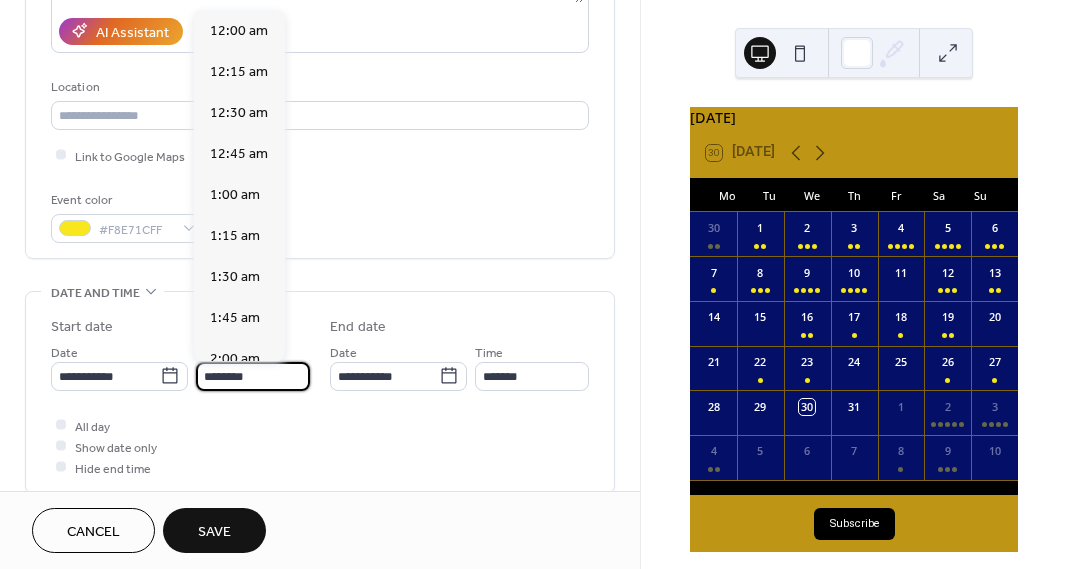 click on "********" at bounding box center (253, 376) 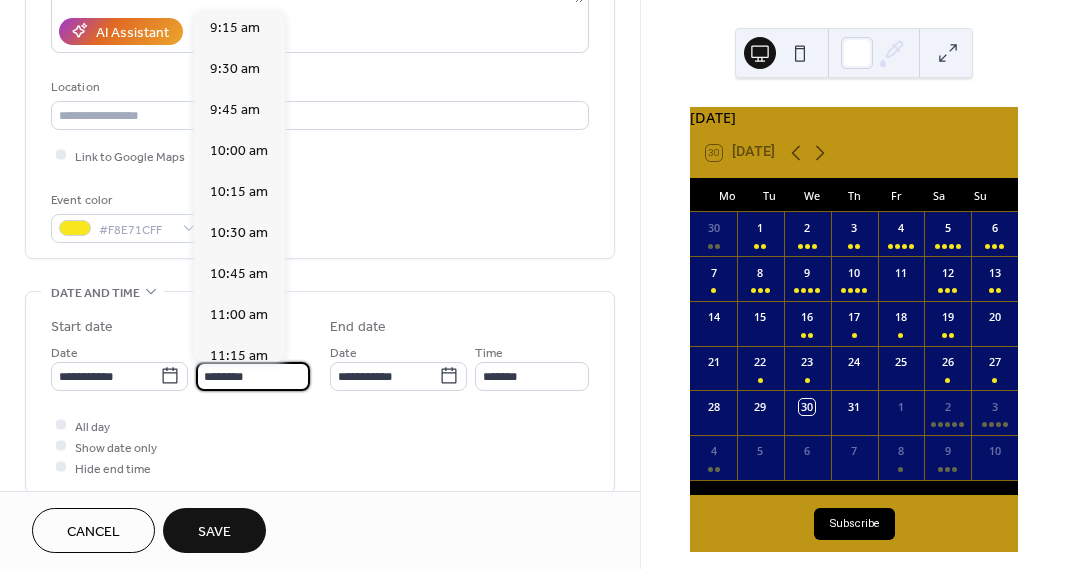scroll, scrollTop: 1521, scrollLeft: 0, axis: vertical 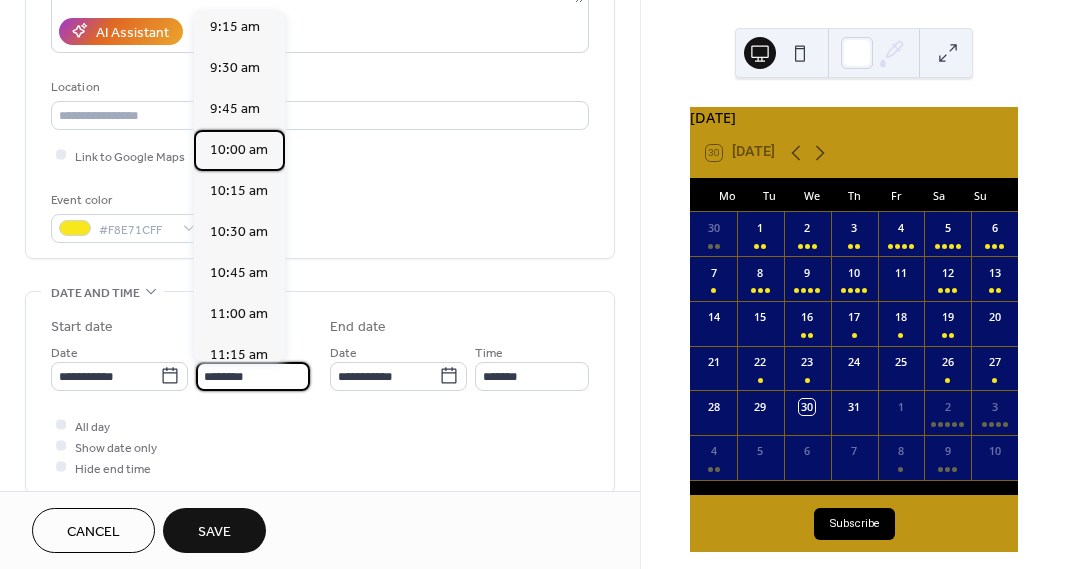click on "10:00 am" at bounding box center (239, 149) 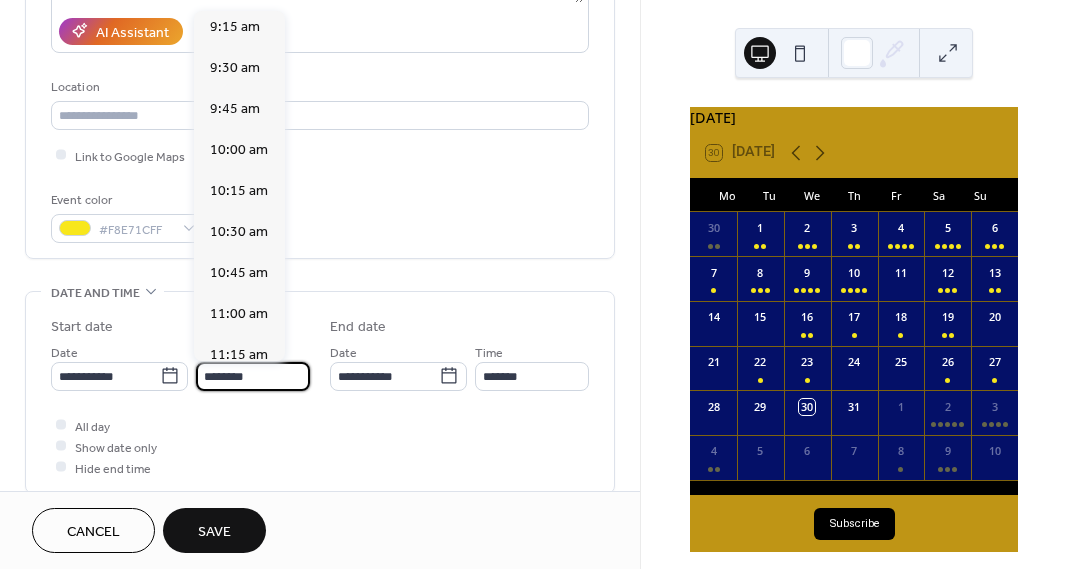 type on "********" 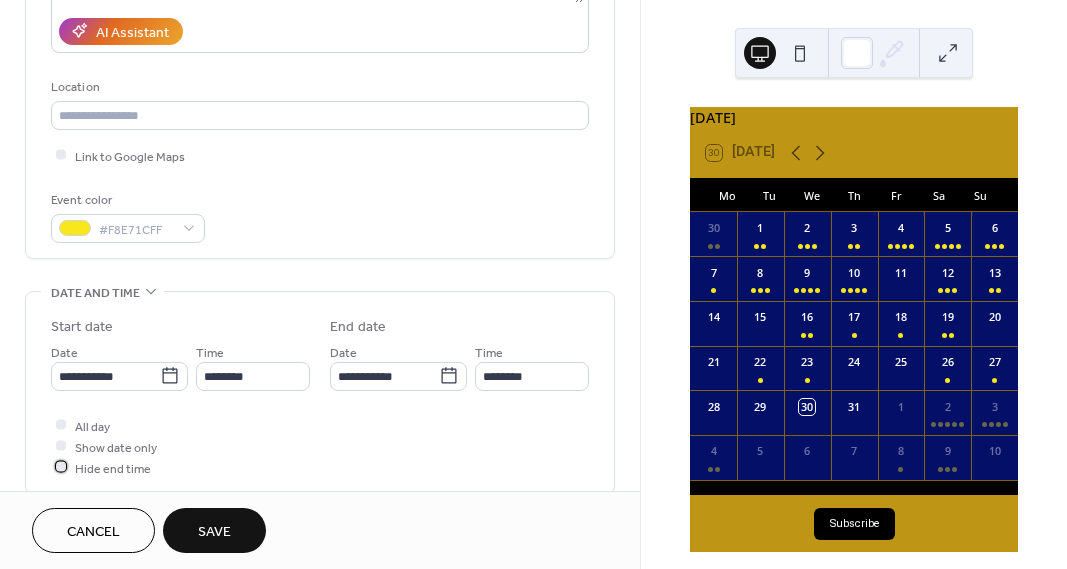 drag, startPoint x: 63, startPoint y: 465, endPoint x: 203, endPoint y: 514, distance: 148.32735 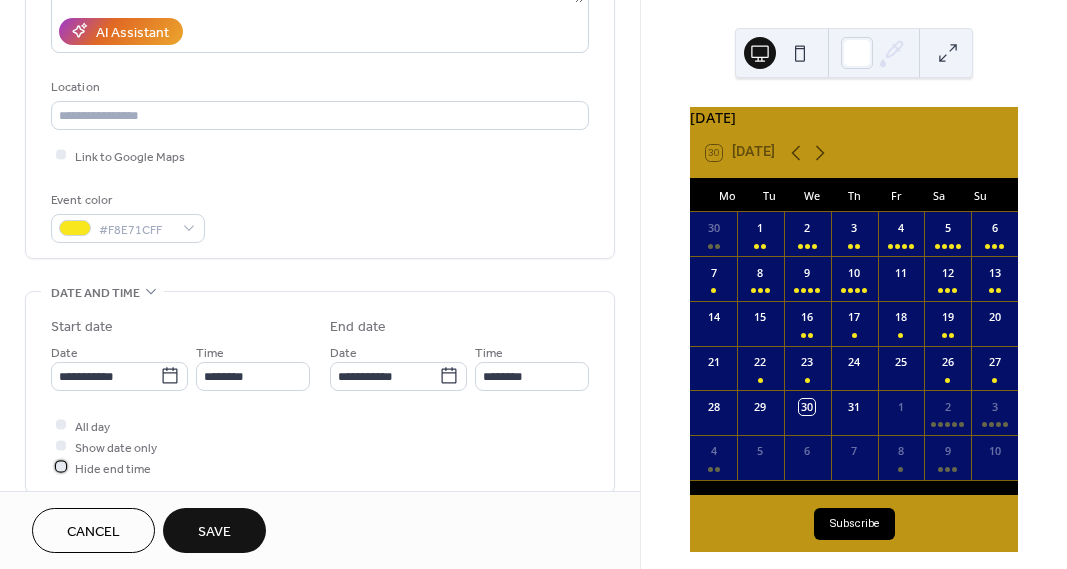 click at bounding box center [61, 467] 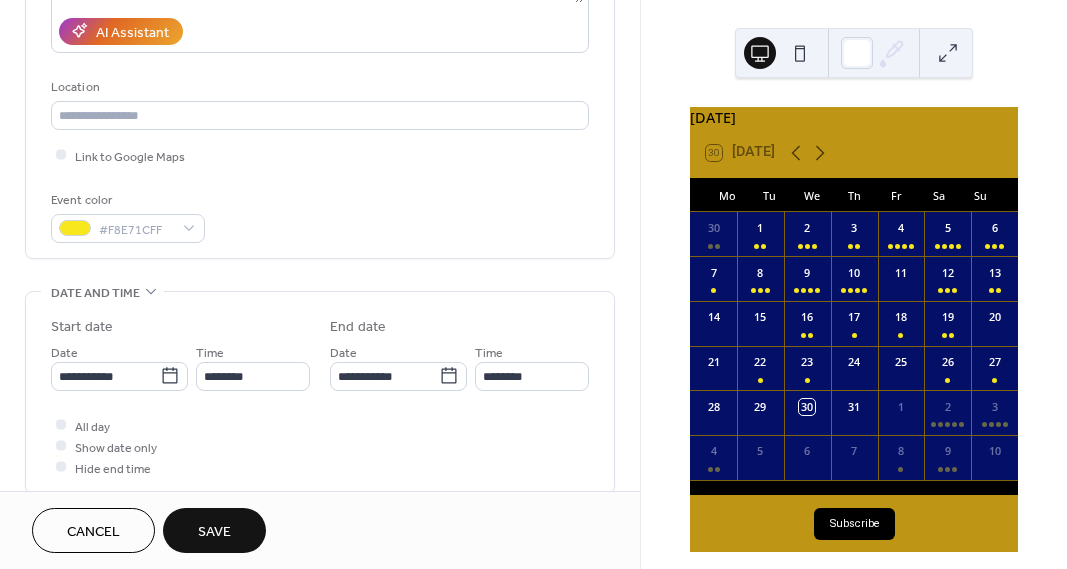 click on "Save" at bounding box center [214, 532] 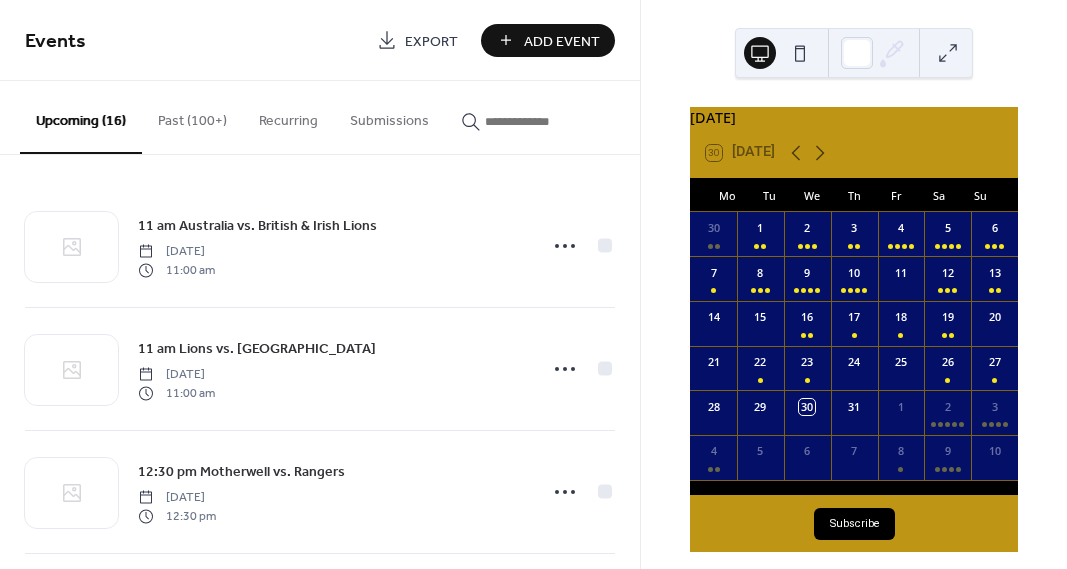 click on "Add Event" at bounding box center [562, 41] 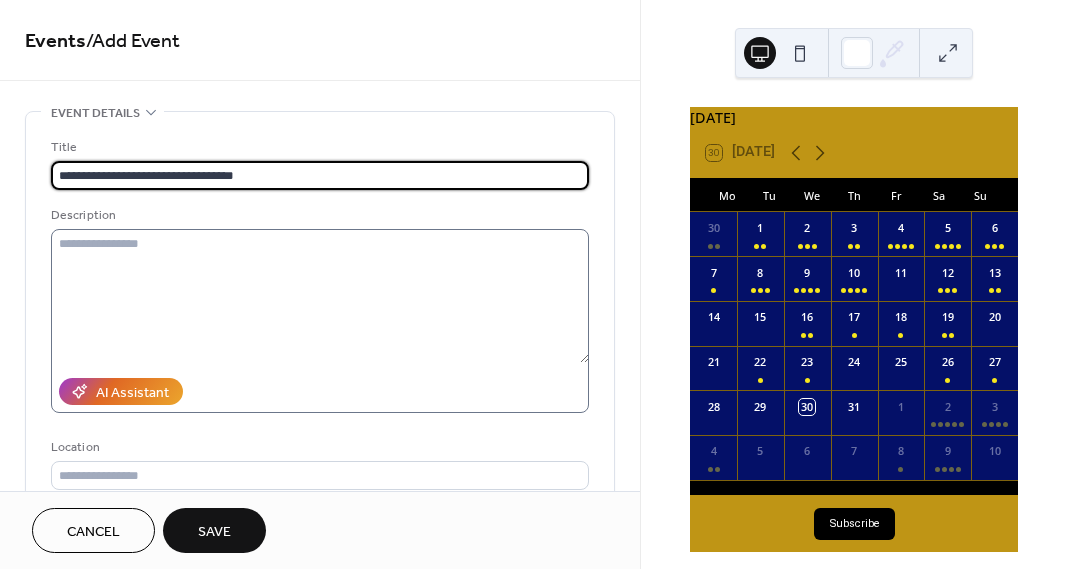 type on "**********" 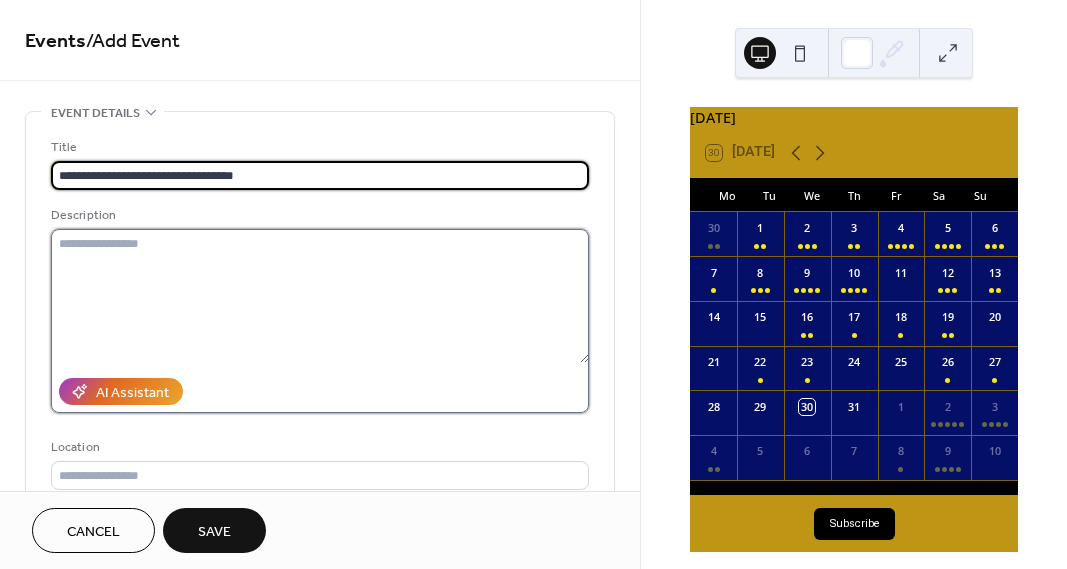 click at bounding box center [320, 296] 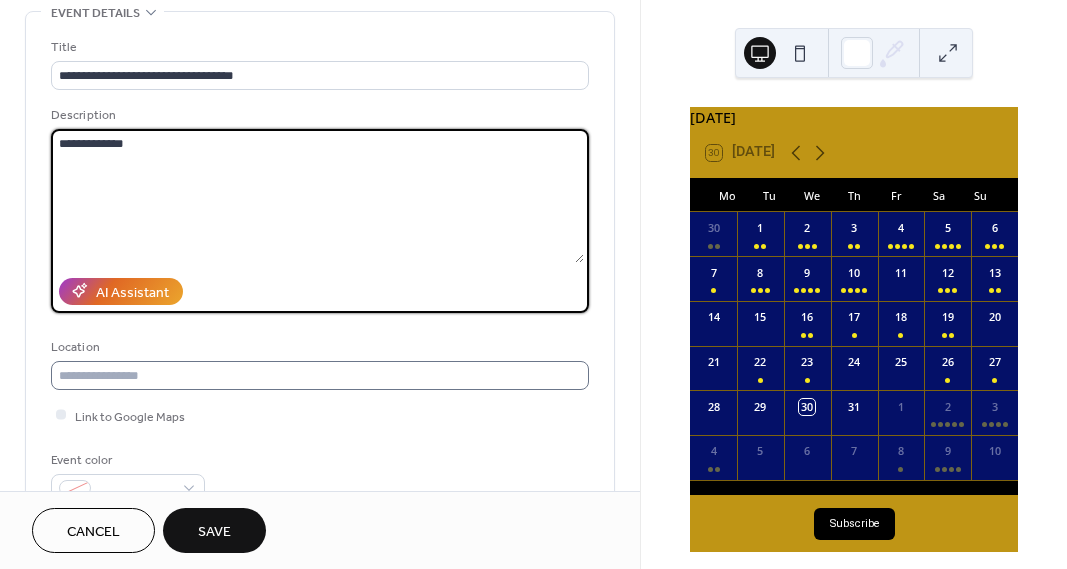 scroll, scrollTop: 130, scrollLeft: 0, axis: vertical 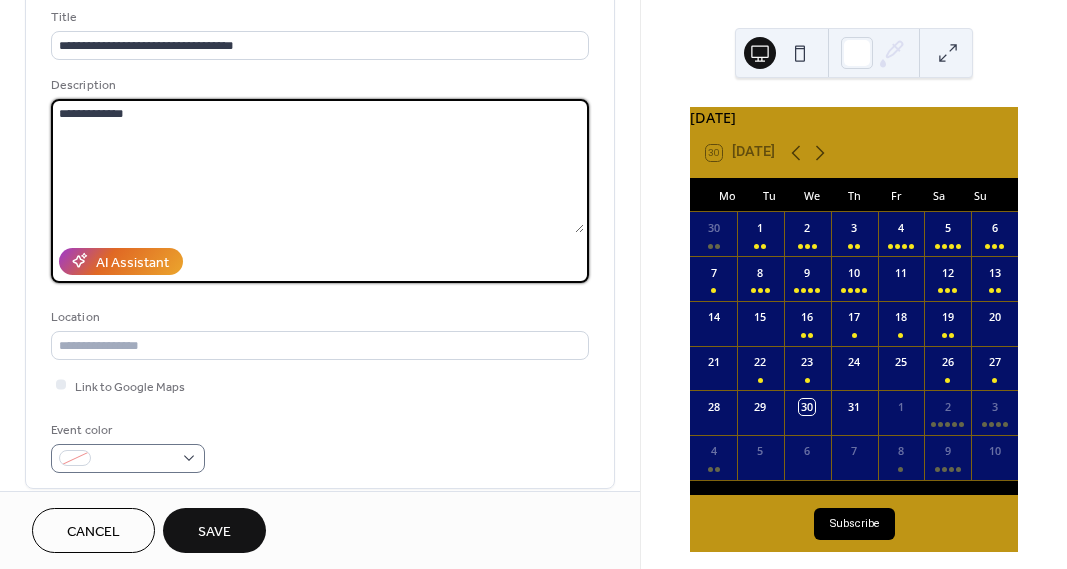 type on "**********" 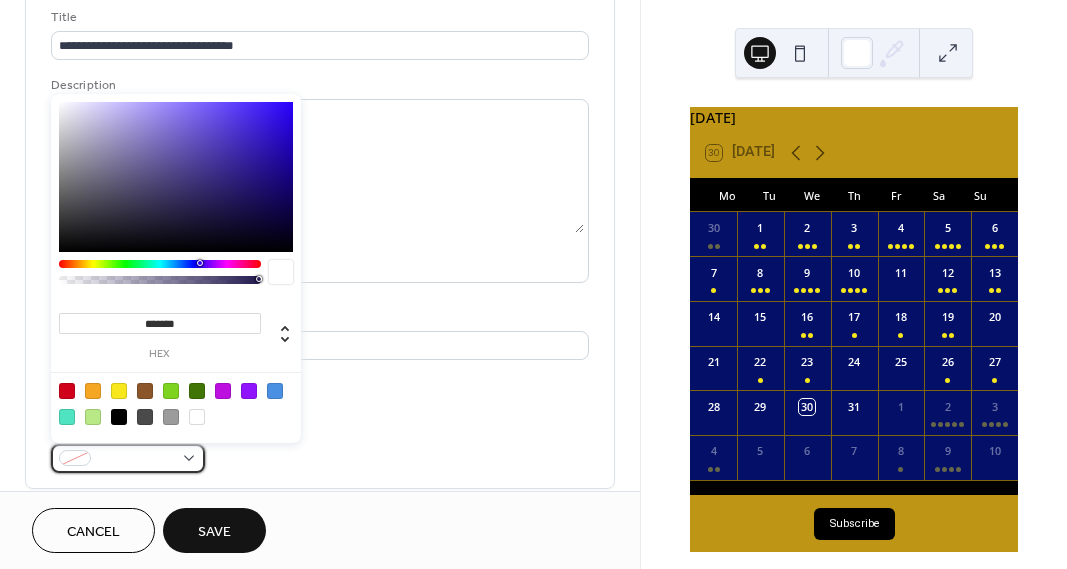 click at bounding box center [136, 459] 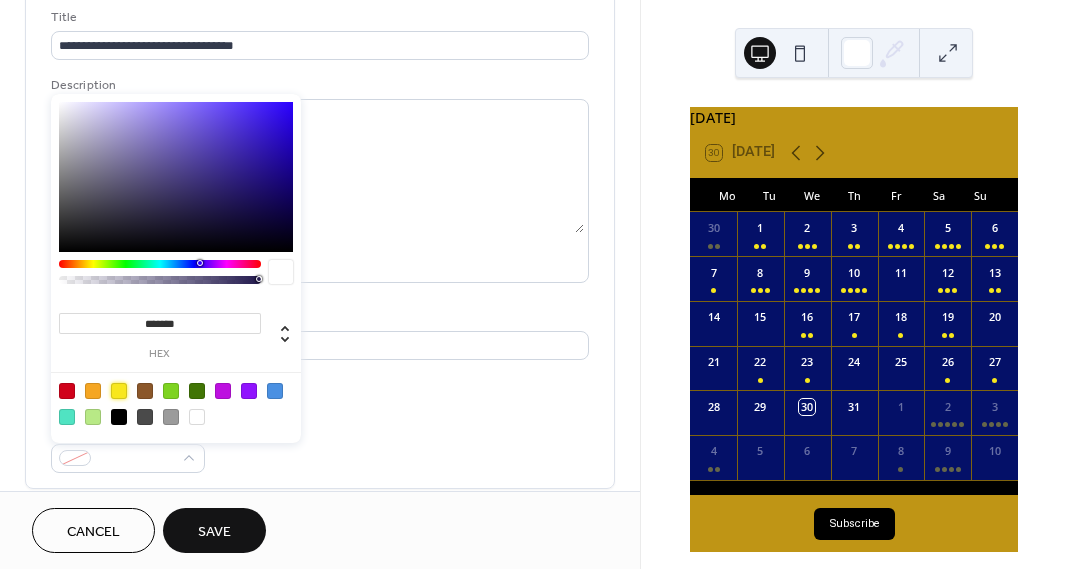 drag, startPoint x: 117, startPoint y: 391, endPoint x: 223, endPoint y: 423, distance: 110.724884 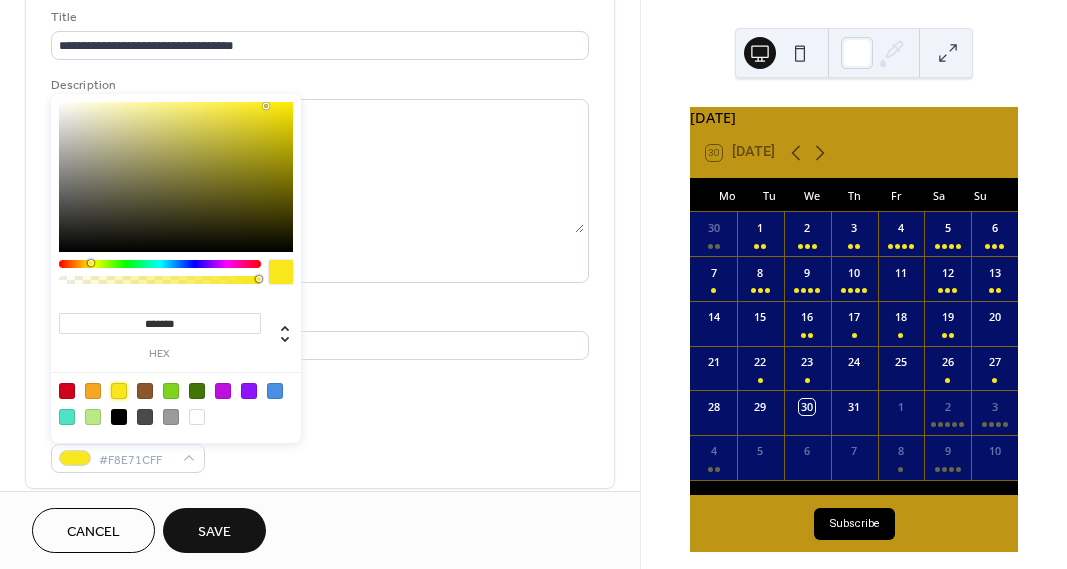 click on "**********" at bounding box center [320, 240] 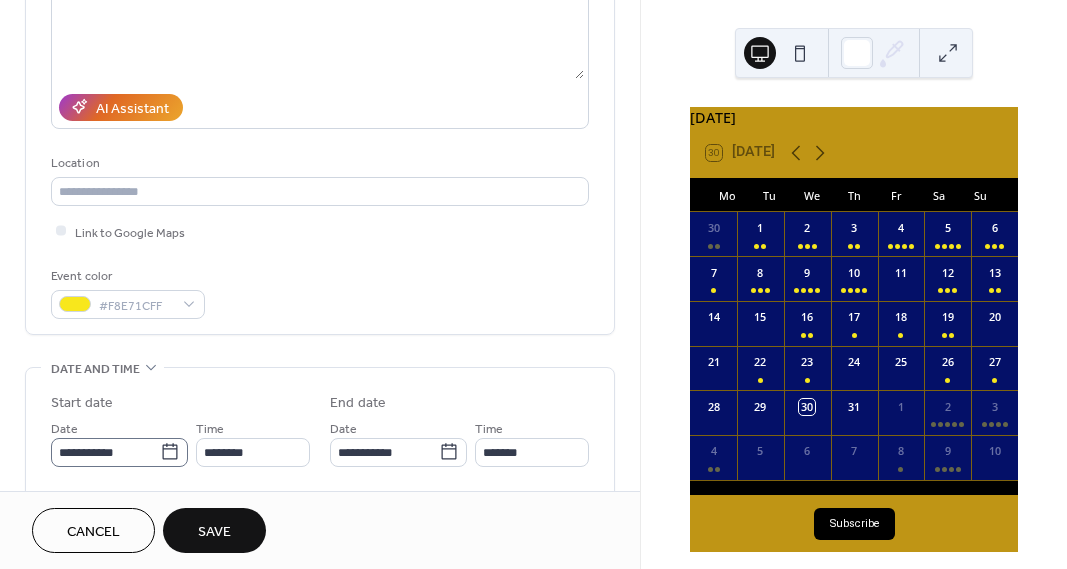 scroll, scrollTop: 300, scrollLeft: 0, axis: vertical 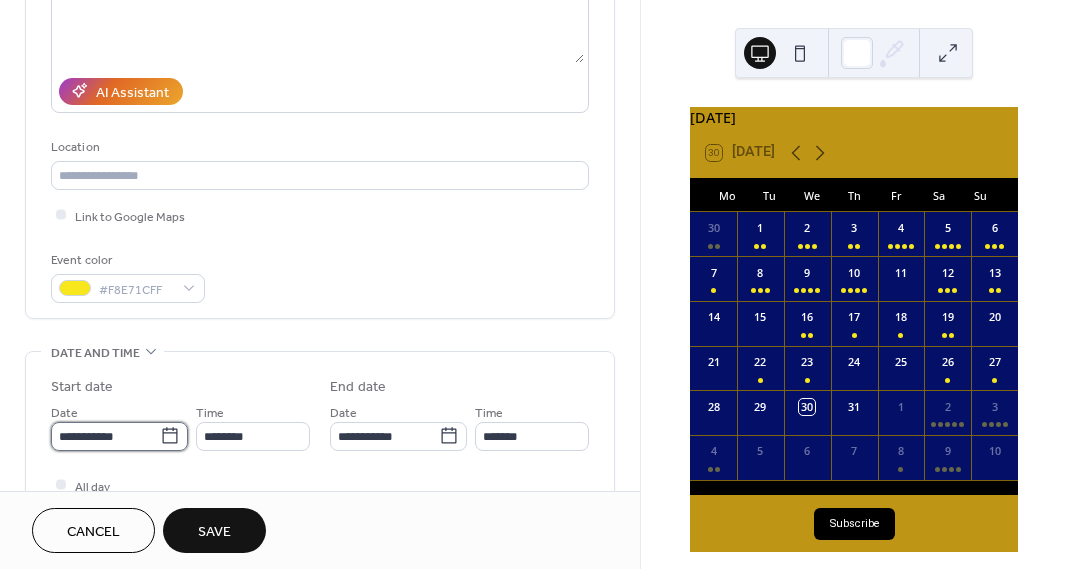 click on "**********" at bounding box center (105, 436) 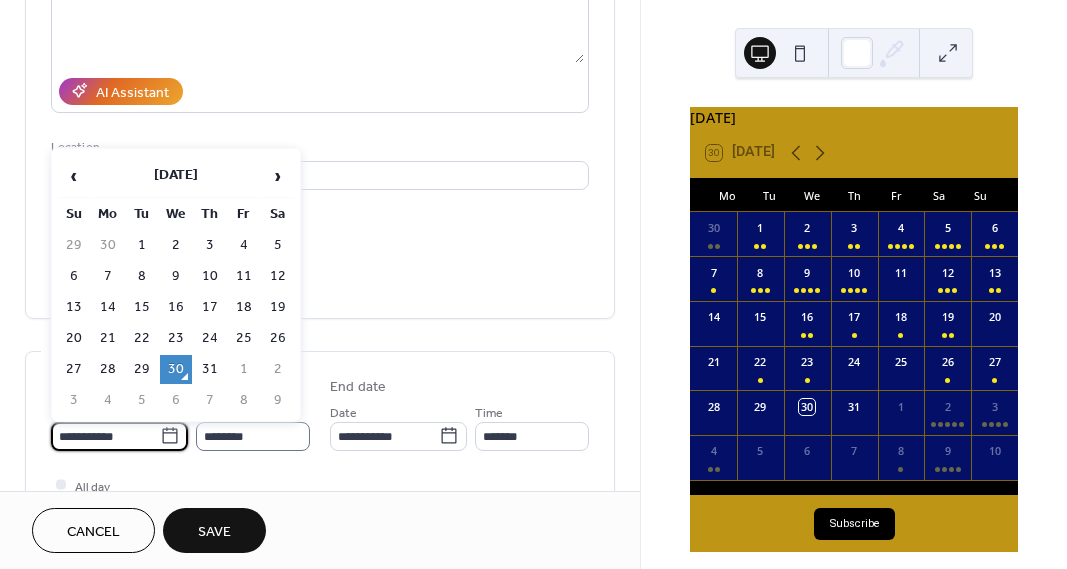 drag, startPoint x: 282, startPoint y: 401, endPoint x: 266, endPoint y: 432, distance: 34.88553 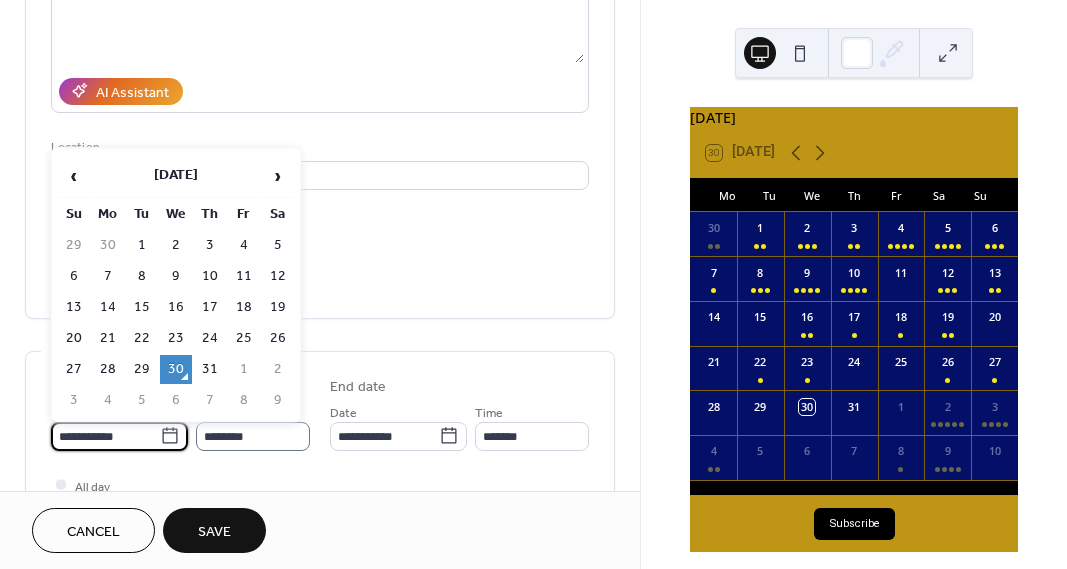 click on "9" at bounding box center (278, 400) 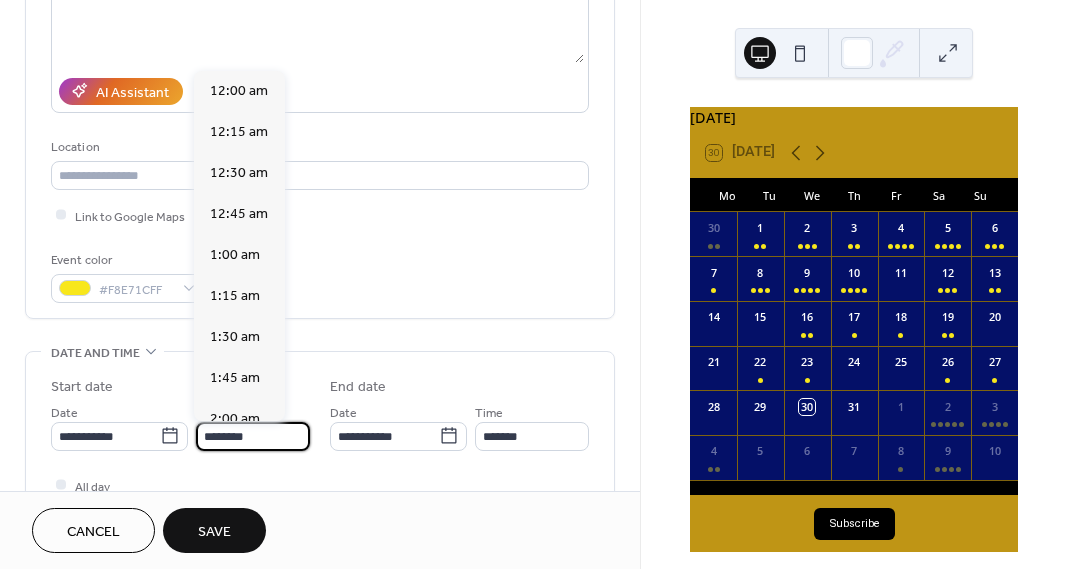 drag, startPoint x: 263, startPoint y: 441, endPoint x: 254, endPoint y: 406, distance: 36.138622 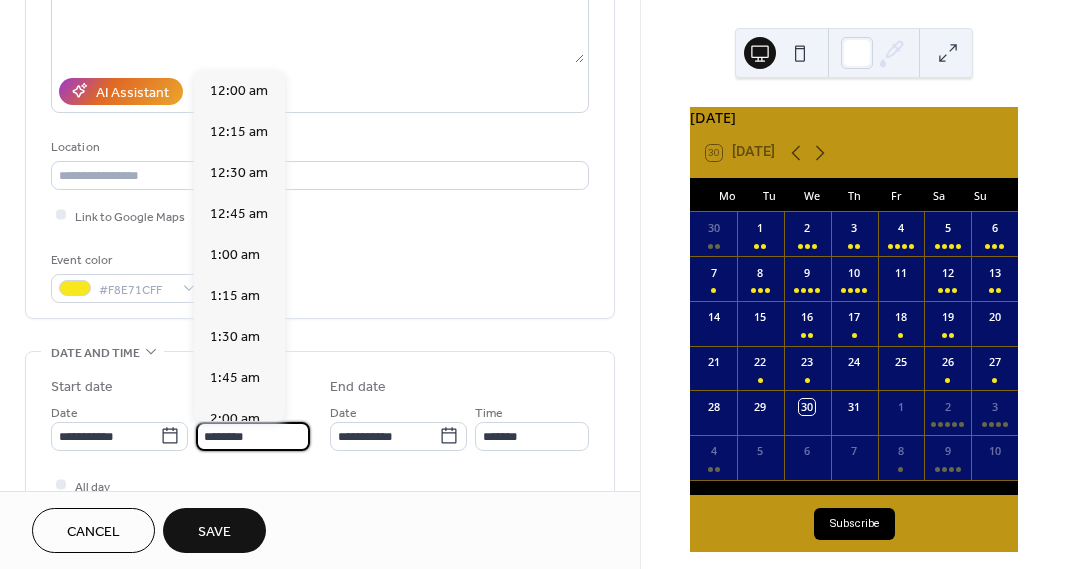 click on "********" at bounding box center [253, 436] 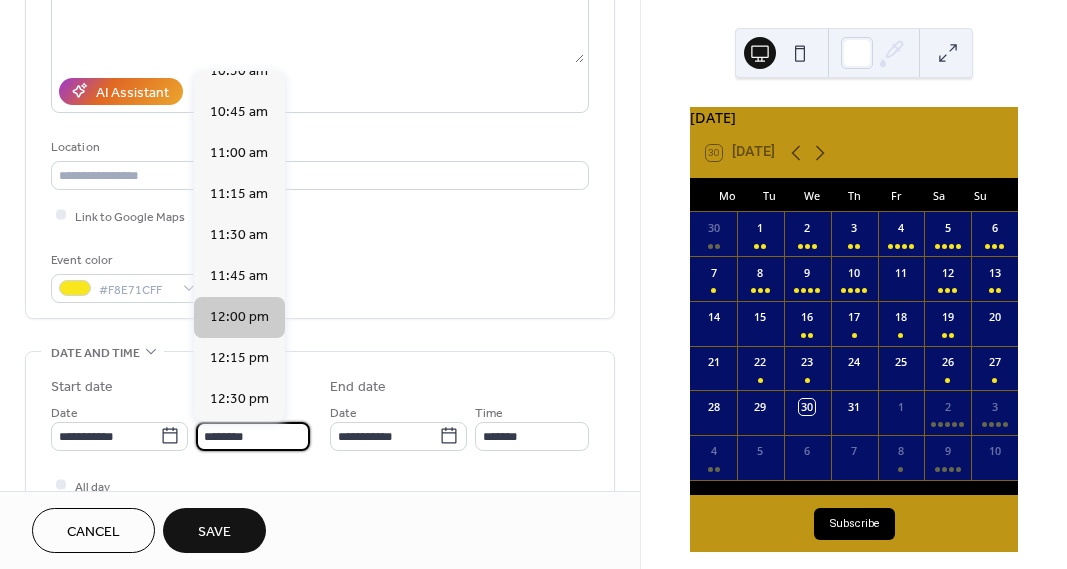 scroll, scrollTop: 1730, scrollLeft: 0, axis: vertical 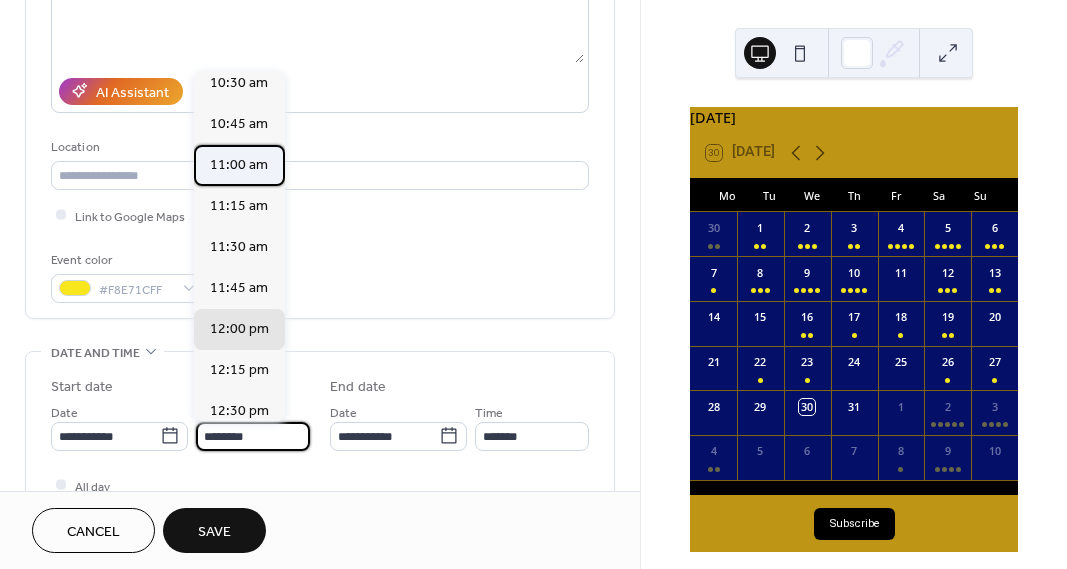 drag, startPoint x: 235, startPoint y: 148, endPoint x: 229, endPoint y: 279, distance: 131.13733 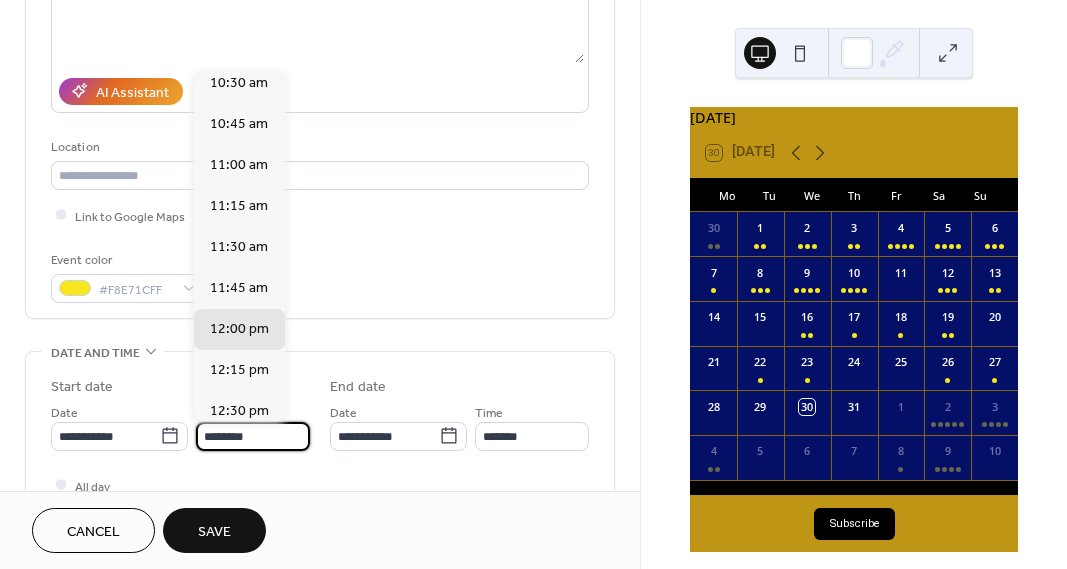 type on "********" 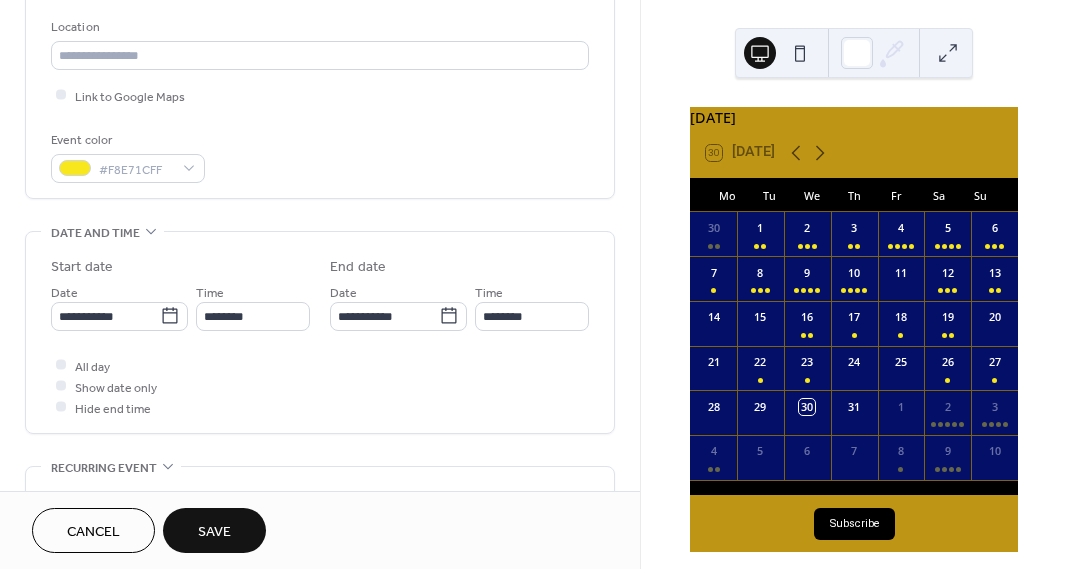 scroll, scrollTop: 429, scrollLeft: 0, axis: vertical 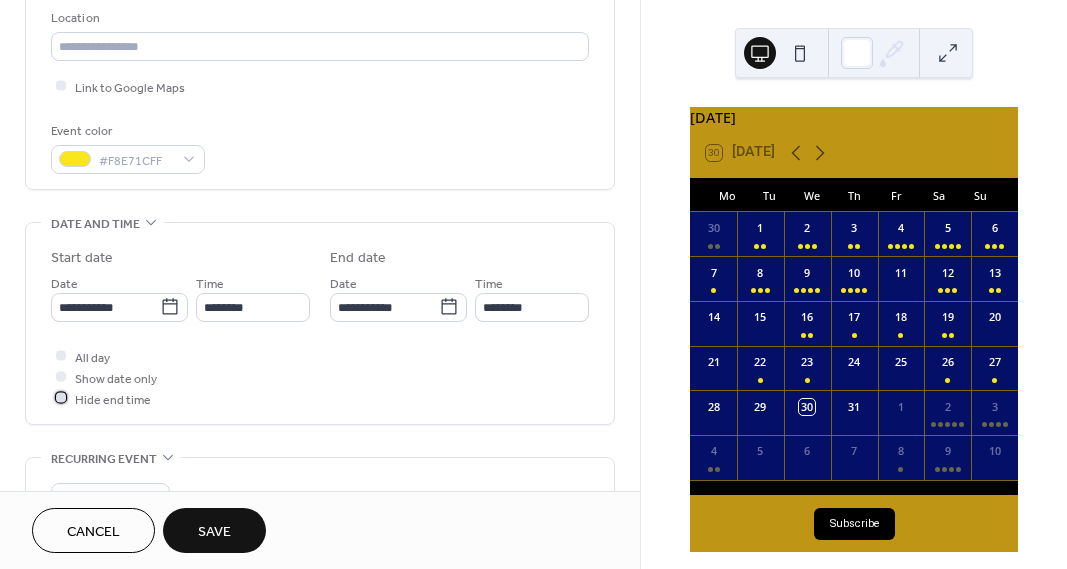 click at bounding box center [61, 398] 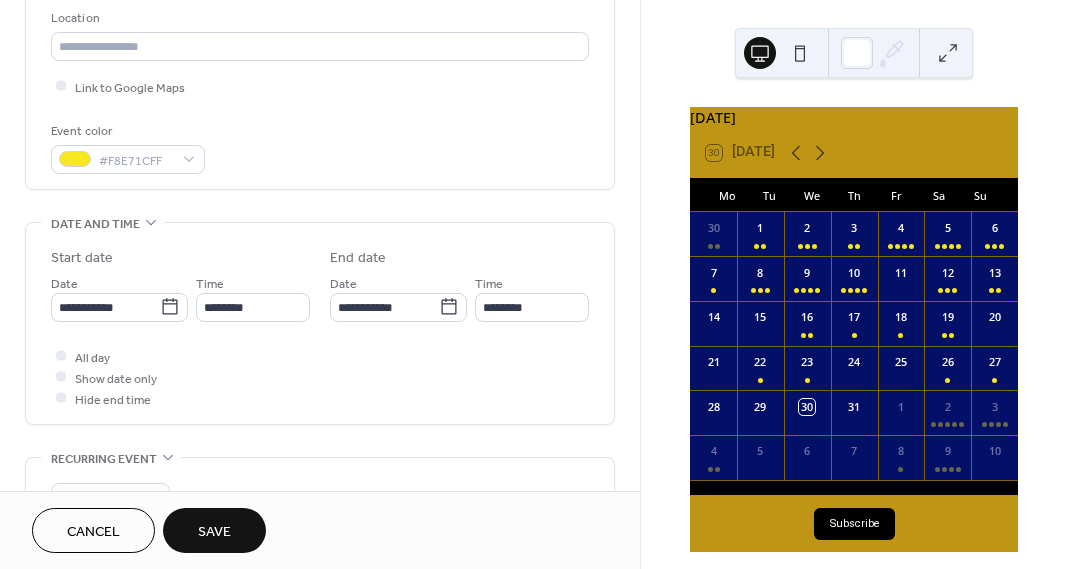 click on "Save" at bounding box center [214, 530] 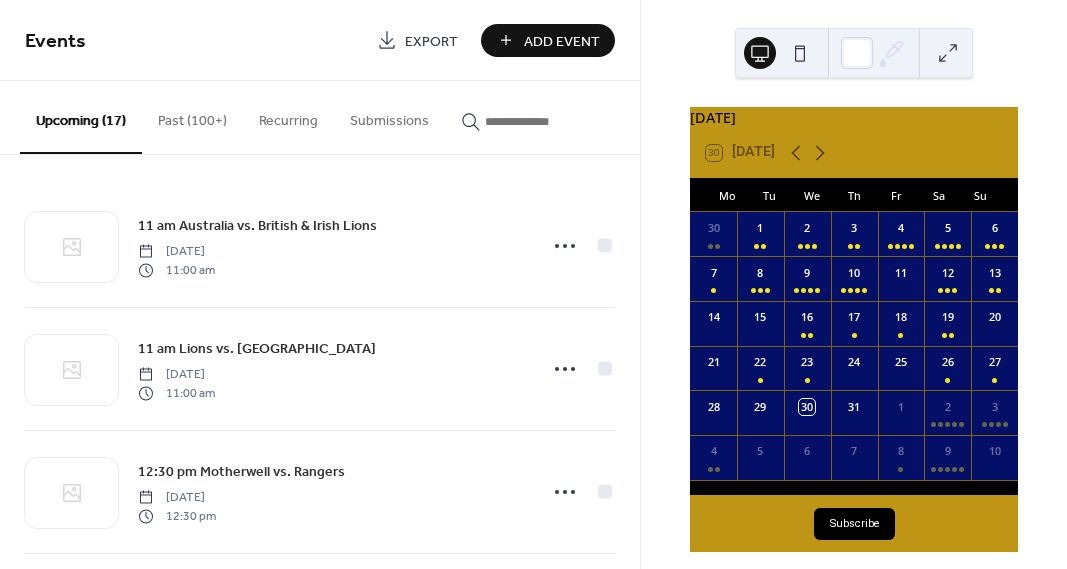 click on "Add Event" at bounding box center (562, 41) 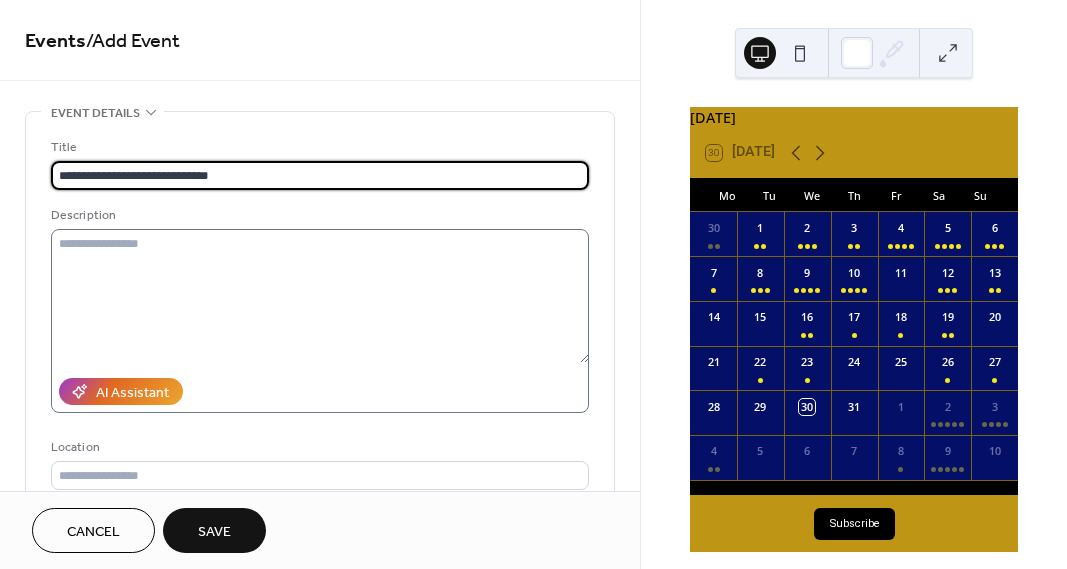type on "**********" 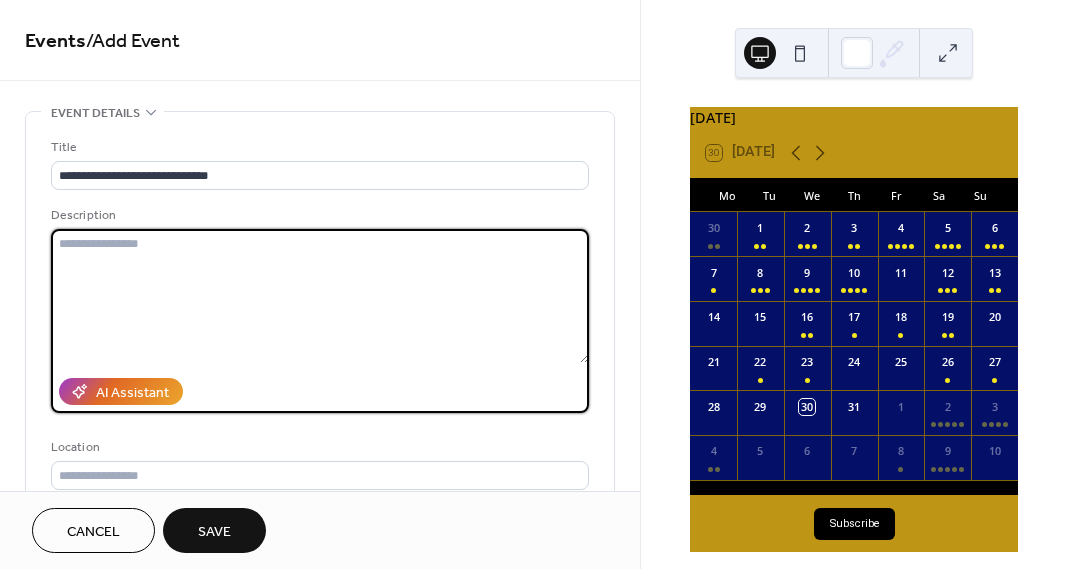 click at bounding box center (320, 296) 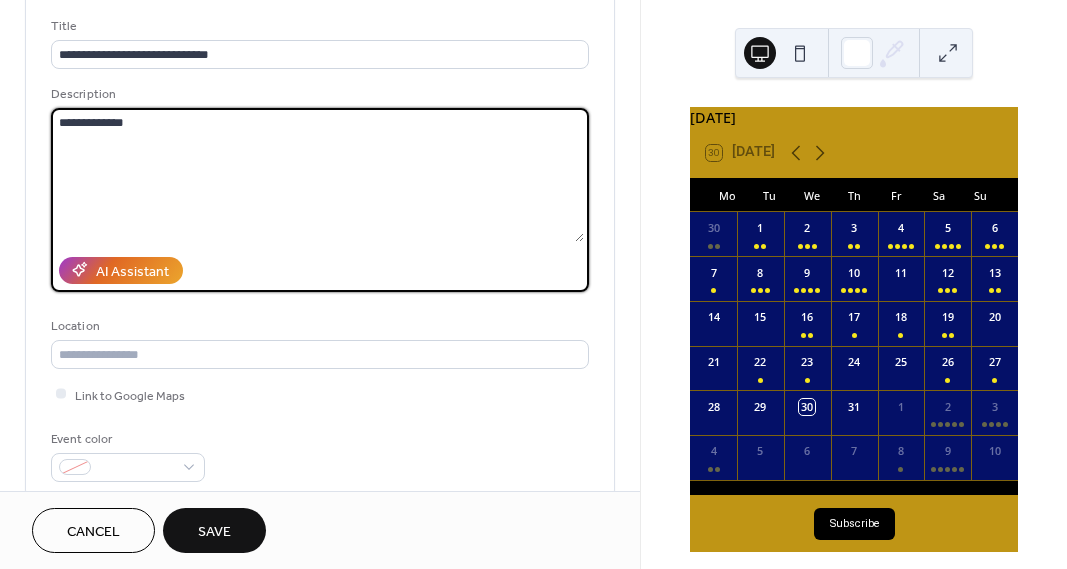 scroll, scrollTop: 156, scrollLeft: 0, axis: vertical 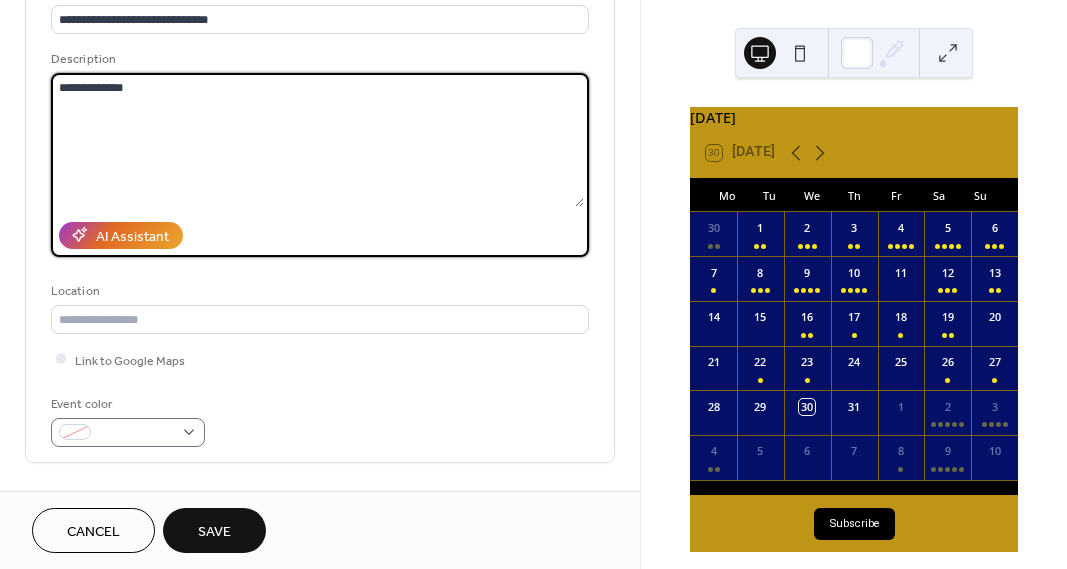 type on "**********" 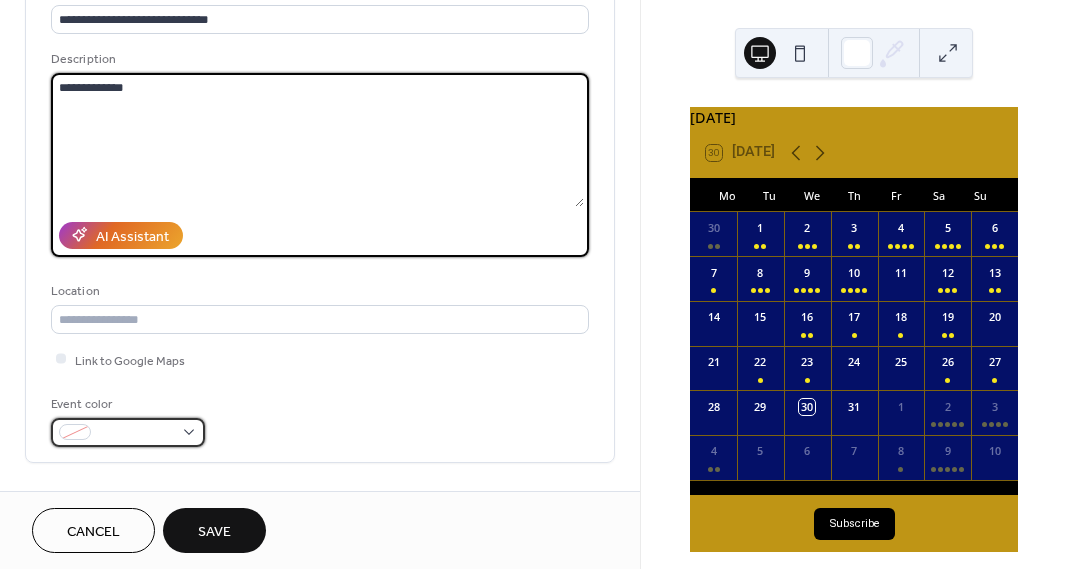 click at bounding box center (136, 433) 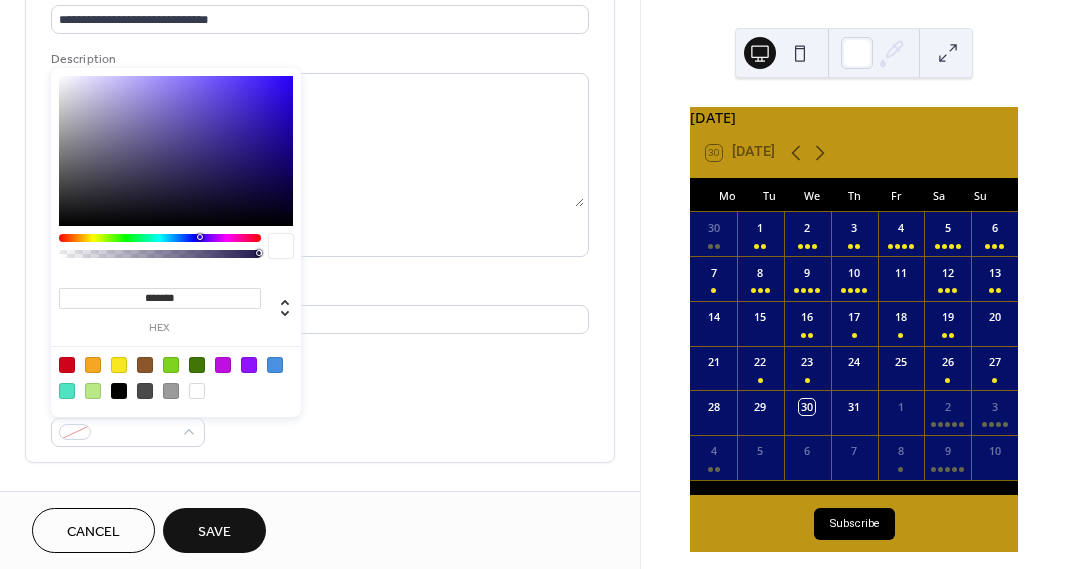 click at bounding box center [119, 365] 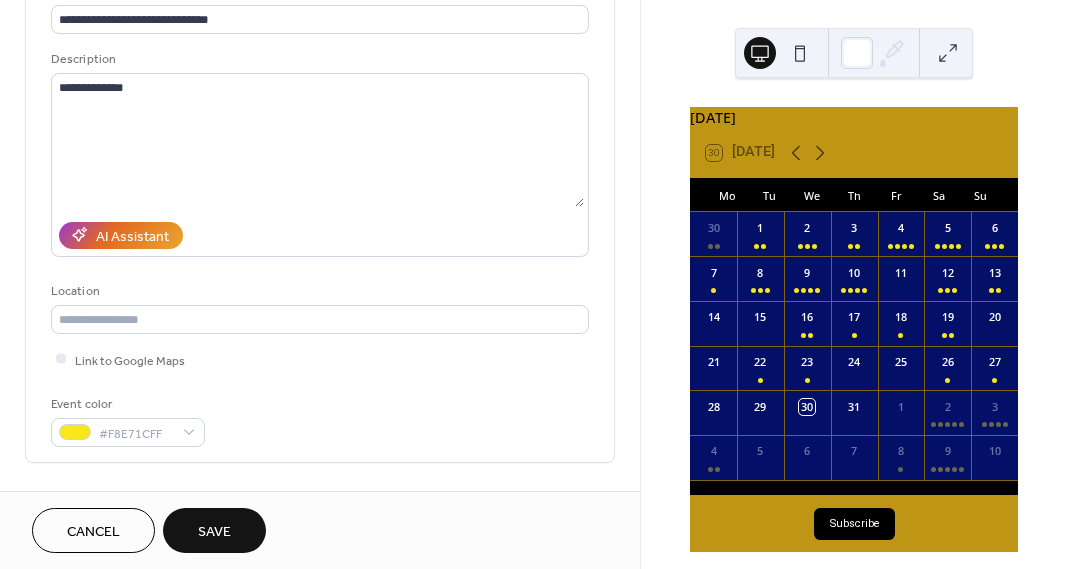 click on "Event color #F8E71CFF" at bounding box center (320, 420) 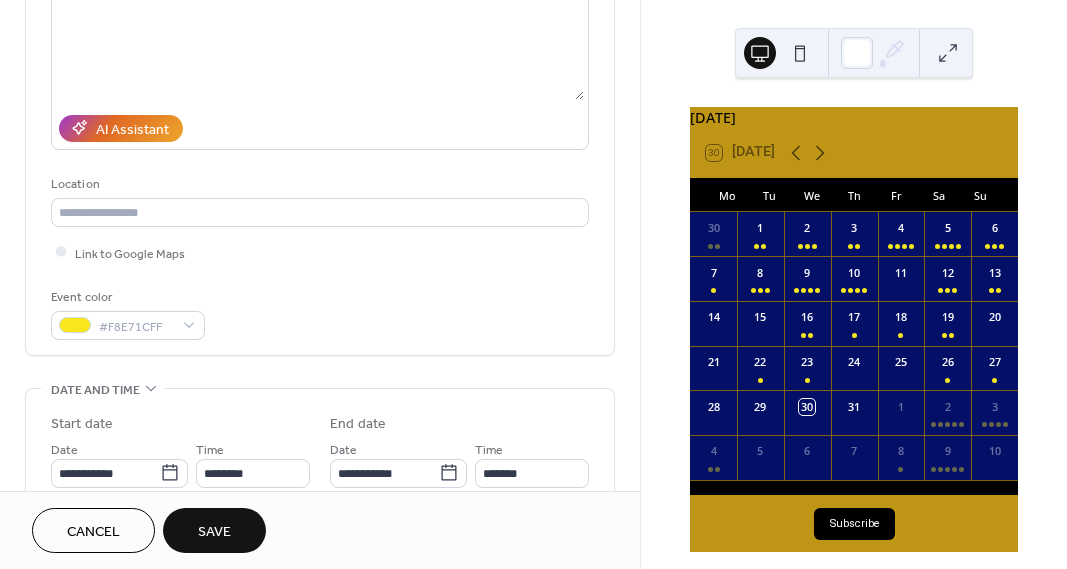 scroll, scrollTop: 291, scrollLeft: 0, axis: vertical 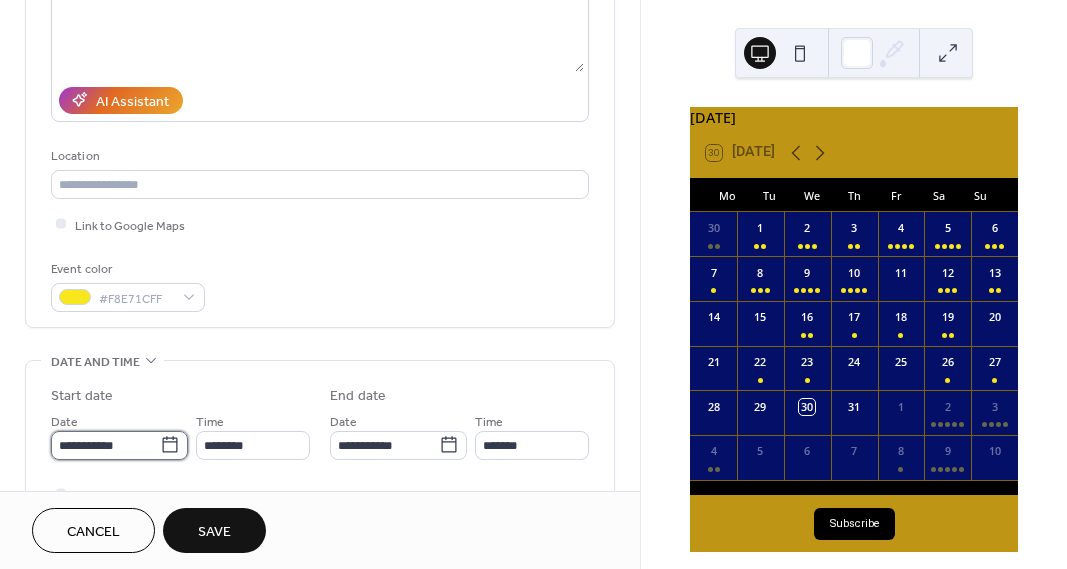 click on "**********" at bounding box center (105, 445) 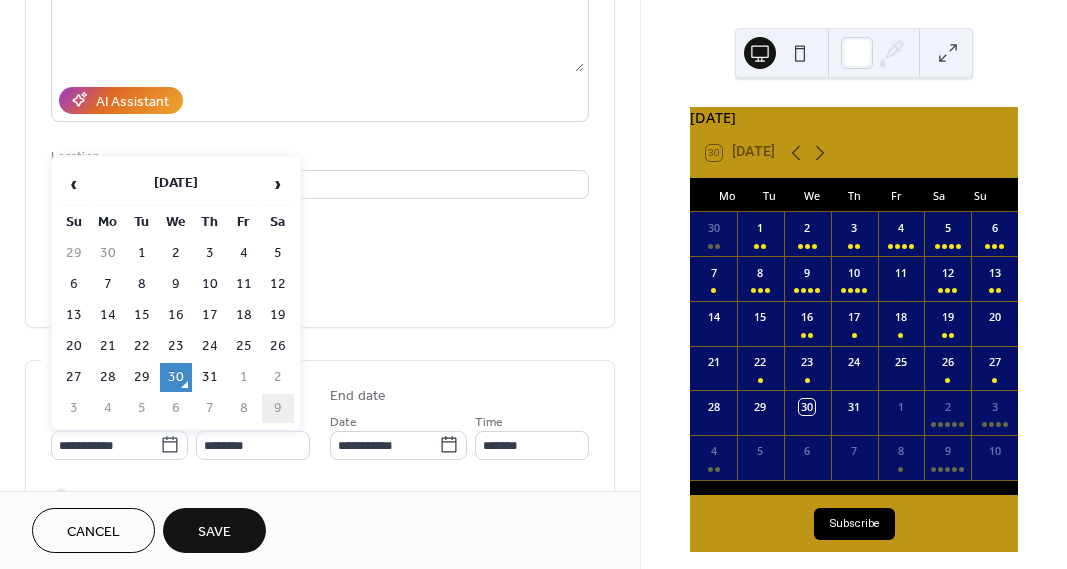 click on "9" at bounding box center [278, 408] 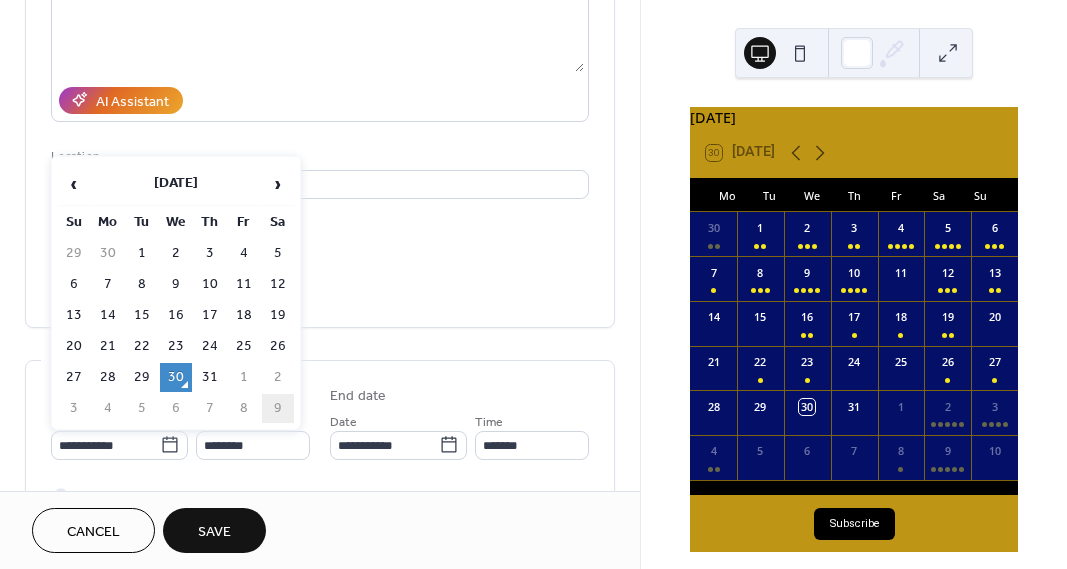 type on "**********" 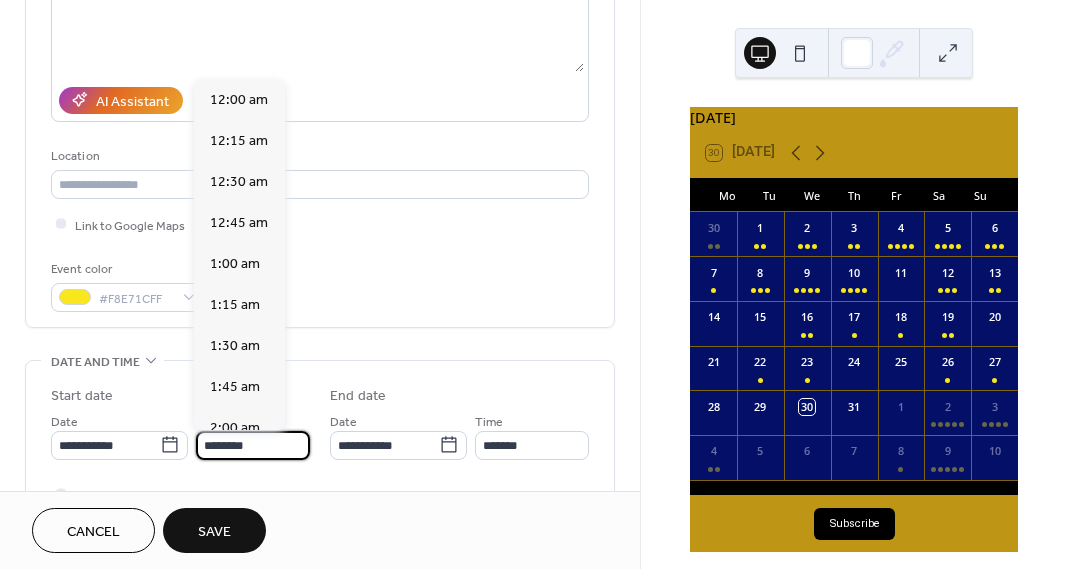 click on "********" at bounding box center [253, 445] 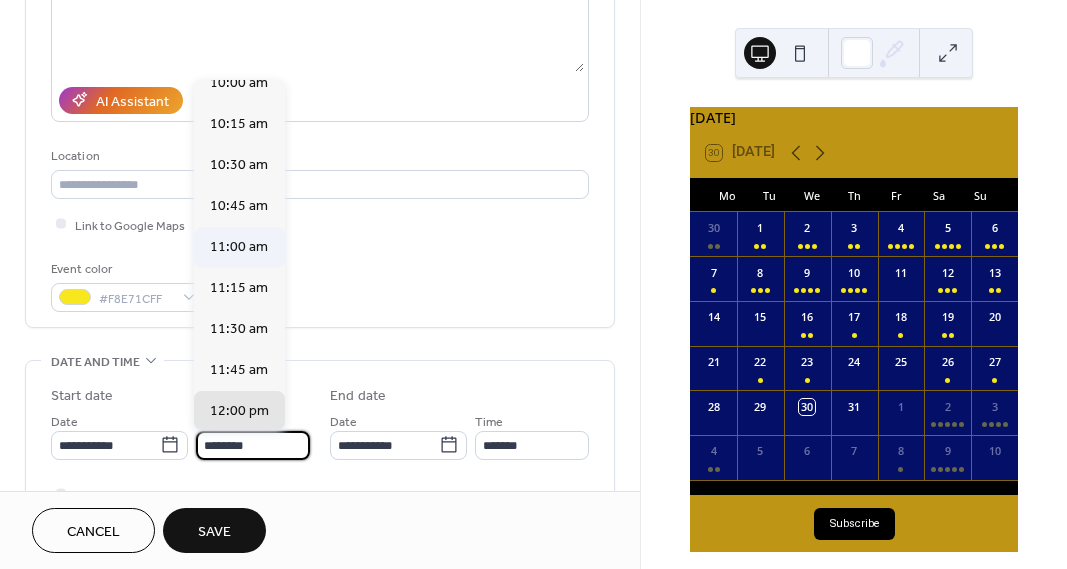 scroll, scrollTop: 1638, scrollLeft: 0, axis: vertical 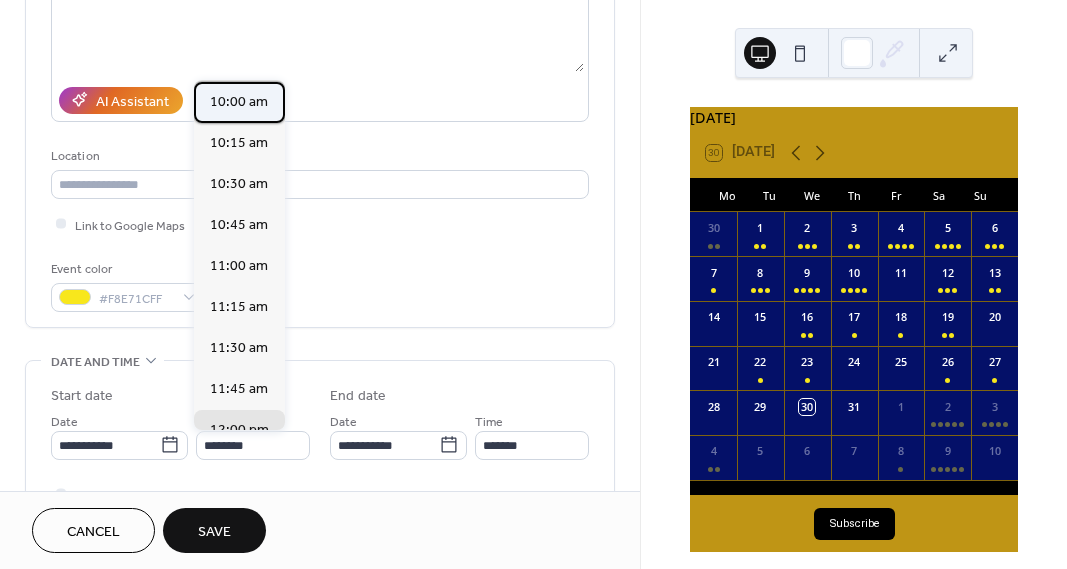 click on "10:00 am" at bounding box center (239, 101) 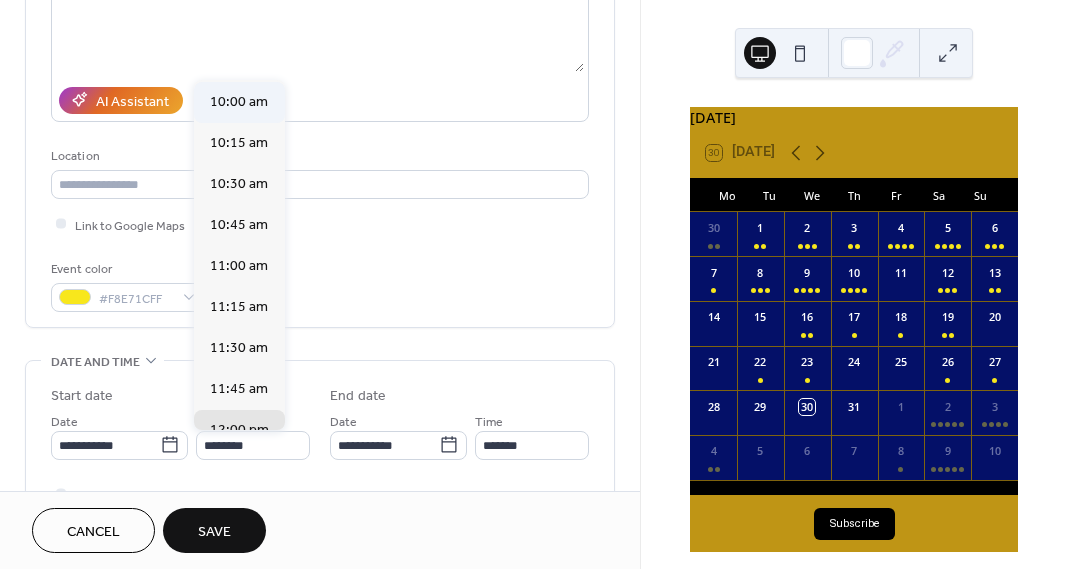type on "********" 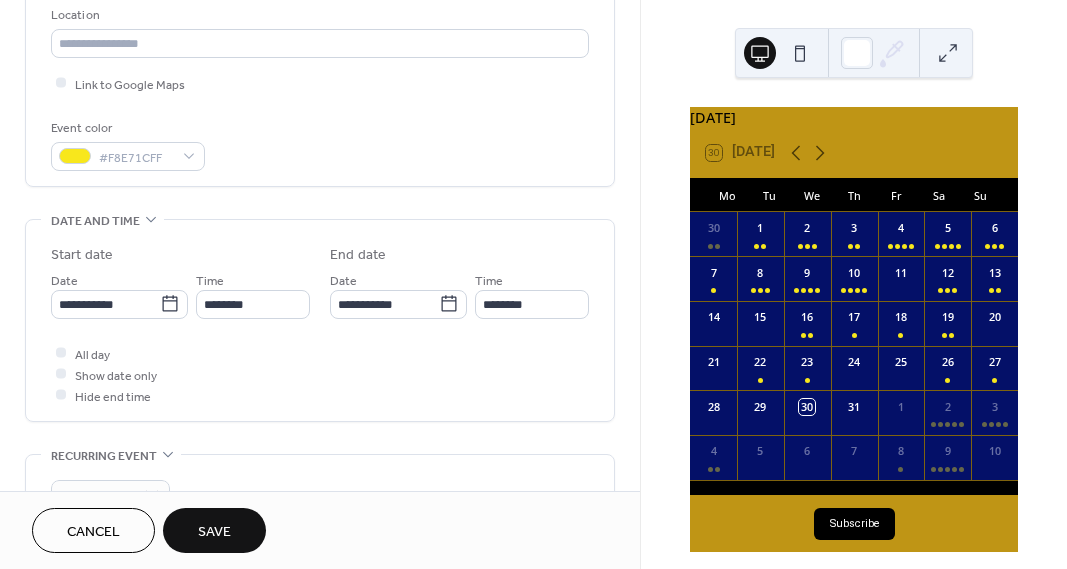 scroll, scrollTop: 446, scrollLeft: 0, axis: vertical 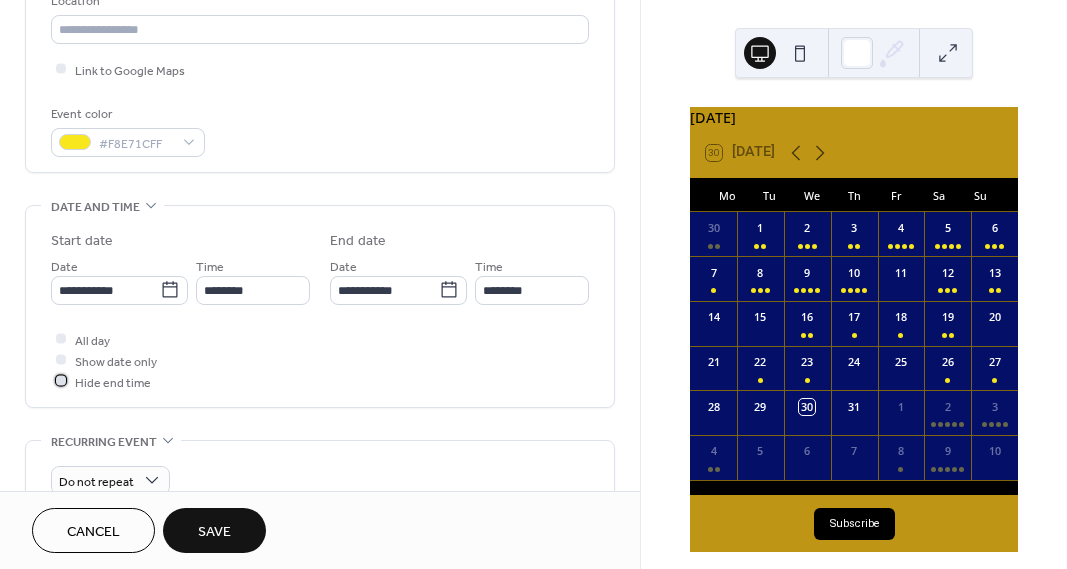 drag, startPoint x: 60, startPoint y: 382, endPoint x: 75, endPoint y: 393, distance: 18.601076 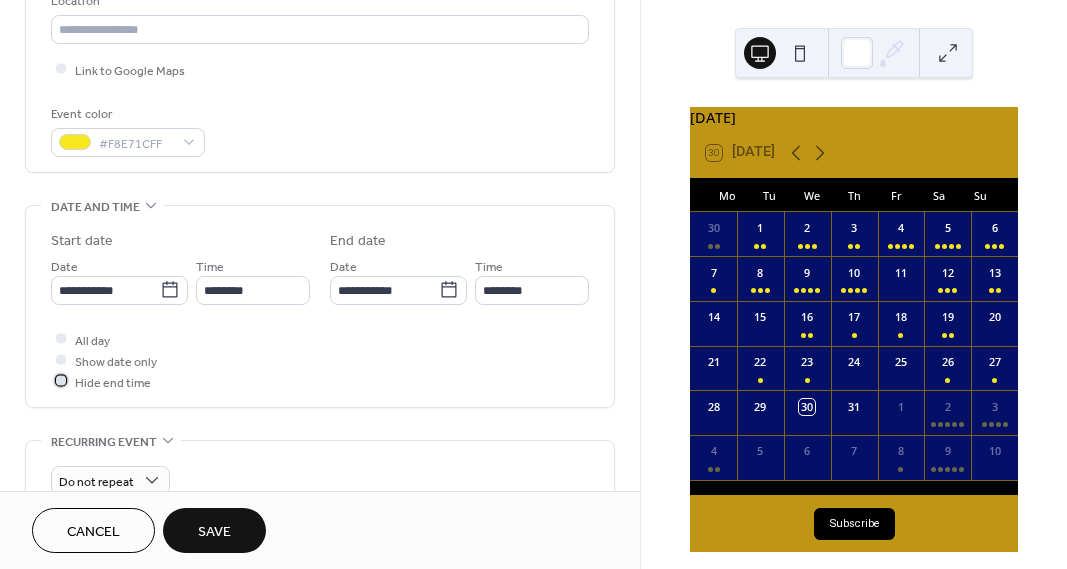 click at bounding box center (61, 381) 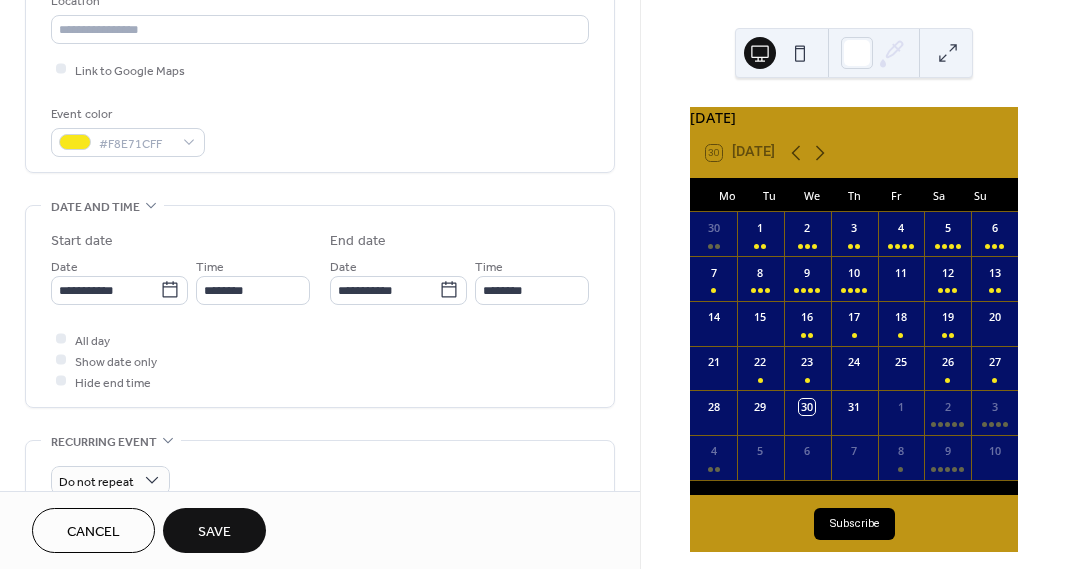 click on "Save" at bounding box center [214, 532] 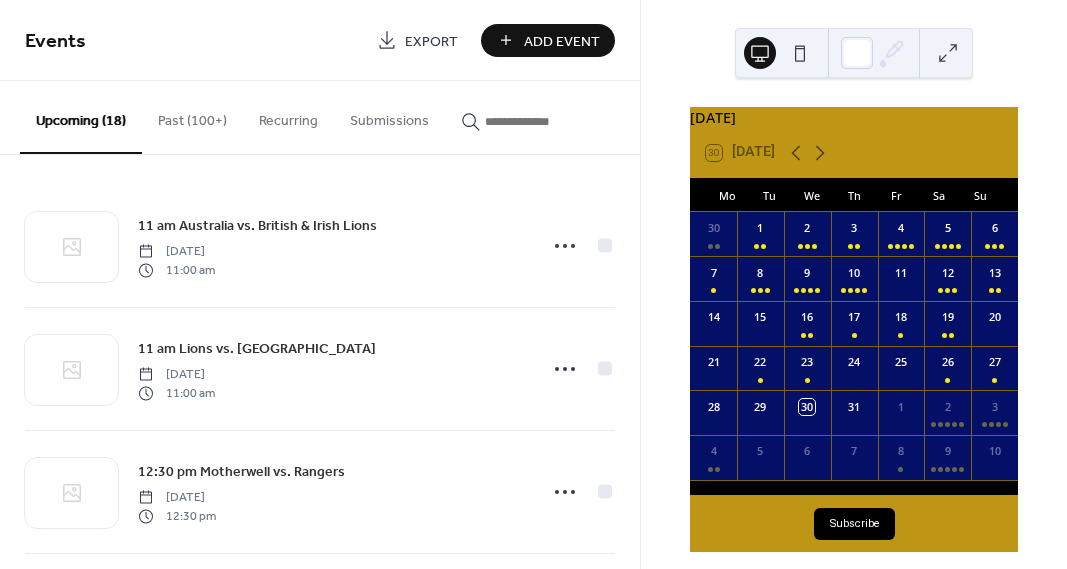 click on "Add Event" at bounding box center (562, 41) 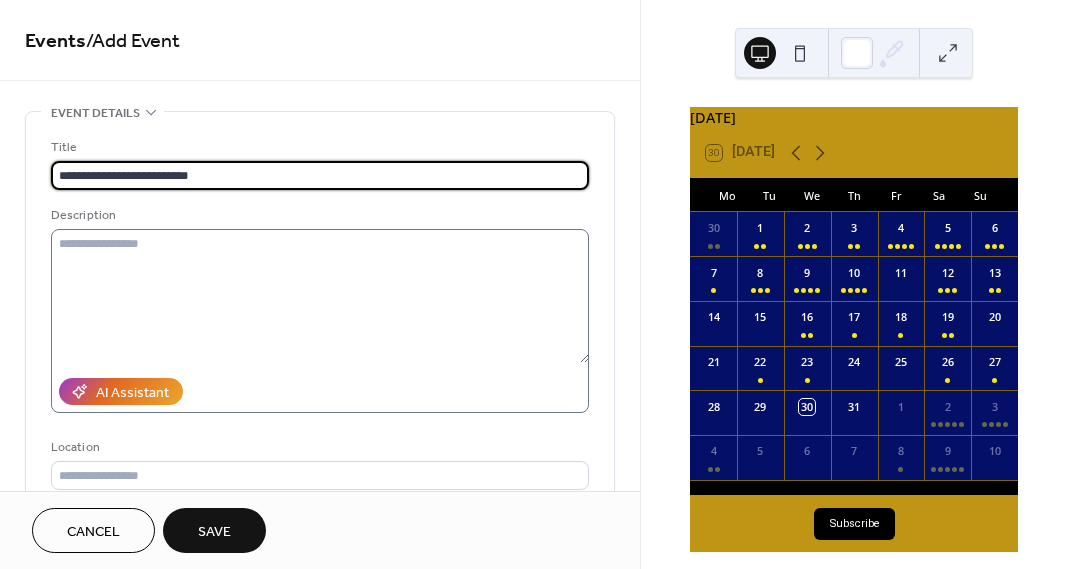 type on "**********" 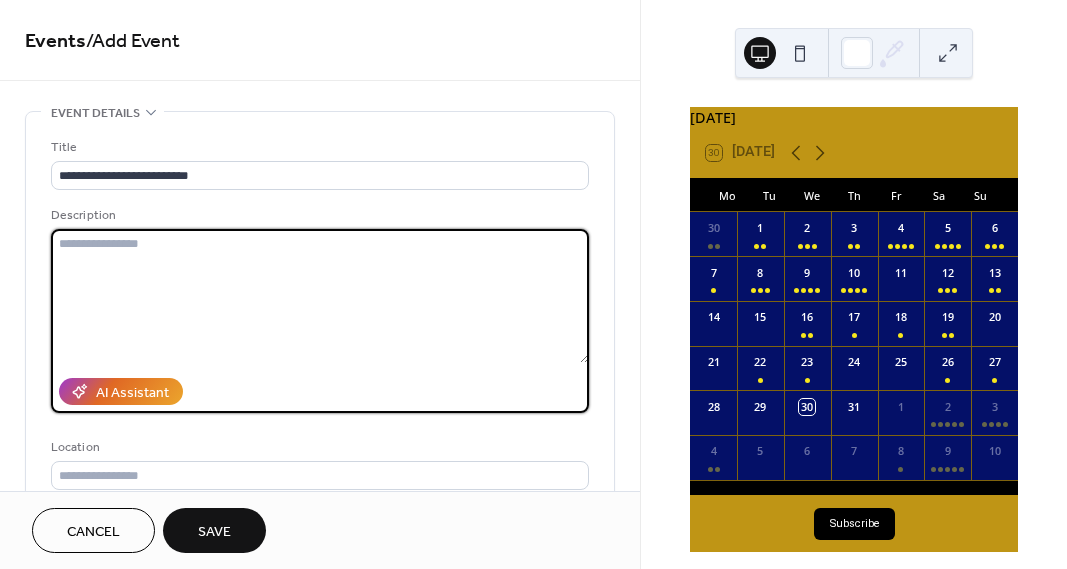 click at bounding box center (320, 296) 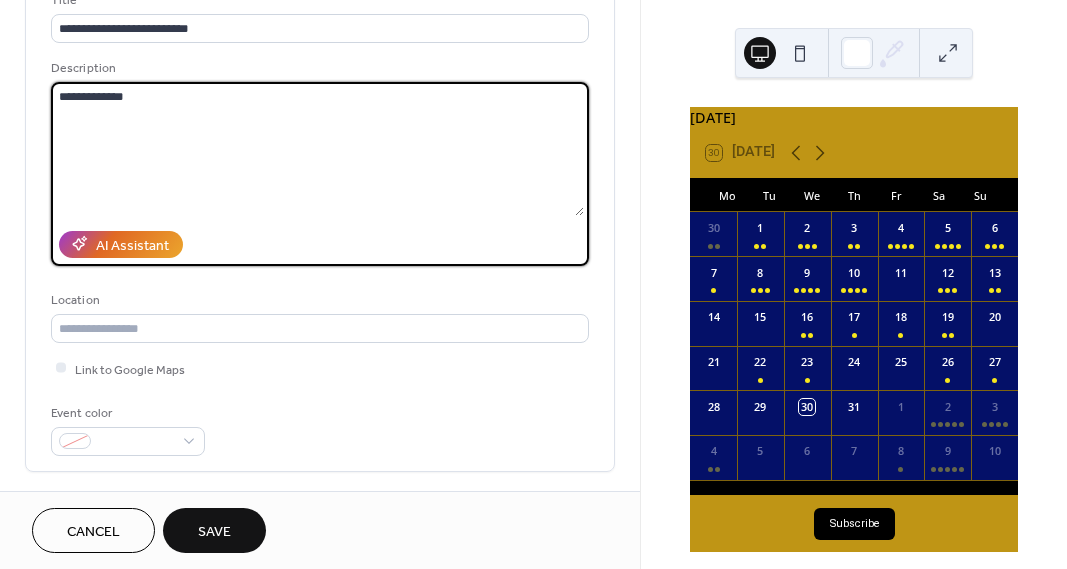 scroll, scrollTop: 202, scrollLeft: 0, axis: vertical 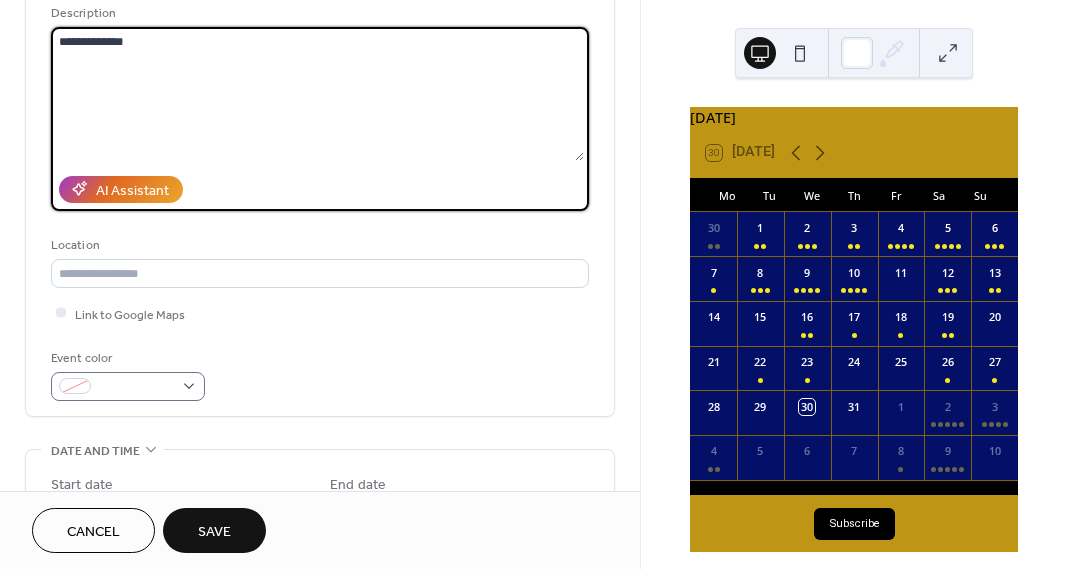 type on "**********" 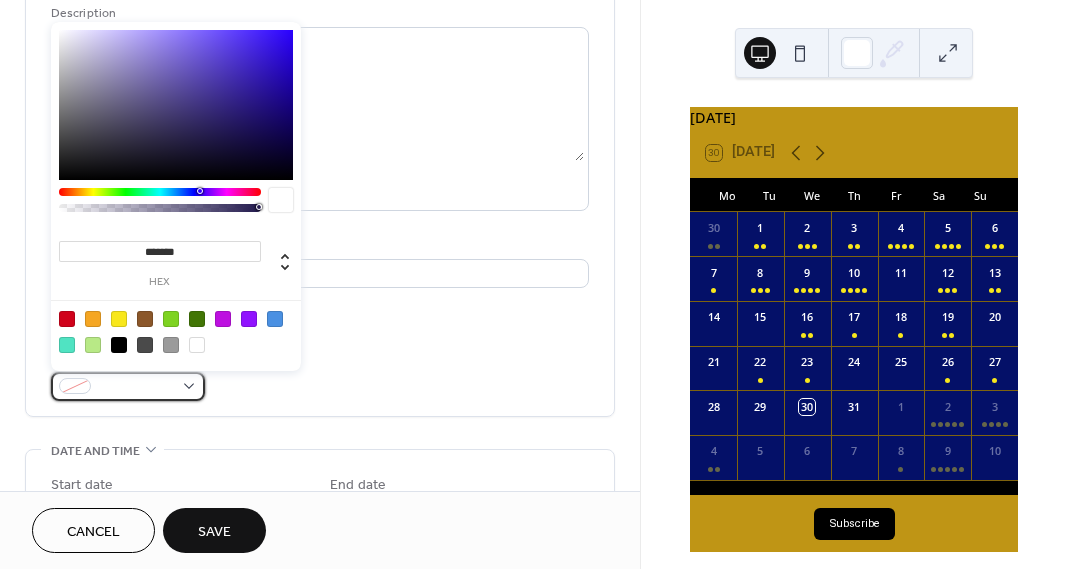 drag, startPoint x: 80, startPoint y: 389, endPoint x: 85, endPoint y: 378, distance: 12.083046 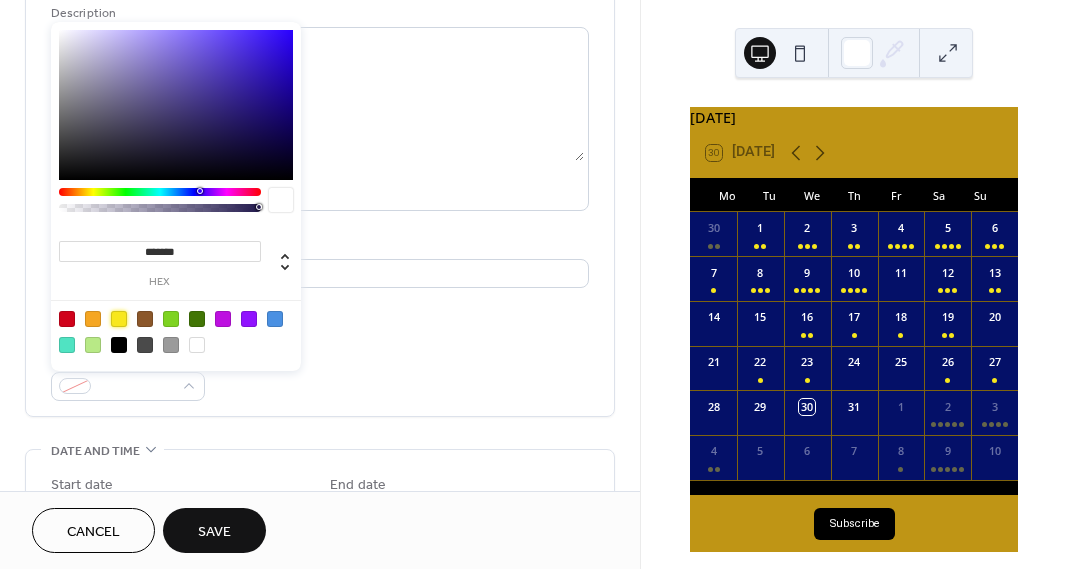 drag, startPoint x: 115, startPoint y: 311, endPoint x: 207, endPoint y: 337, distance: 95.60335 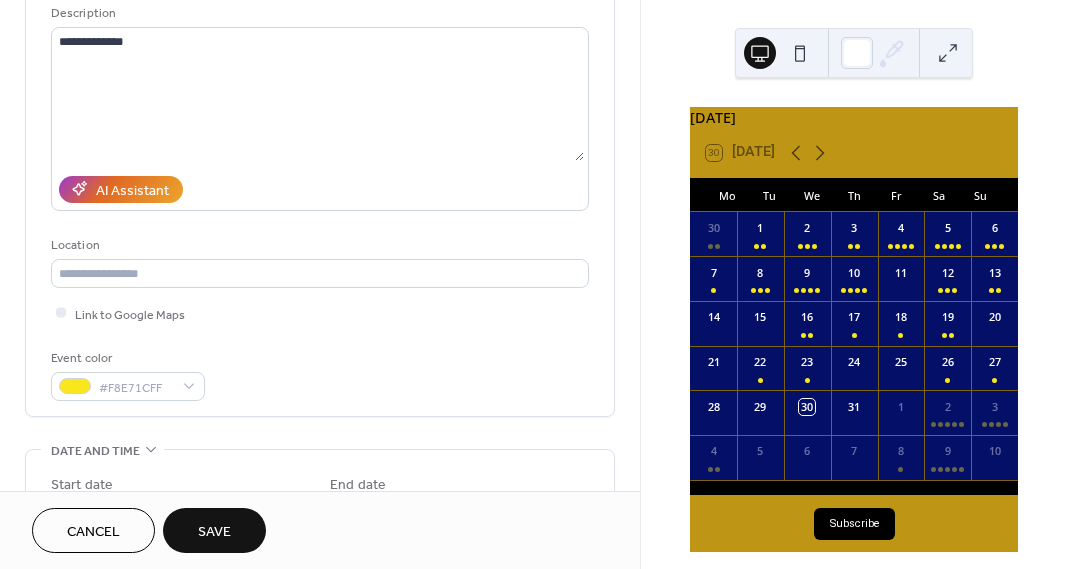click on "**********" at bounding box center [320, 168] 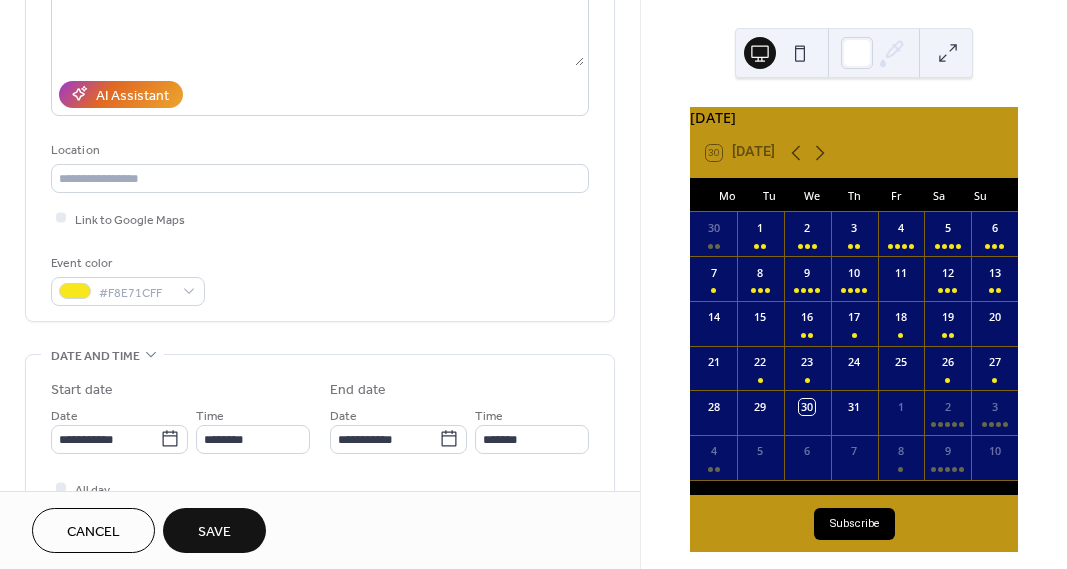 scroll, scrollTop: 313, scrollLeft: 0, axis: vertical 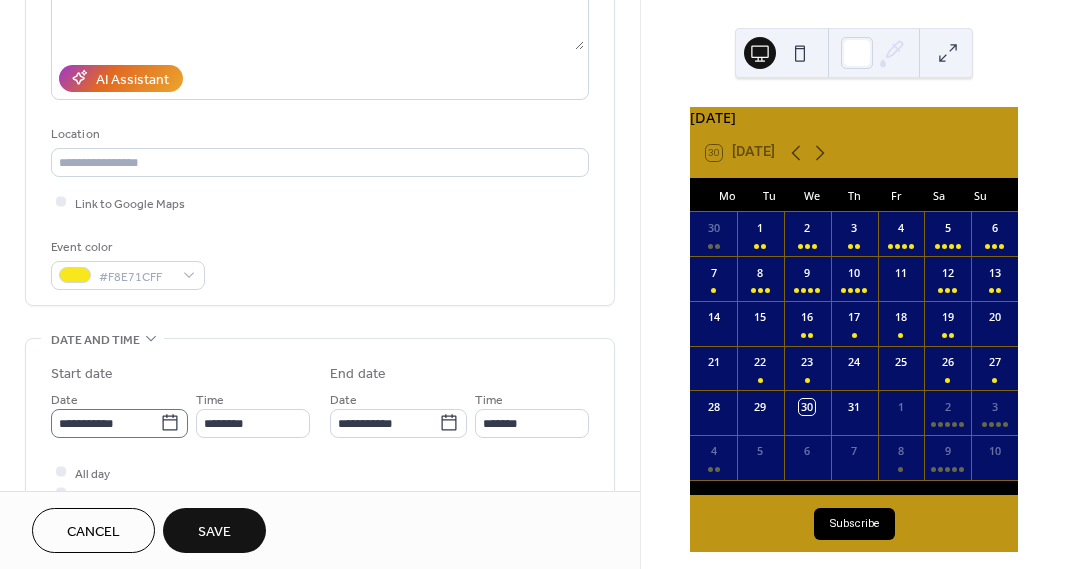click 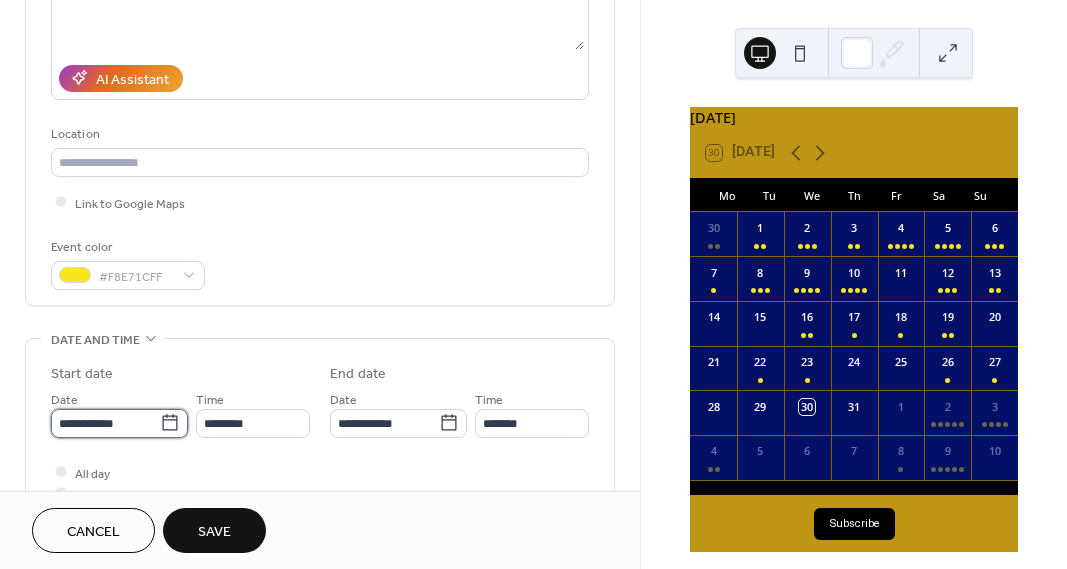 click on "**********" at bounding box center [105, 423] 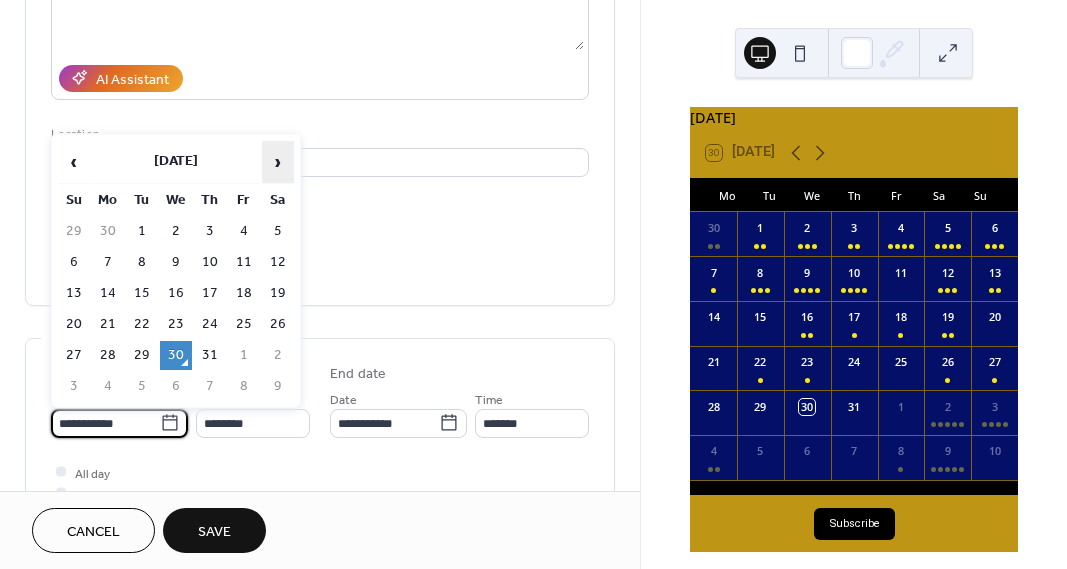 click on "›" at bounding box center (278, 162) 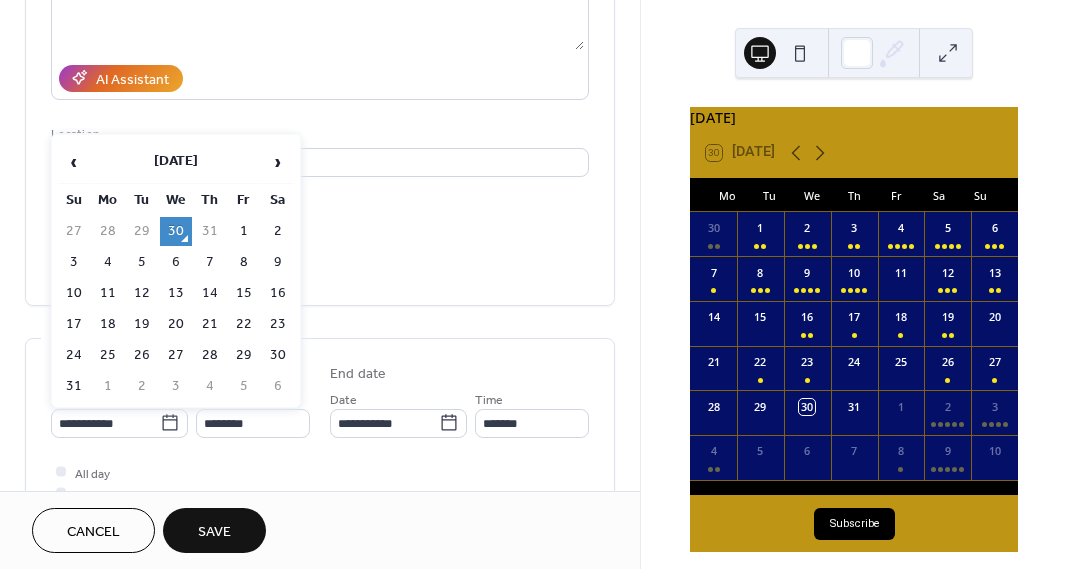 drag, startPoint x: 70, startPoint y: 289, endPoint x: 100, endPoint y: 314, distance: 39.051247 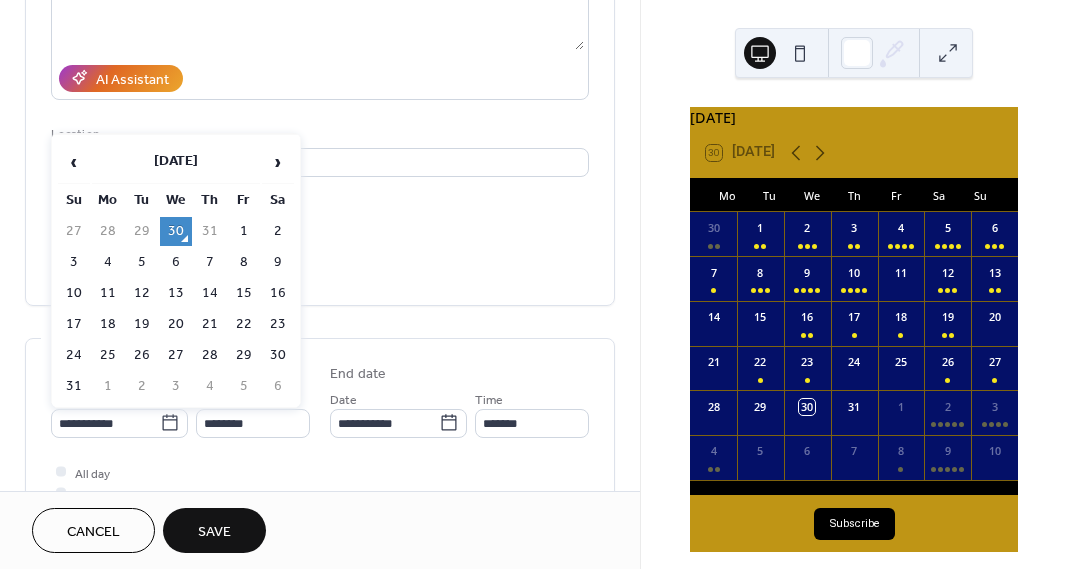 click on "10" at bounding box center (74, 293) 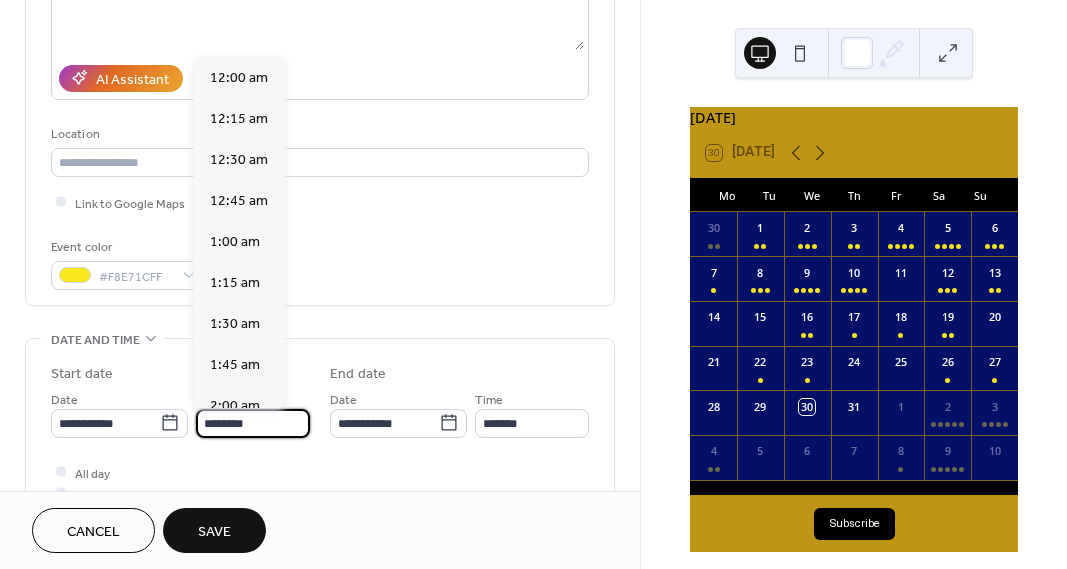 click on "********" at bounding box center [253, 423] 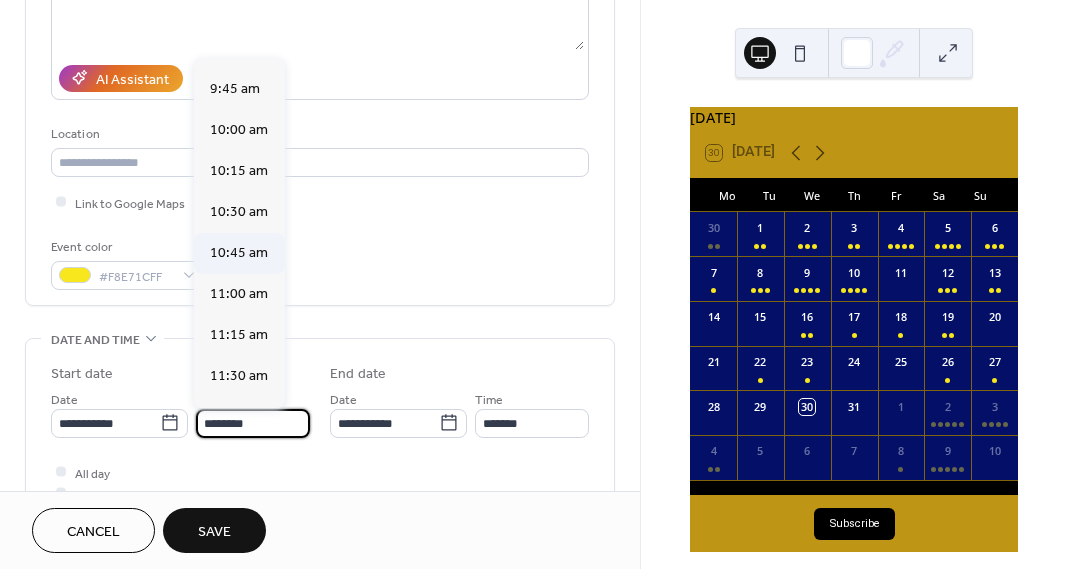 scroll, scrollTop: 1580, scrollLeft: 0, axis: vertical 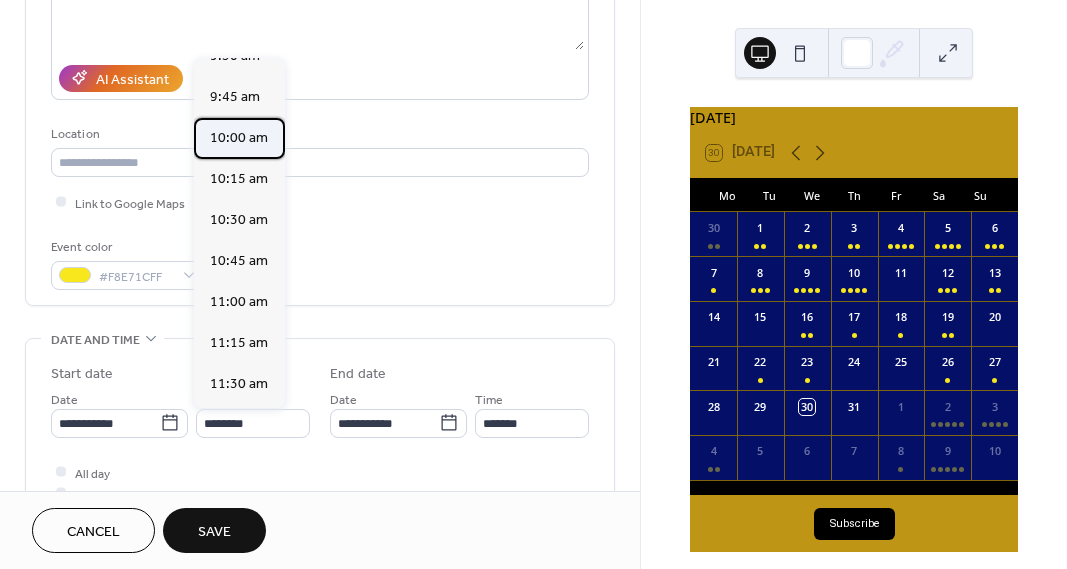 click on "10:00 am" at bounding box center [239, 137] 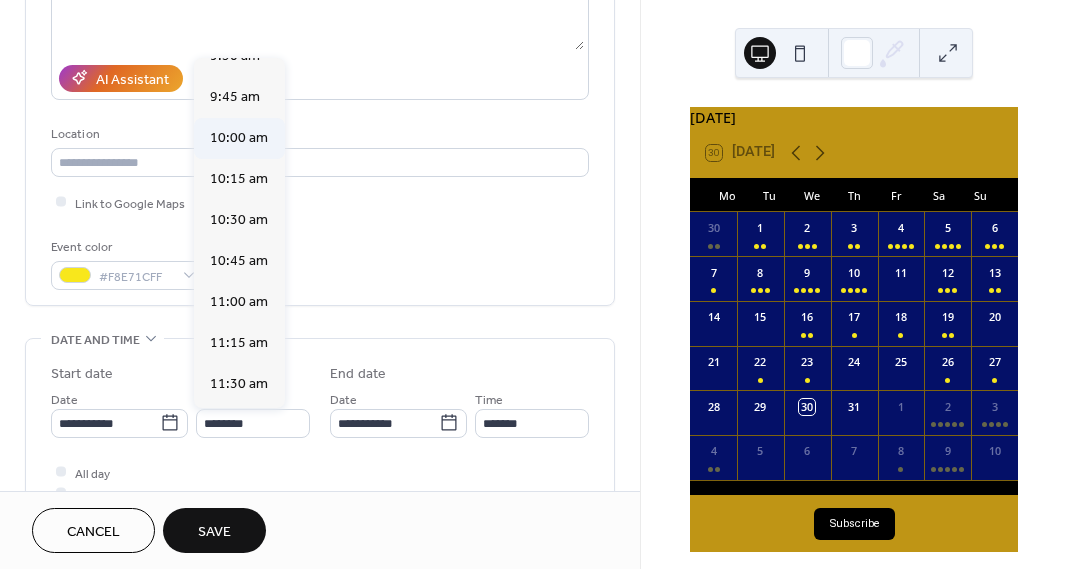 type on "********" 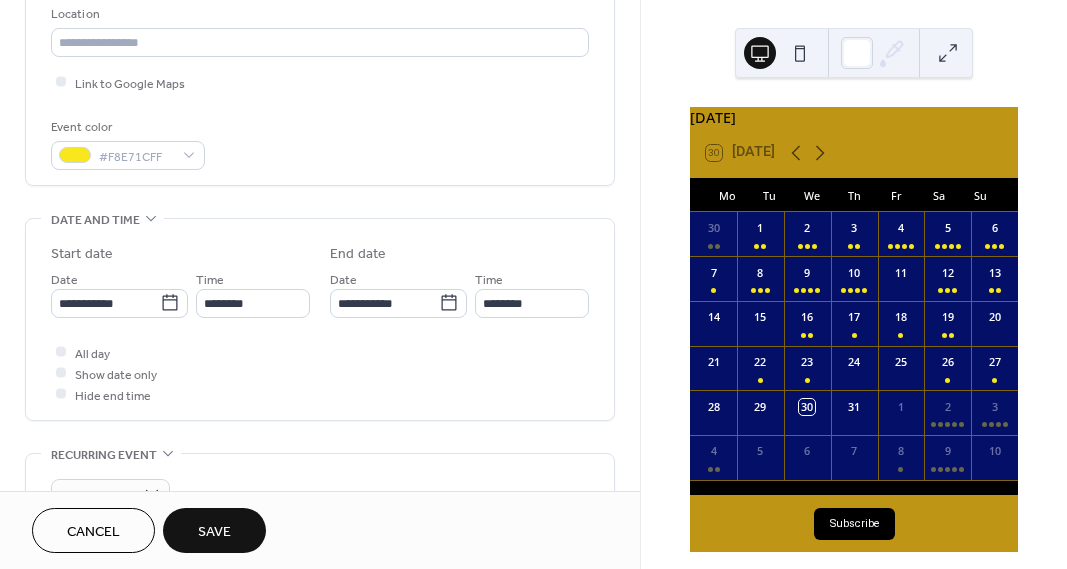 scroll, scrollTop: 465, scrollLeft: 0, axis: vertical 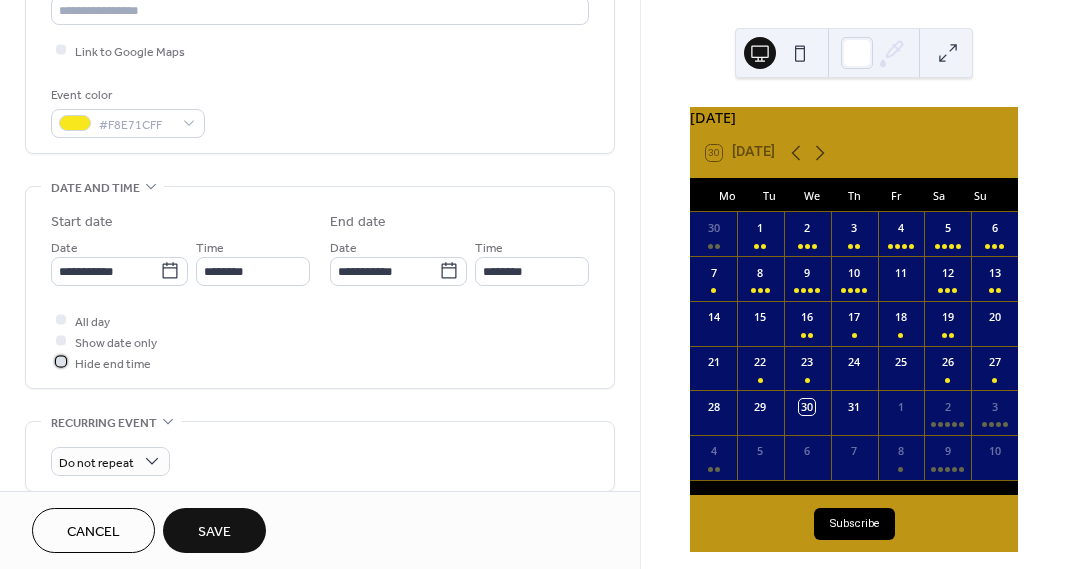 click at bounding box center [61, 362] 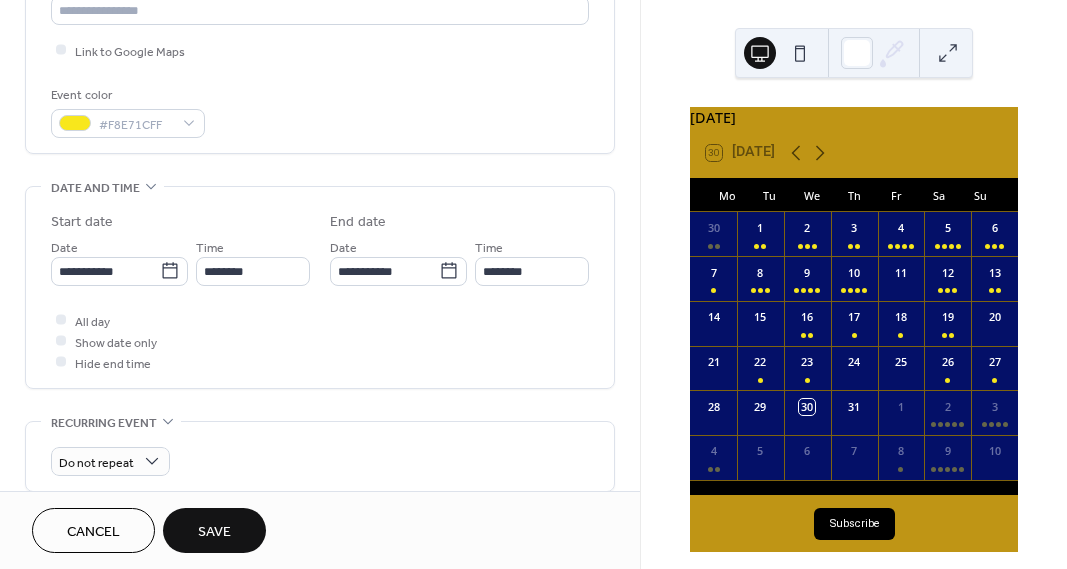 click on "Save" at bounding box center [214, 532] 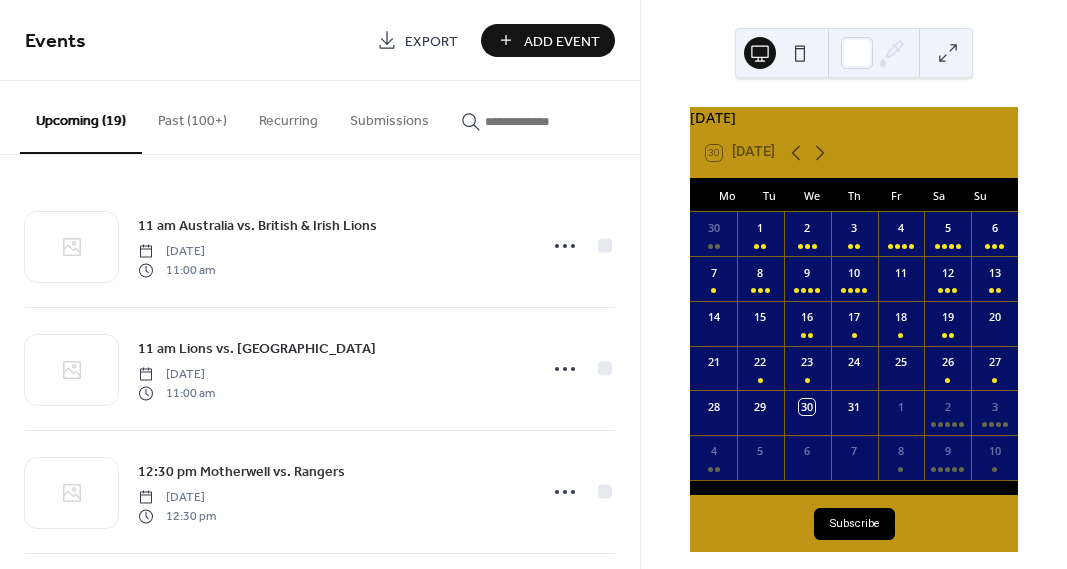 click on "Add Event" at bounding box center (562, 41) 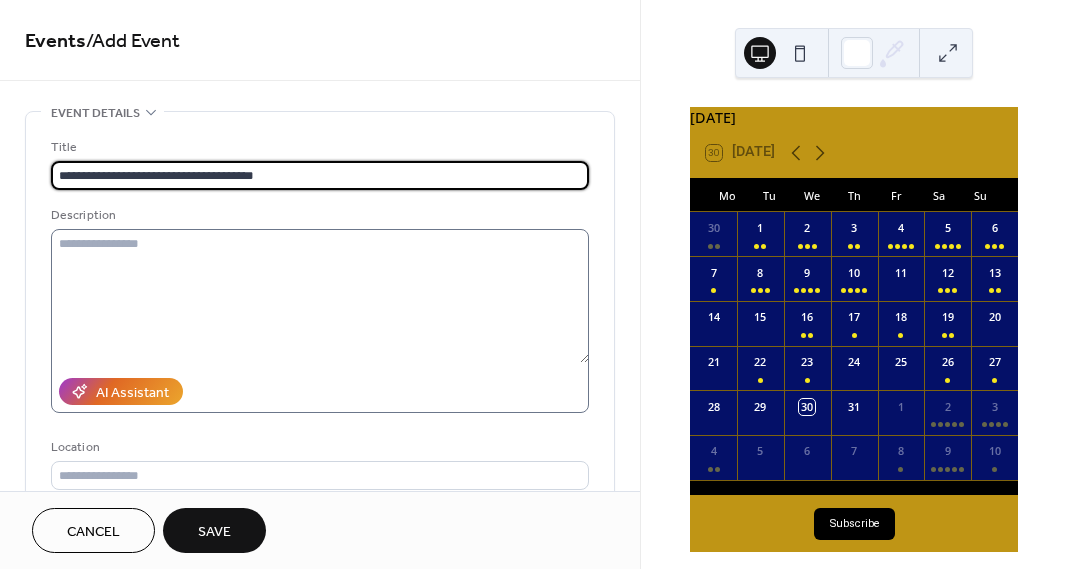 type on "**********" 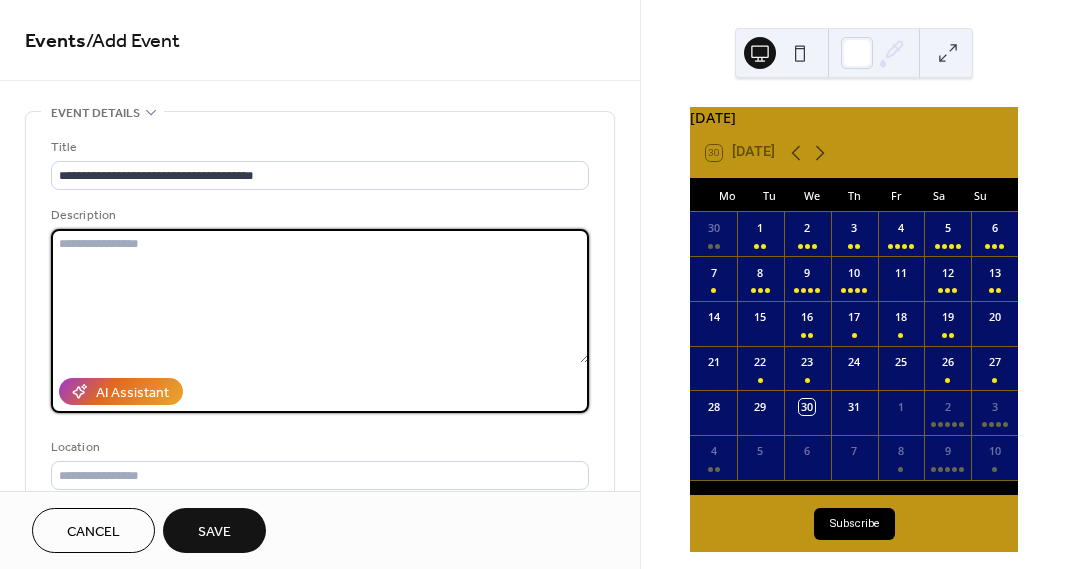 click at bounding box center [320, 296] 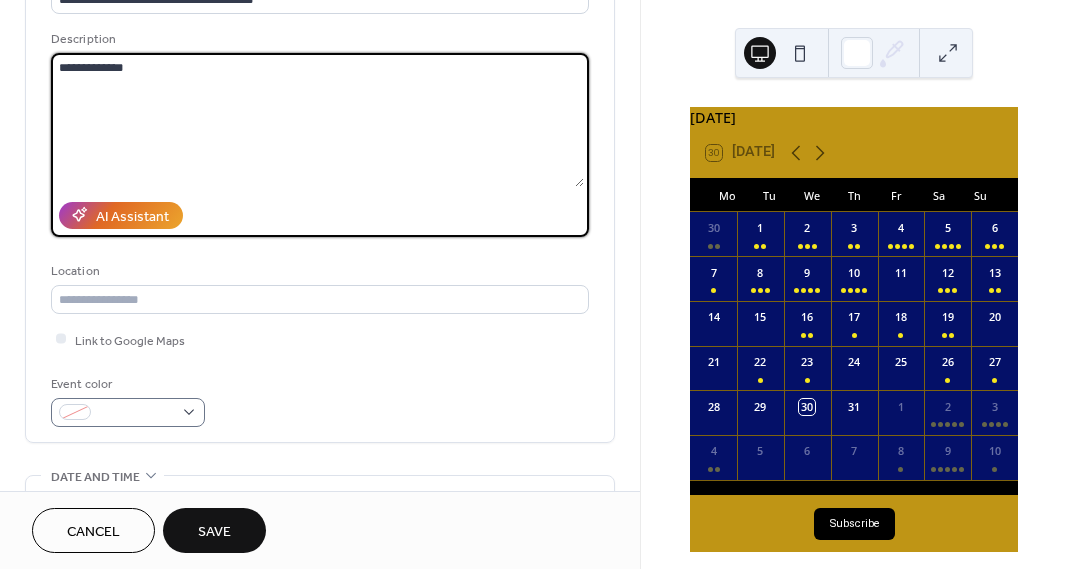 type on "**********" 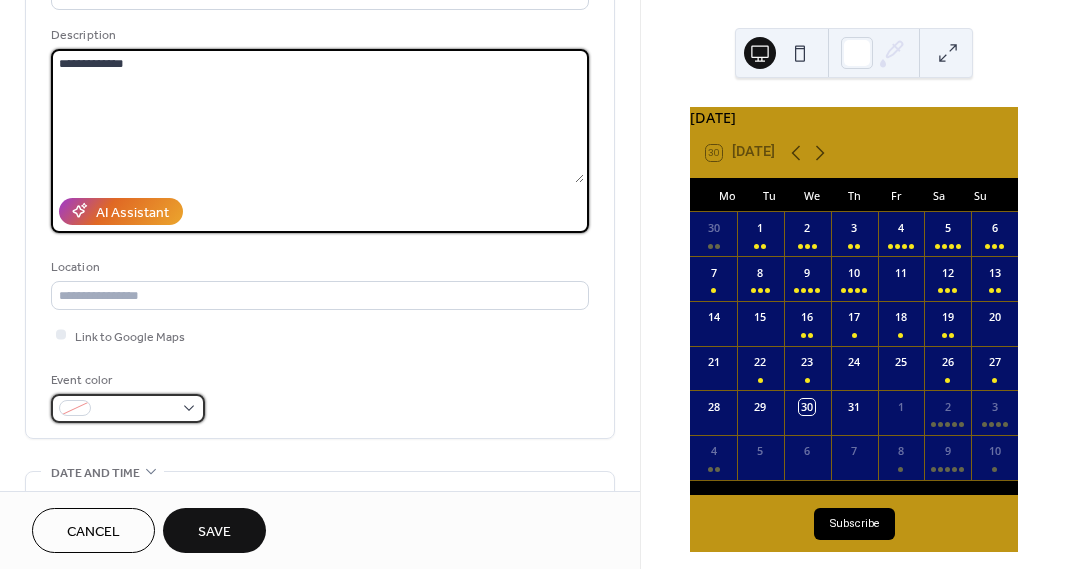 click at bounding box center [136, 409] 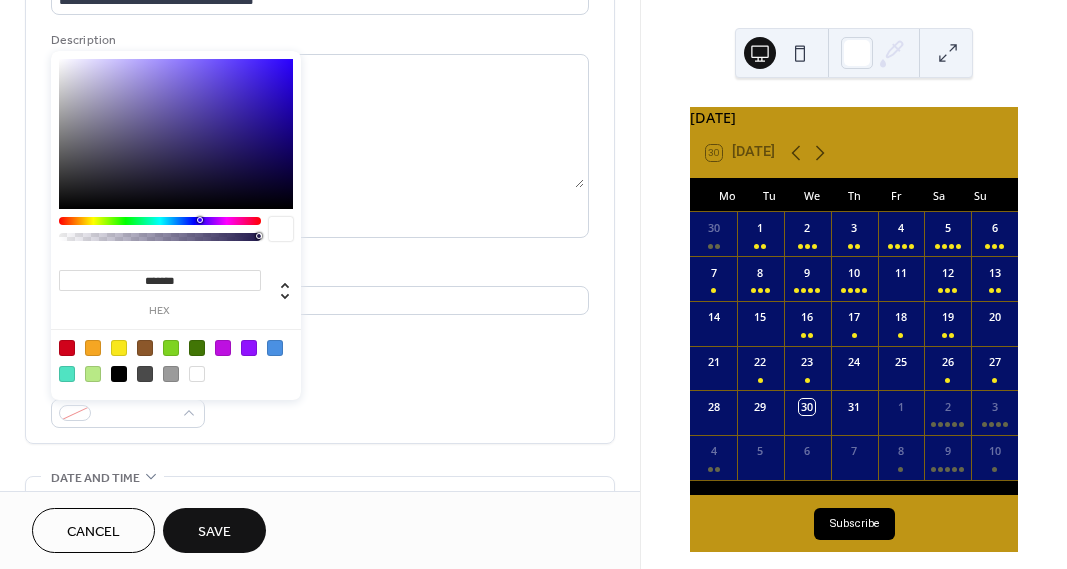click at bounding box center [119, 348] 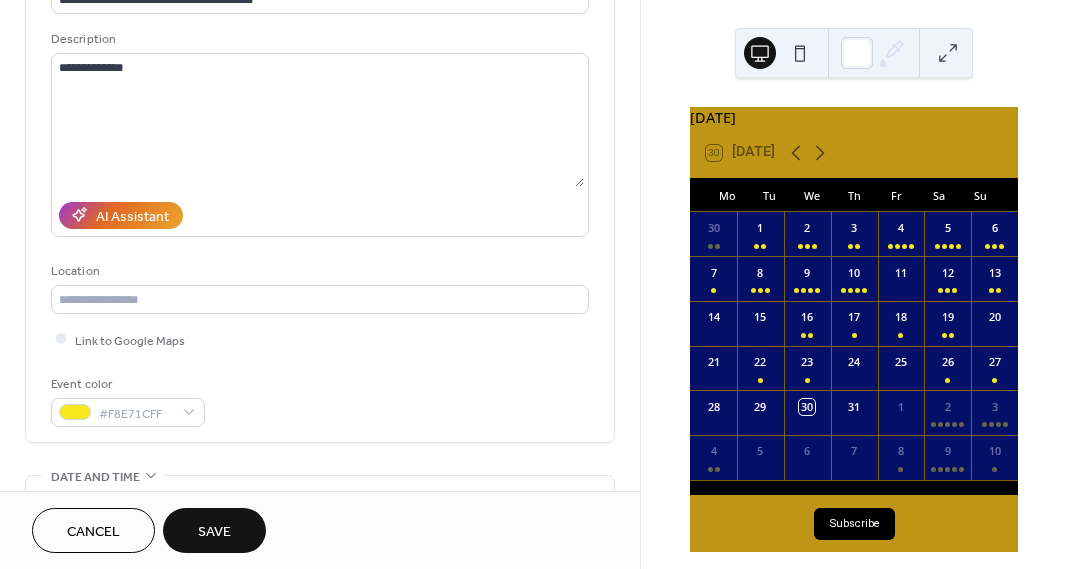 click on "Event color #F8E71CFF" at bounding box center (320, 400) 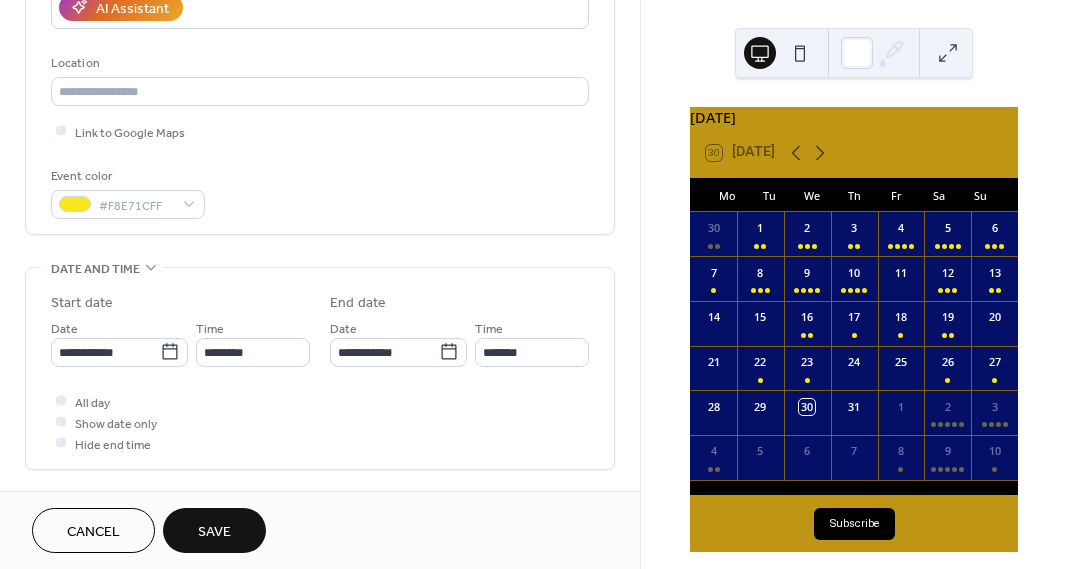 scroll, scrollTop: 390, scrollLeft: 0, axis: vertical 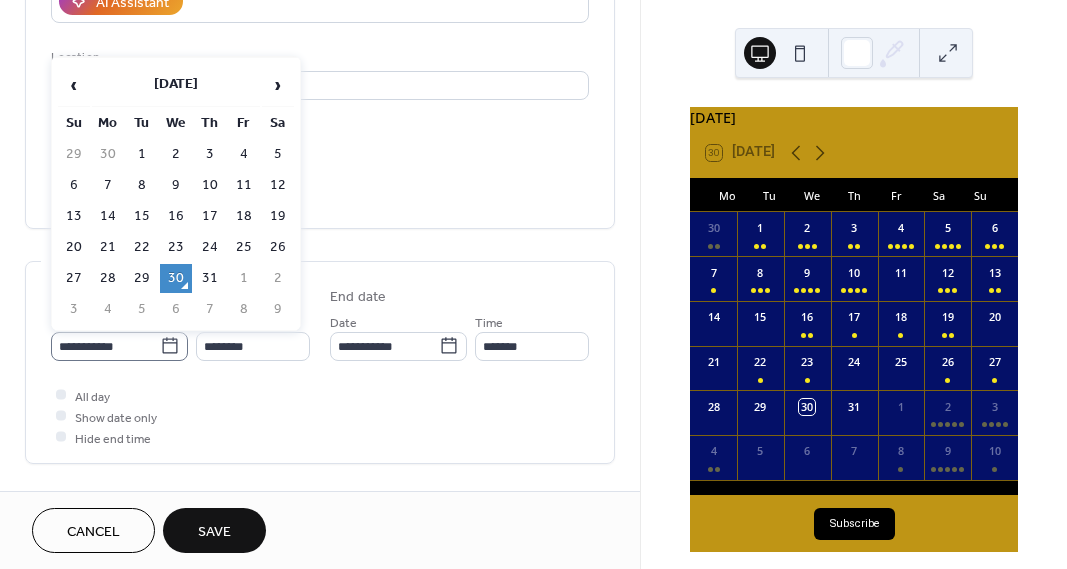 click 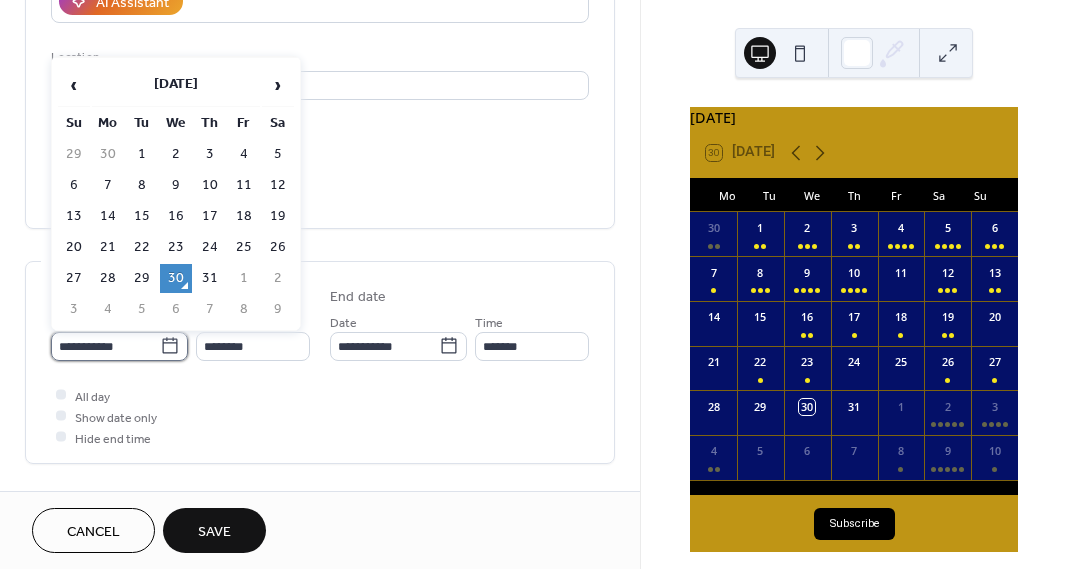 click on "**********" at bounding box center (105, 346) 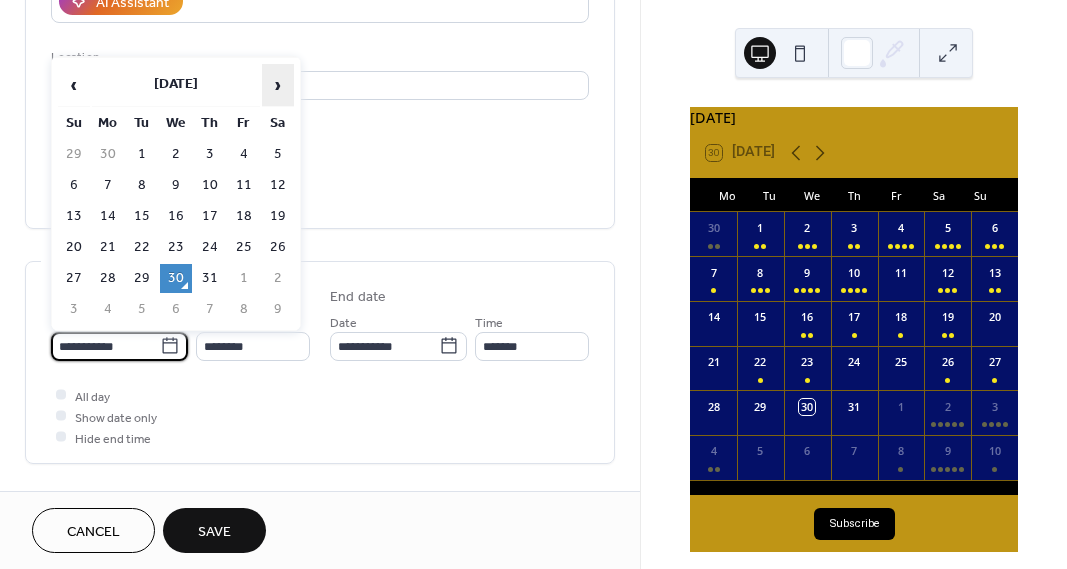 click on "›" at bounding box center (278, 85) 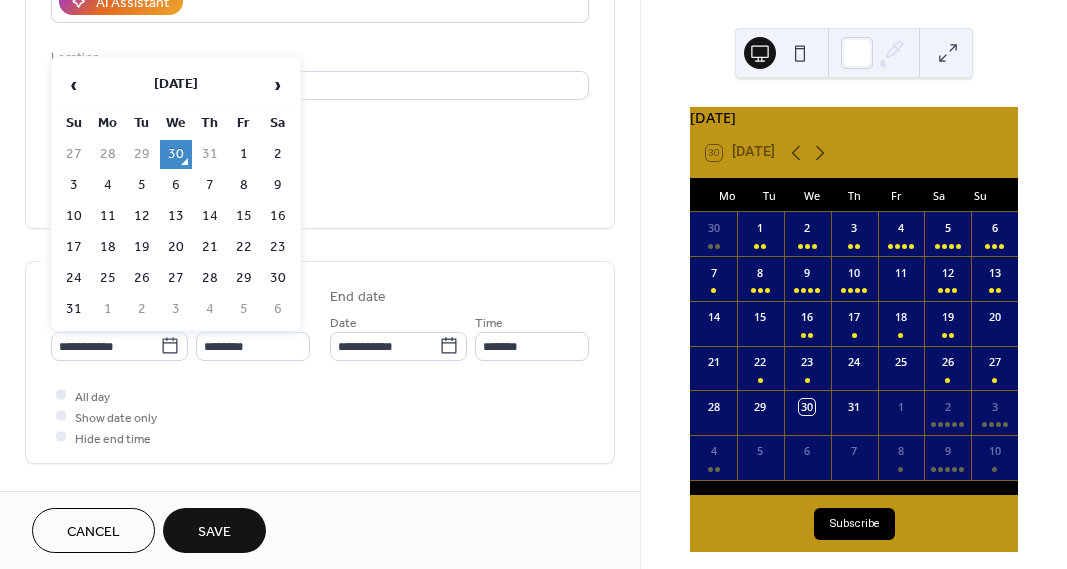 click on "10" at bounding box center (74, 216) 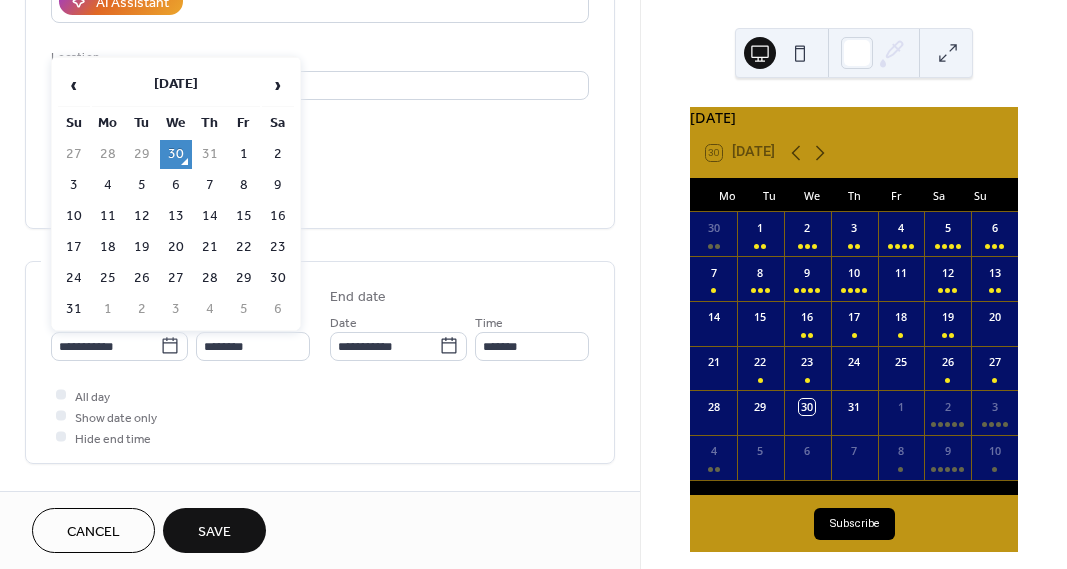 type on "**********" 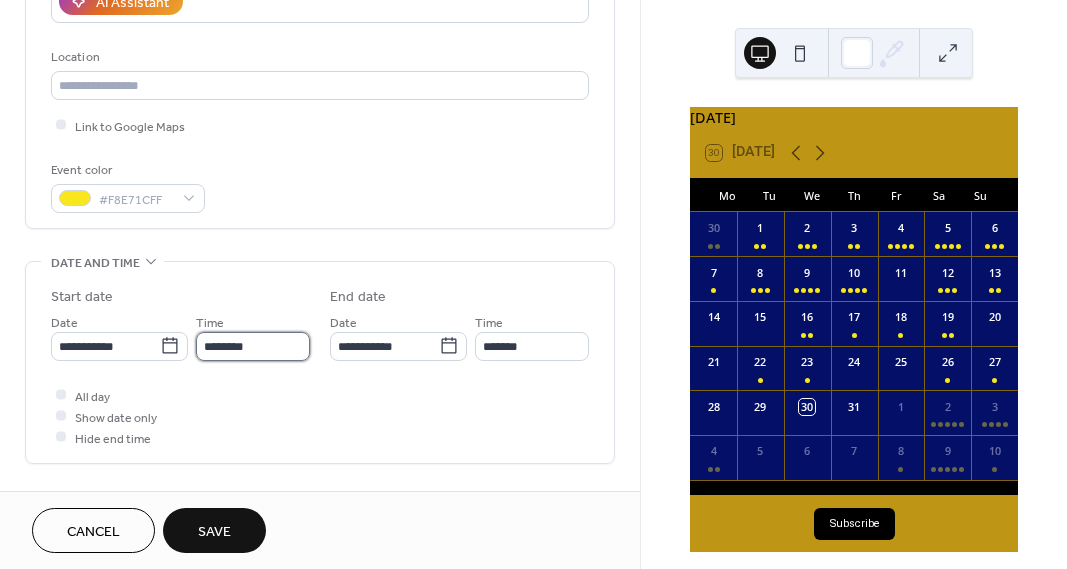 click on "********" at bounding box center (253, 346) 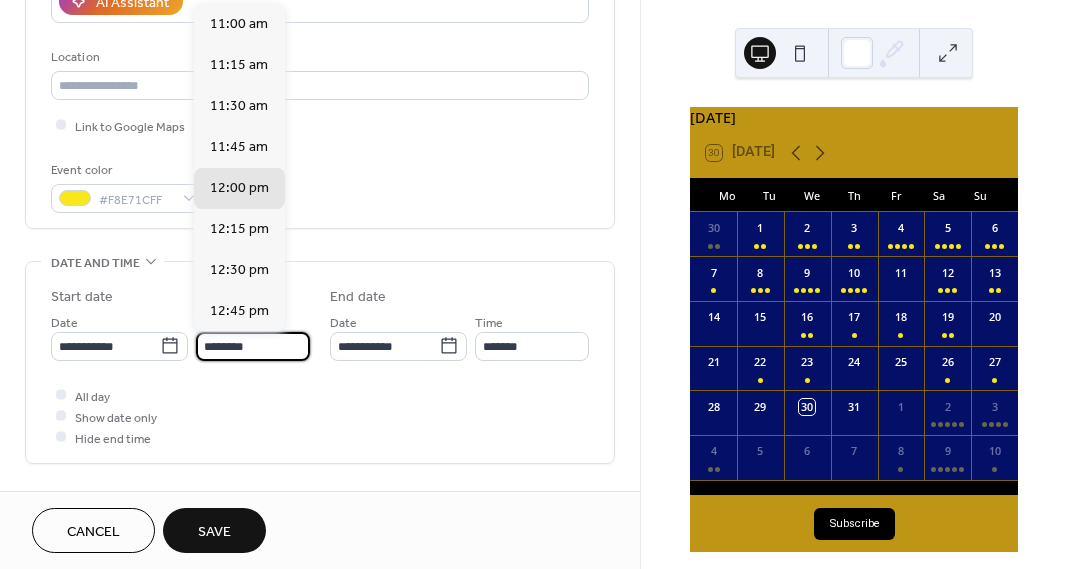 scroll, scrollTop: 1786, scrollLeft: 0, axis: vertical 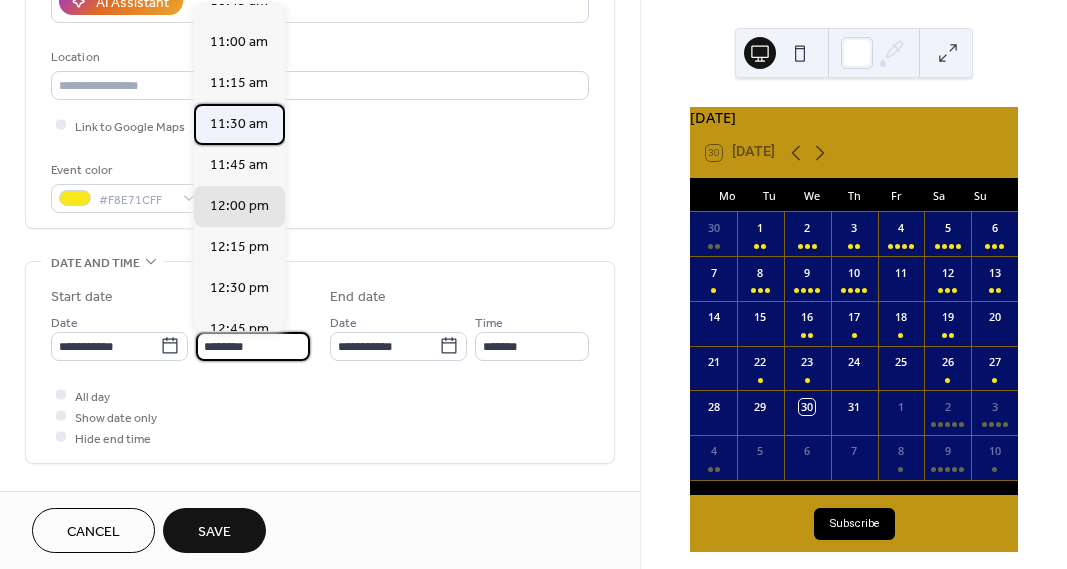click on "11:30 am" at bounding box center (239, 124) 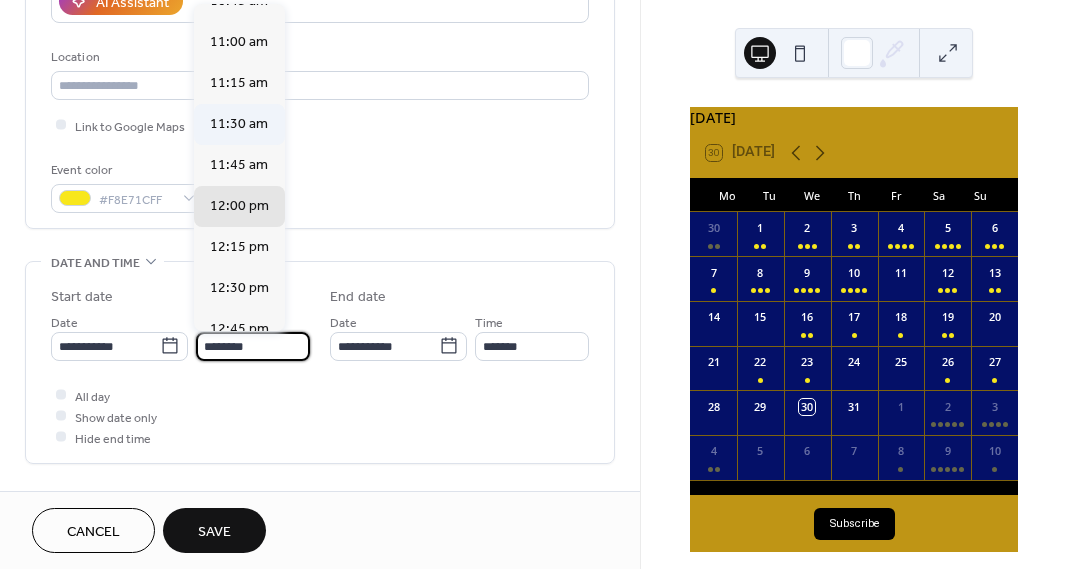 type on "********" 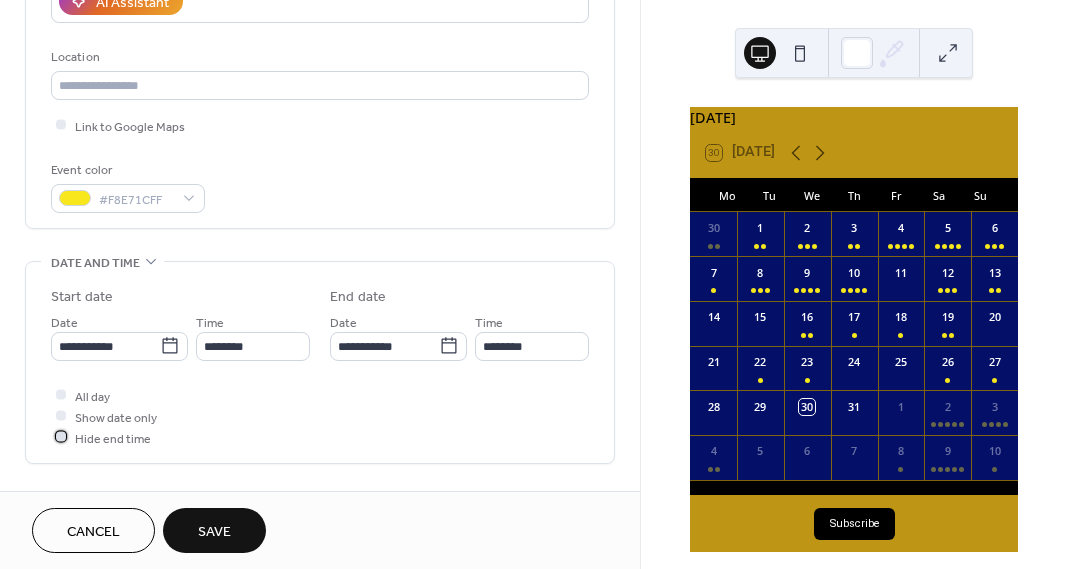 drag, startPoint x: 60, startPoint y: 434, endPoint x: 78, endPoint y: 443, distance: 20.12461 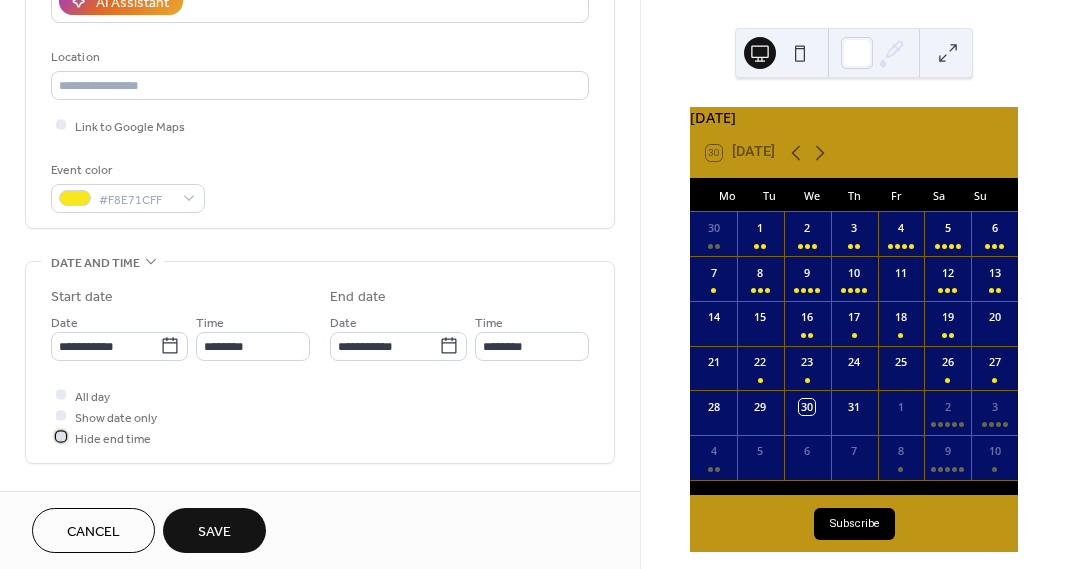 click at bounding box center [61, 437] 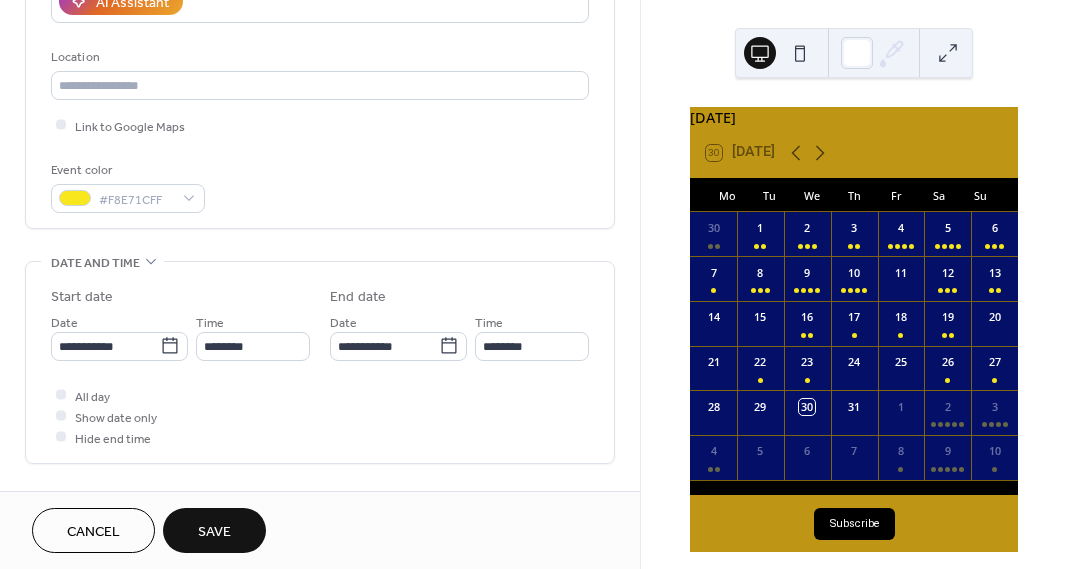 click on "Save" at bounding box center [214, 532] 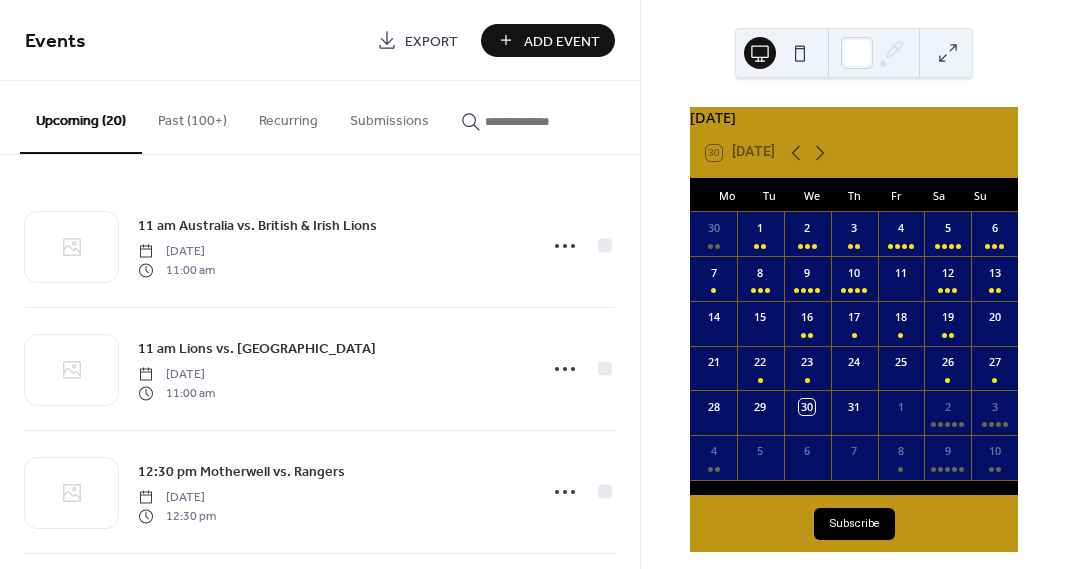click on "Add Event" at bounding box center [562, 41] 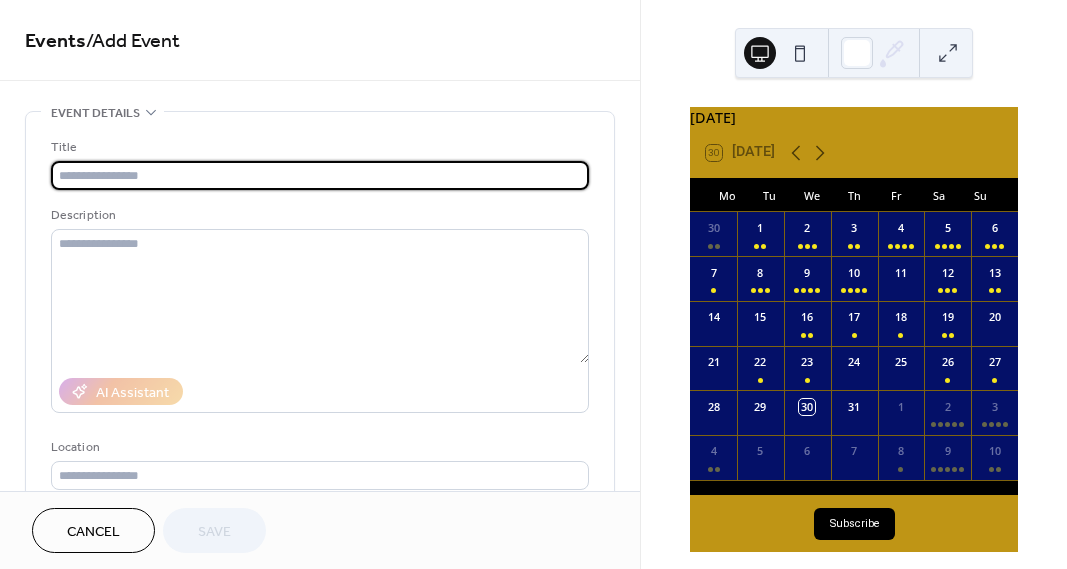 paste on "**********" 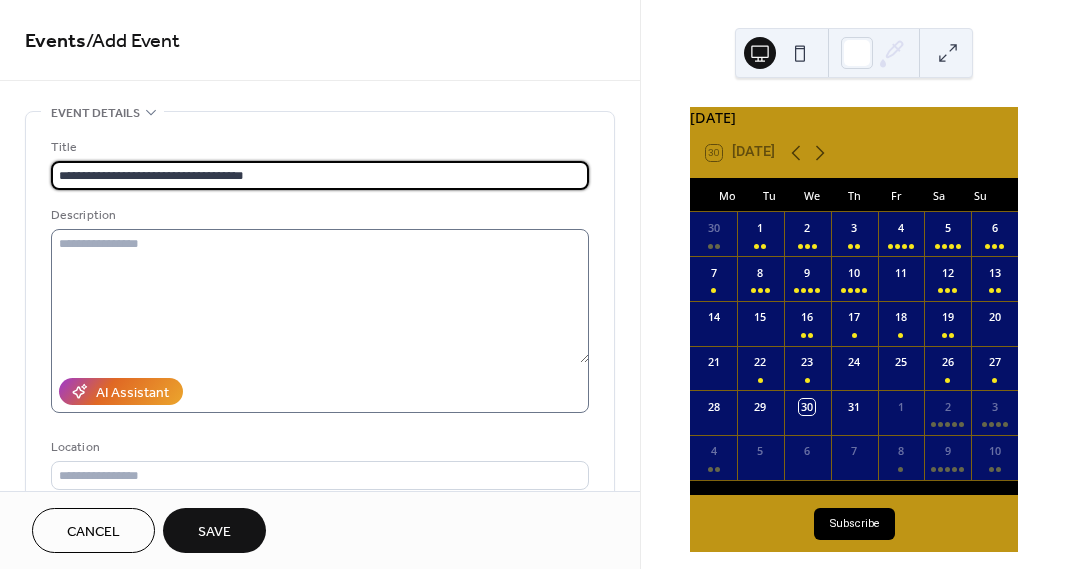 type on "**********" 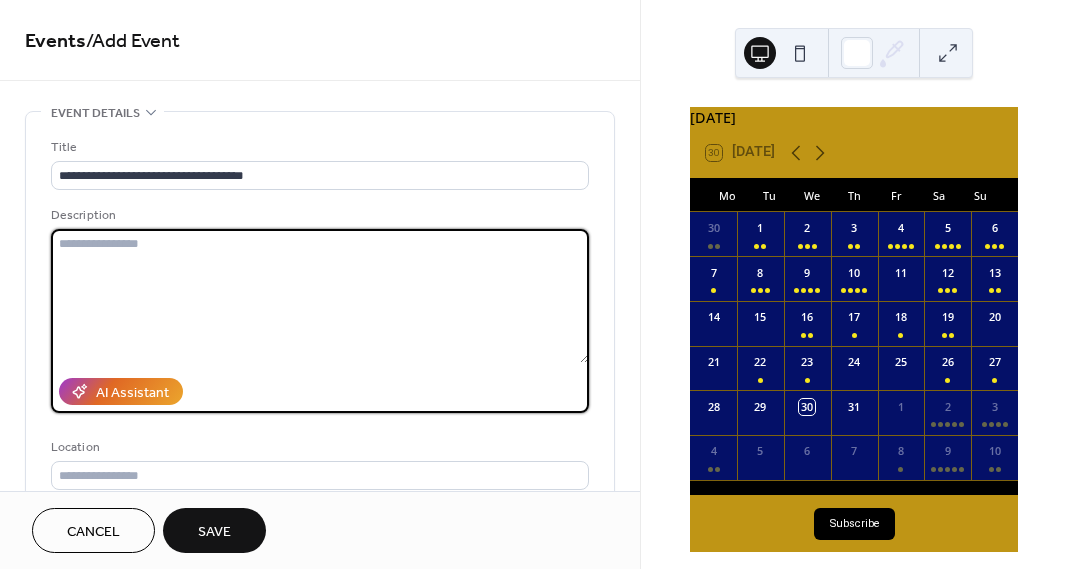 click at bounding box center [320, 296] 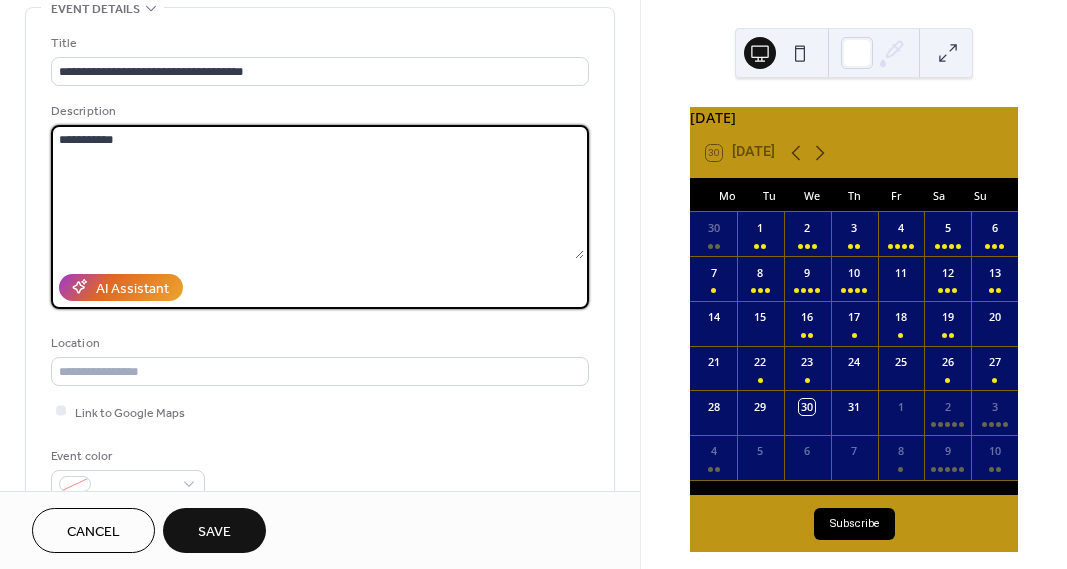 scroll, scrollTop: 119, scrollLeft: 0, axis: vertical 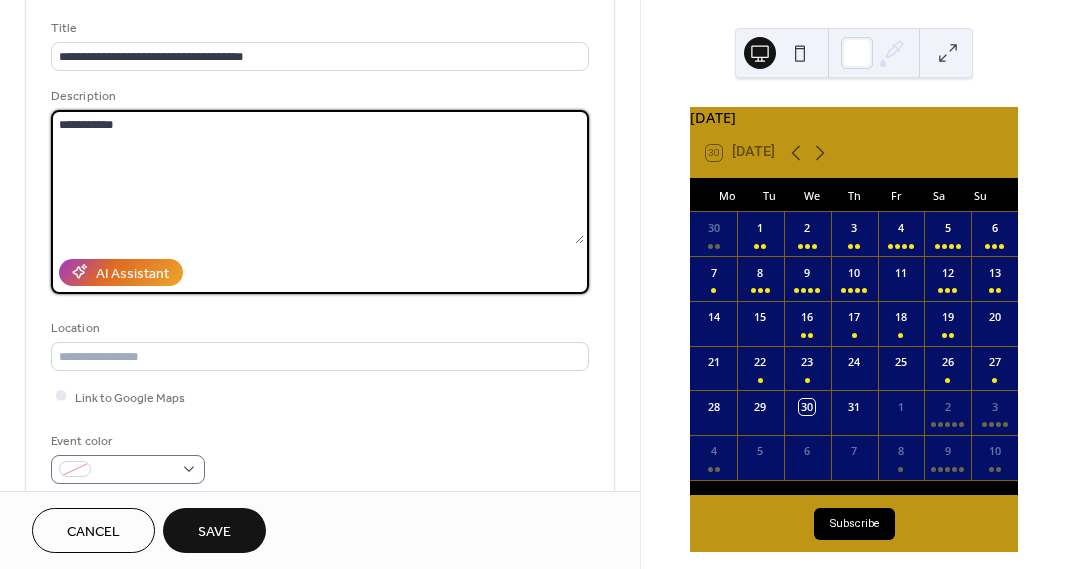 type on "**********" 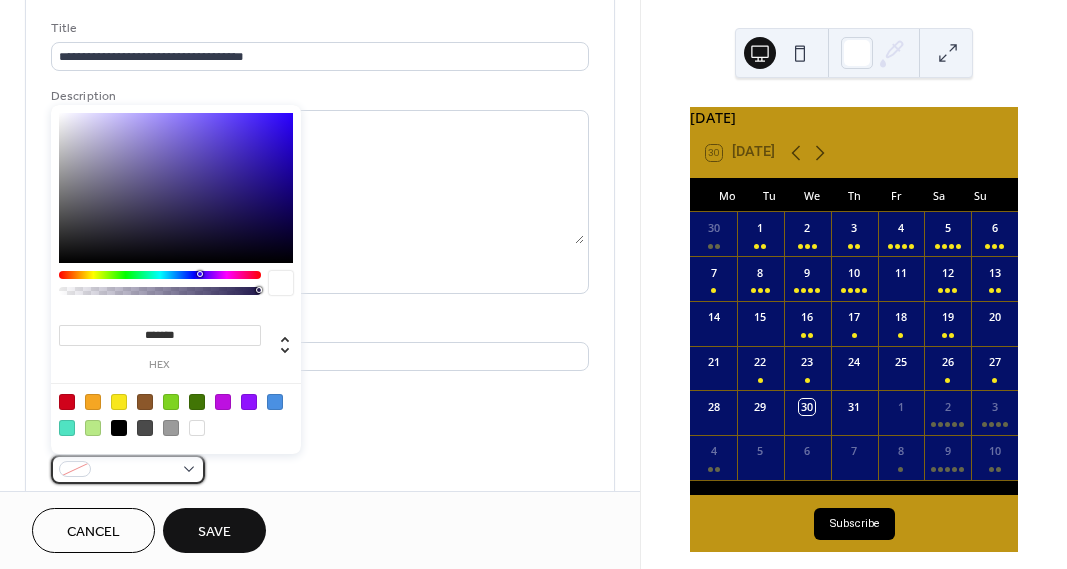 click at bounding box center [128, 469] 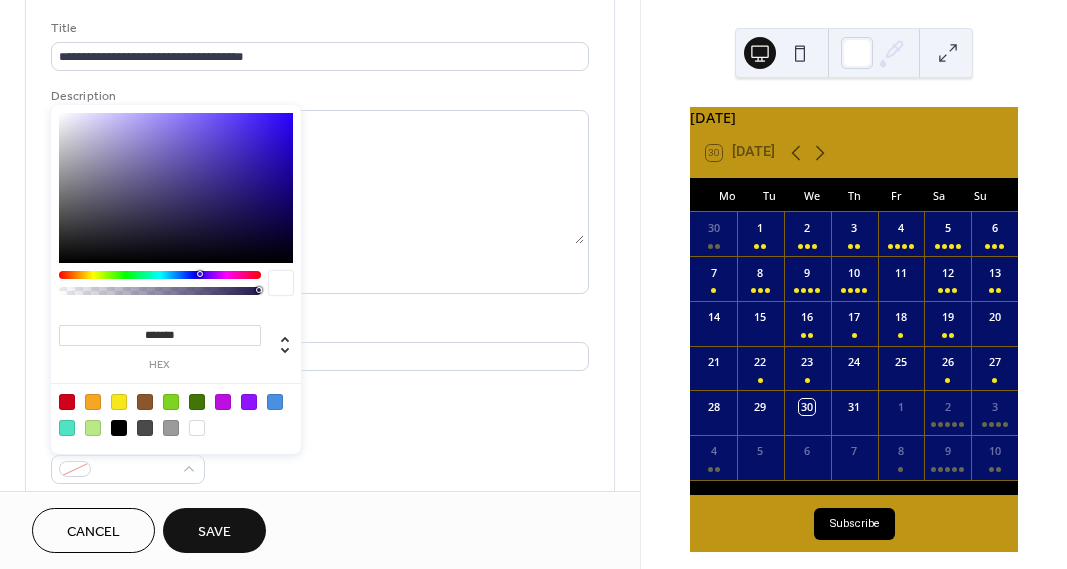 click at bounding box center [119, 402] 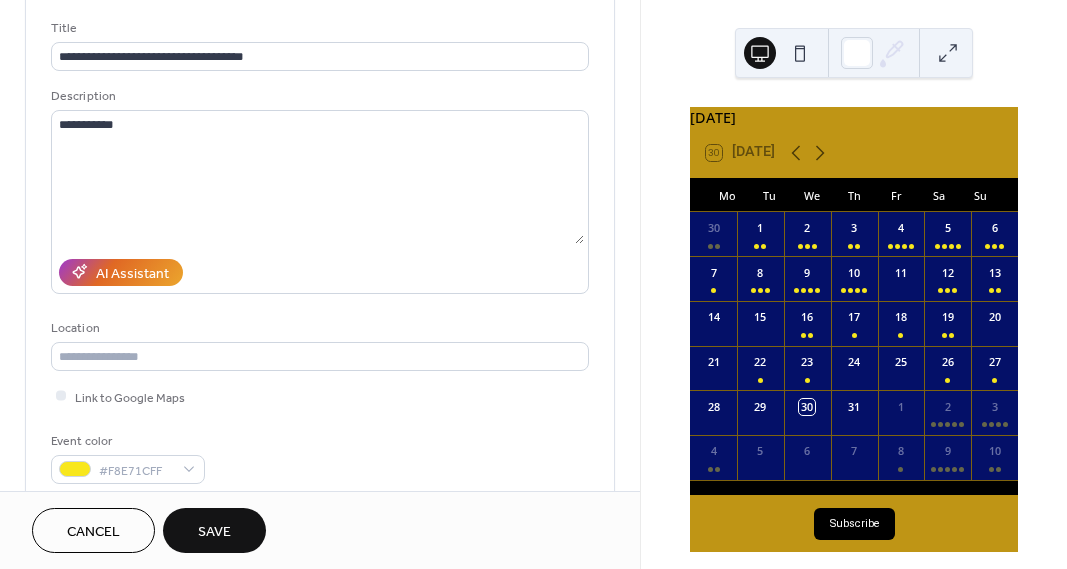 click on "Link to Google Maps" at bounding box center [320, 396] 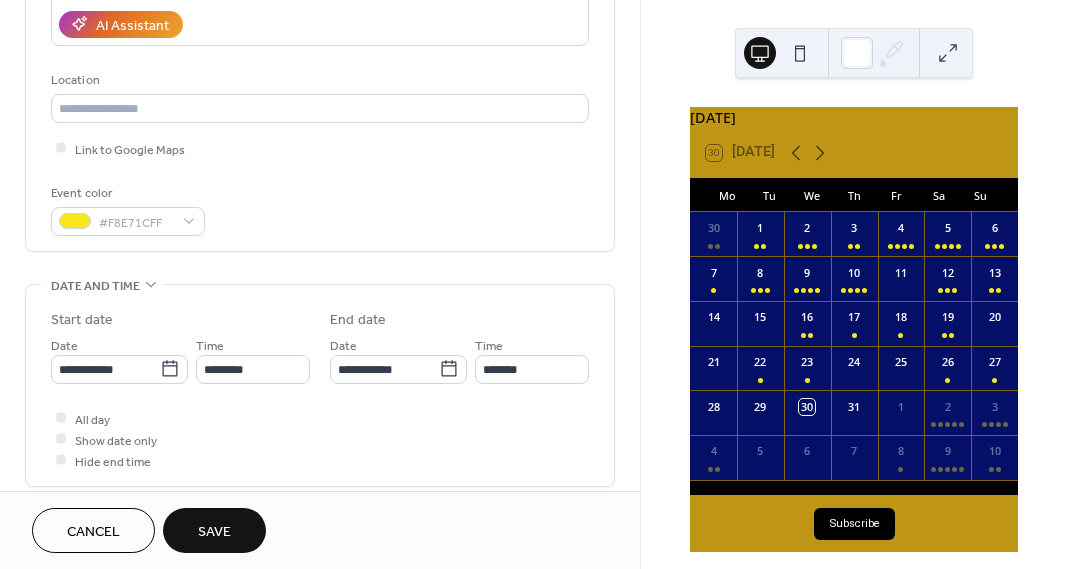 scroll, scrollTop: 390, scrollLeft: 0, axis: vertical 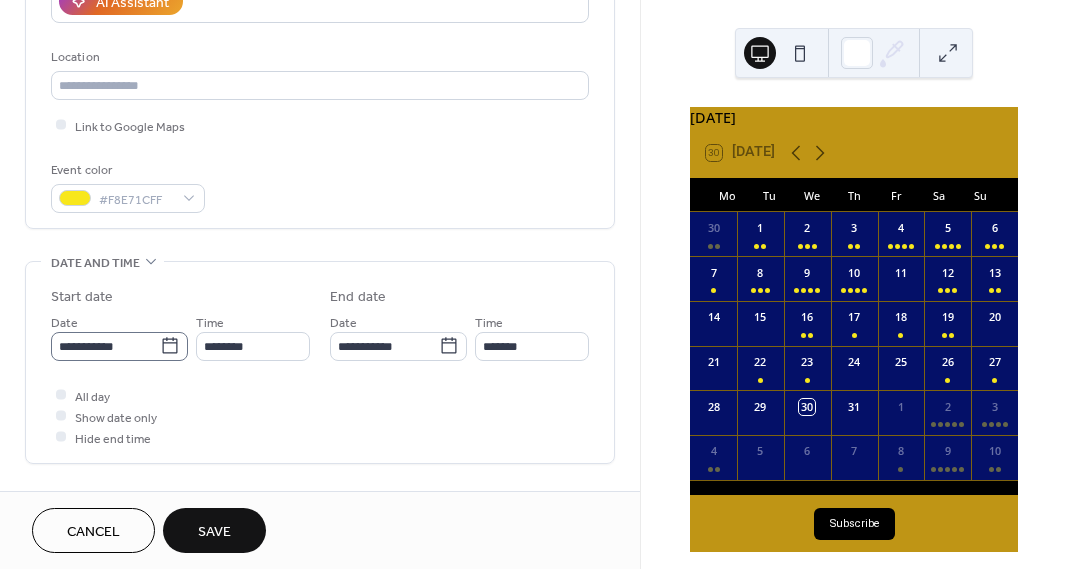 click 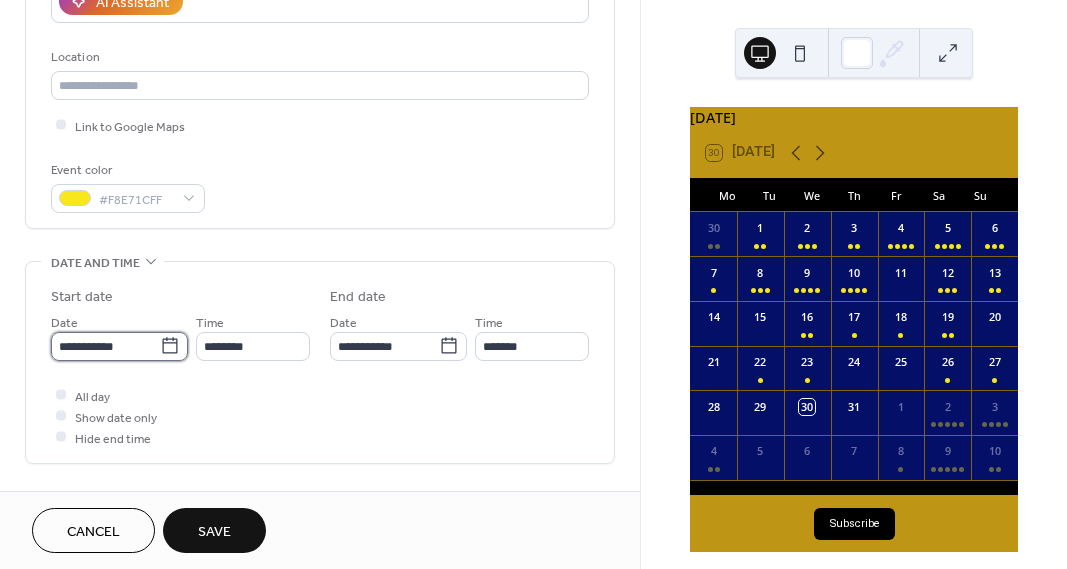 click on "**********" at bounding box center (105, 346) 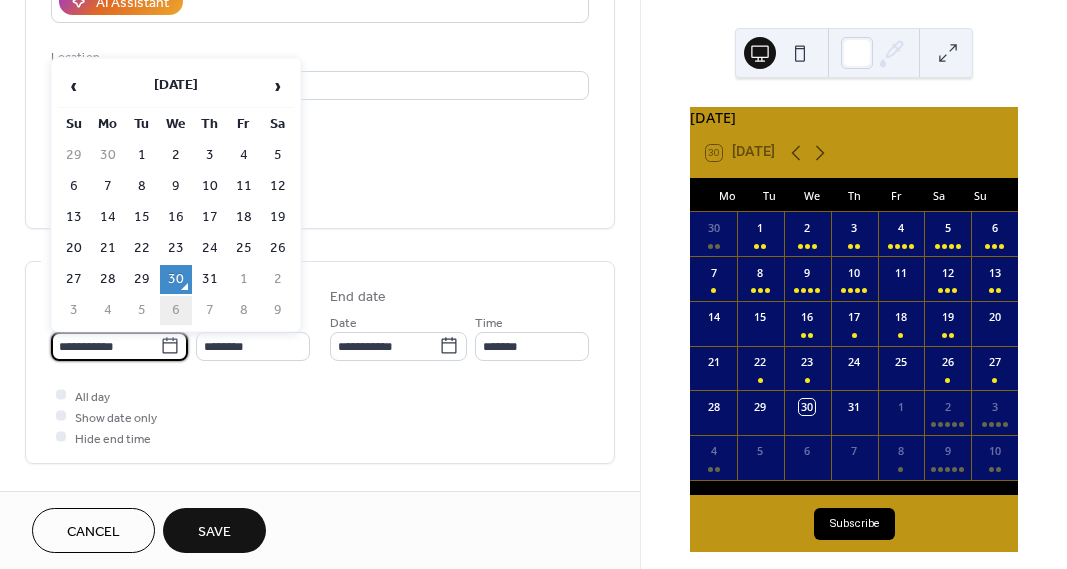 click on "6" at bounding box center (176, 310) 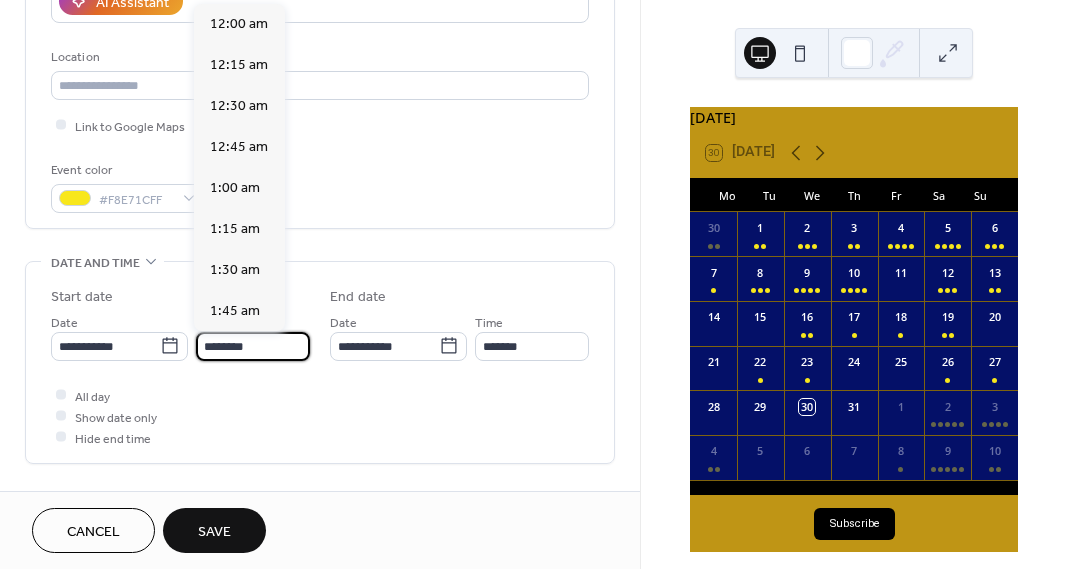 click on "********" at bounding box center (253, 346) 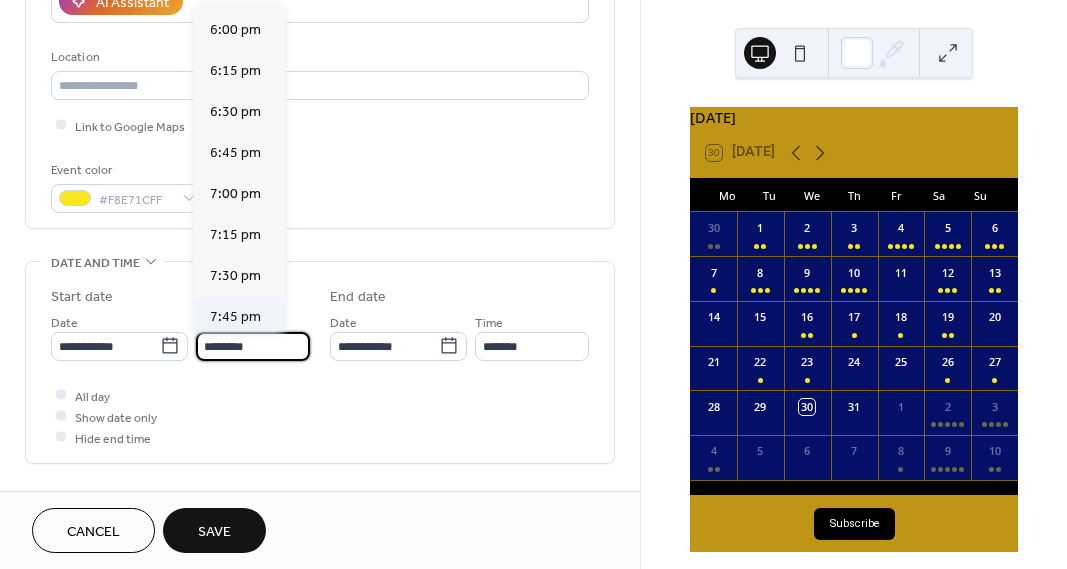 scroll, scrollTop: 2951, scrollLeft: 0, axis: vertical 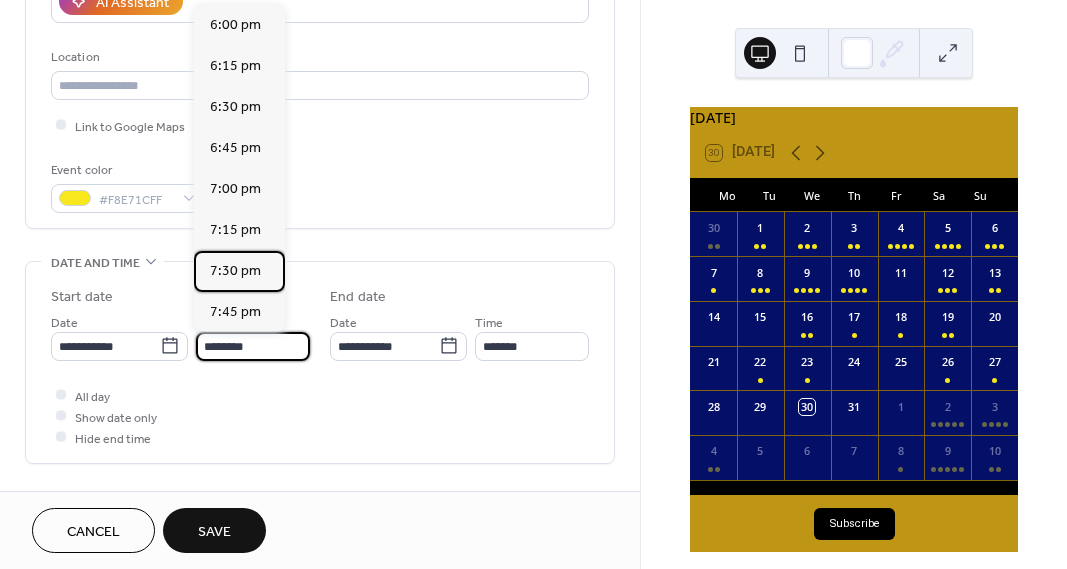 click on "7:30 pm" at bounding box center [235, 271] 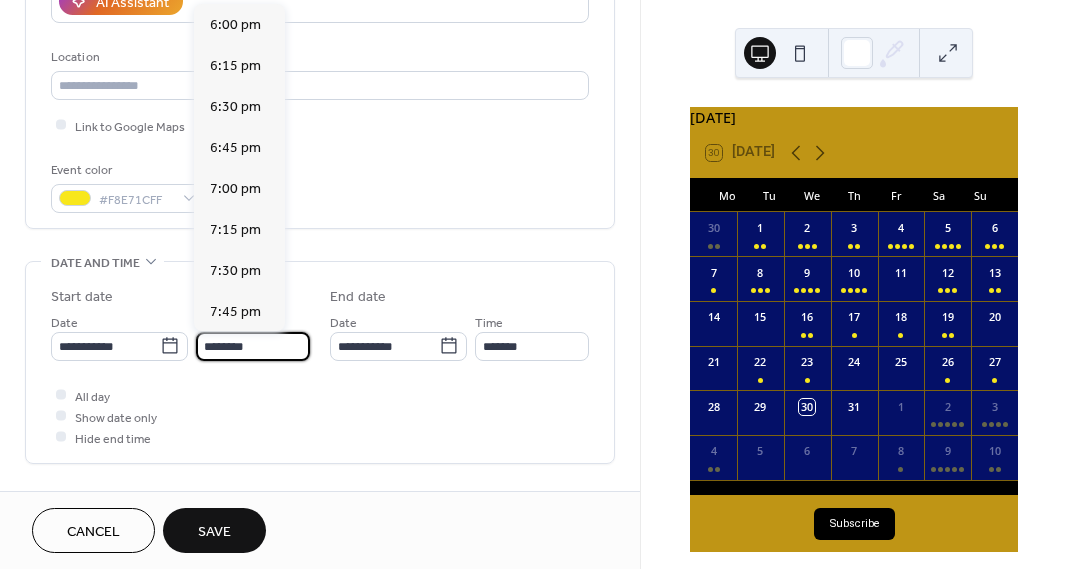 type on "*******" 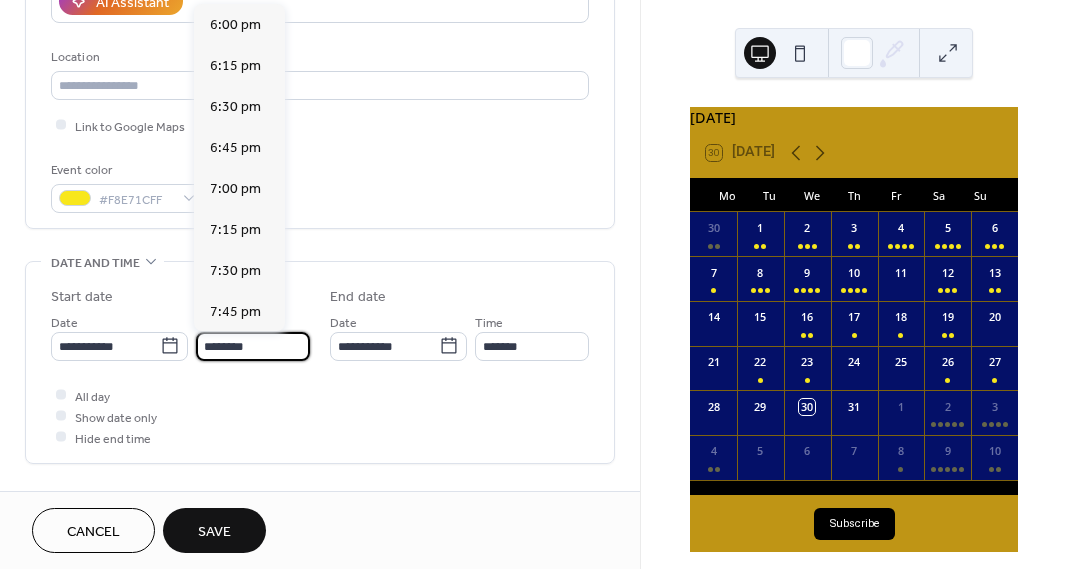 type on "*******" 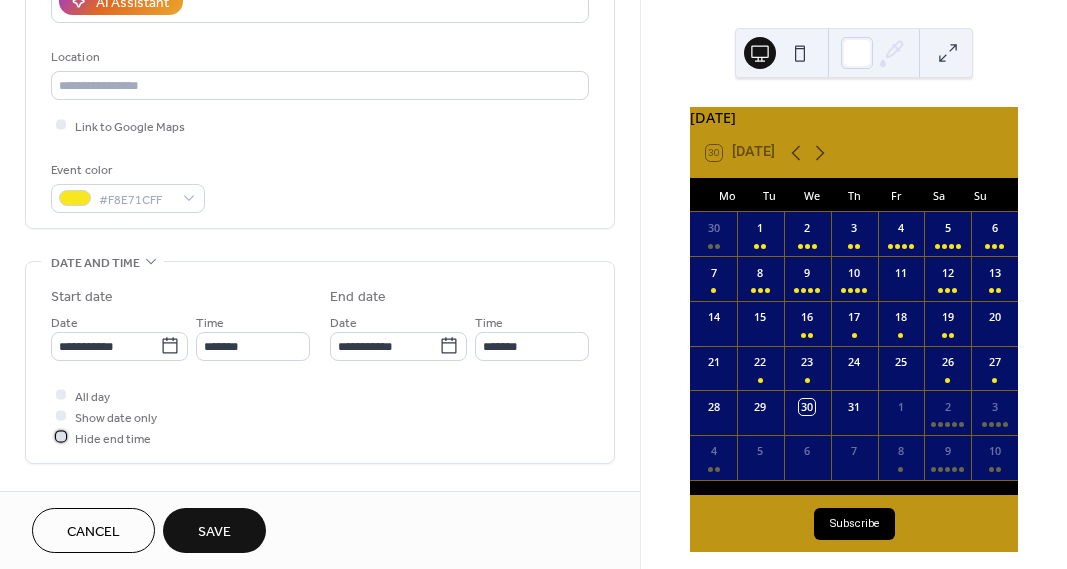 drag, startPoint x: 58, startPoint y: 438, endPoint x: 74, endPoint y: 445, distance: 17.464249 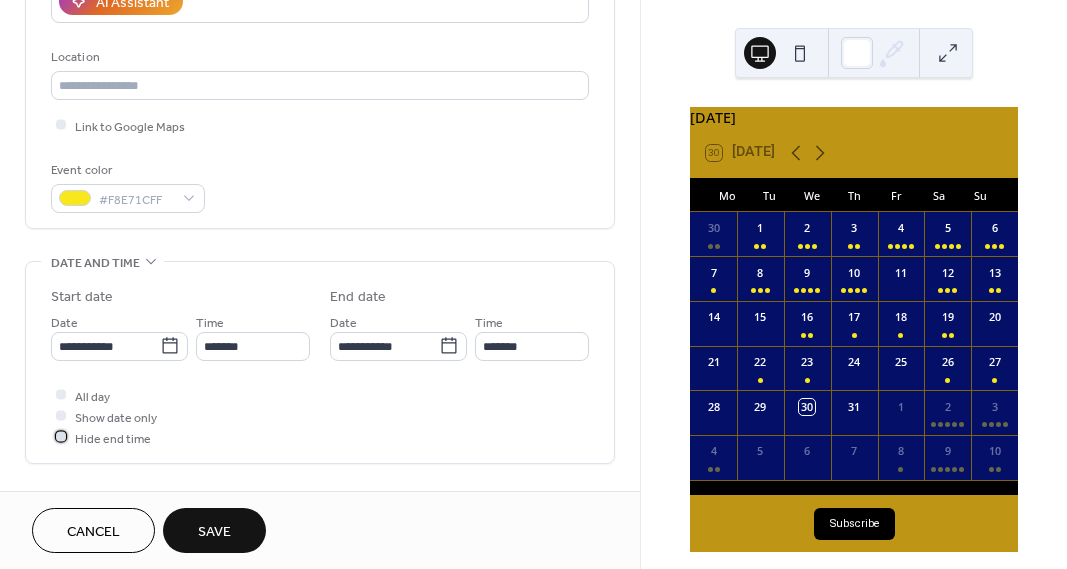 click at bounding box center [61, 437] 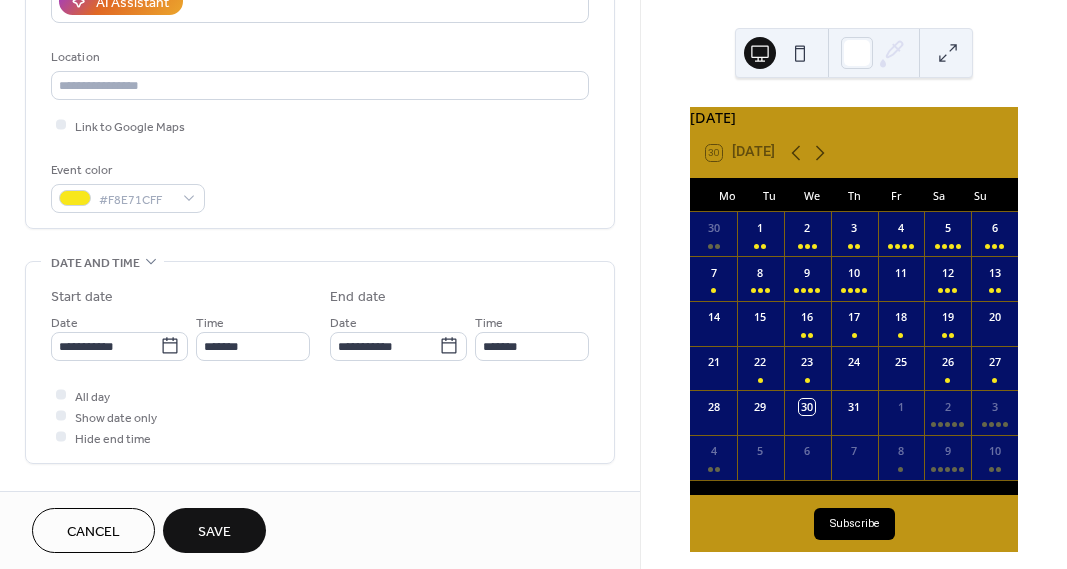 click on "Save" at bounding box center [214, 532] 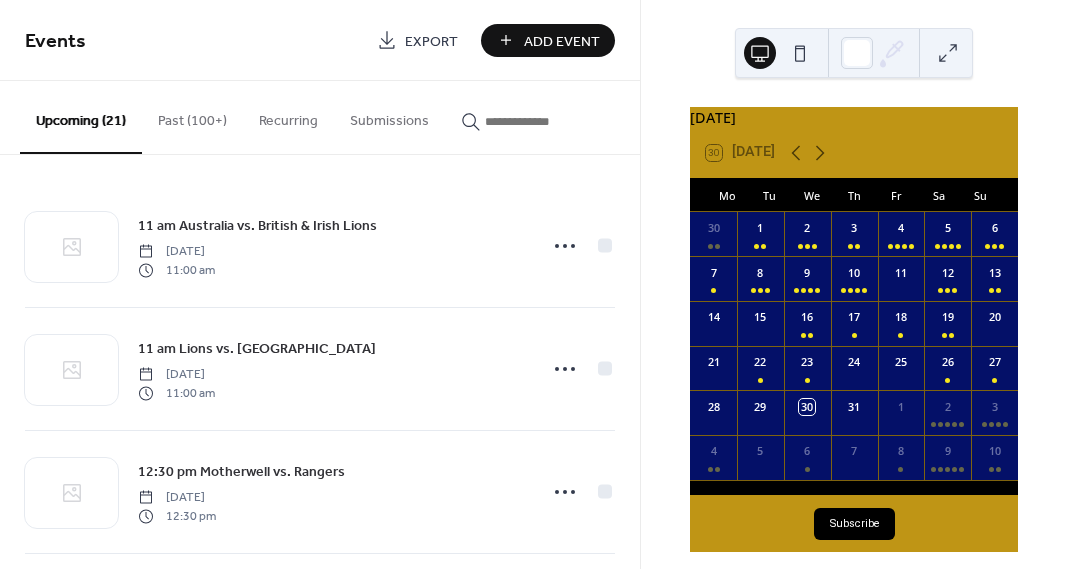 click on "Add Event" at bounding box center (562, 41) 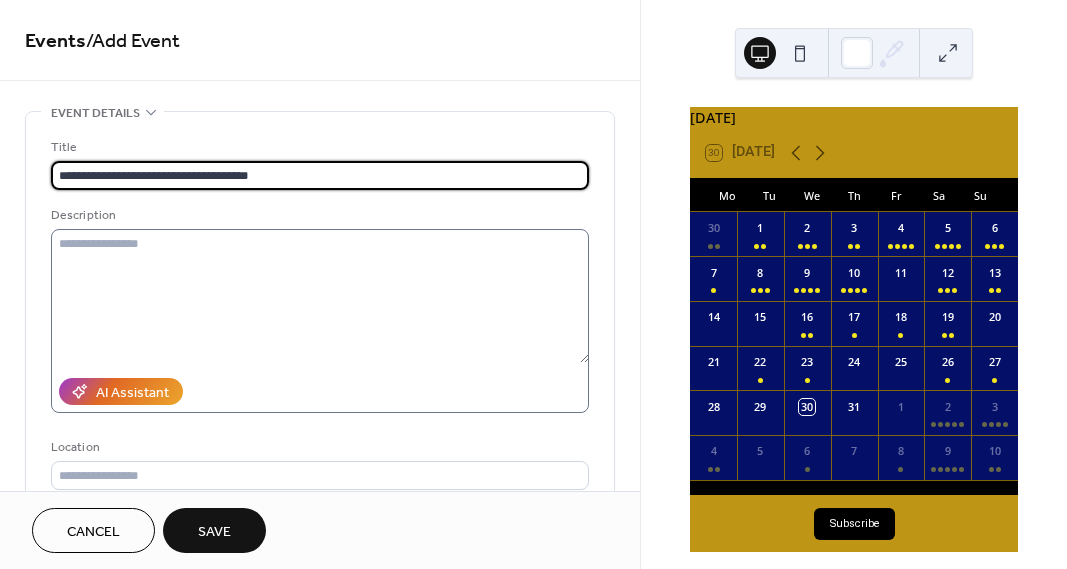 type on "**********" 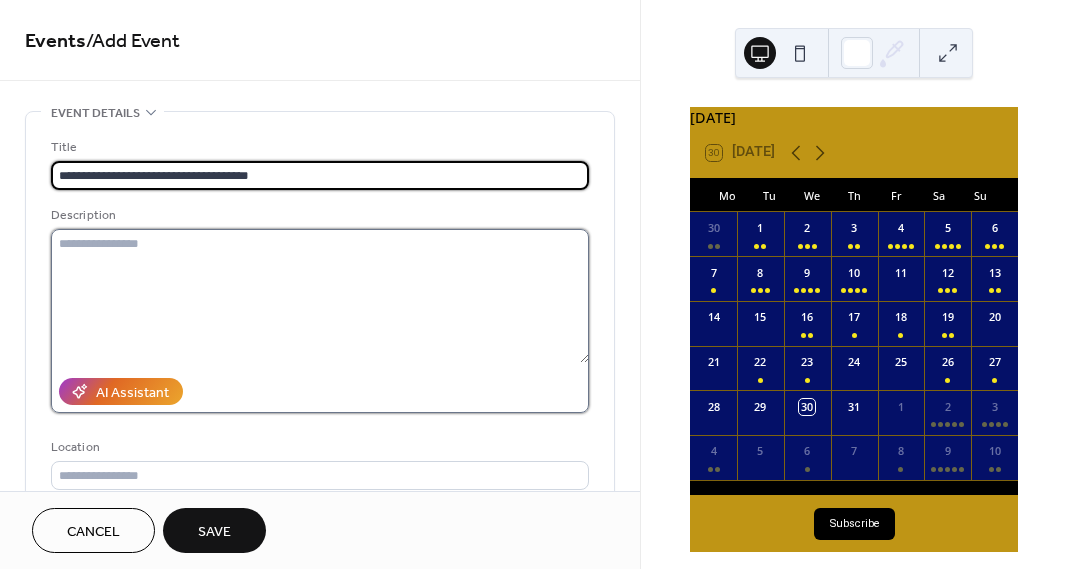 click at bounding box center [320, 296] 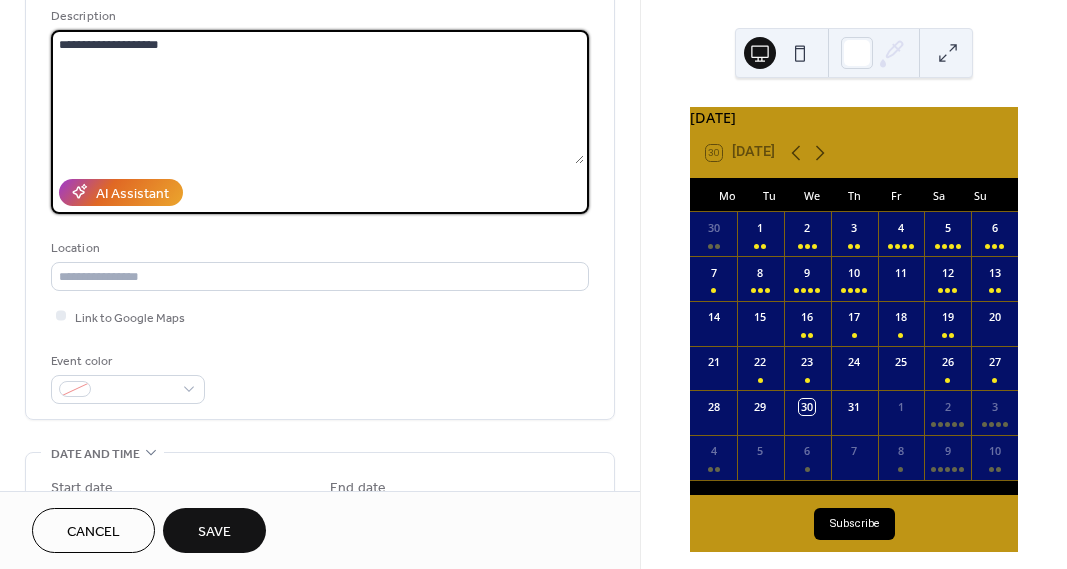 scroll, scrollTop: 266, scrollLeft: 0, axis: vertical 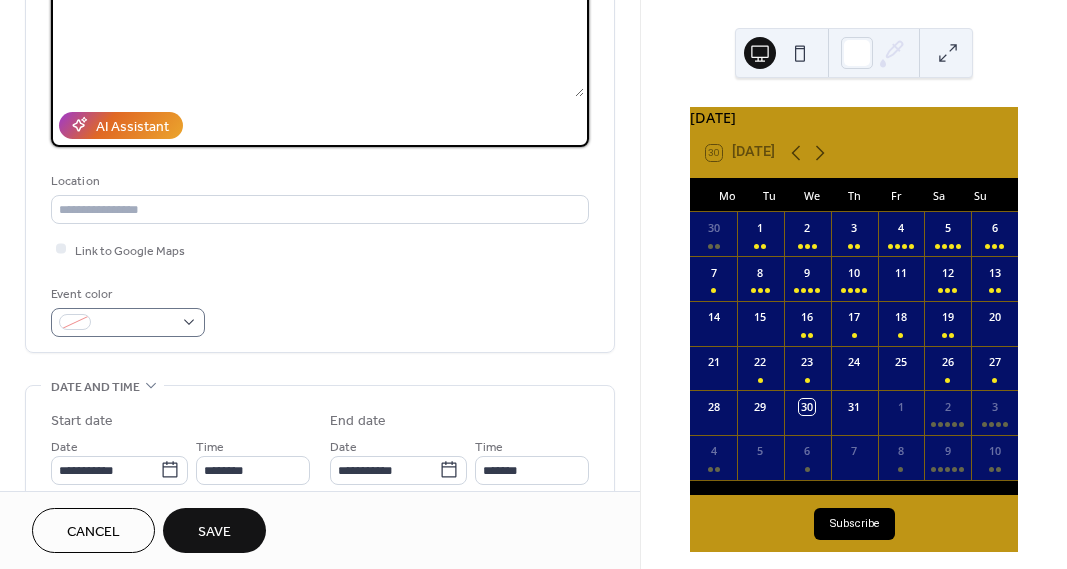 type on "**********" 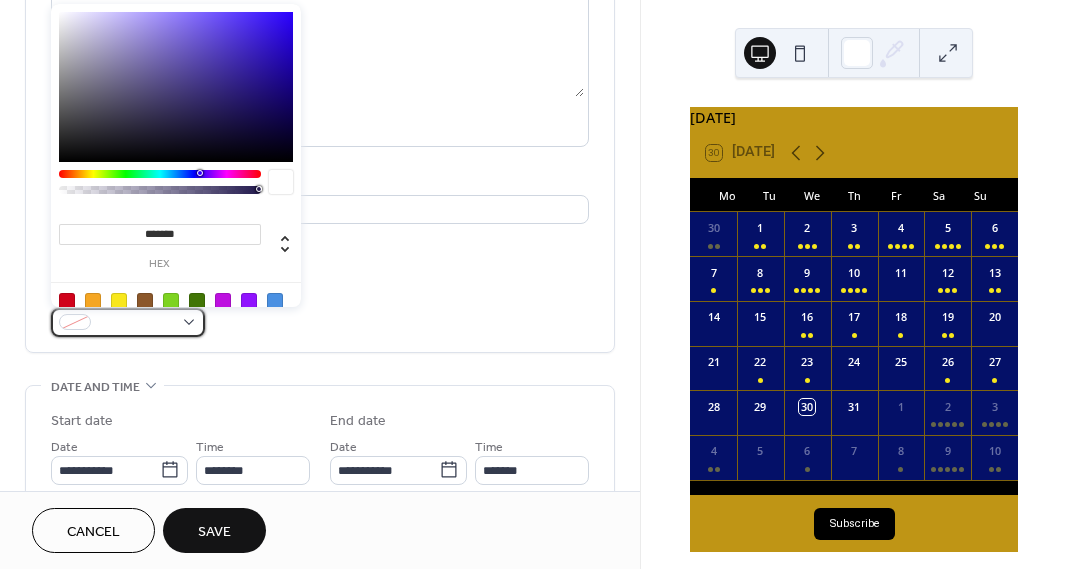 click at bounding box center (136, 323) 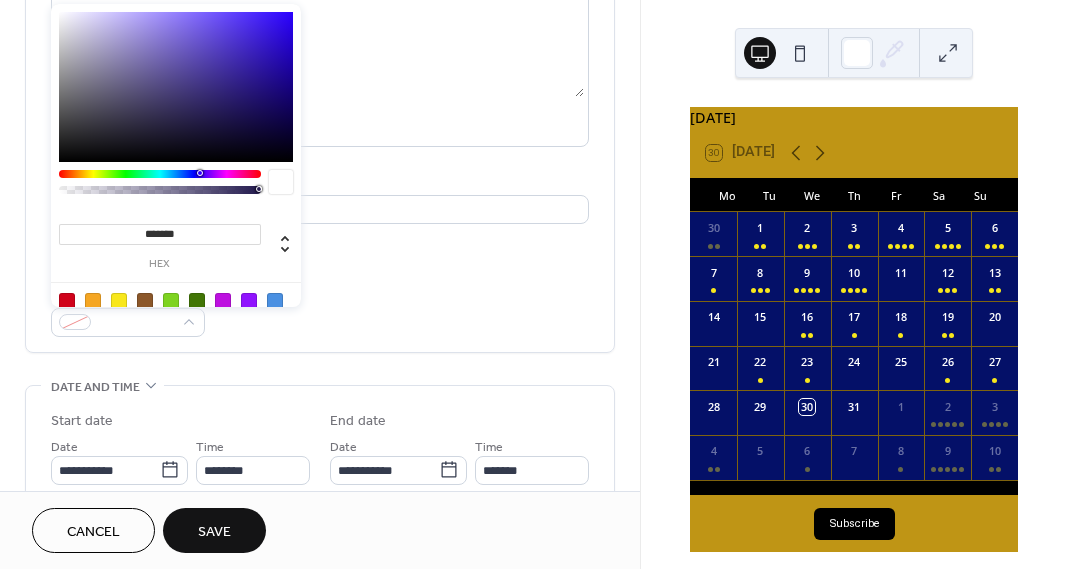 click at bounding box center (119, 301) 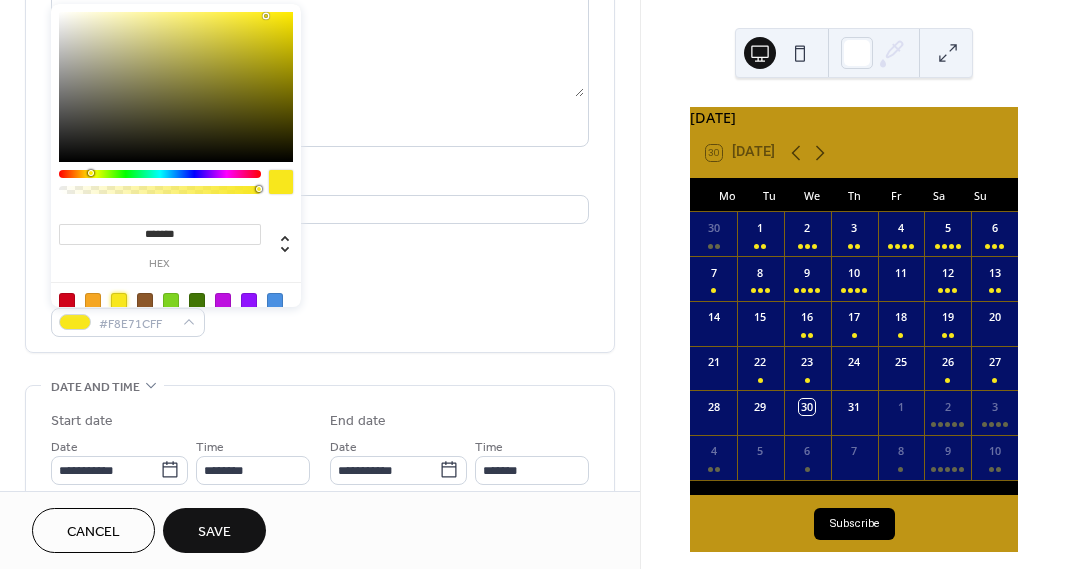 click on "Event color #F8E71CFF" at bounding box center [320, 310] 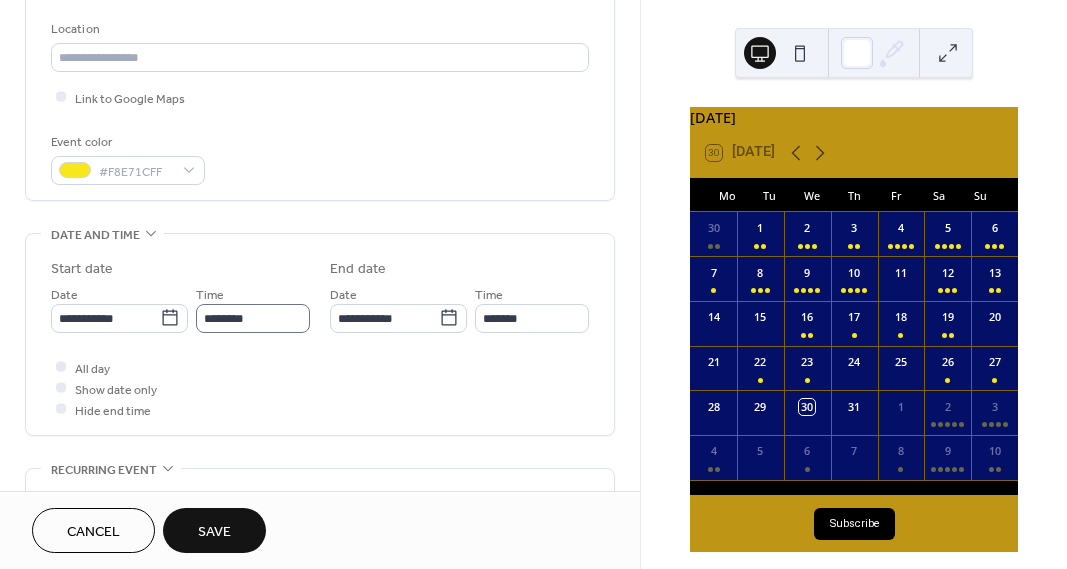 scroll, scrollTop: 434, scrollLeft: 0, axis: vertical 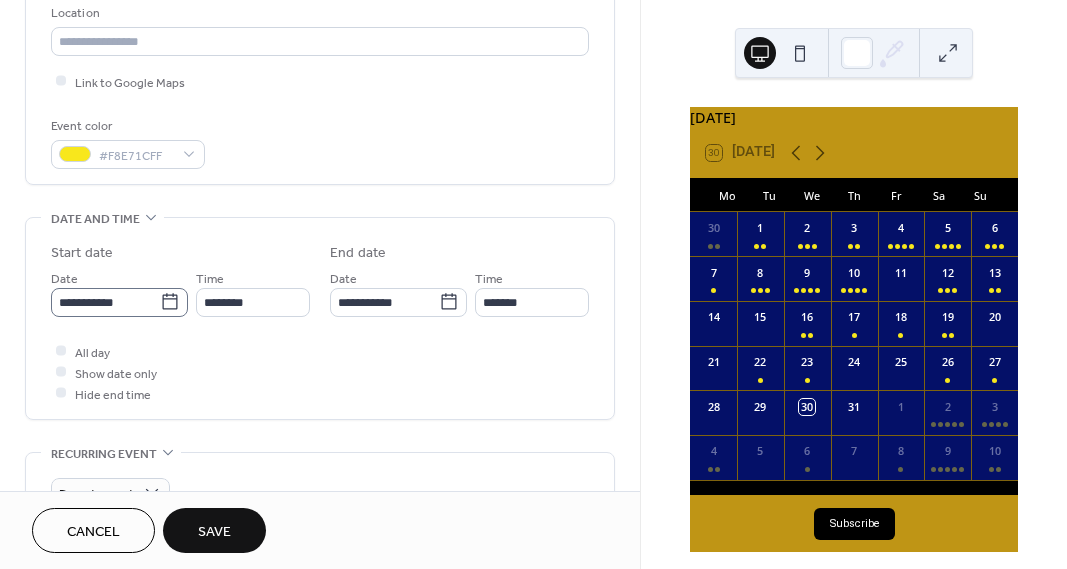 click on "**********" at bounding box center [119, 302] 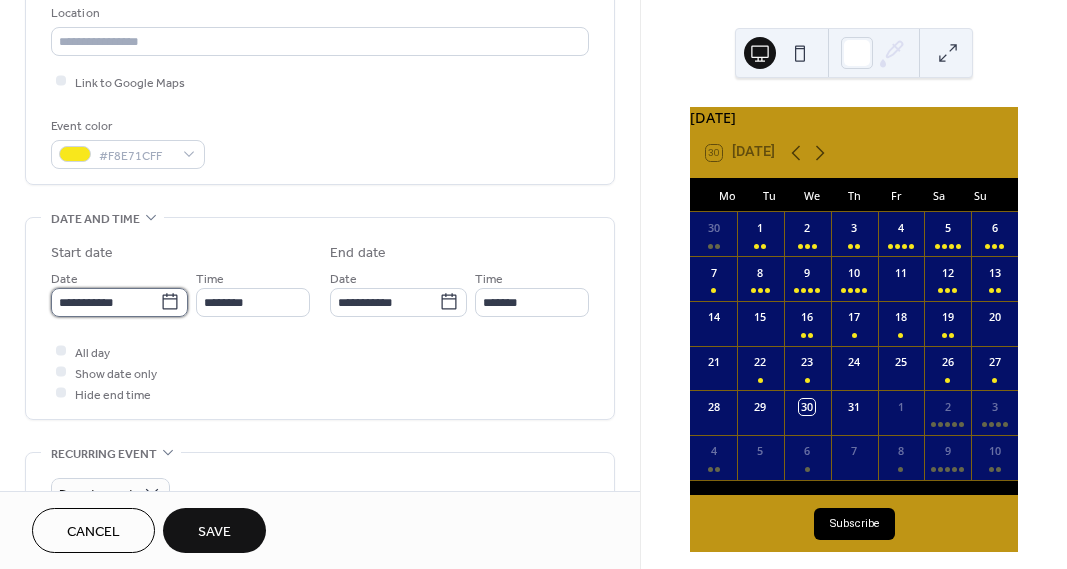 click on "**********" at bounding box center [105, 302] 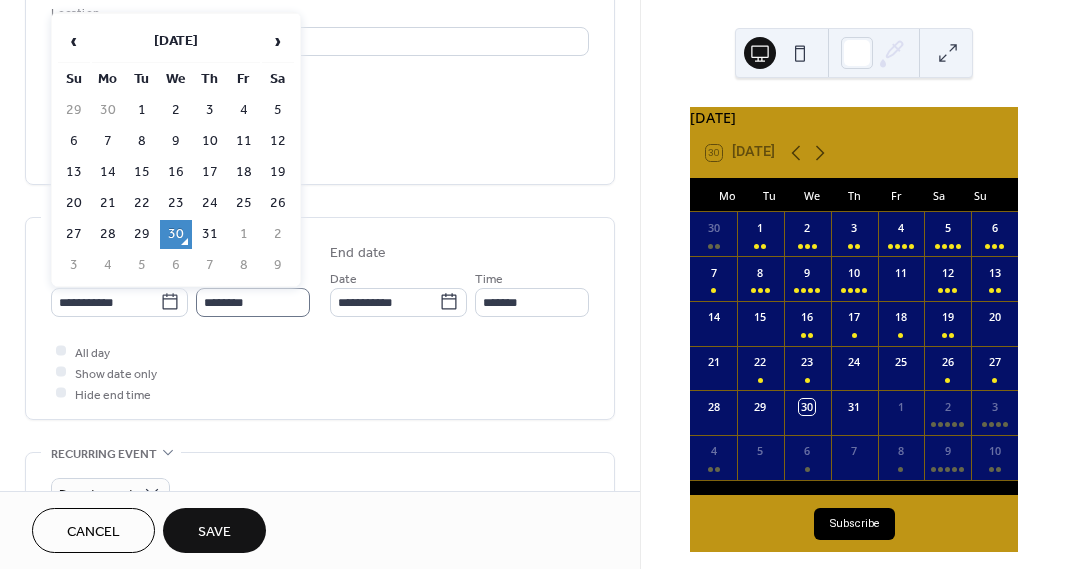 drag, startPoint x: 244, startPoint y: 265, endPoint x: 265, endPoint y: 301, distance: 41.677334 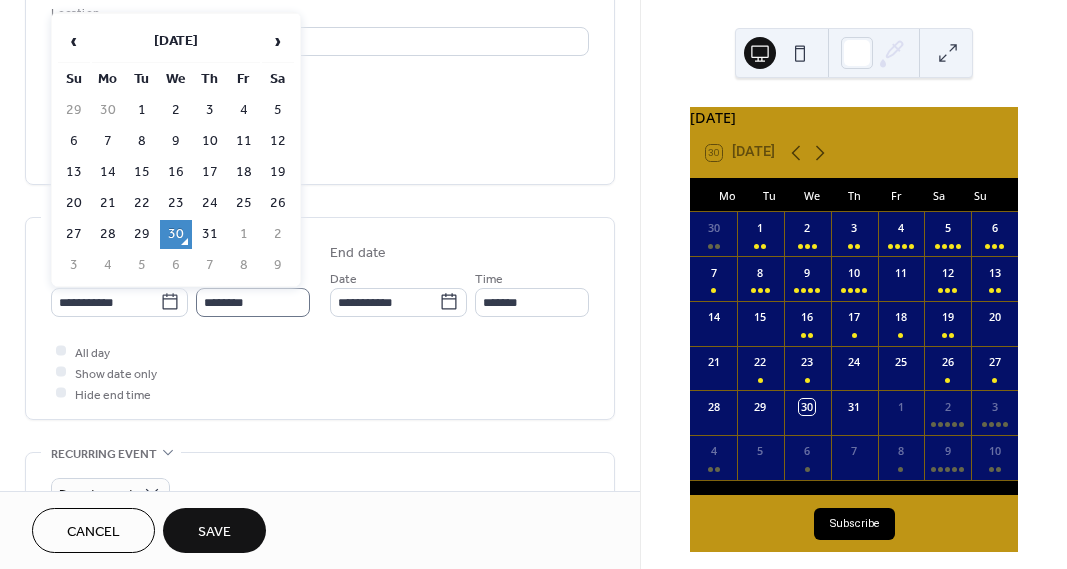 click on "8" at bounding box center (244, 265) 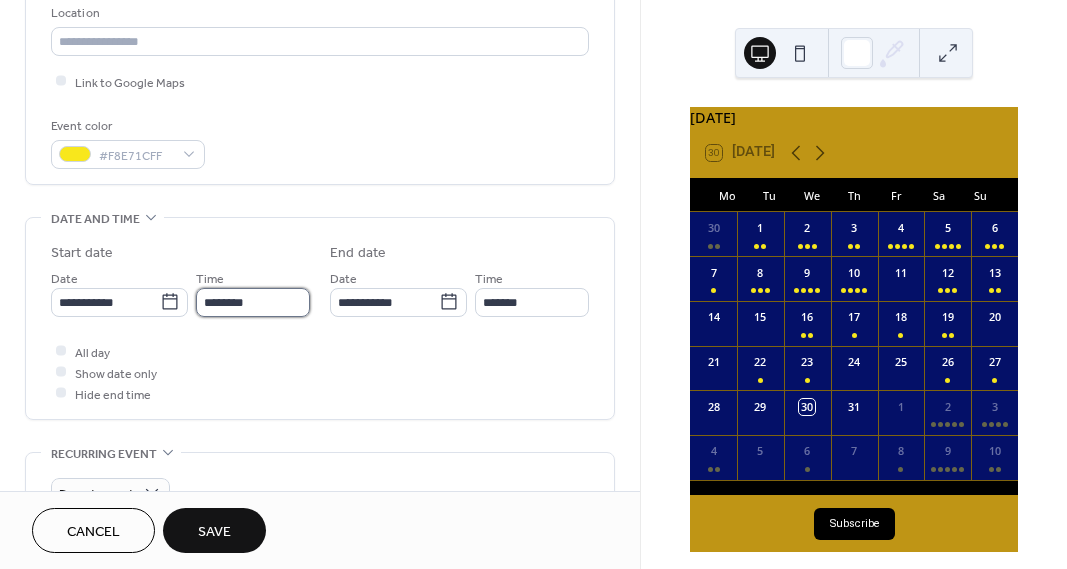 click on "********" at bounding box center (253, 302) 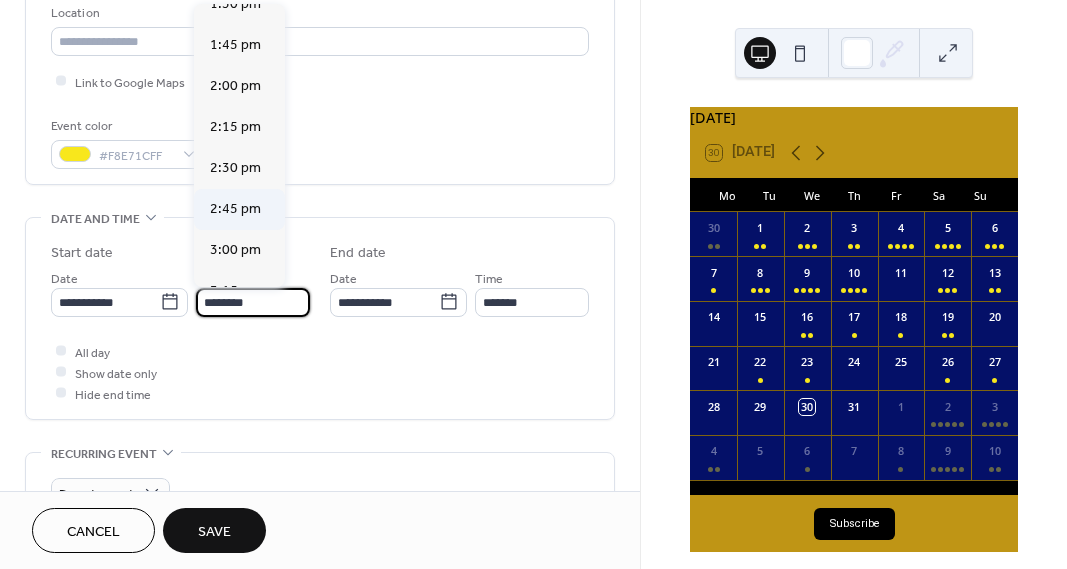 scroll, scrollTop: 2236, scrollLeft: 0, axis: vertical 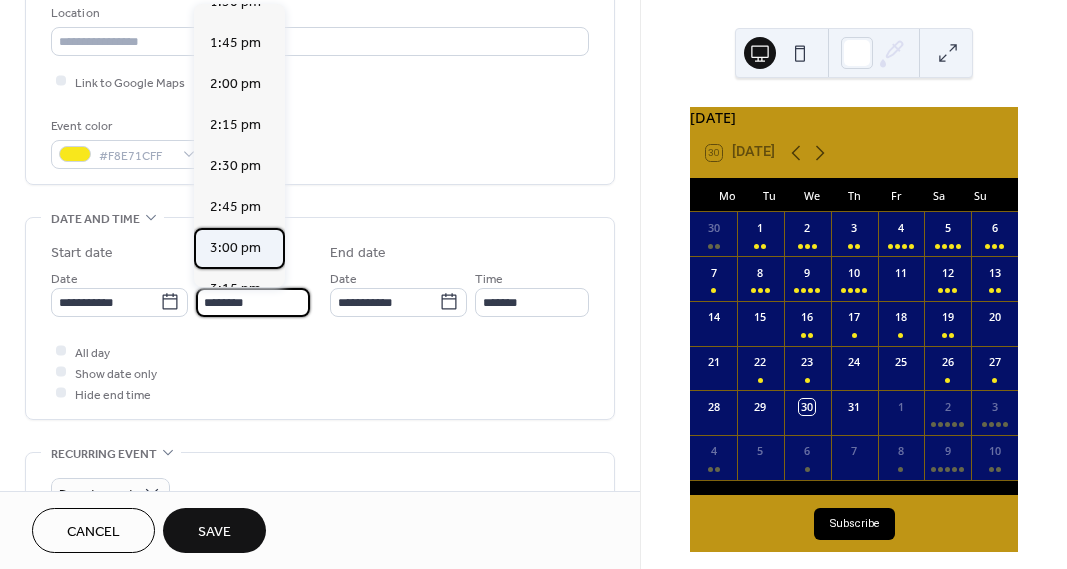 click on "3:00 pm" at bounding box center (235, 248) 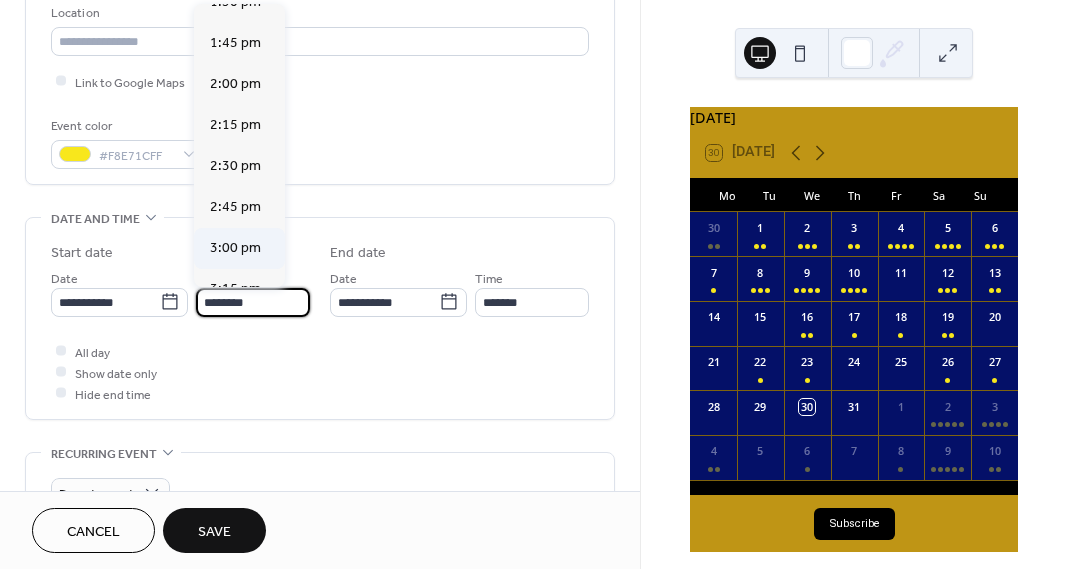 type on "*******" 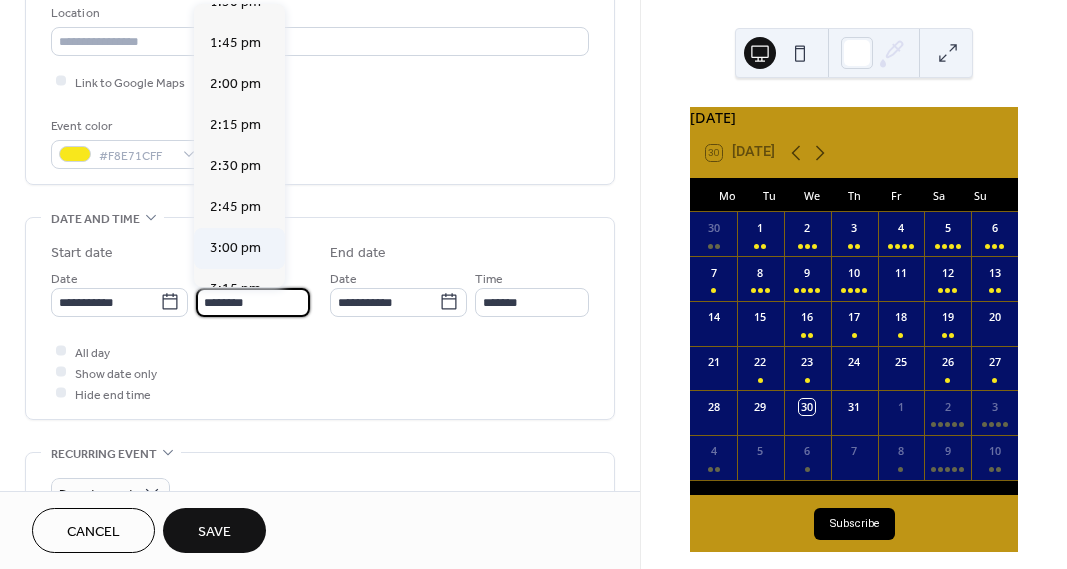 type on "*******" 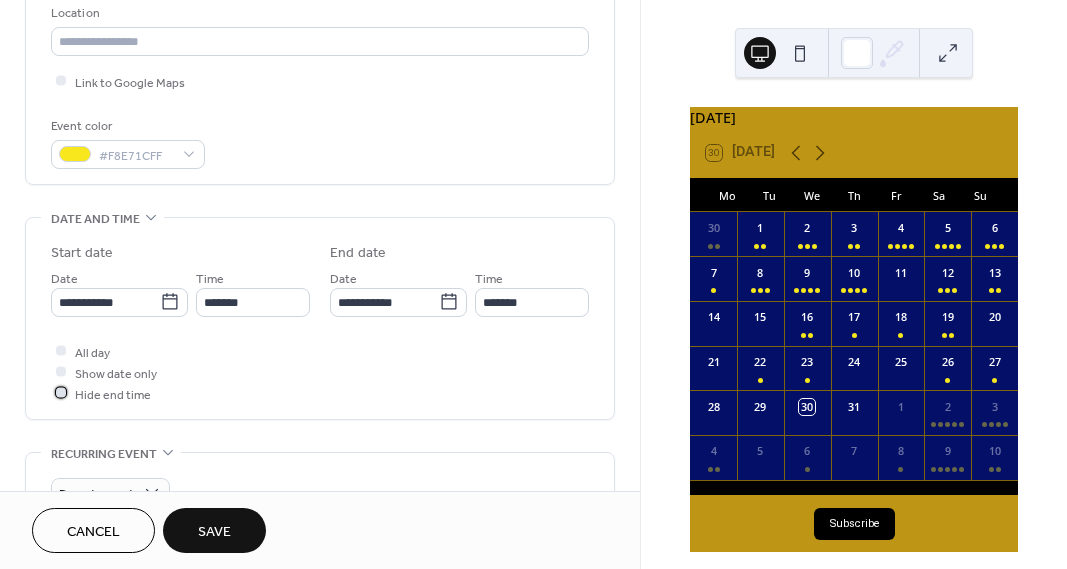 click at bounding box center (61, 393) 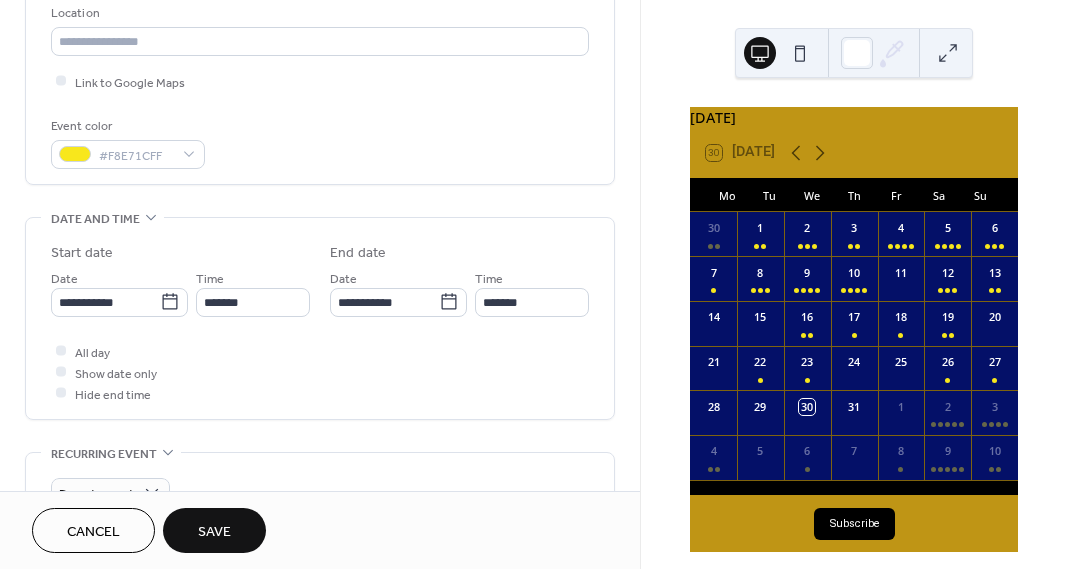 click on "Save" at bounding box center [214, 532] 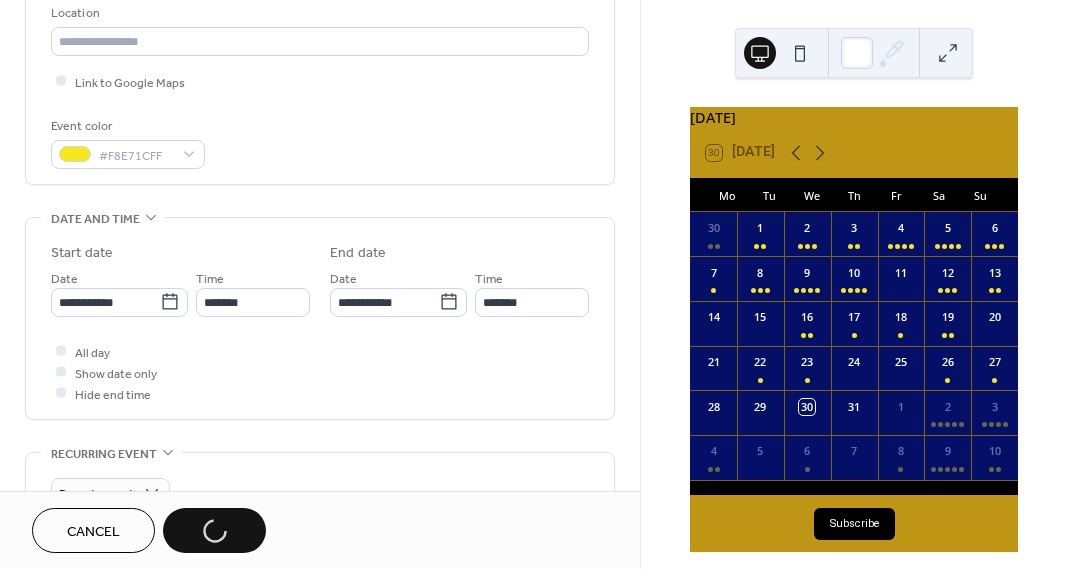 scroll, scrollTop: 505, scrollLeft: 0, axis: vertical 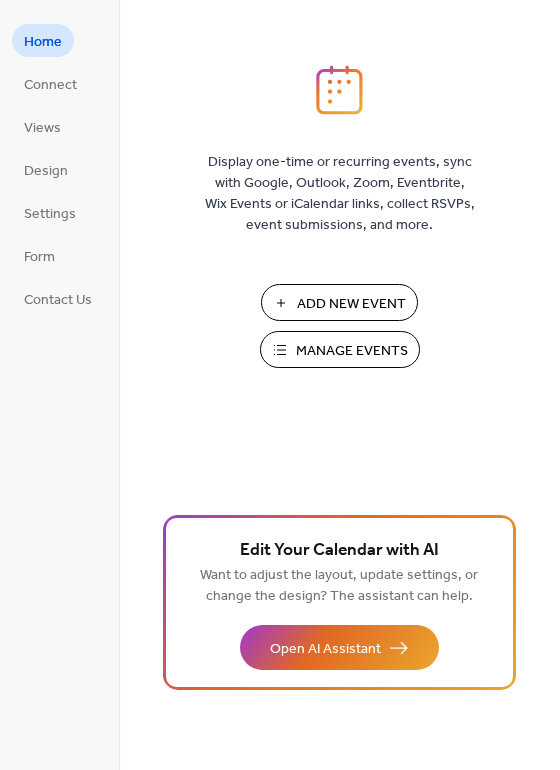 click on "Add New Event" at bounding box center (351, 304) 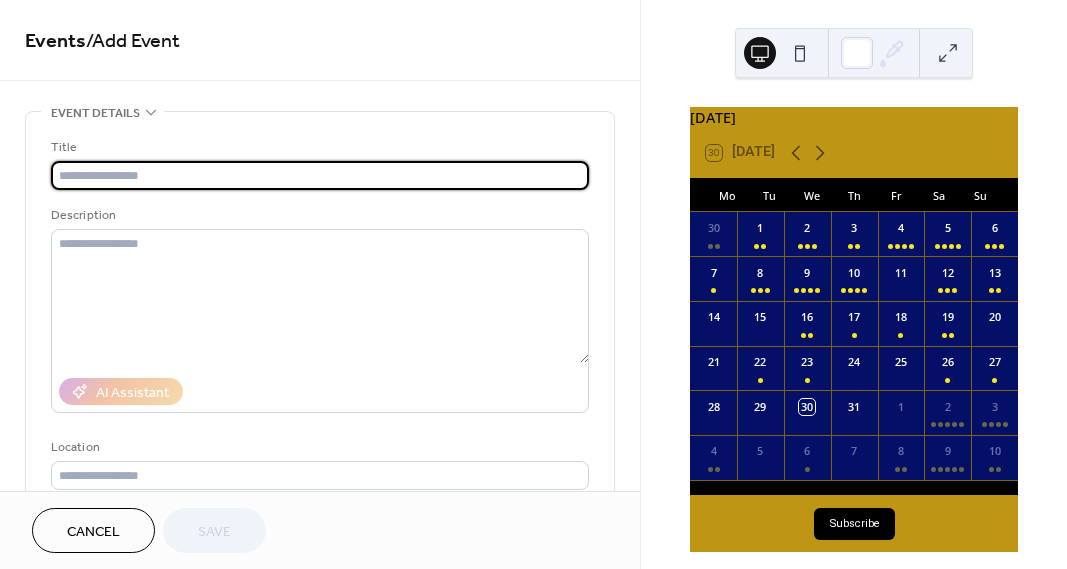scroll, scrollTop: 0, scrollLeft: 0, axis: both 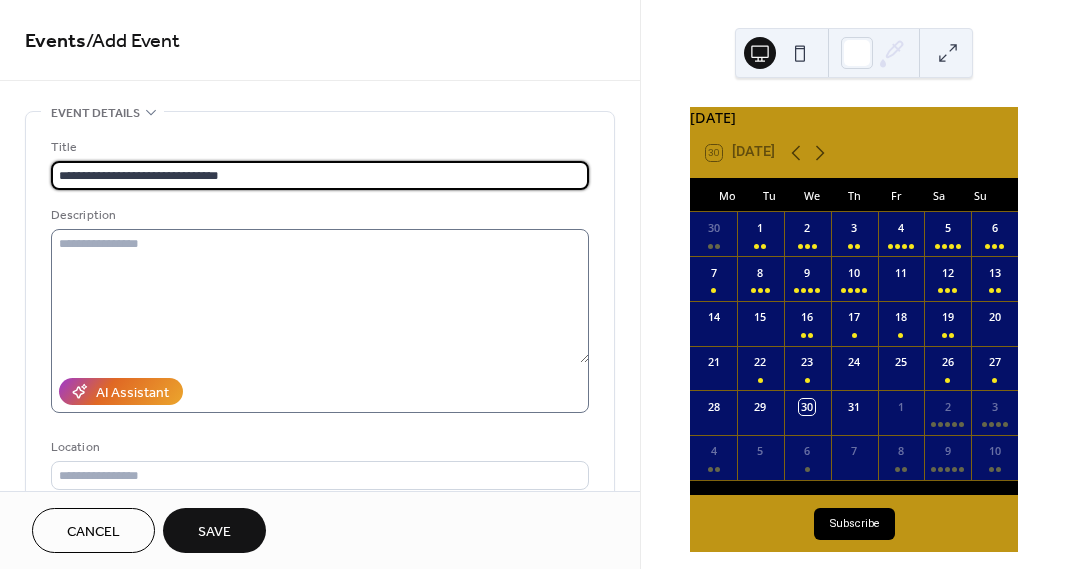 type on "**********" 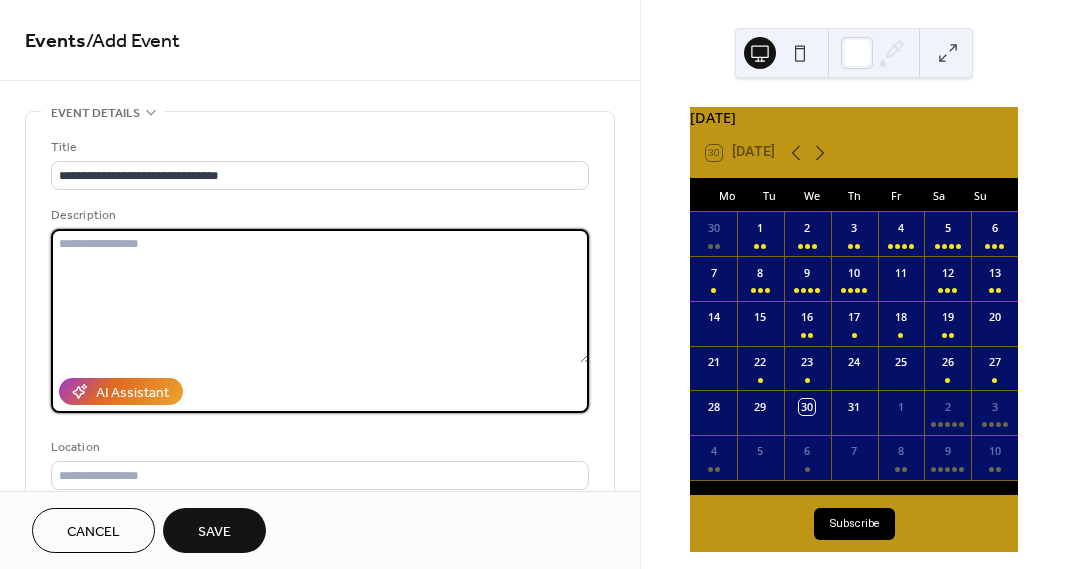 click at bounding box center (320, 296) 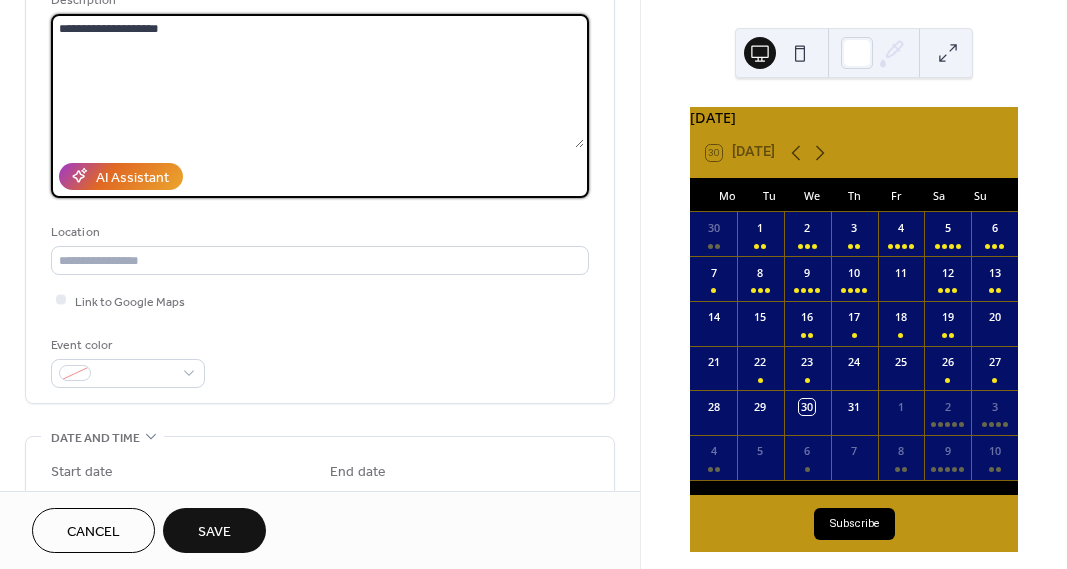 scroll, scrollTop: 241, scrollLeft: 0, axis: vertical 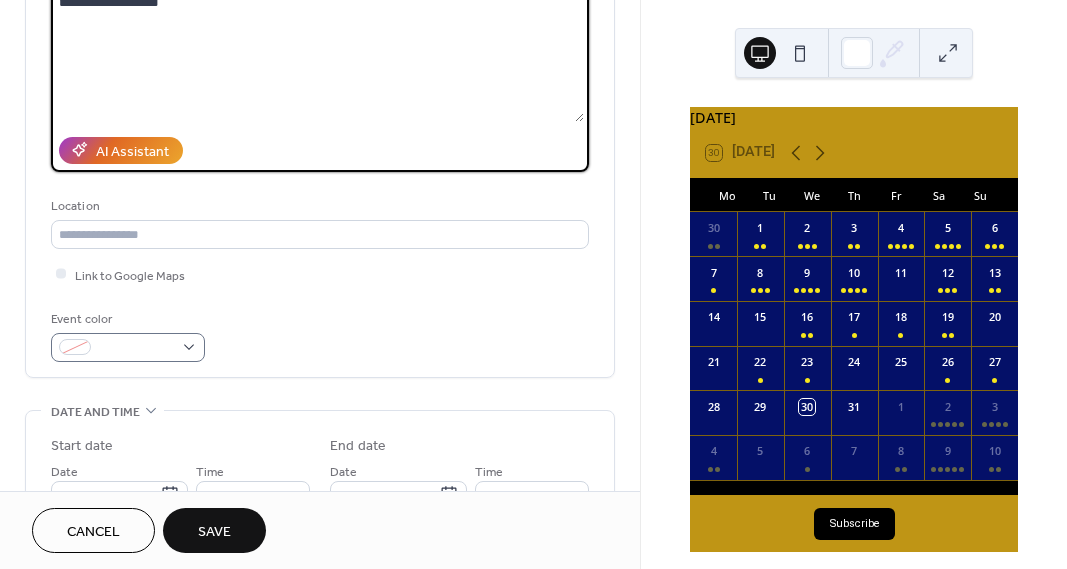 type on "**********" 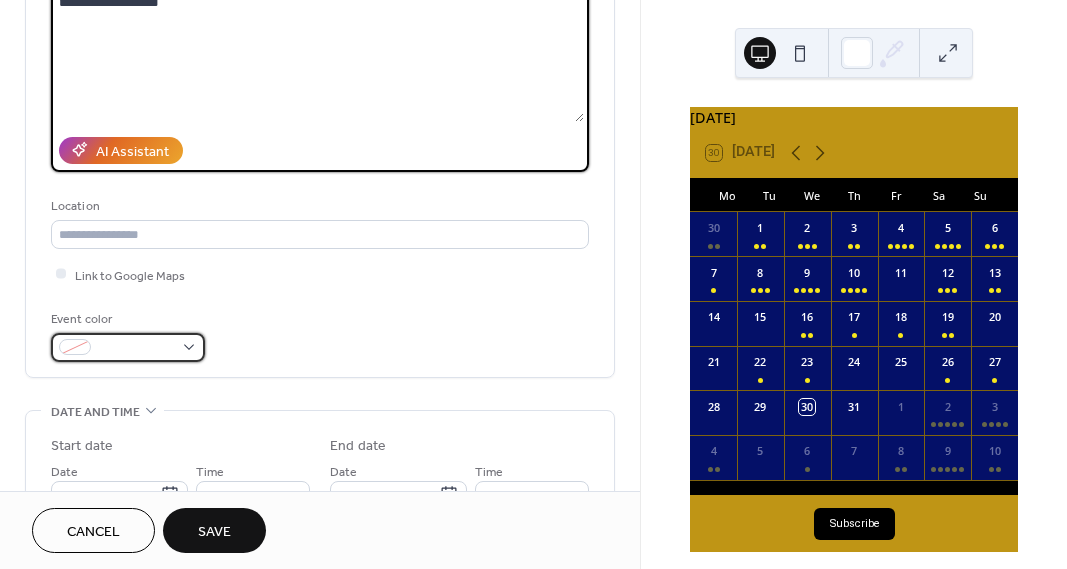 click at bounding box center (128, 347) 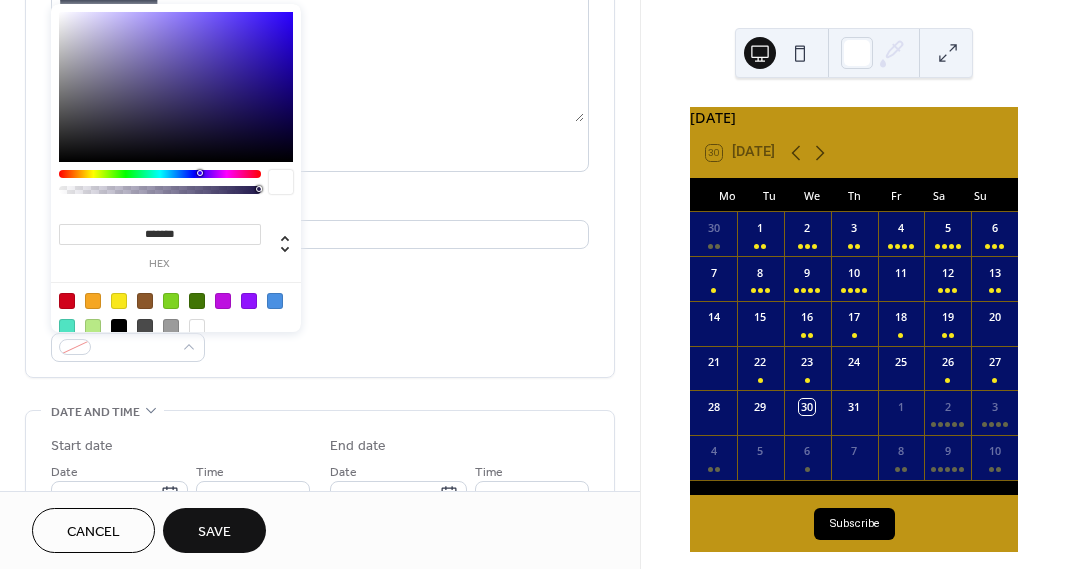 click at bounding box center (119, 301) 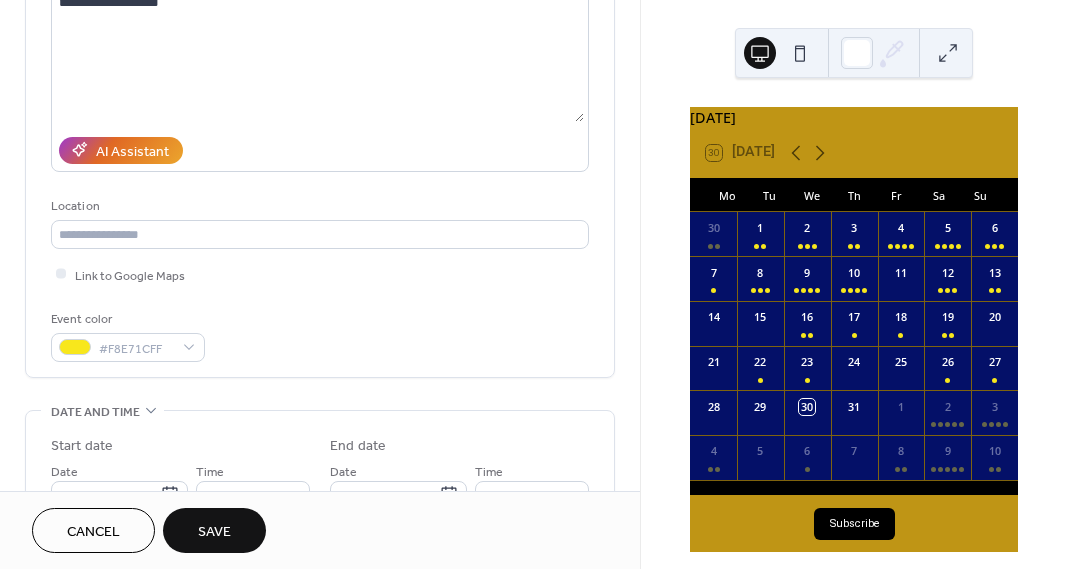 click on "Event color #F8E71CFF" at bounding box center (320, 335) 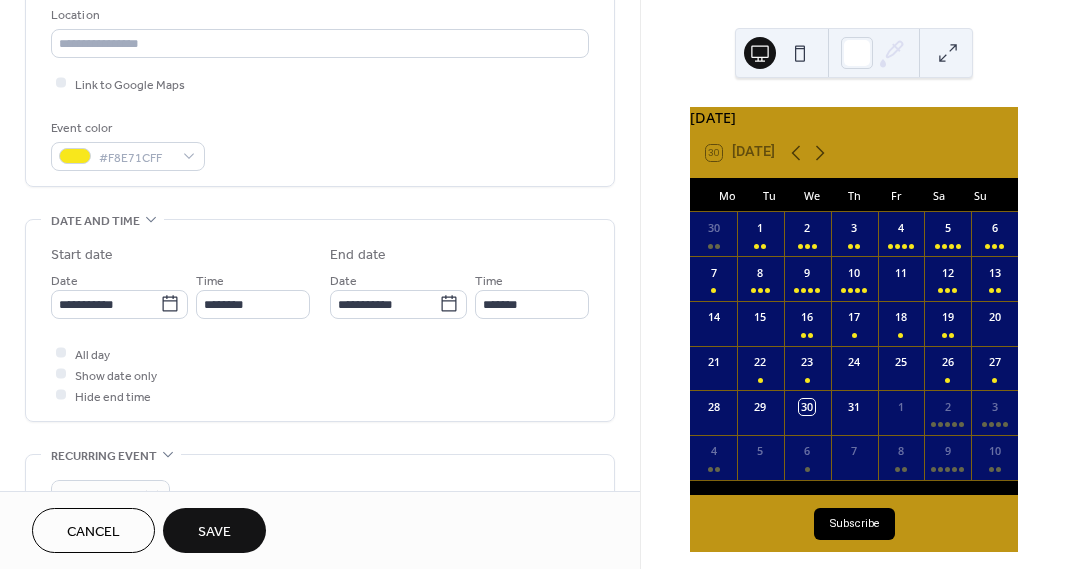 scroll, scrollTop: 440, scrollLeft: 0, axis: vertical 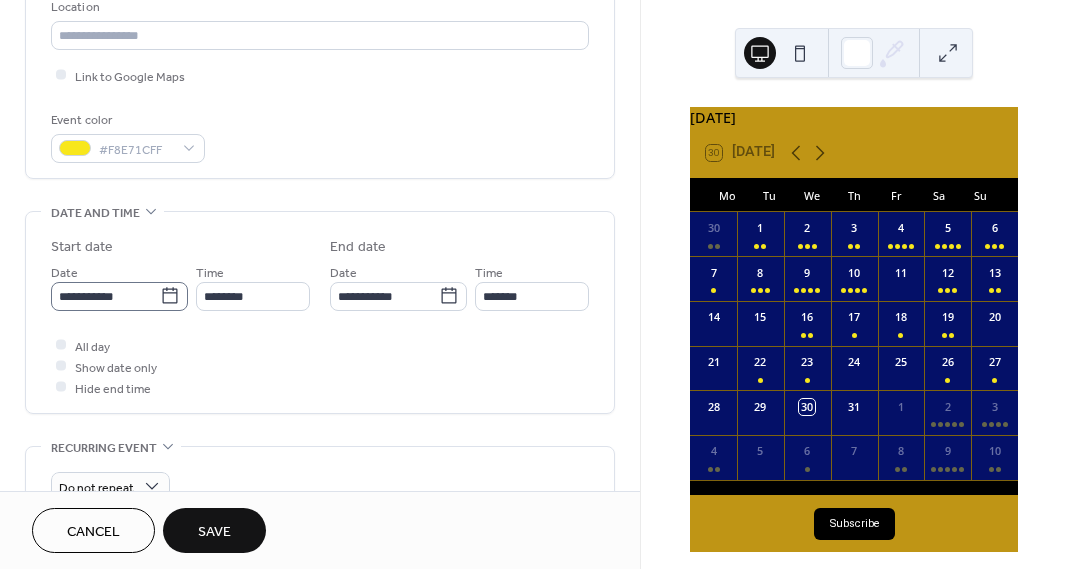 click 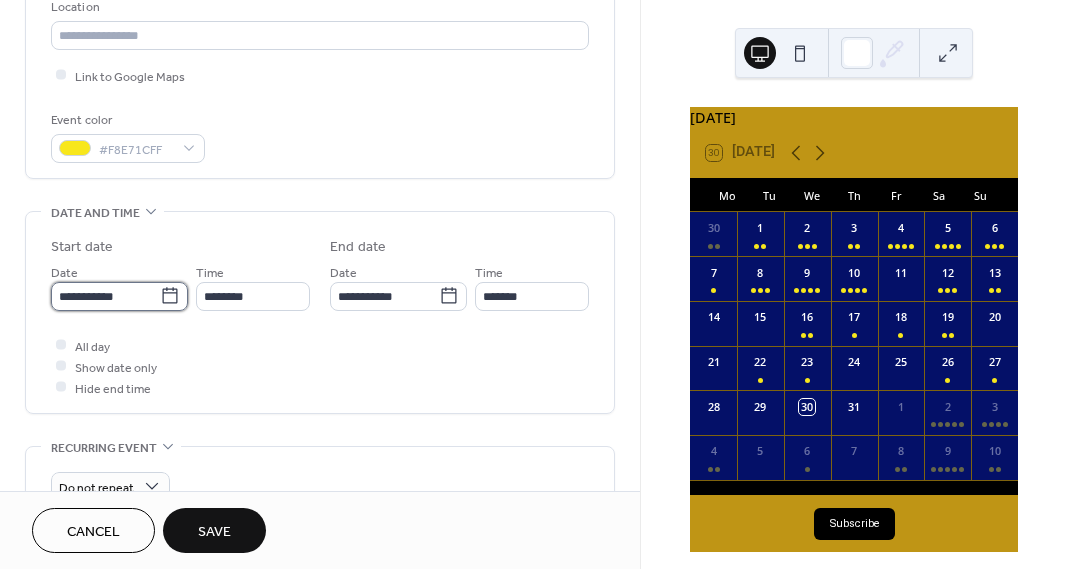 click on "**********" at bounding box center [105, 296] 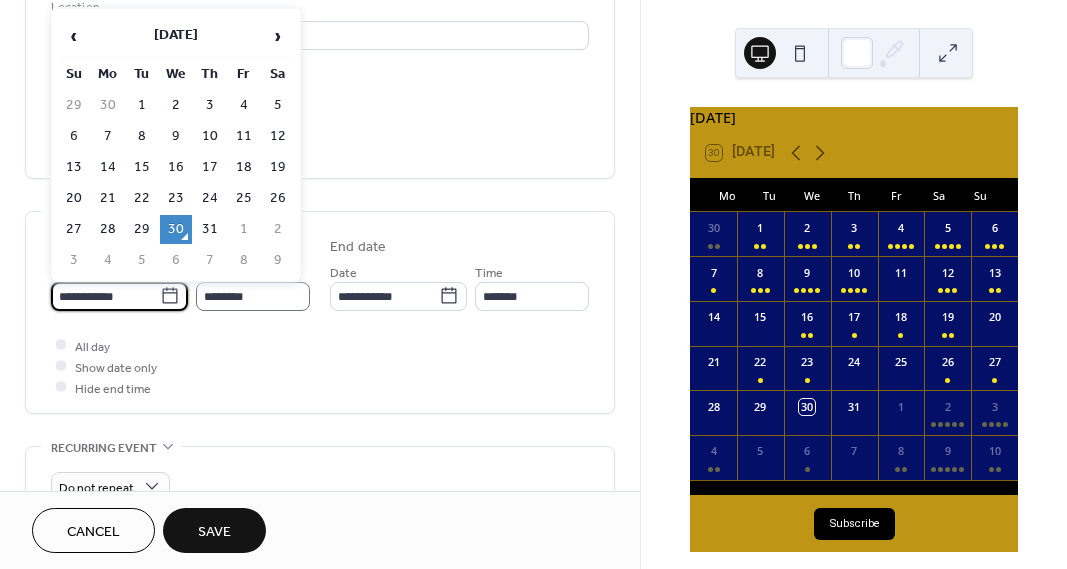drag, startPoint x: 279, startPoint y: 254, endPoint x: 266, endPoint y: 288, distance: 36.40055 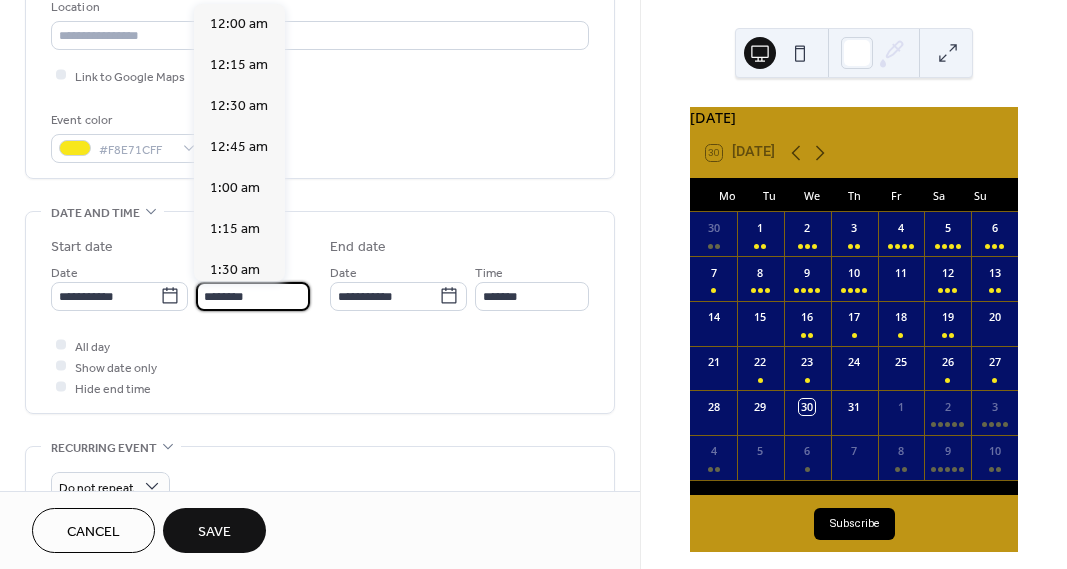 click on "********" at bounding box center (253, 296) 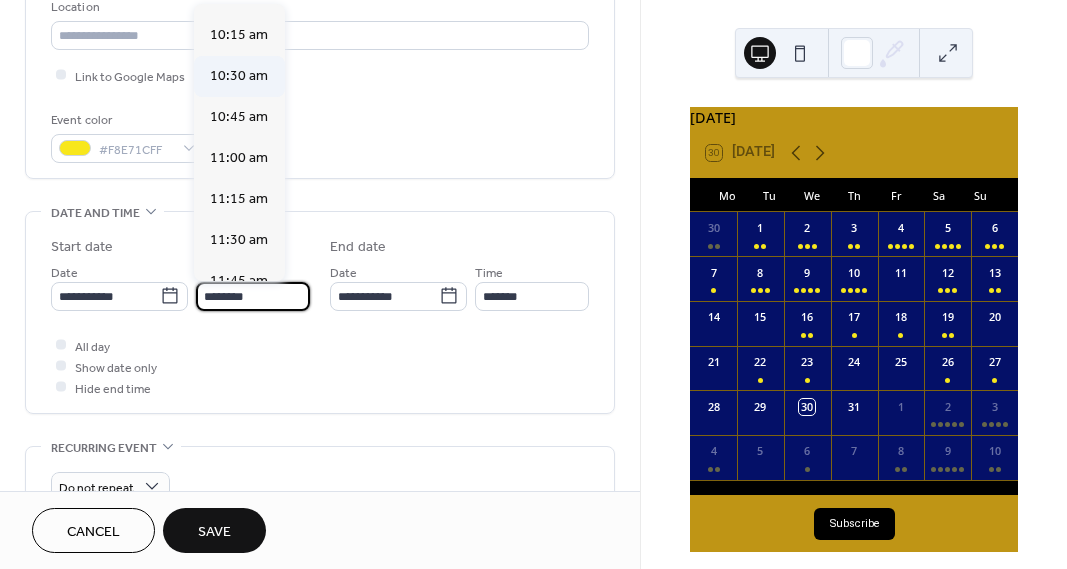 scroll, scrollTop: 1610, scrollLeft: 0, axis: vertical 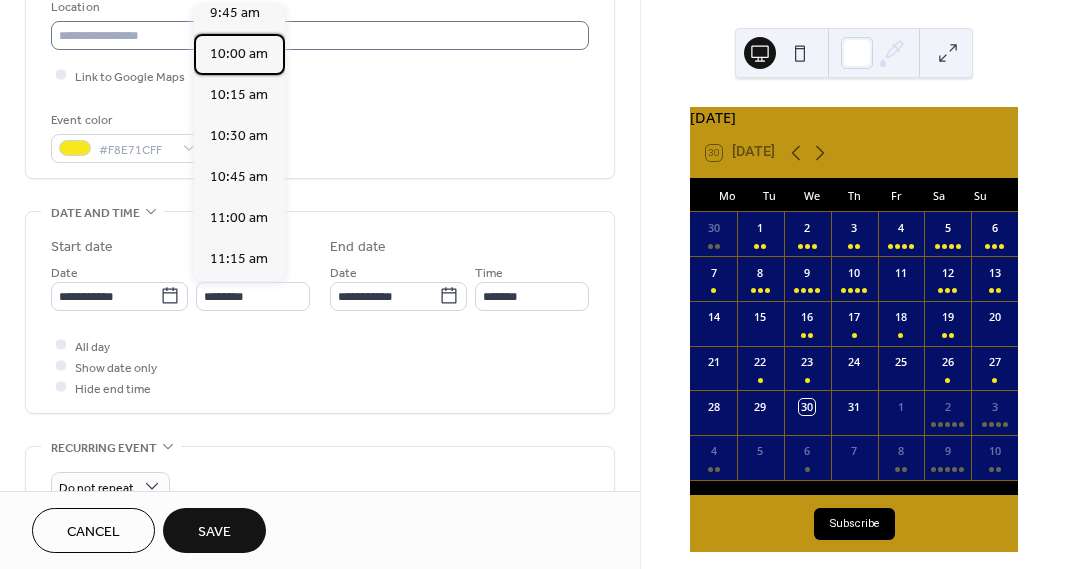 click on "10:00 am" at bounding box center (239, 54) 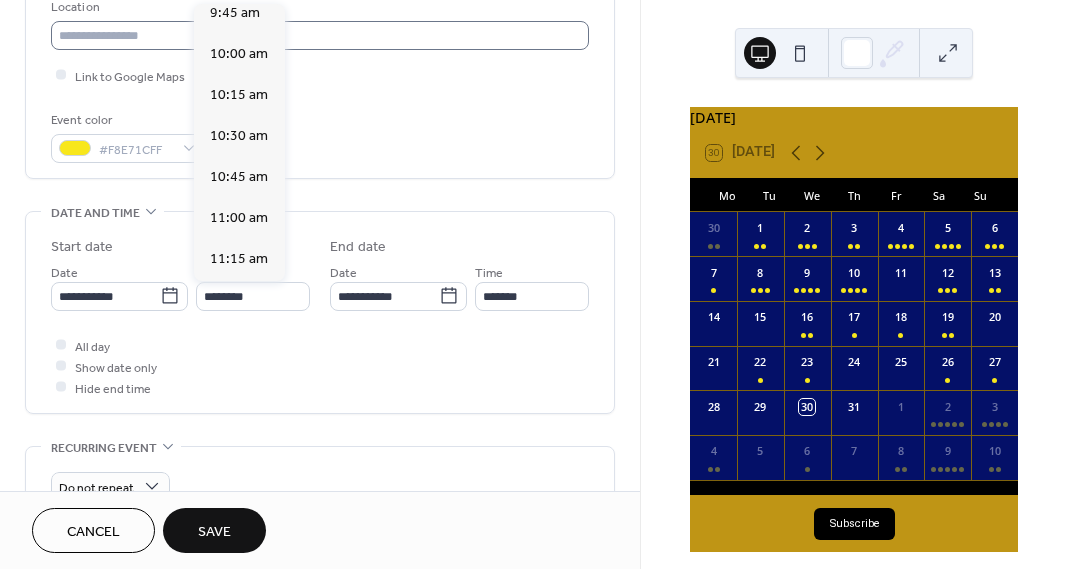 type on "********" 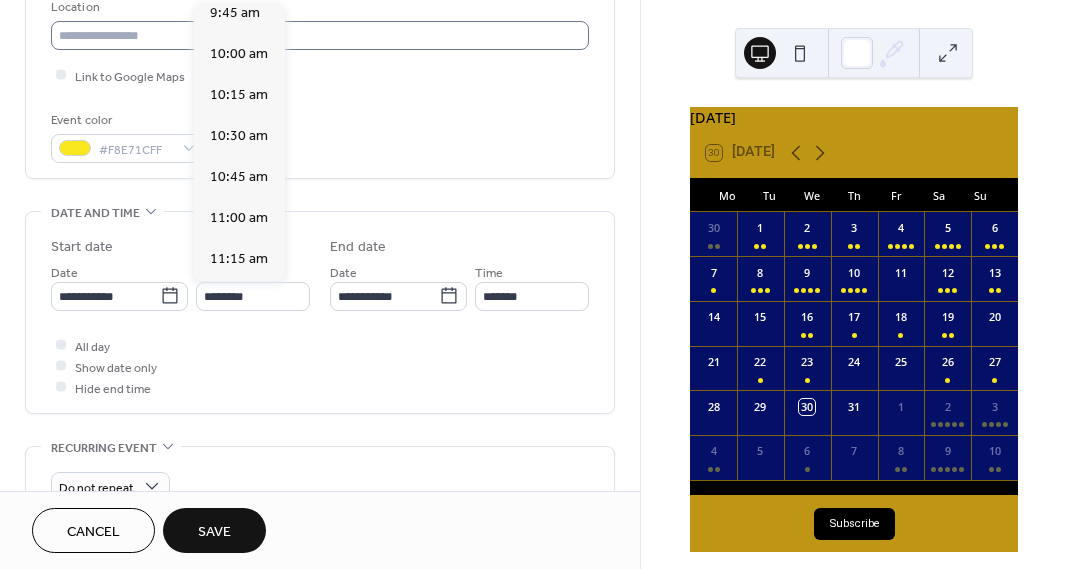 type on "********" 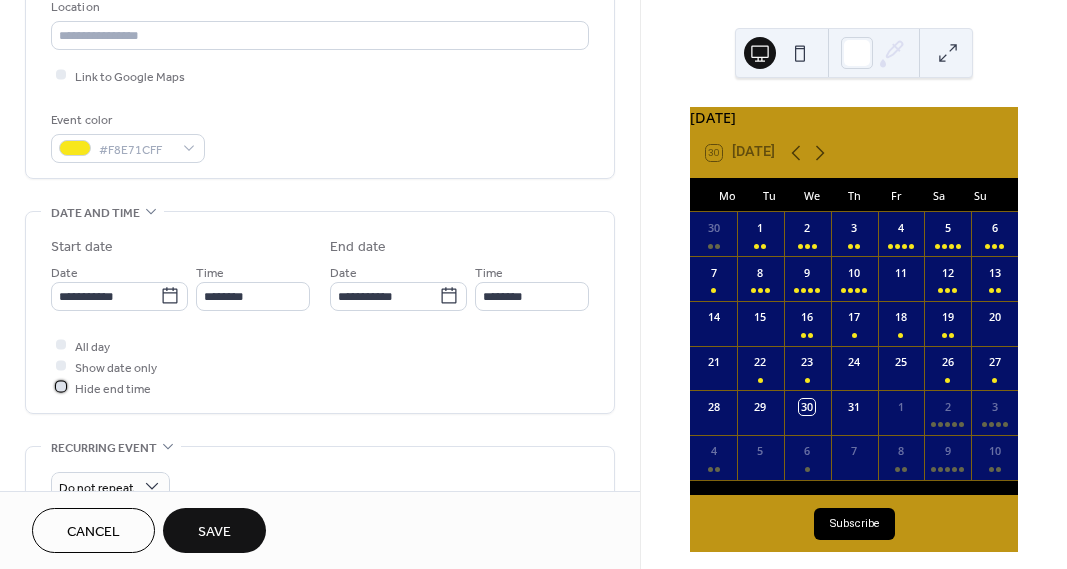 click at bounding box center [61, 387] 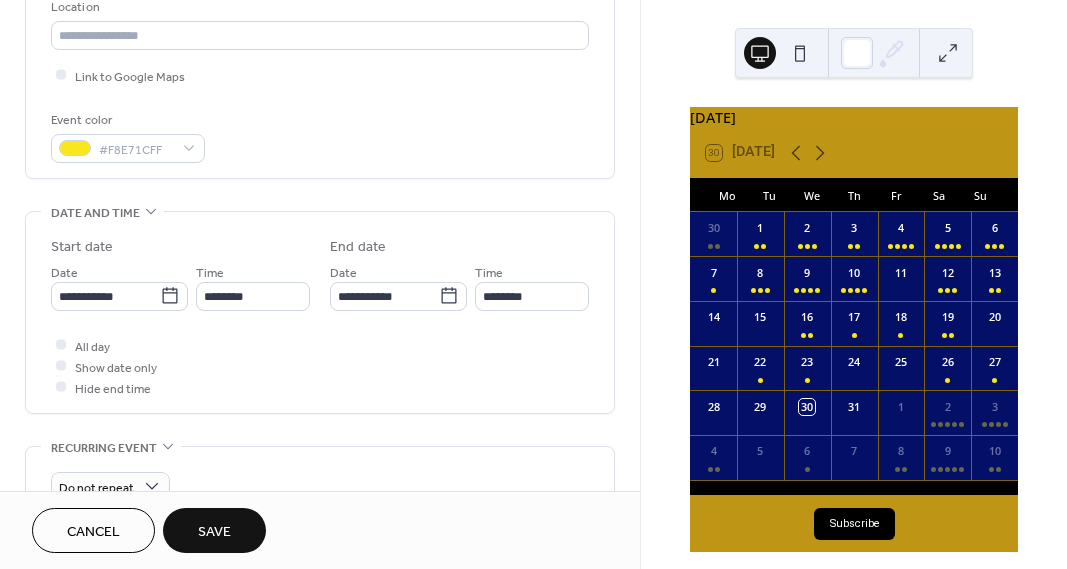 click on "Save" at bounding box center [214, 532] 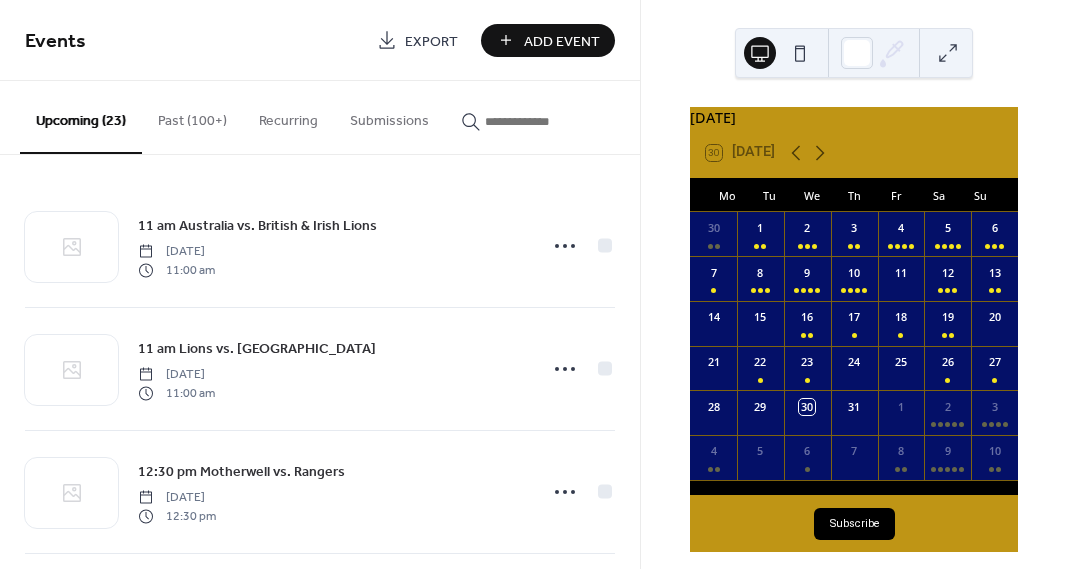 click on "Add Event" at bounding box center (562, 41) 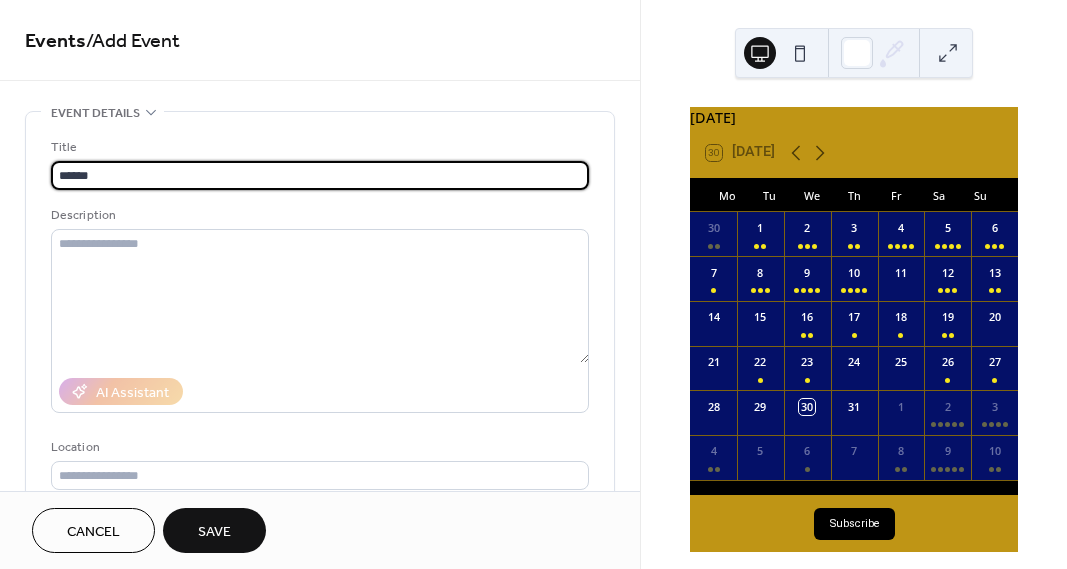 paste on "**********" 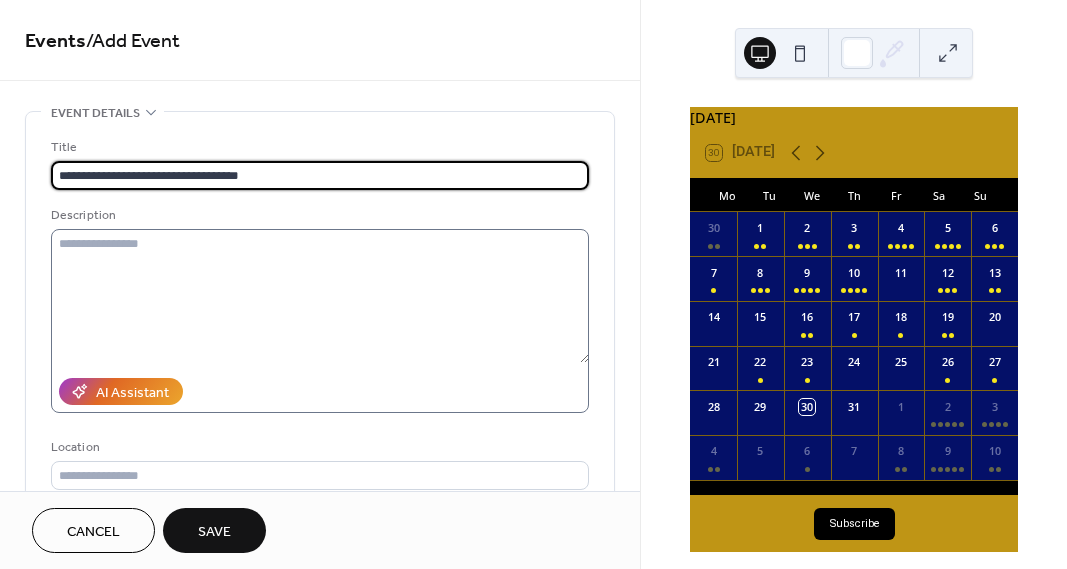 type on "**********" 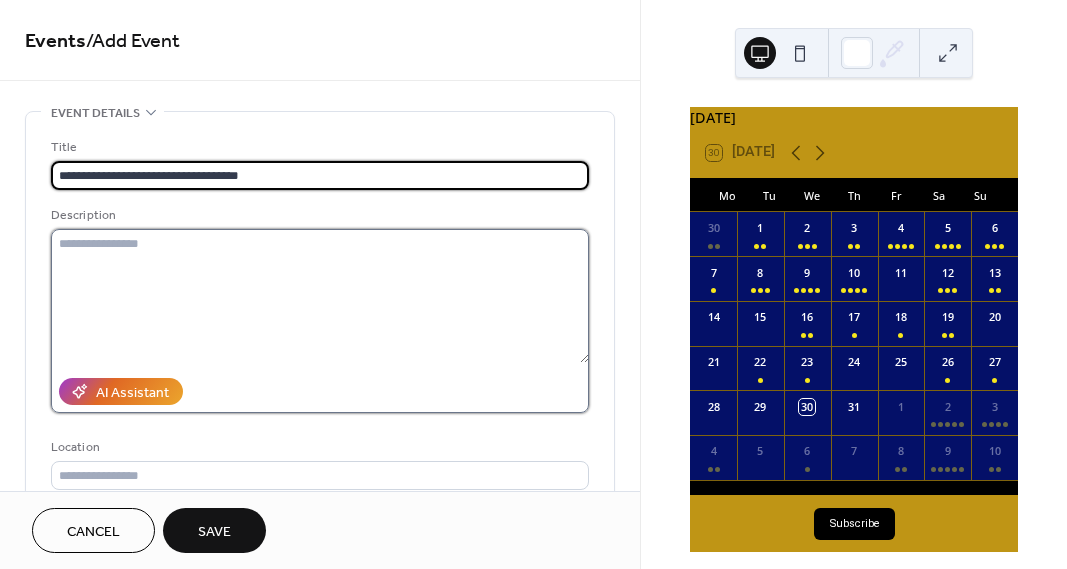 click at bounding box center [320, 296] 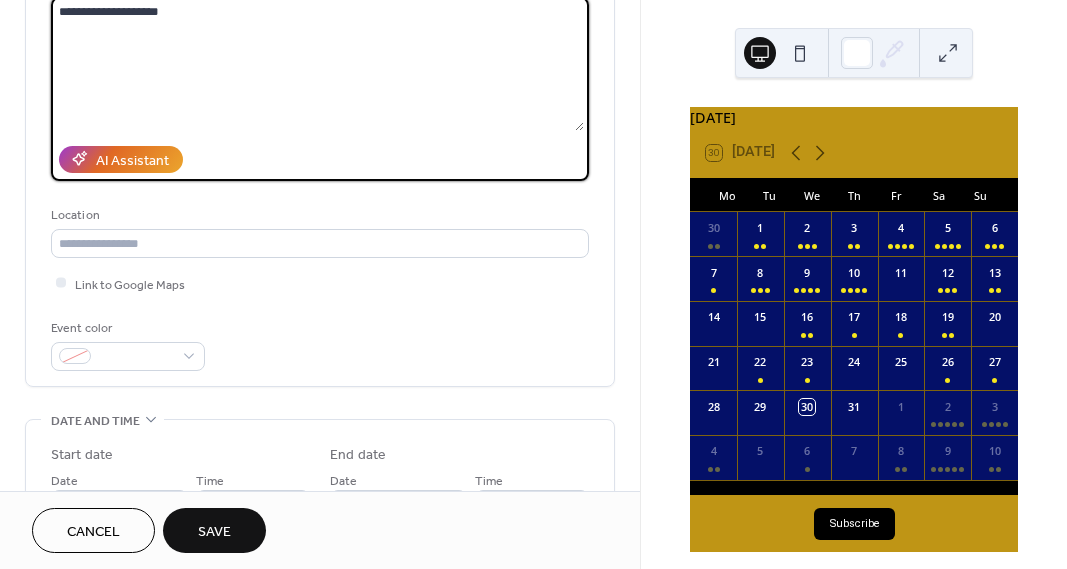 scroll, scrollTop: 245, scrollLeft: 0, axis: vertical 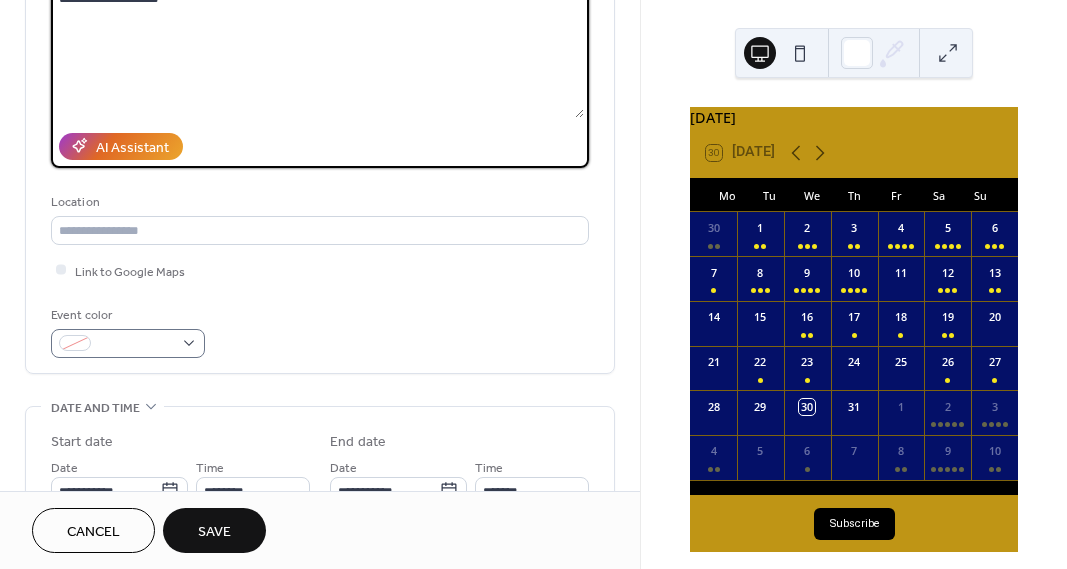 type on "**********" 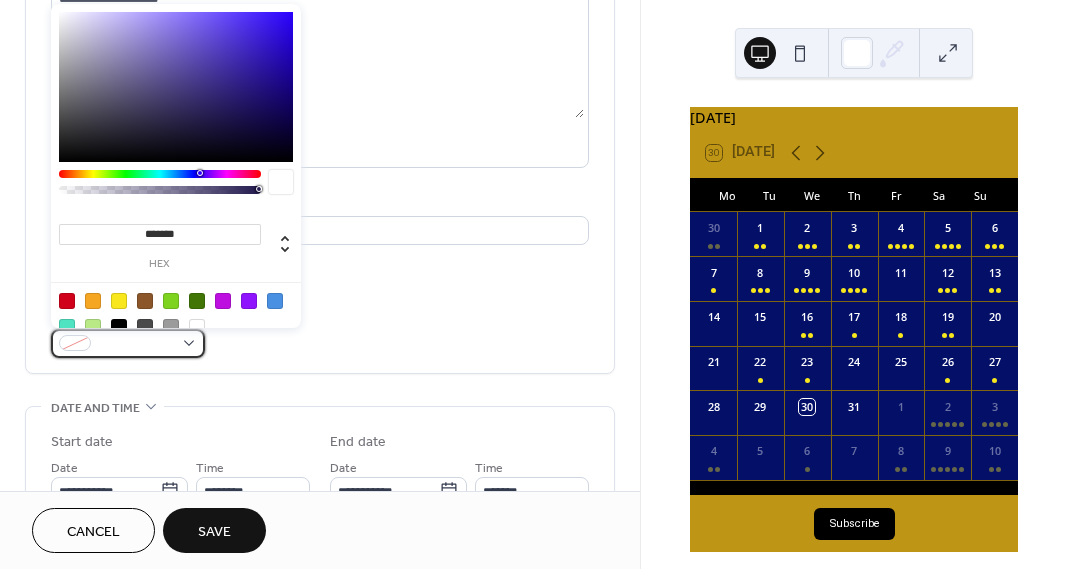 click at bounding box center (128, 343) 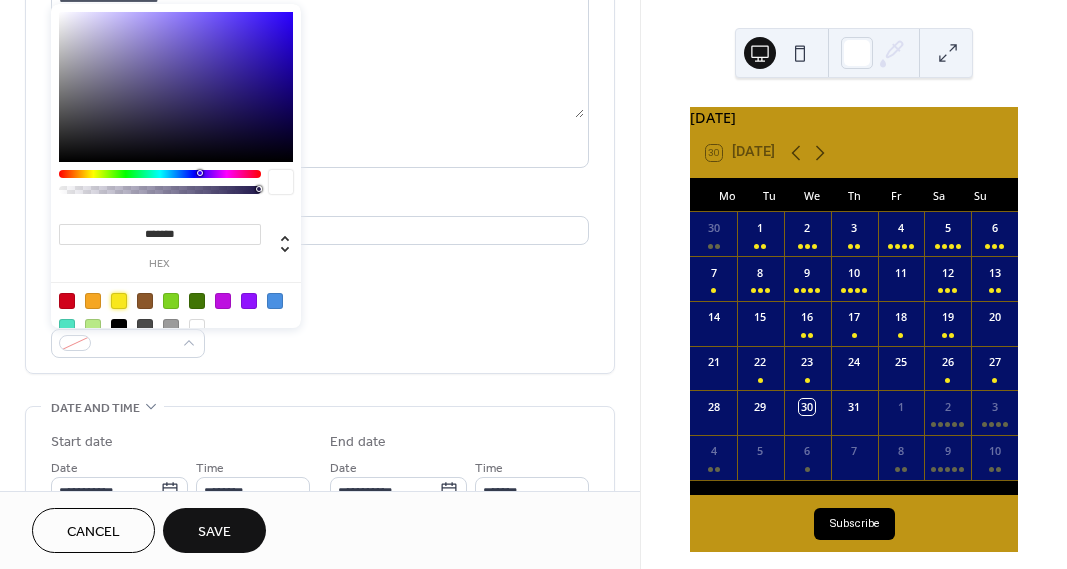 click at bounding box center [119, 301] 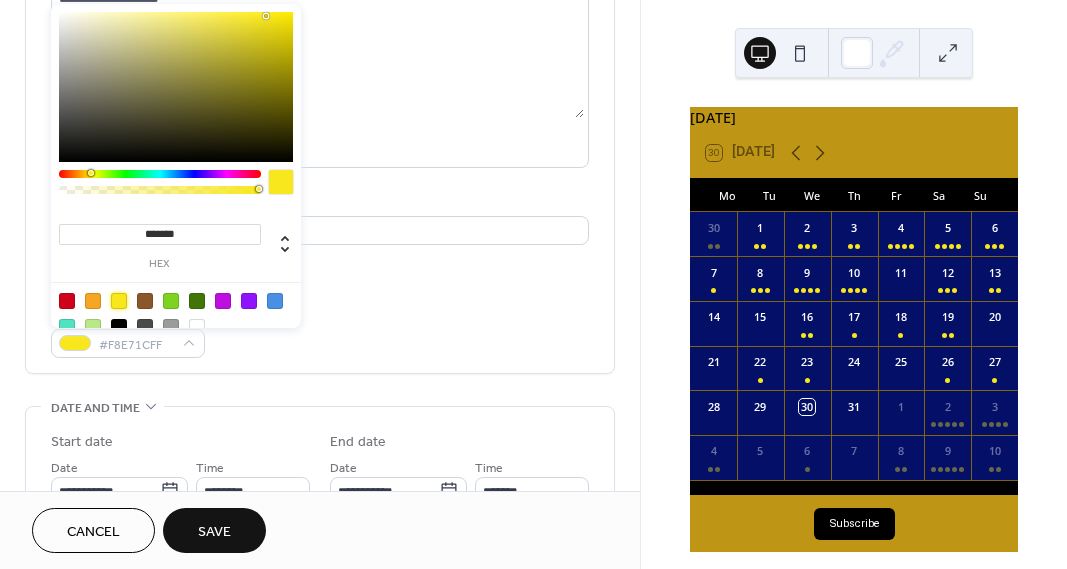 click on "Event color #F8E71CFF" at bounding box center [320, 331] 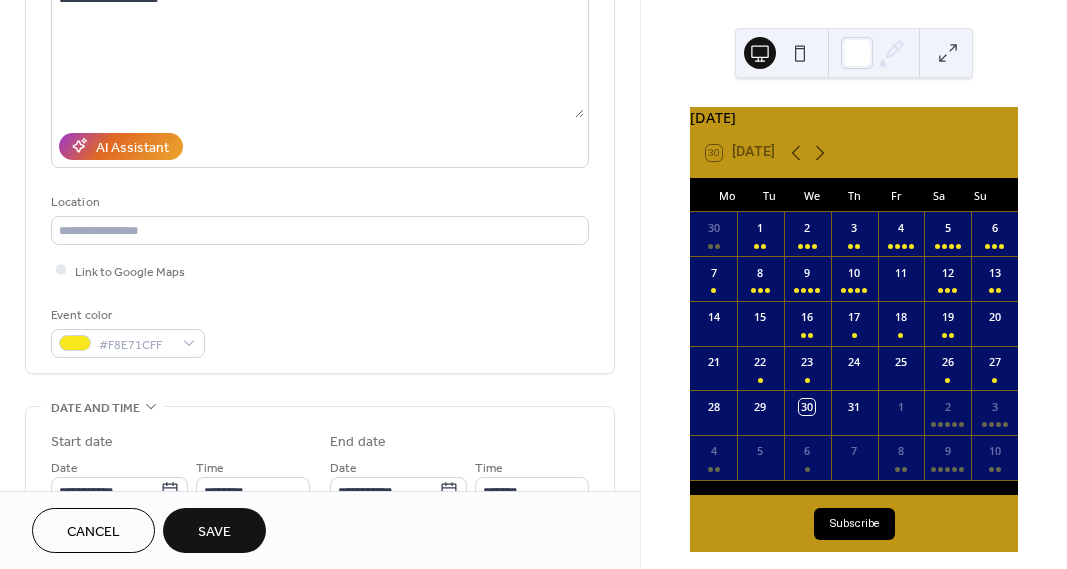 scroll, scrollTop: 320, scrollLeft: 0, axis: vertical 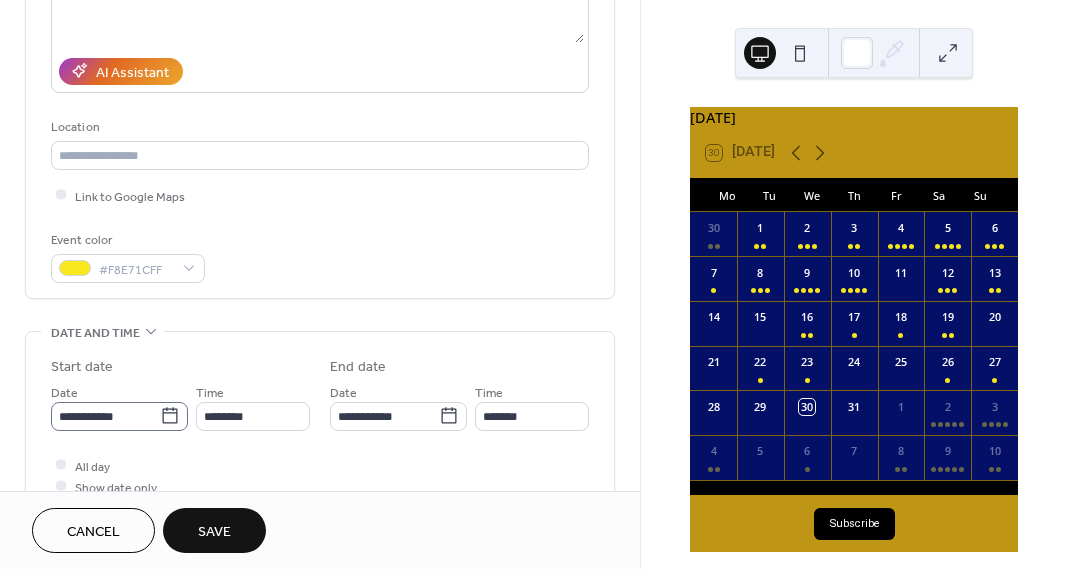 click 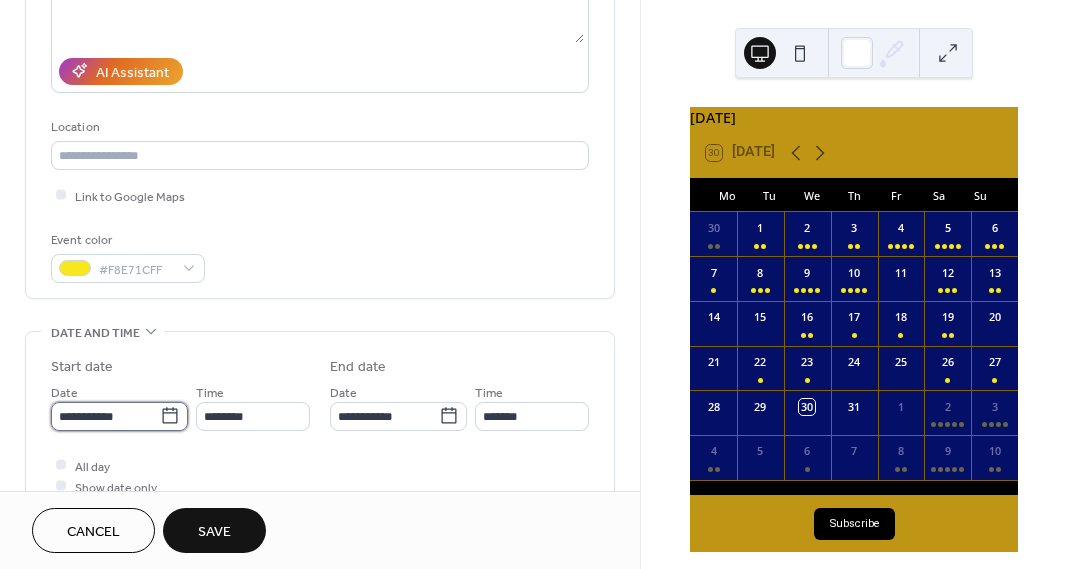 click on "**********" at bounding box center (105, 416) 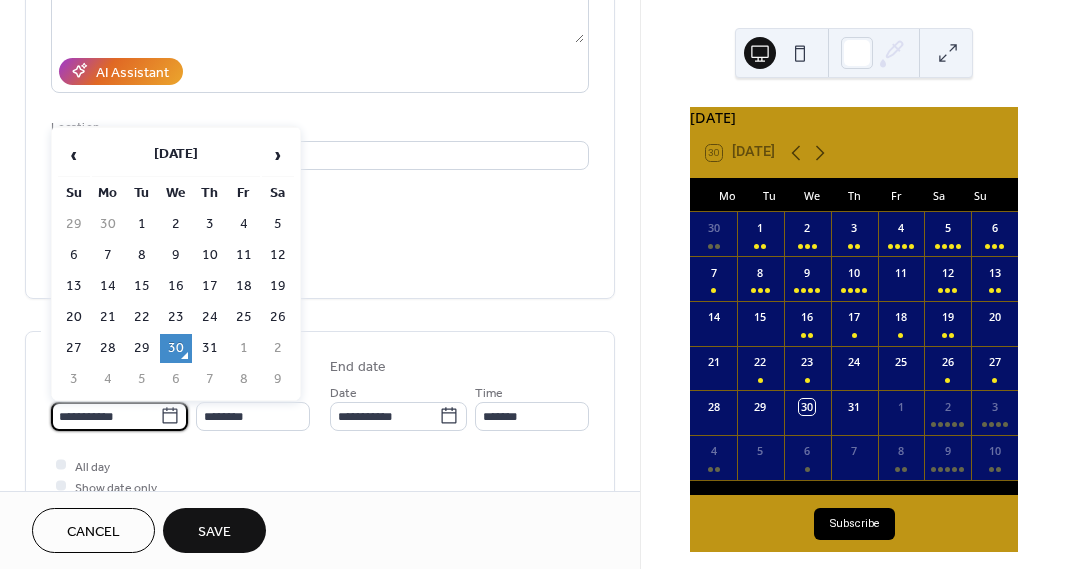 click on "9" at bounding box center (278, 379) 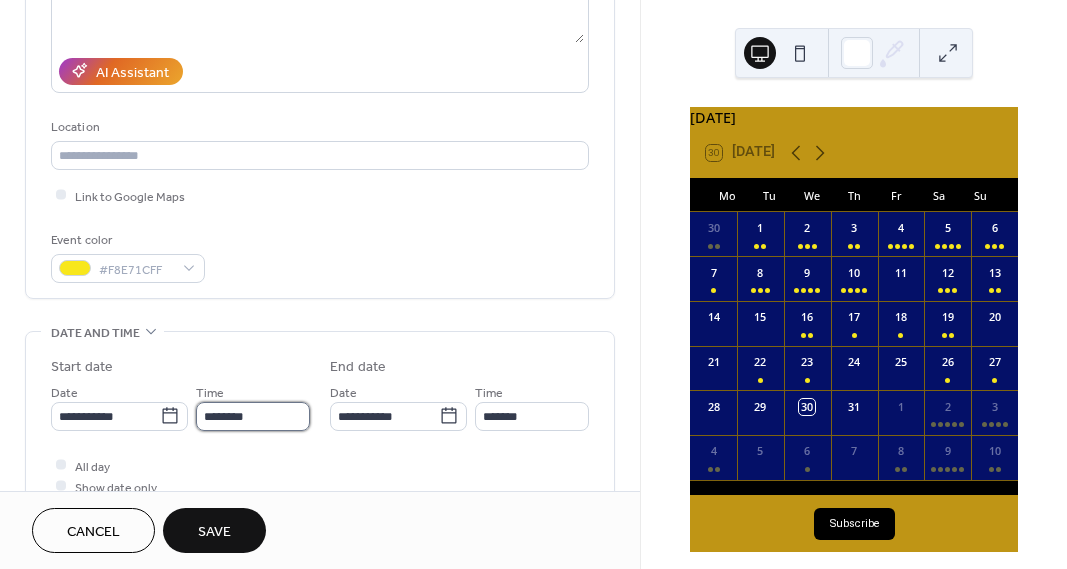click on "********" at bounding box center [253, 416] 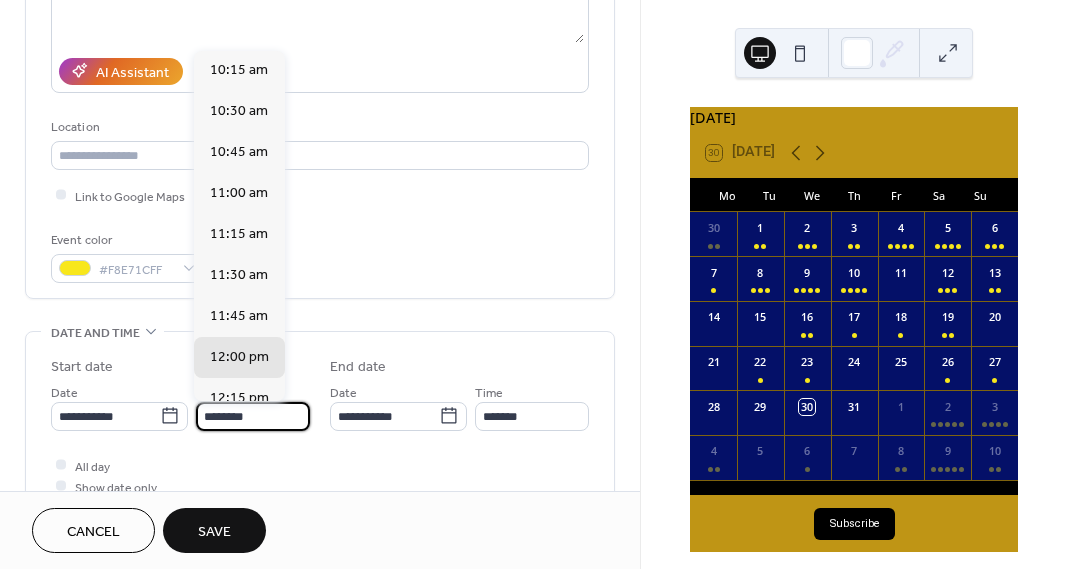 scroll, scrollTop: 1639, scrollLeft: 0, axis: vertical 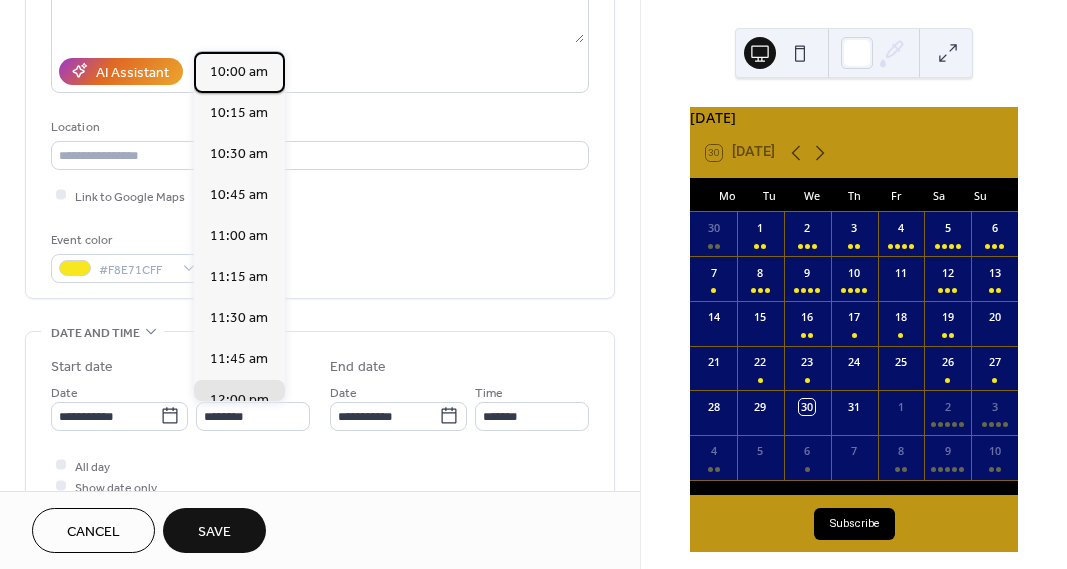 click on "10:00 am" at bounding box center [239, 71] 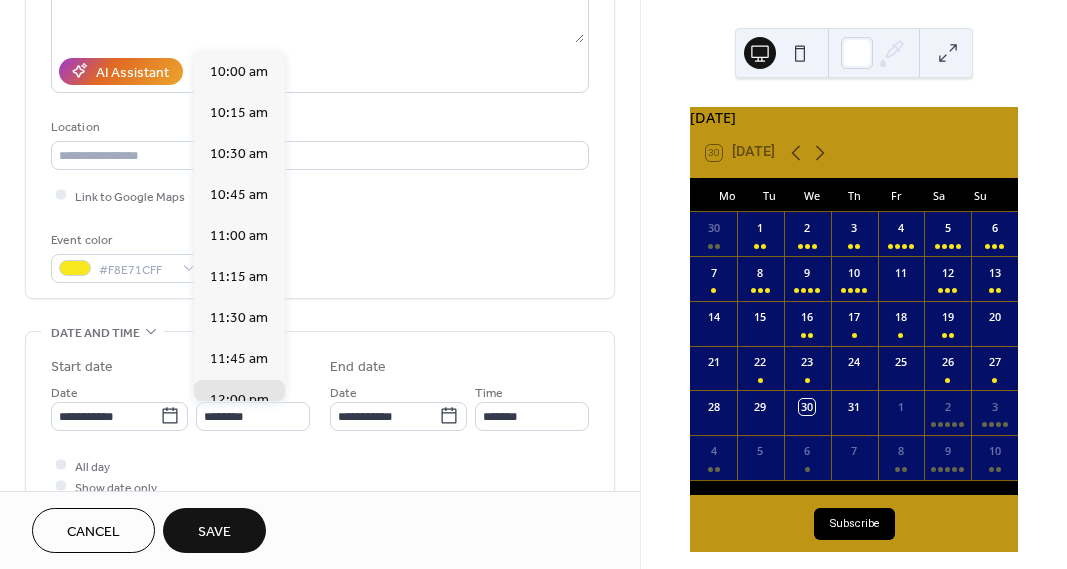 type on "********" 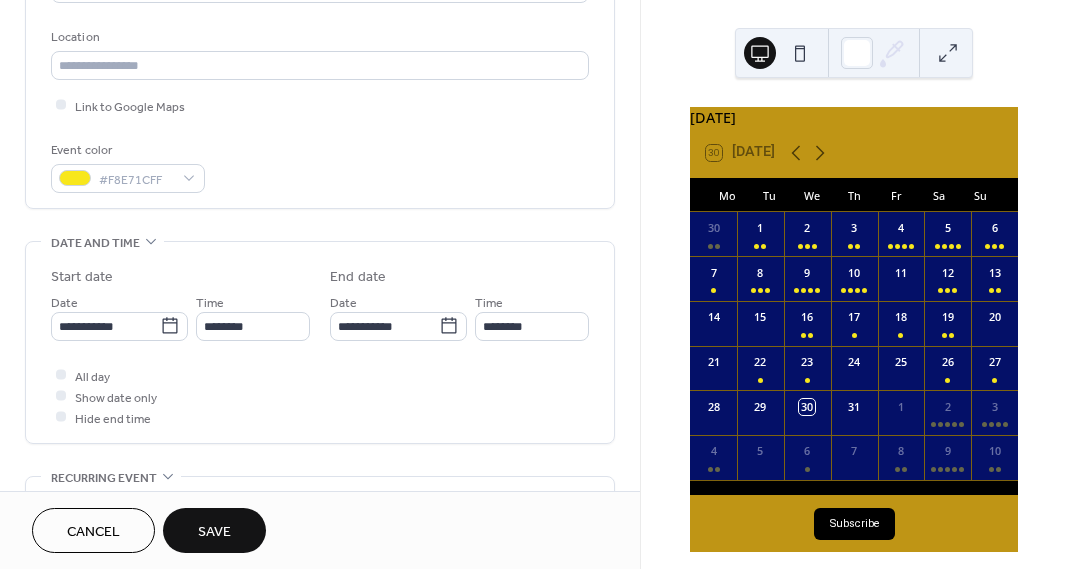 scroll, scrollTop: 417, scrollLeft: 0, axis: vertical 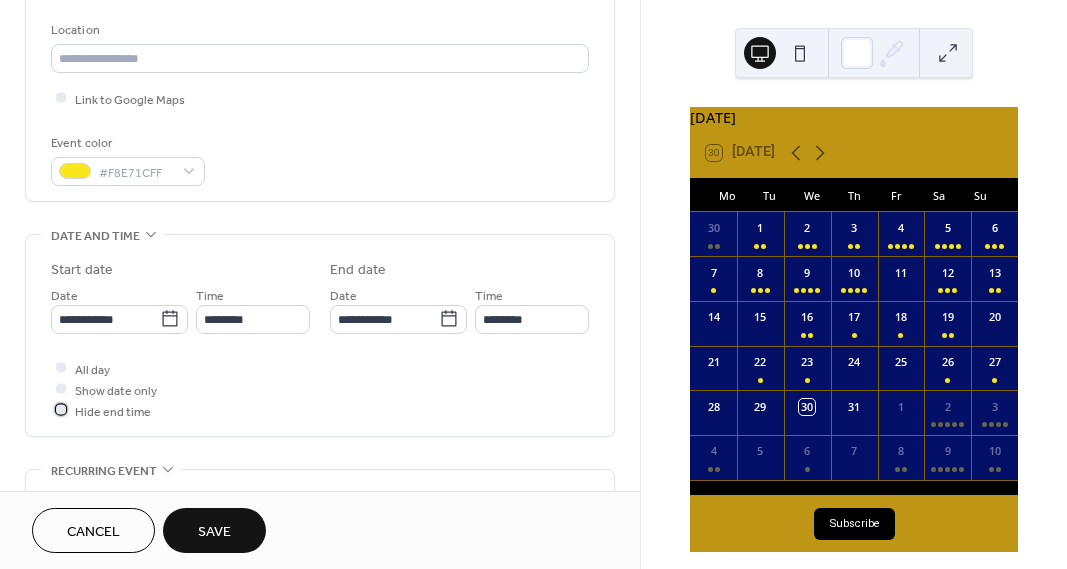 drag, startPoint x: 61, startPoint y: 410, endPoint x: 112, endPoint y: 444, distance: 61.294373 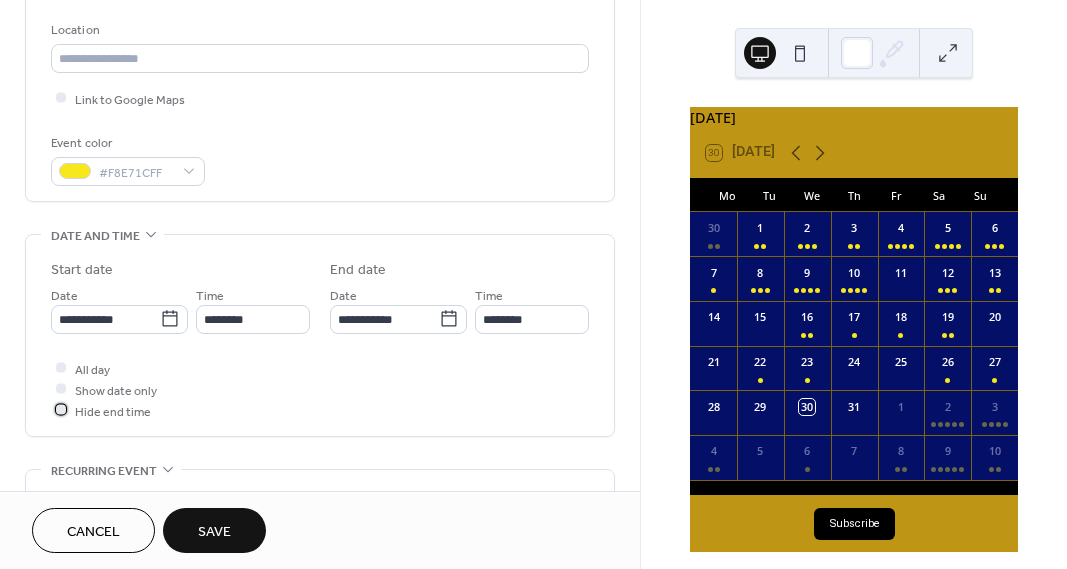 click at bounding box center (61, 410) 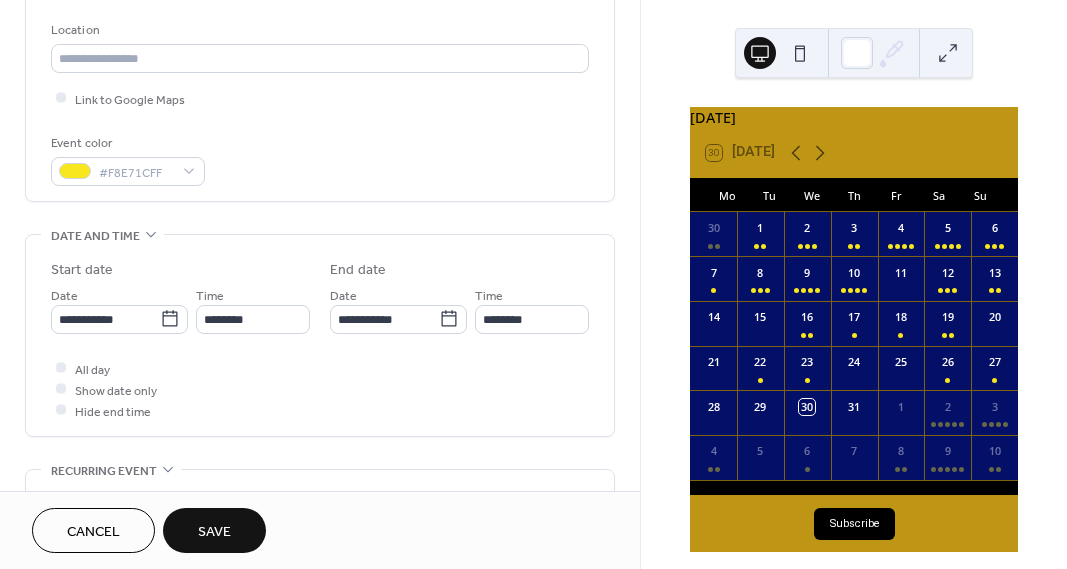 click on "Save" at bounding box center (214, 532) 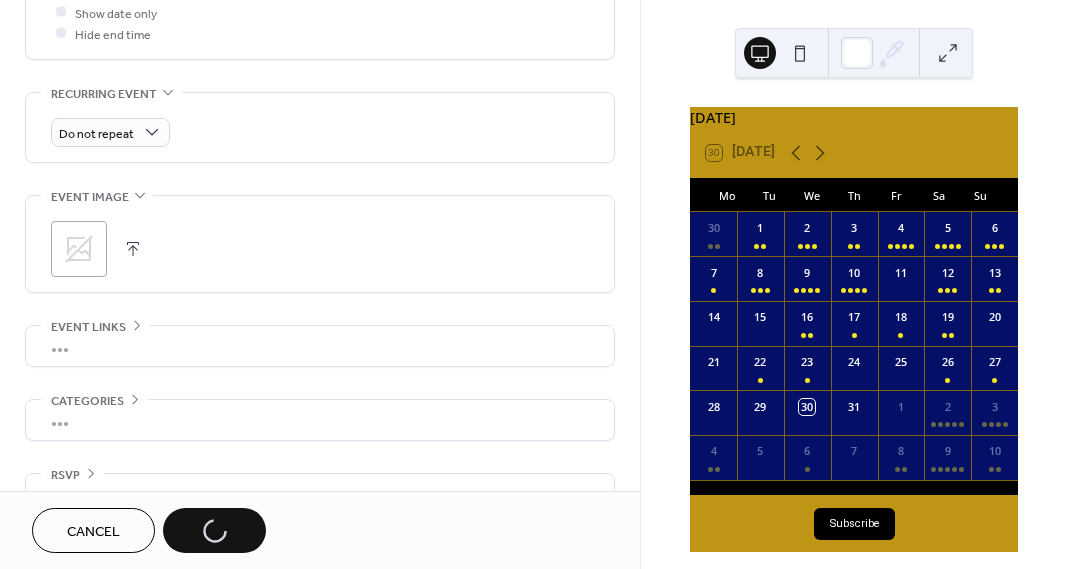 scroll, scrollTop: 795, scrollLeft: 0, axis: vertical 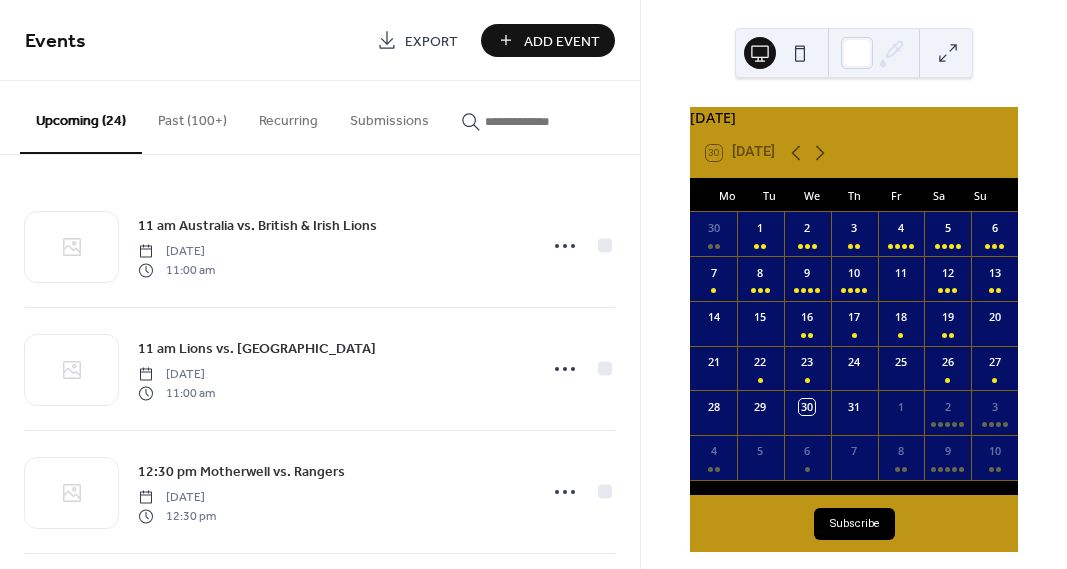 click on "Add Event" at bounding box center [562, 41] 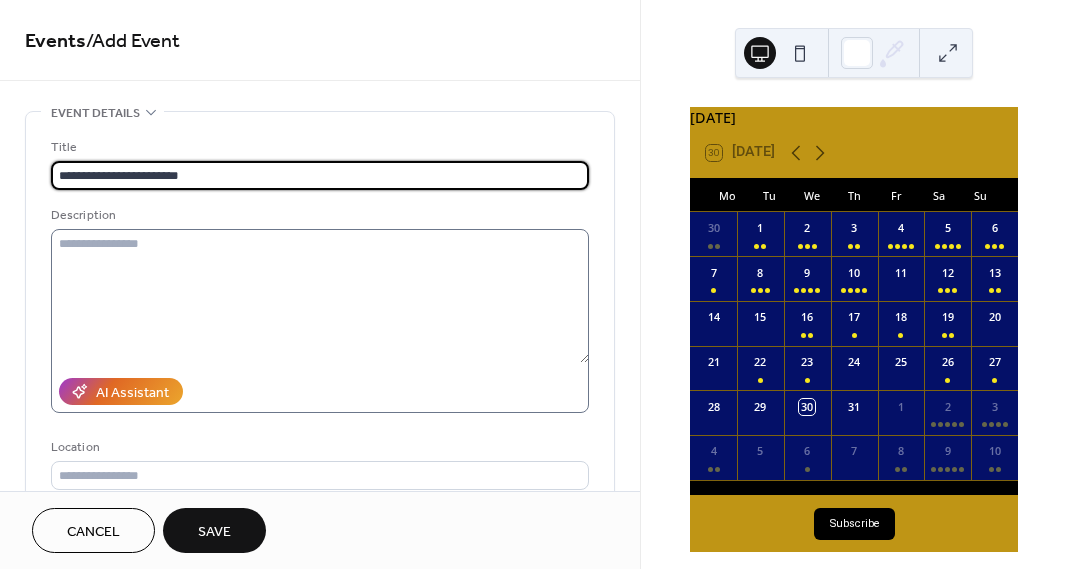 type on "**********" 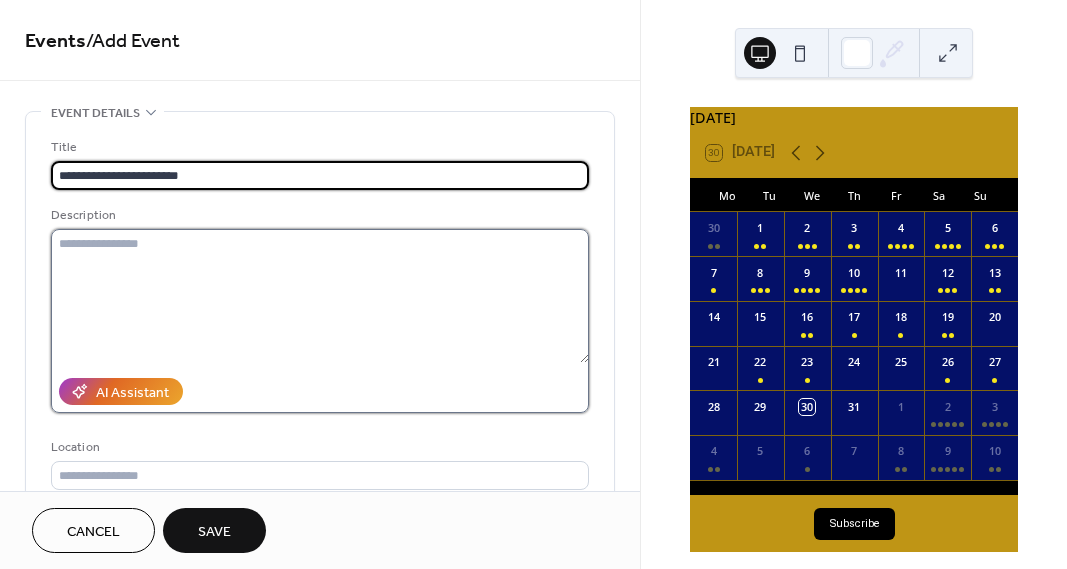 click at bounding box center [320, 296] 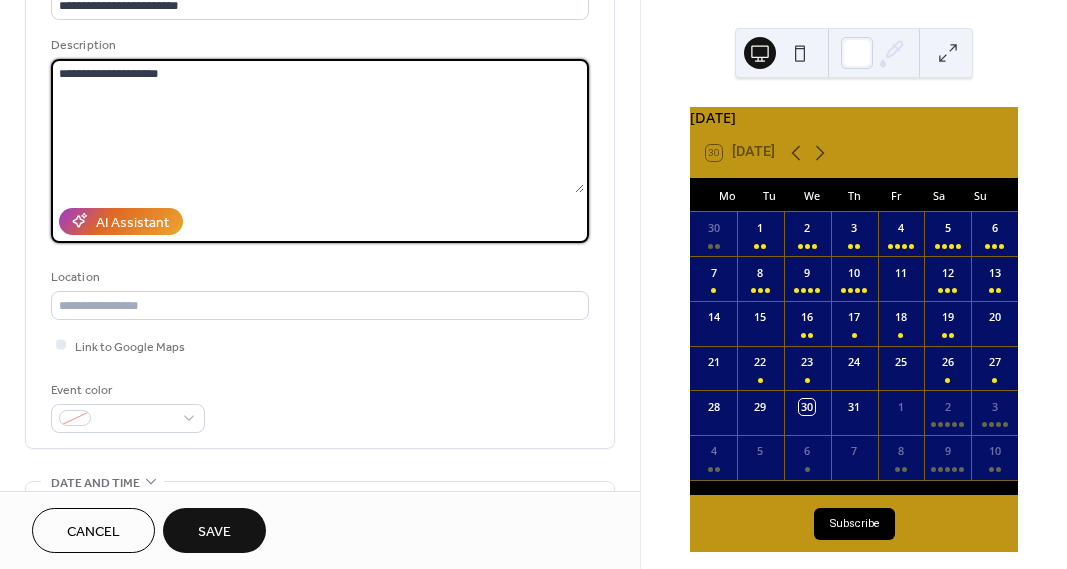scroll, scrollTop: 175, scrollLeft: 0, axis: vertical 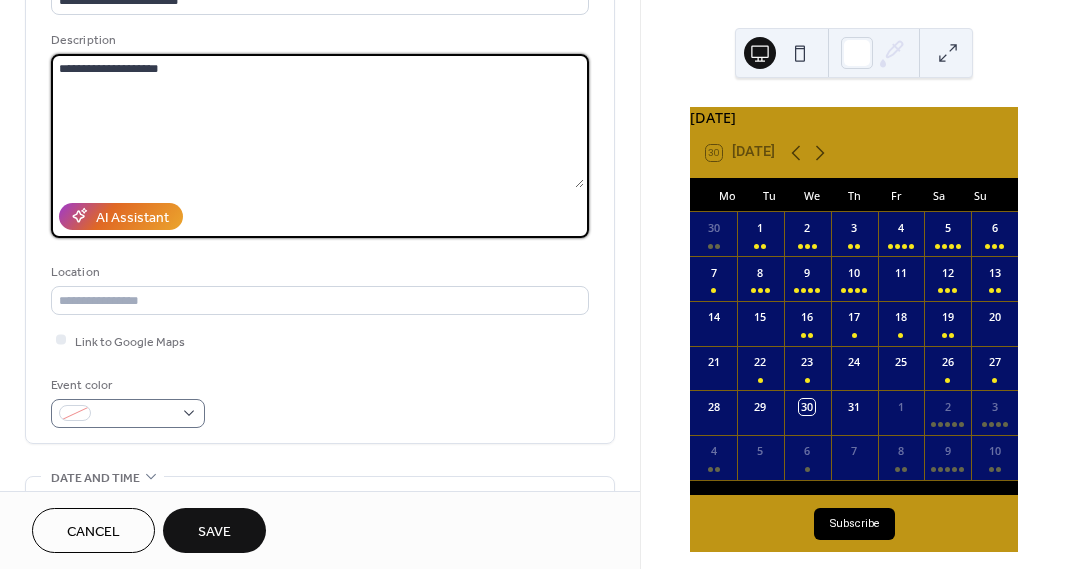 type on "**********" 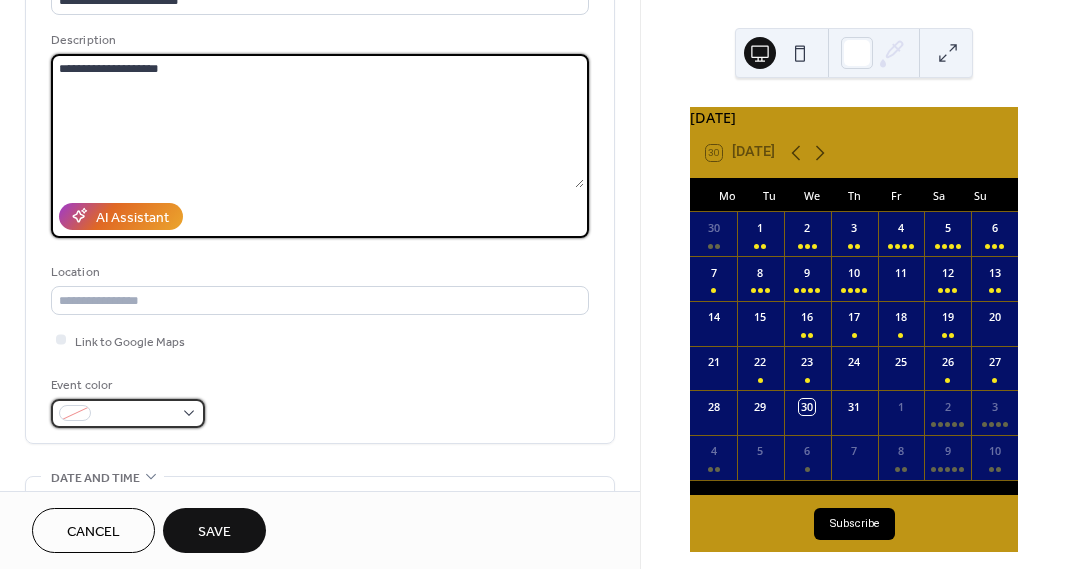 click at bounding box center [128, 413] 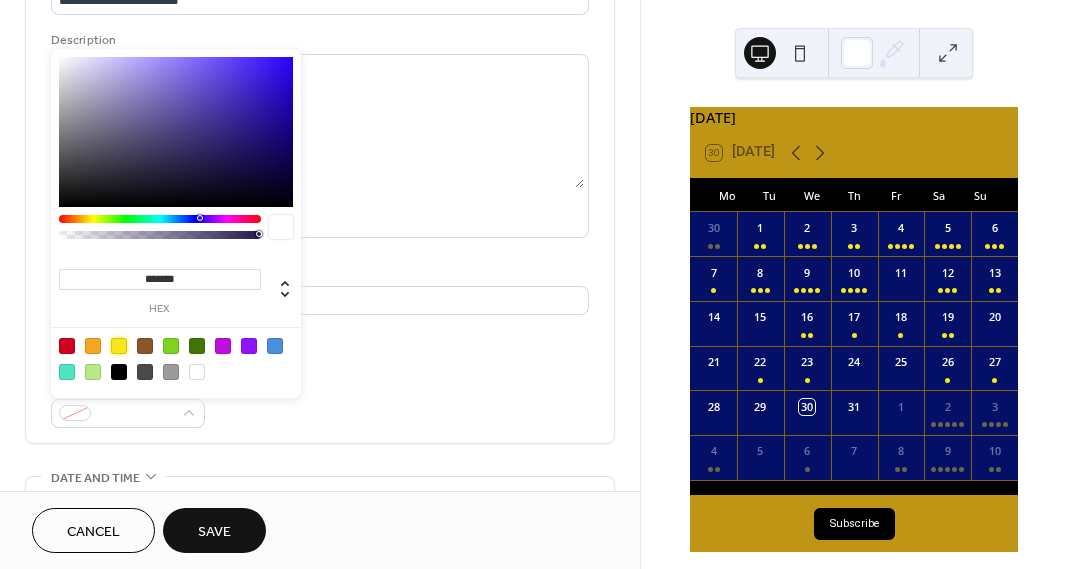 drag, startPoint x: 122, startPoint y: 346, endPoint x: 241, endPoint y: 384, distance: 124.919975 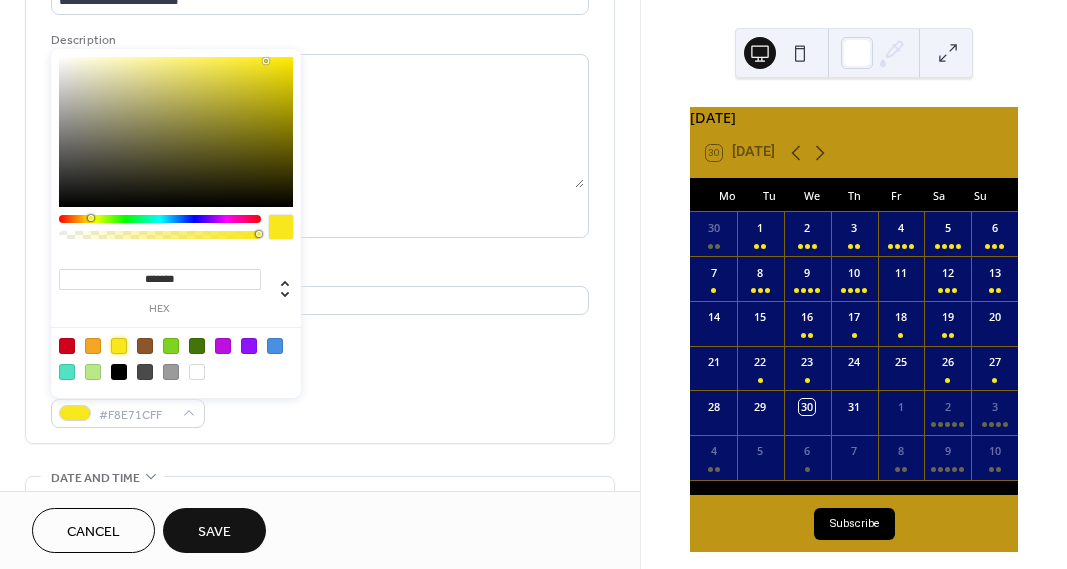 click on "Event color #F8E71CFF" at bounding box center [320, 401] 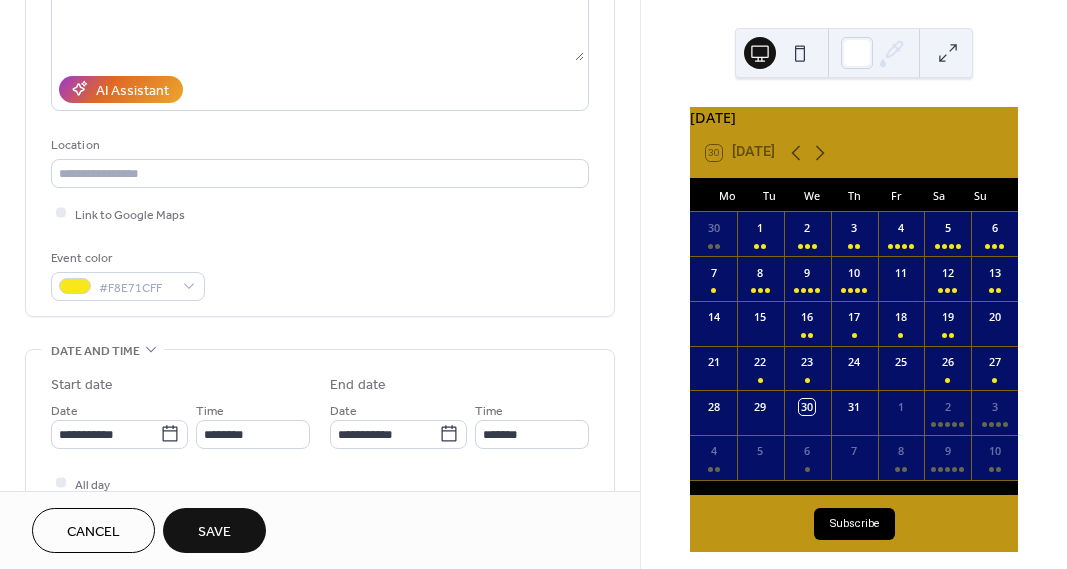 scroll, scrollTop: 307, scrollLeft: 0, axis: vertical 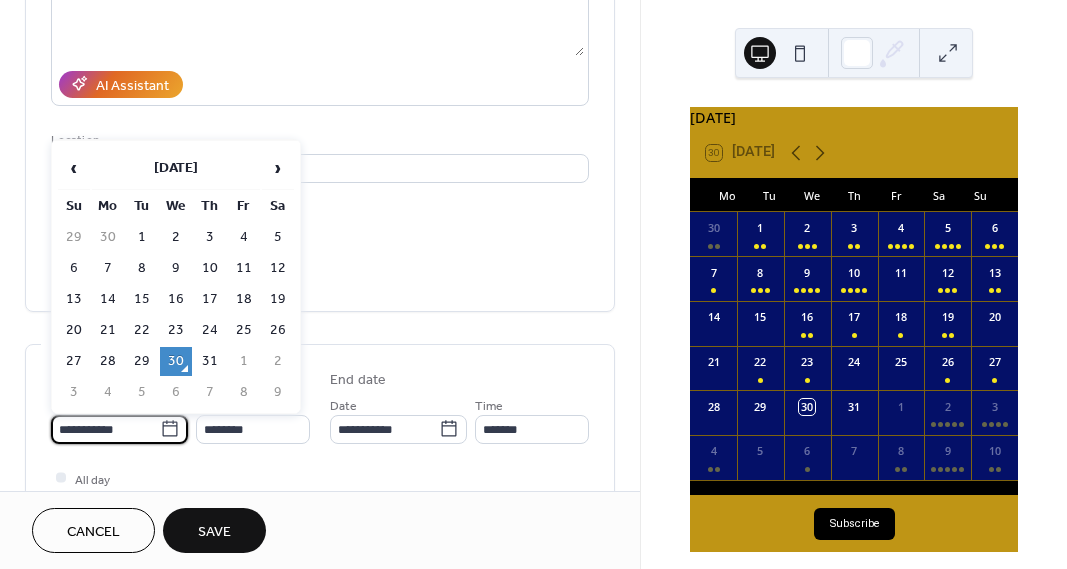 click on "**********" at bounding box center (105, 429) 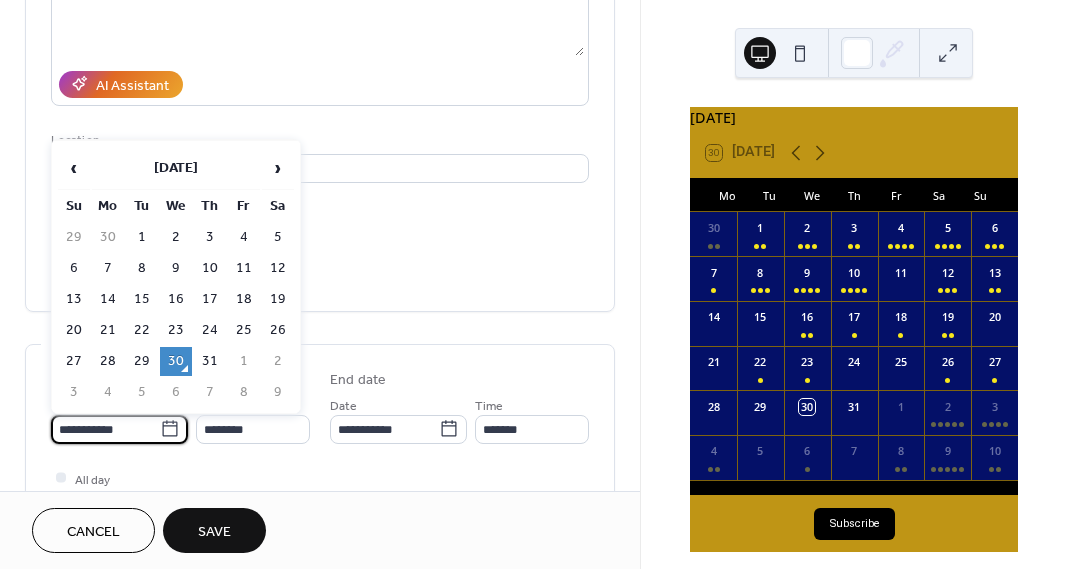 click on "9" at bounding box center [278, 392] 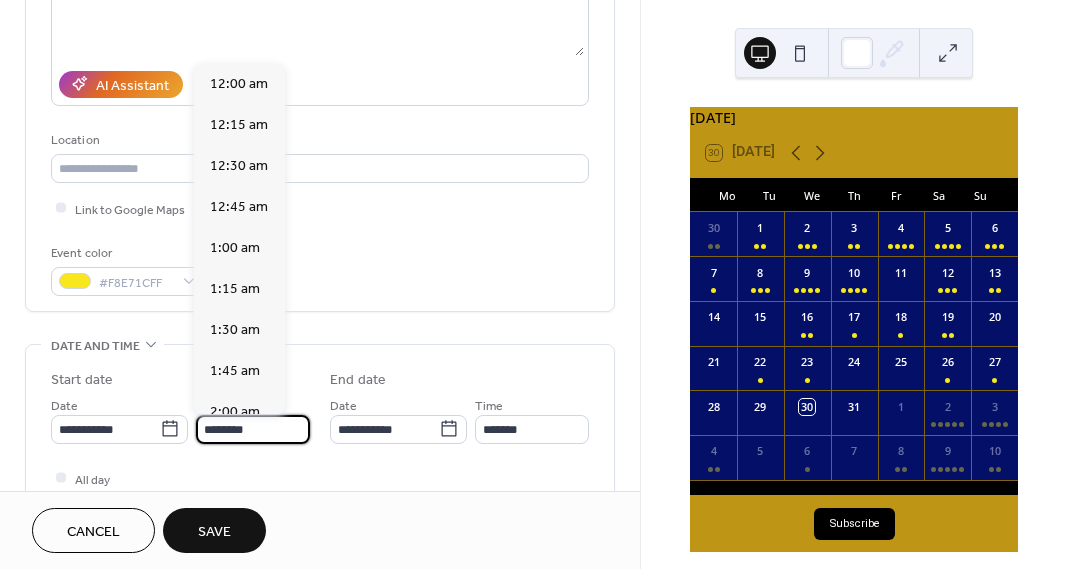 drag, startPoint x: 270, startPoint y: 426, endPoint x: 263, endPoint y: 378, distance: 48.507732 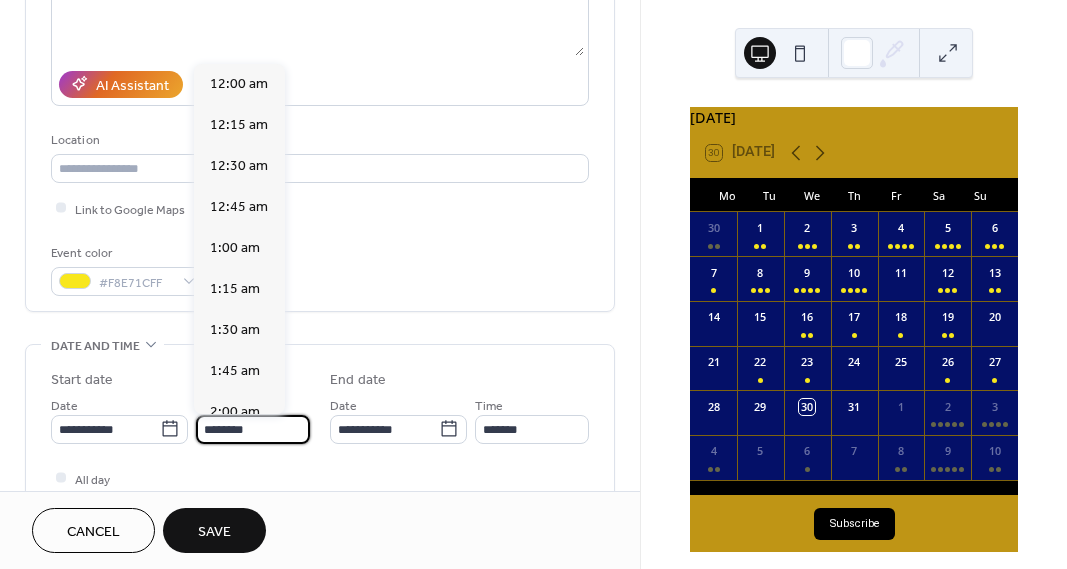 click on "********" at bounding box center [253, 429] 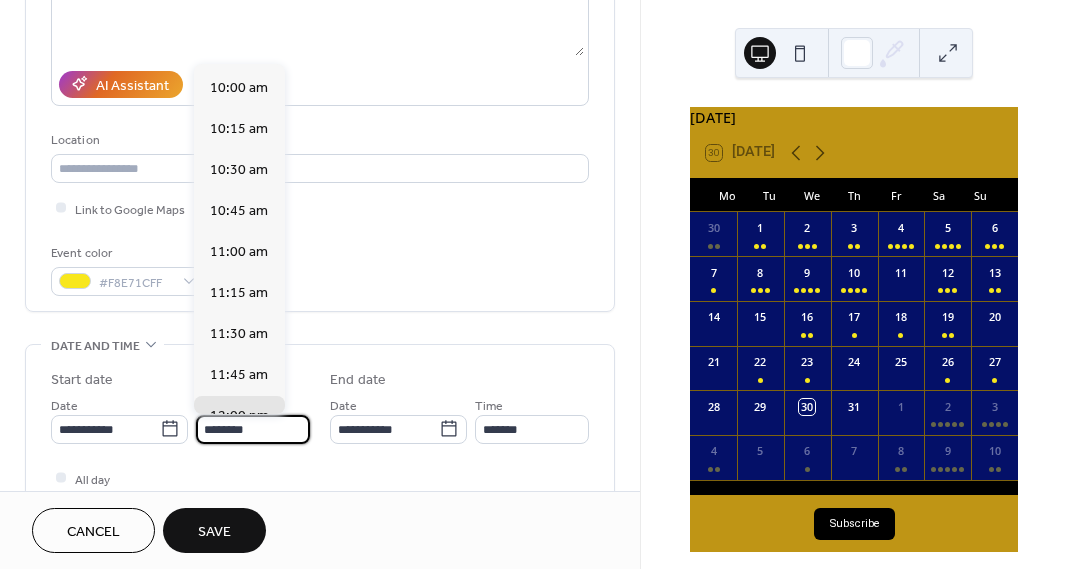 scroll, scrollTop: 1616, scrollLeft: 0, axis: vertical 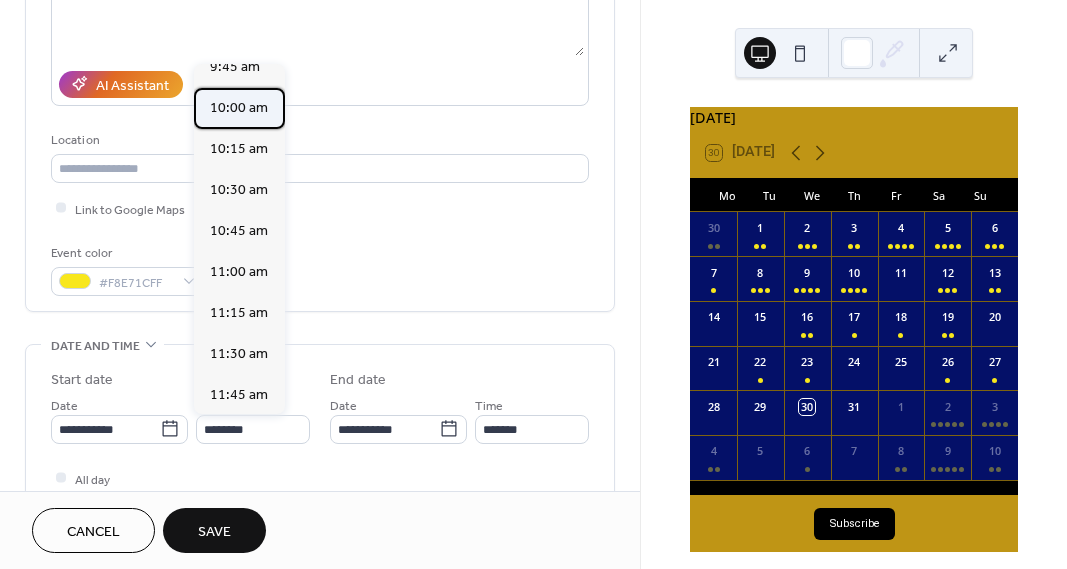 drag, startPoint x: 230, startPoint y: 97, endPoint x: 234, endPoint y: 169, distance: 72.11102 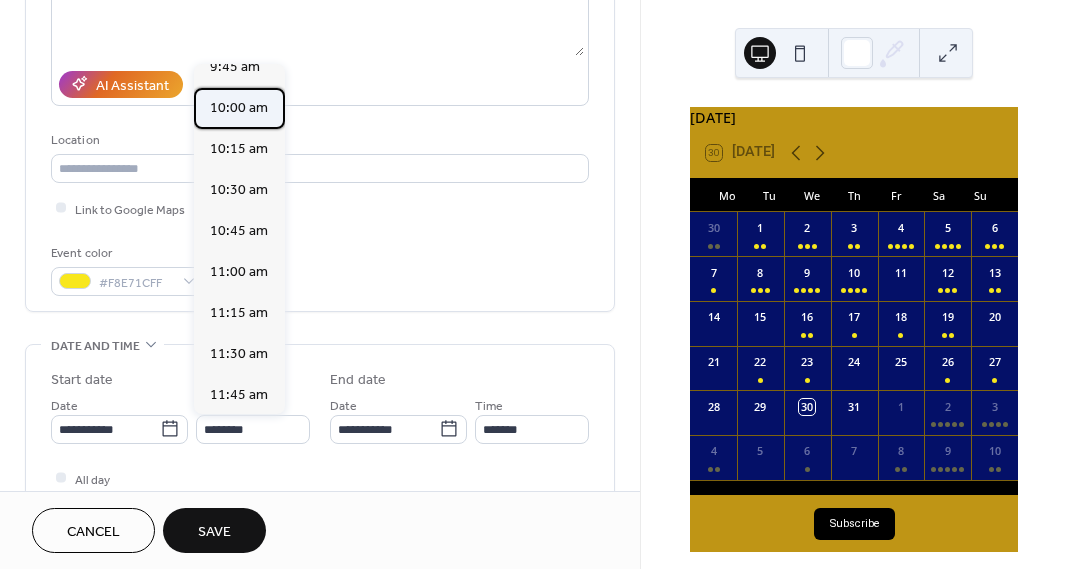 click on "10:00 am" at bounding box center [239, 108] 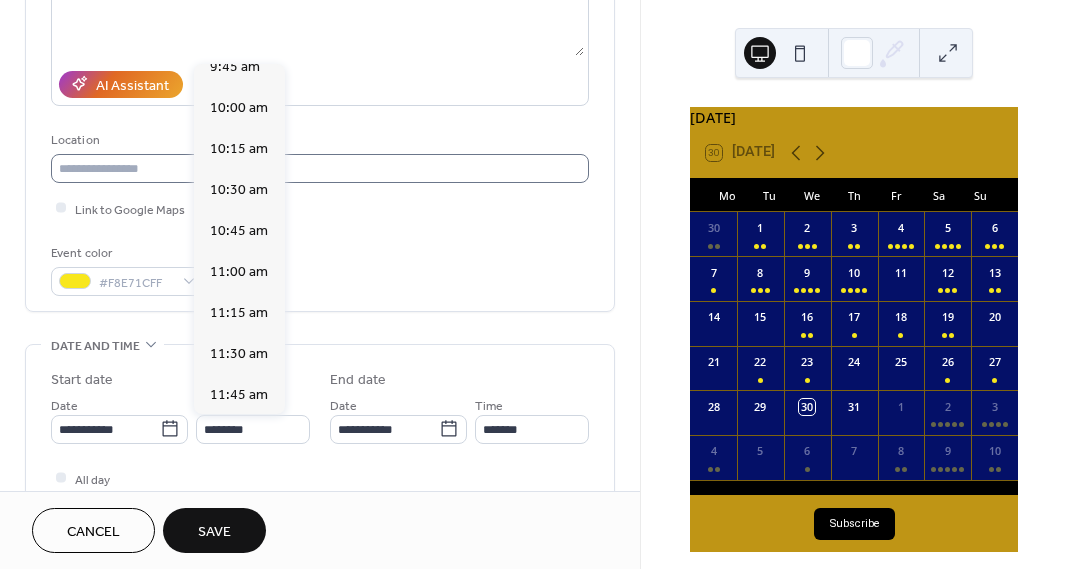 type on "********" 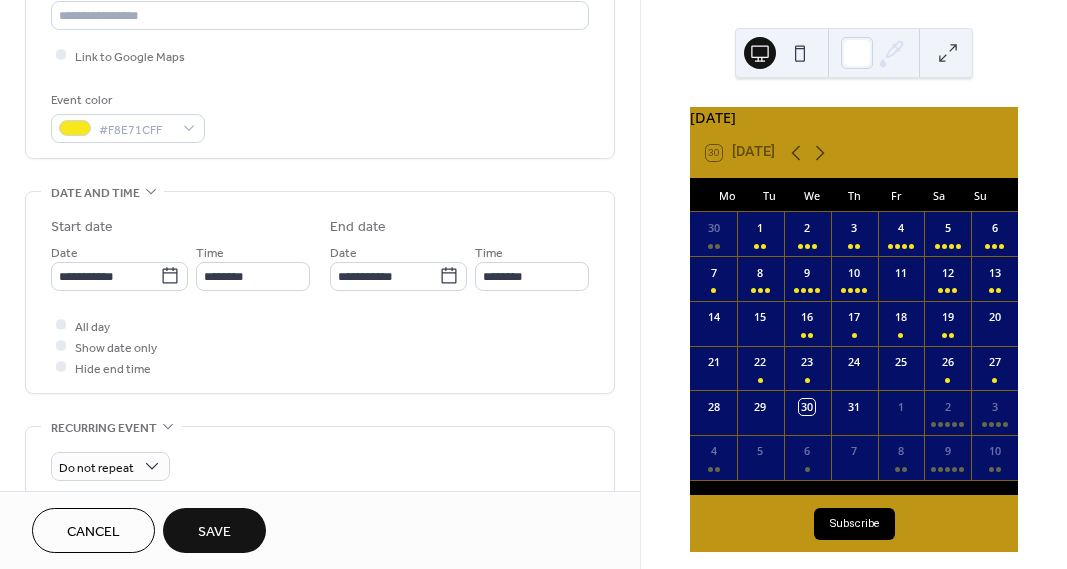 scroll, scrollTop: 472, scrollLeft: 0, axis: vertical 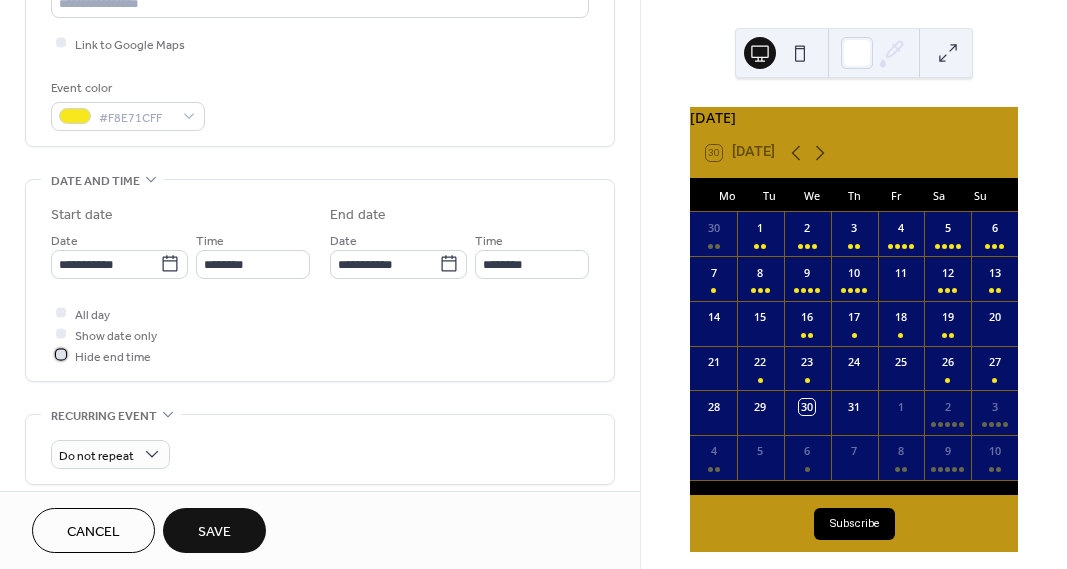 drag, startPoint x: 63, startPoint y: 359, endPoint x: 75, endPoint y: 364, distance: 13 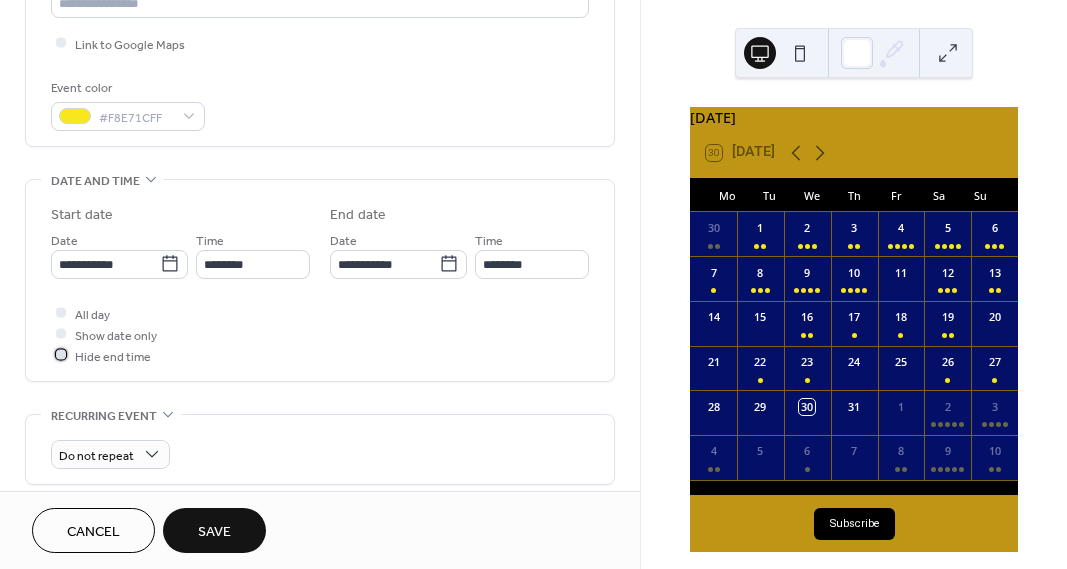 click at bounding box center (61, 355) 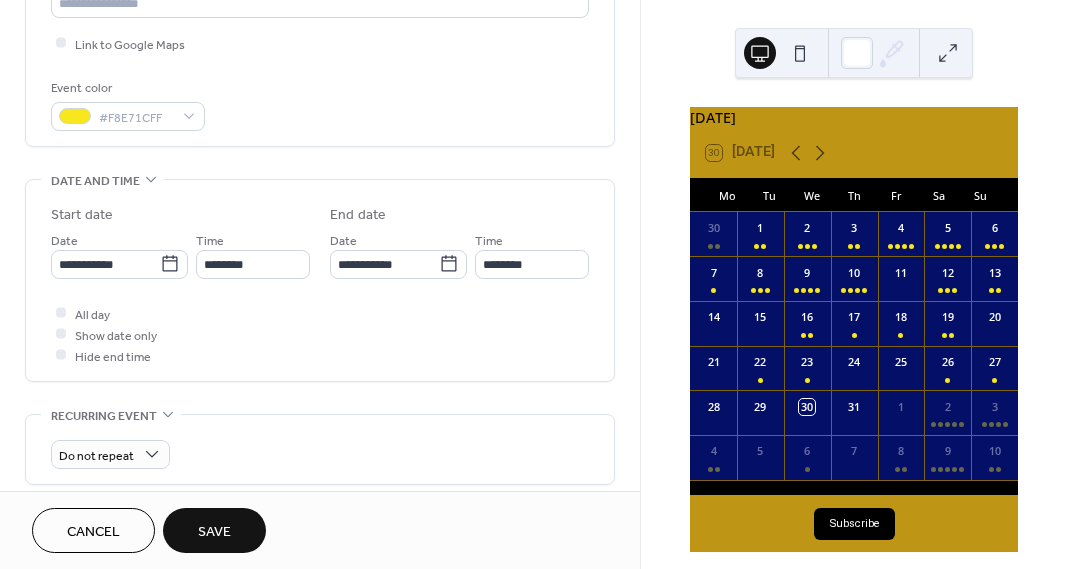 click on "Save" at bounding box center (214, 532) 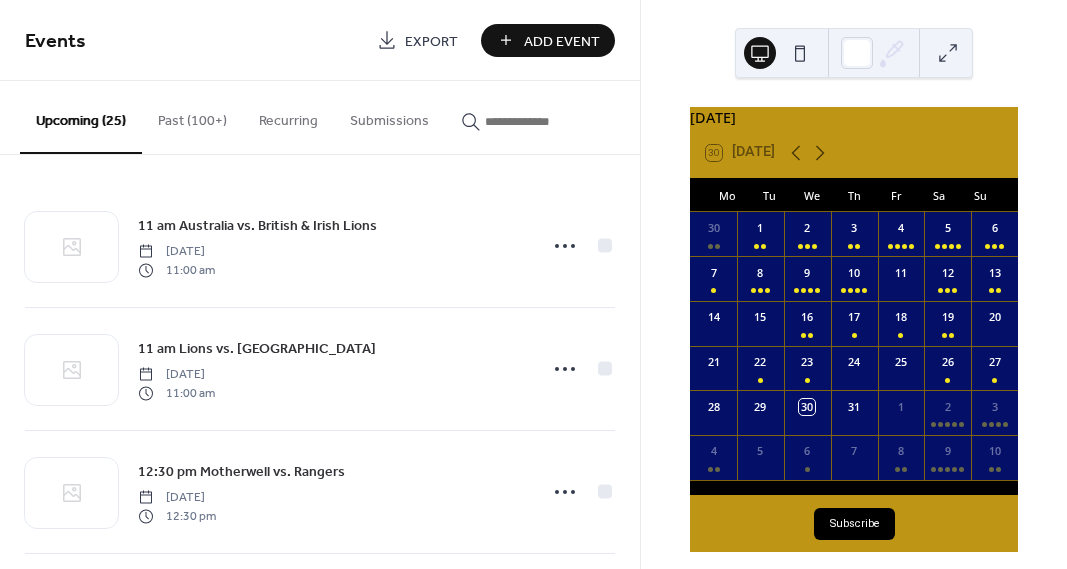 click on "Add Event" at bounding box center [562, 41] 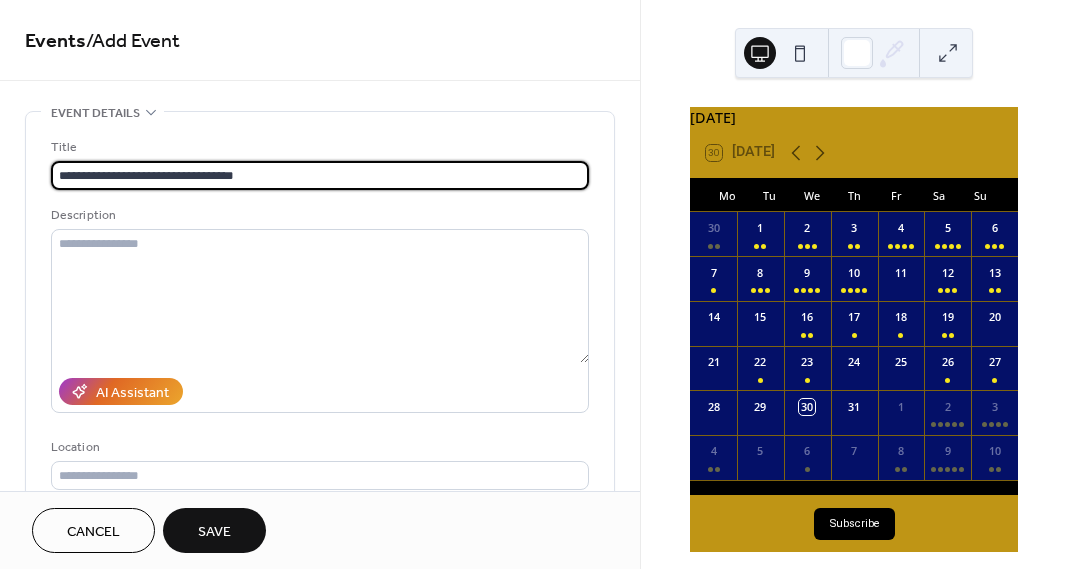 click on "**********" at bounding box center [320, 175] 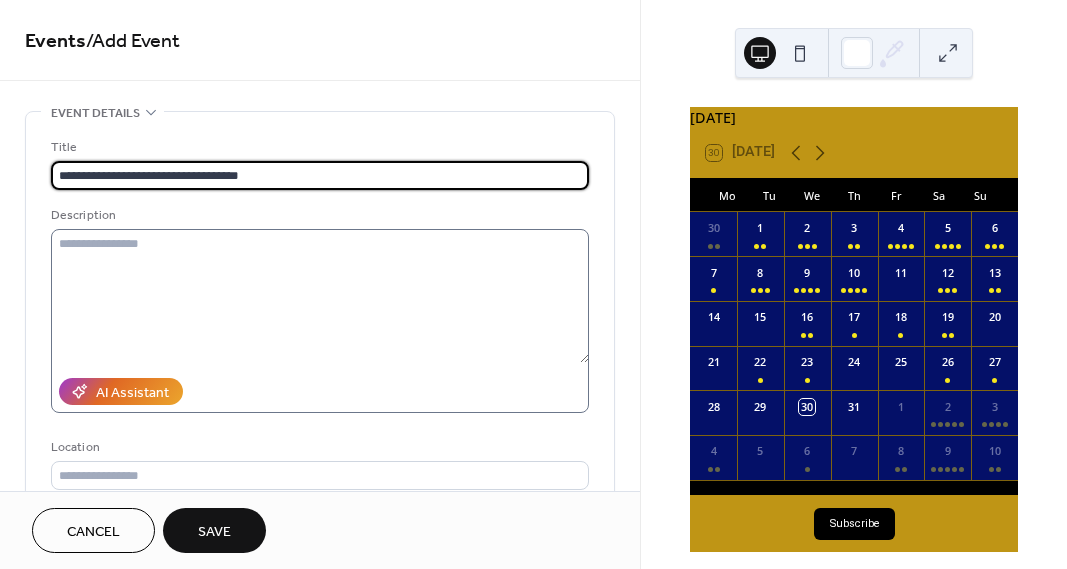 type on "**********" 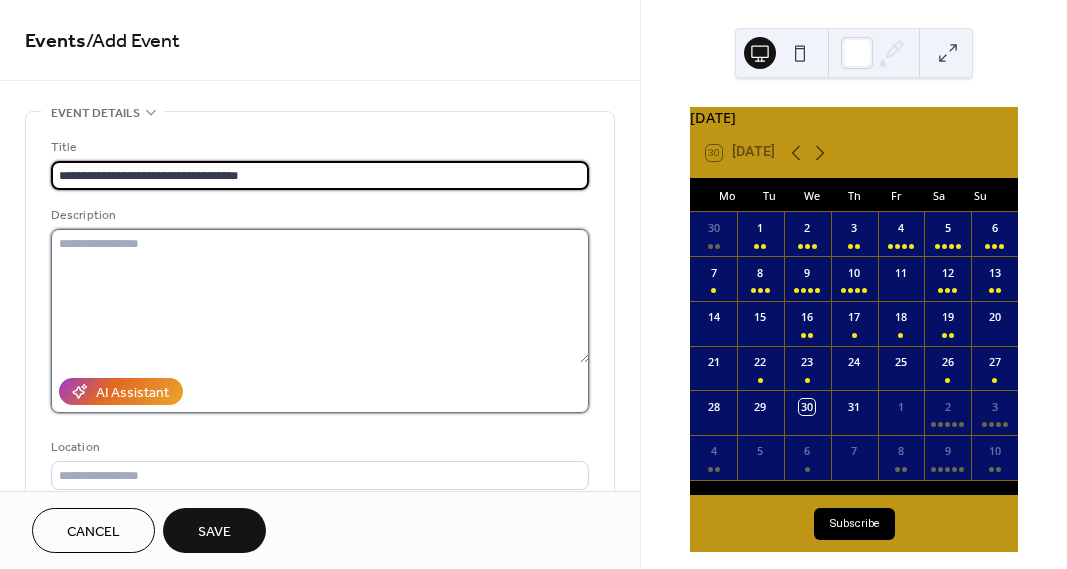click at bounding box center [320, 296] 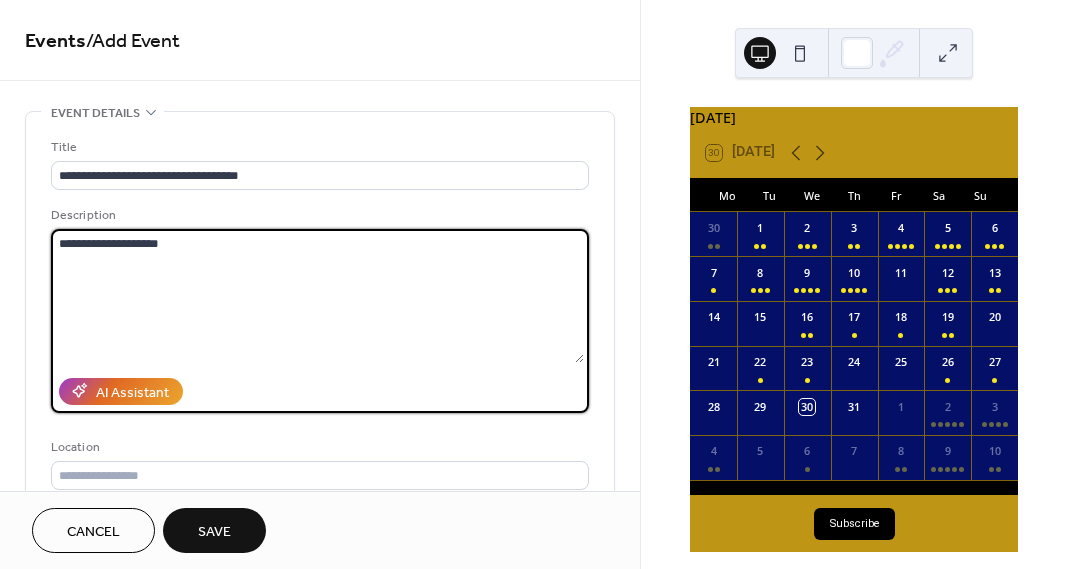 click on "**********" at bounding box center [317, 296] 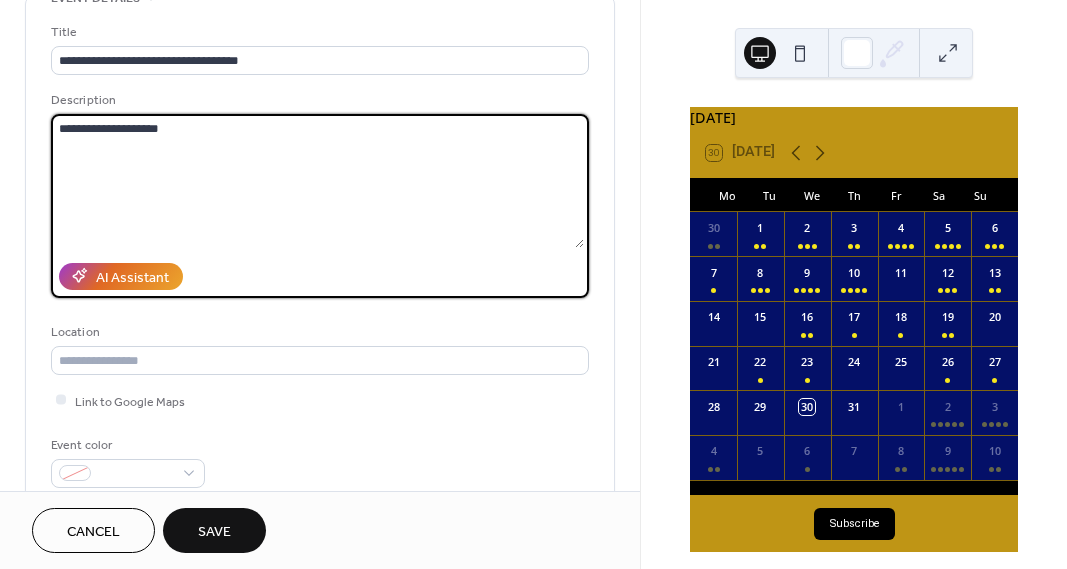 scroll, scrollTop: 122, scrollLeft: 0, axis: vertical 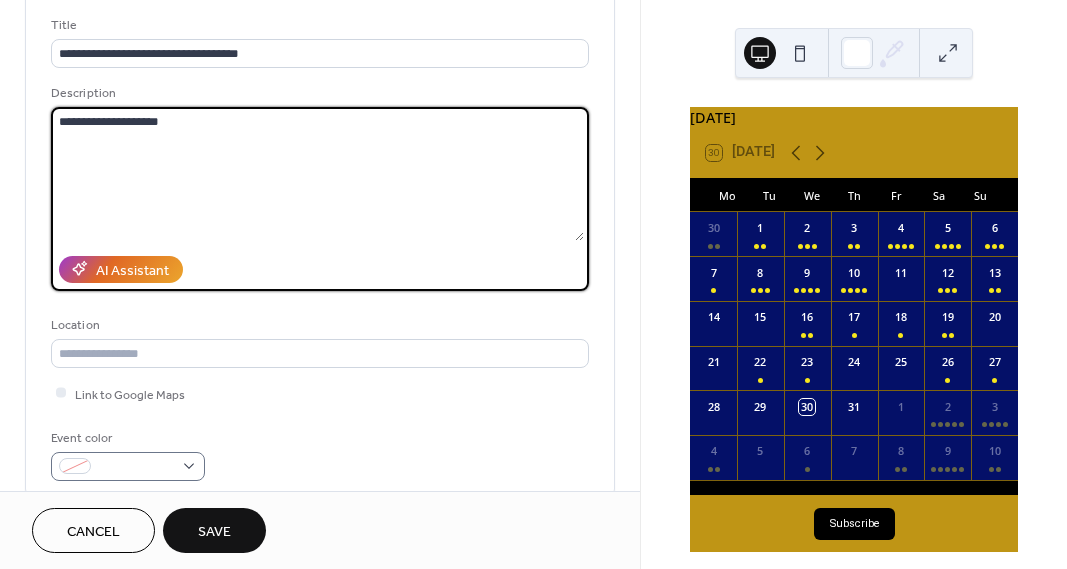 type on "**********" 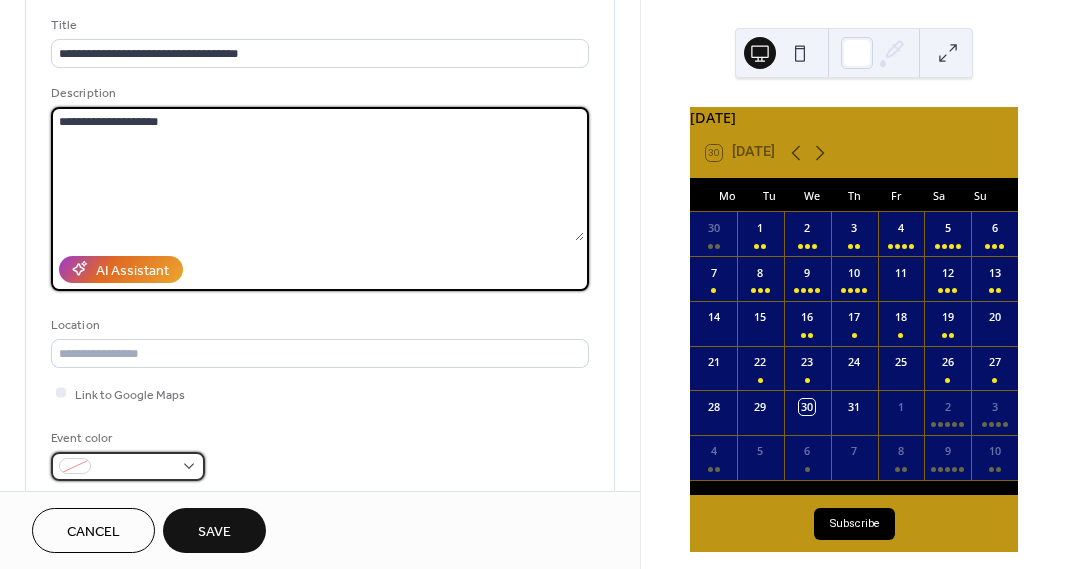 click at bounding box center [136, 467] 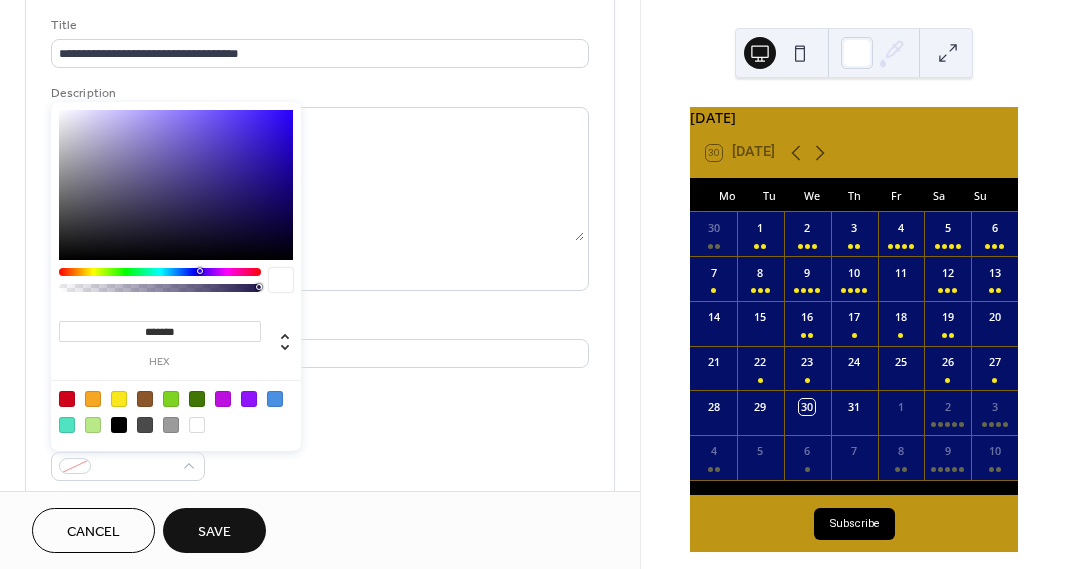 drag, startPoint x: 115, startPoint y: 396, endPoint x: 171, endPoint y: 409, distance: 57.48913 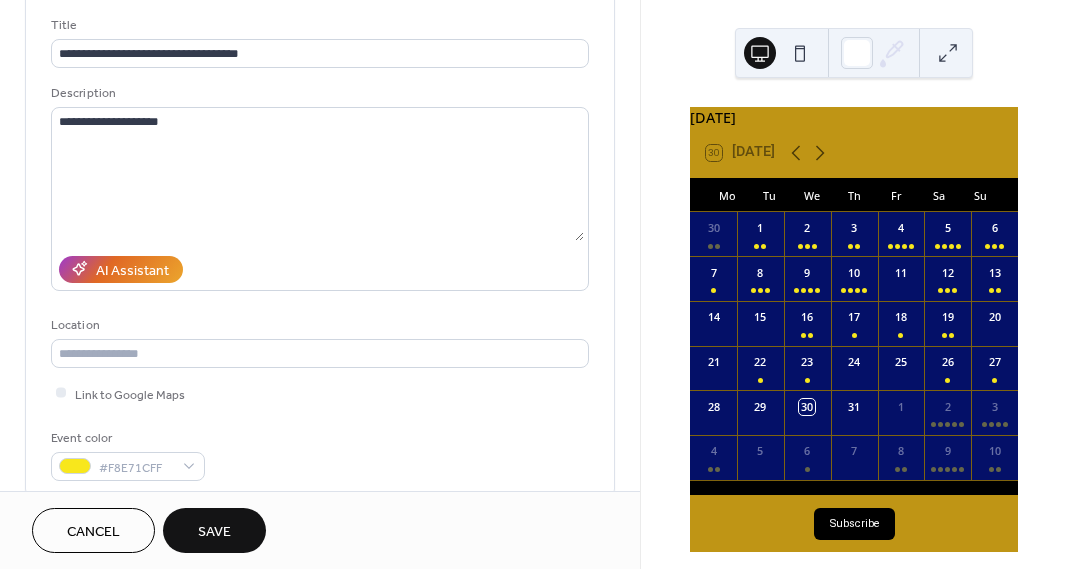 click on "**********" at bounding box center (320, 248) 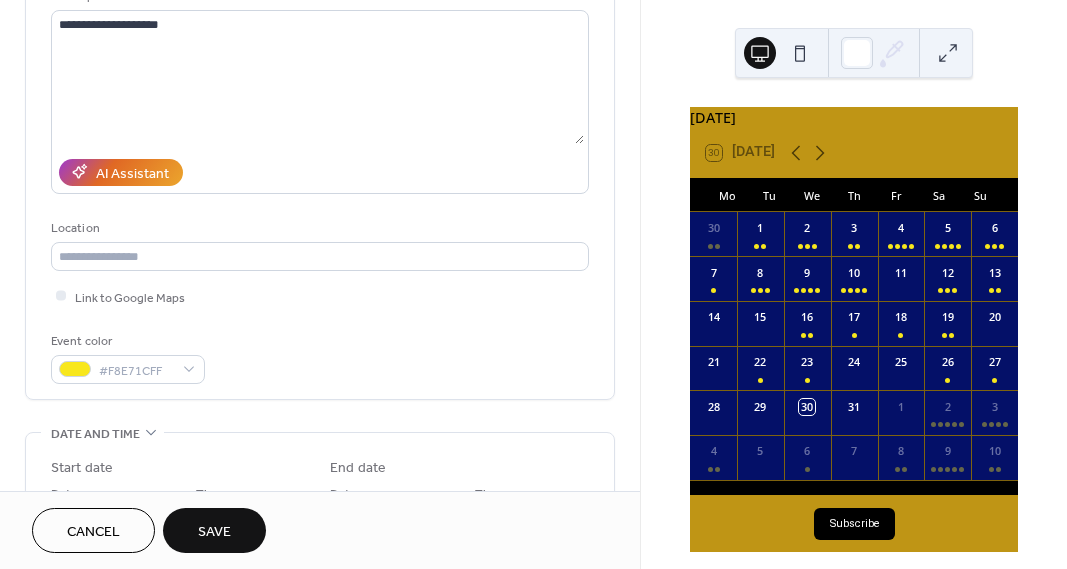 scroll, scrollTop: 315, scrollLeft: 0, axis: vertical 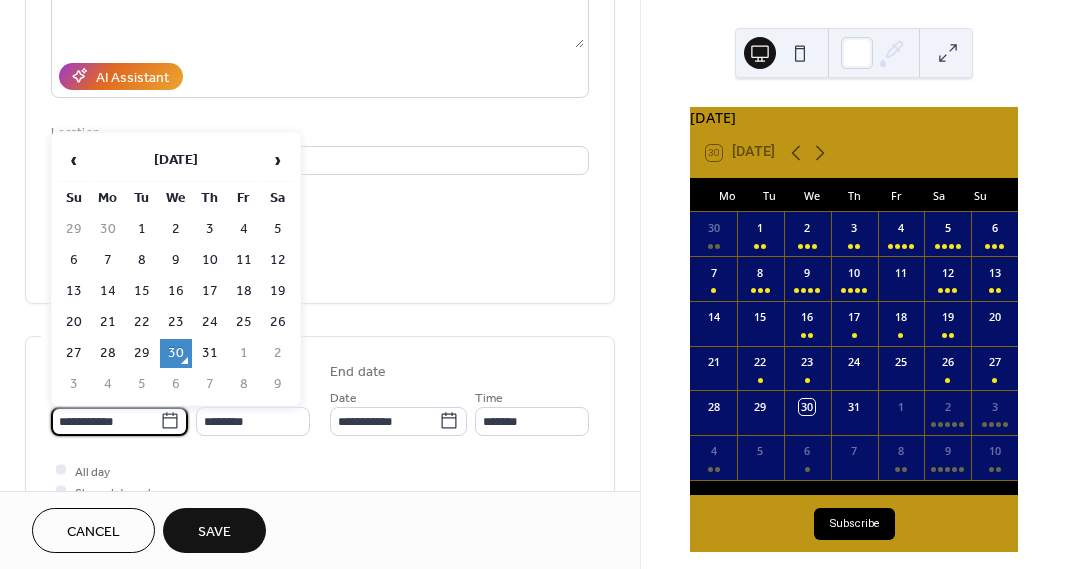 click on "**********" at bounding box center (105, 421) 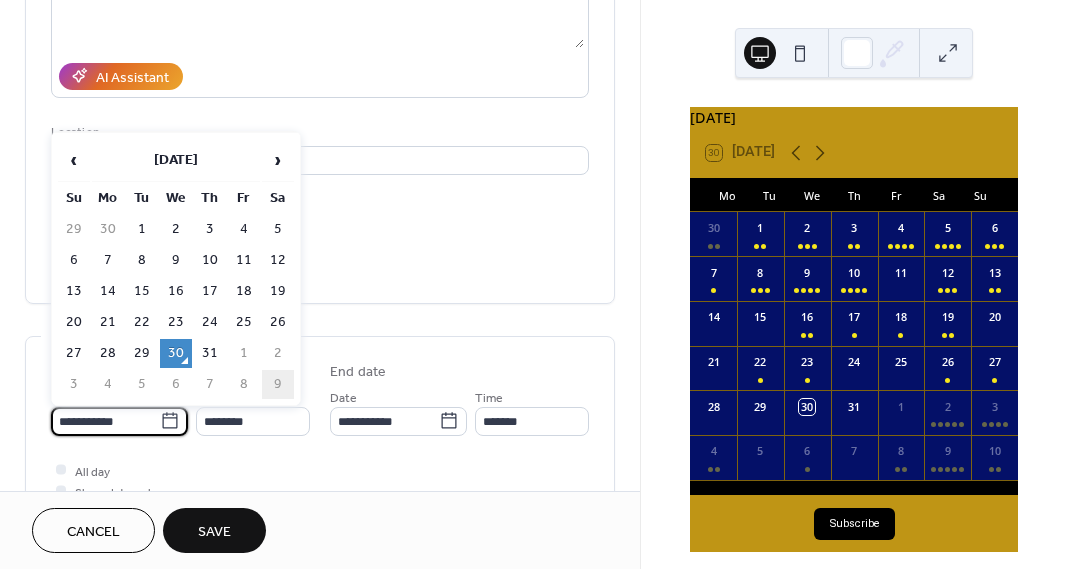 click on "9" at bounding box center (278, 384) 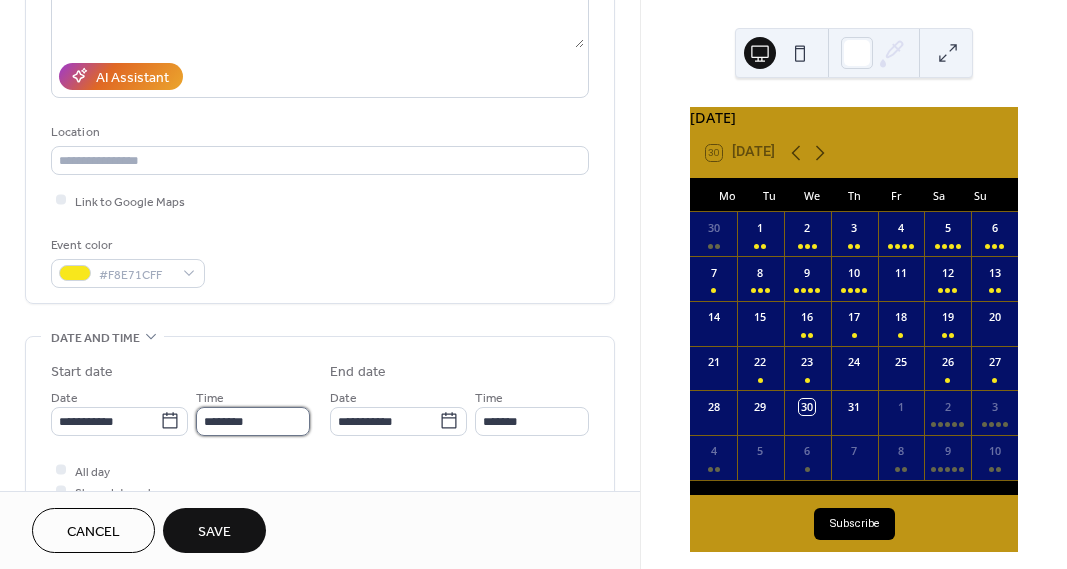click on "********" at bounding box center (253, 421) 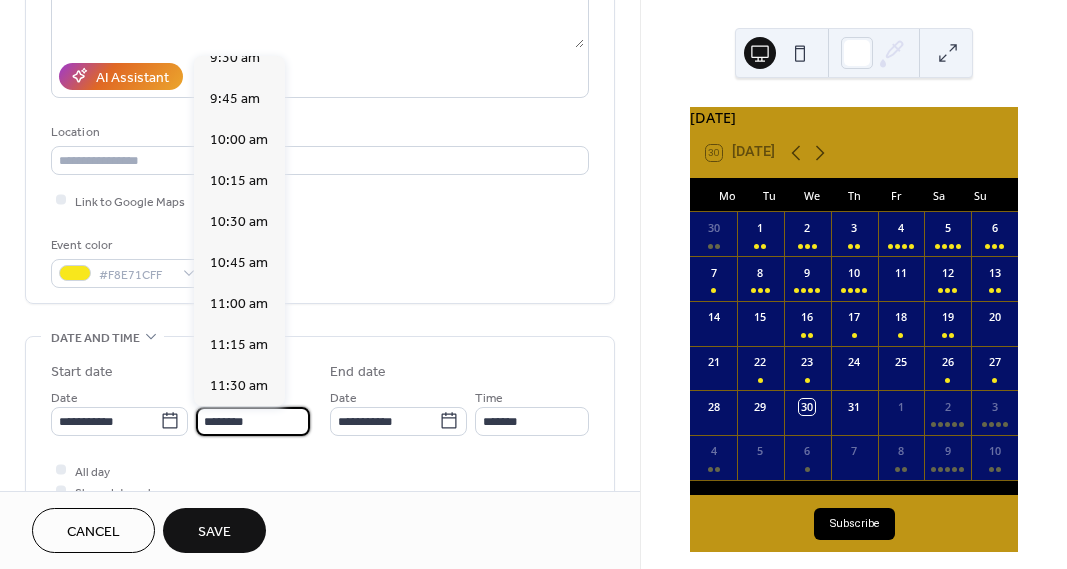 scroll, scrollTop: 1570, scrollLeft: 0, axis: vertical 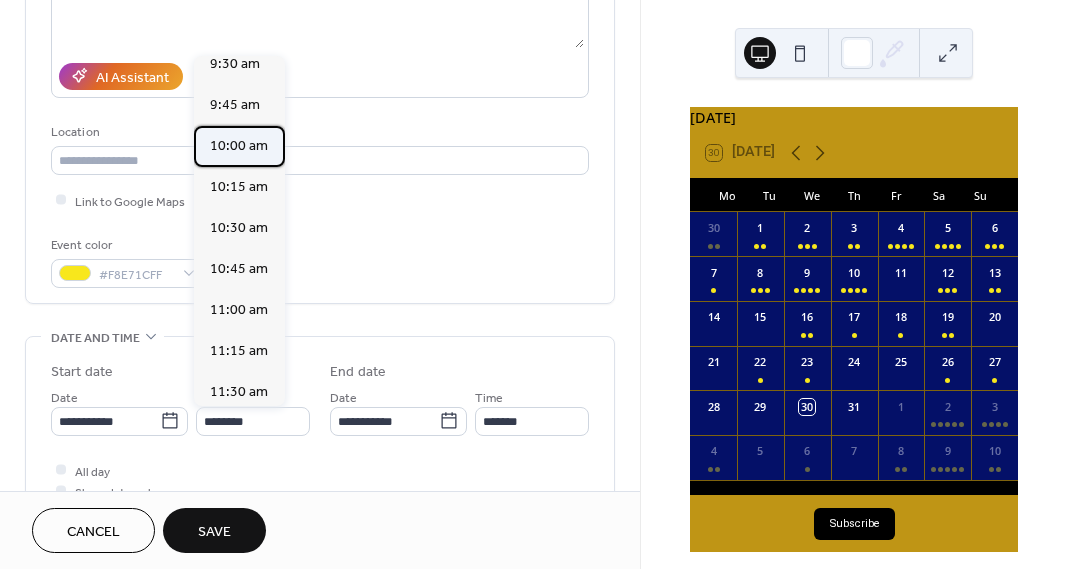 click on "10:00 am" at bounding box center (239, 145) 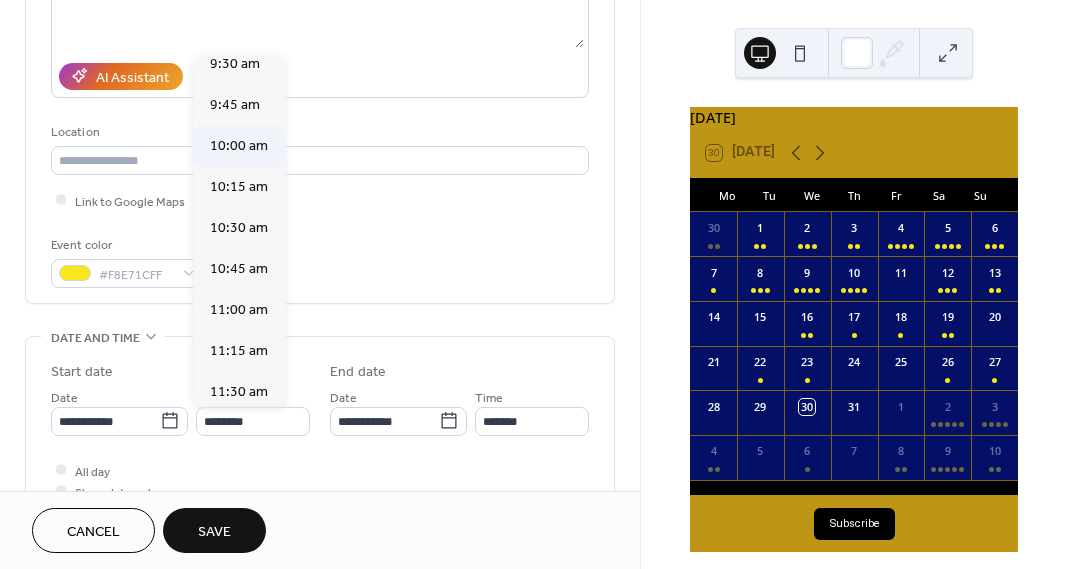 type on "********" 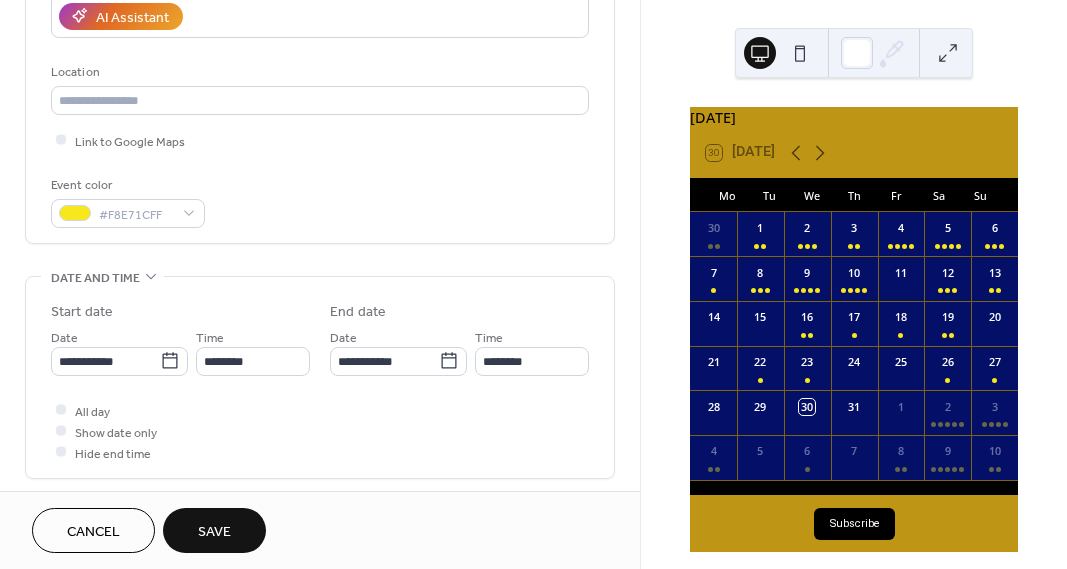 scroll, scrollTop: 392, scrollLeft: 0, axis: vertical 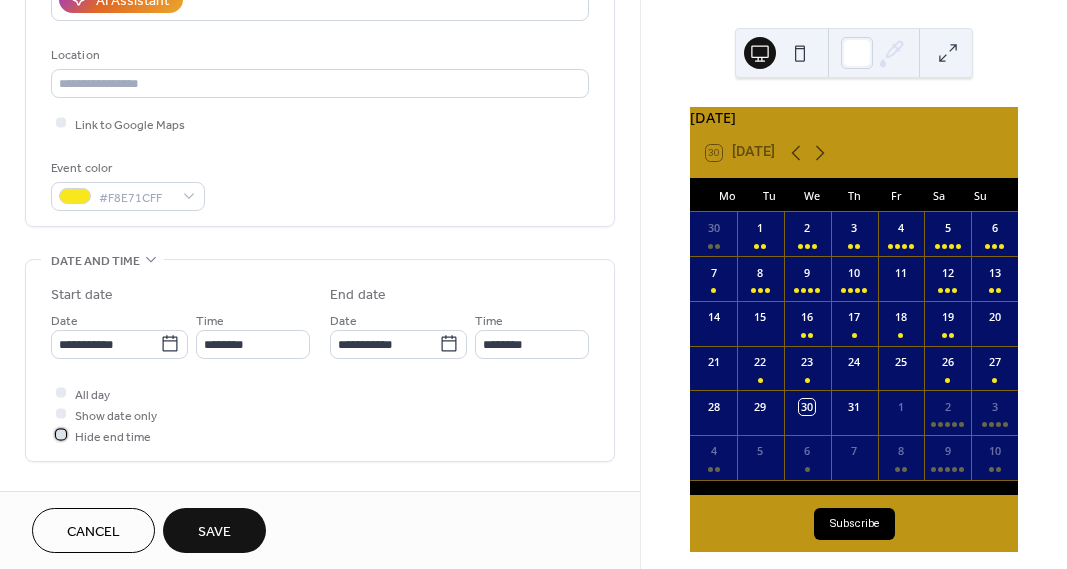 click at bounding box center (61, 435) 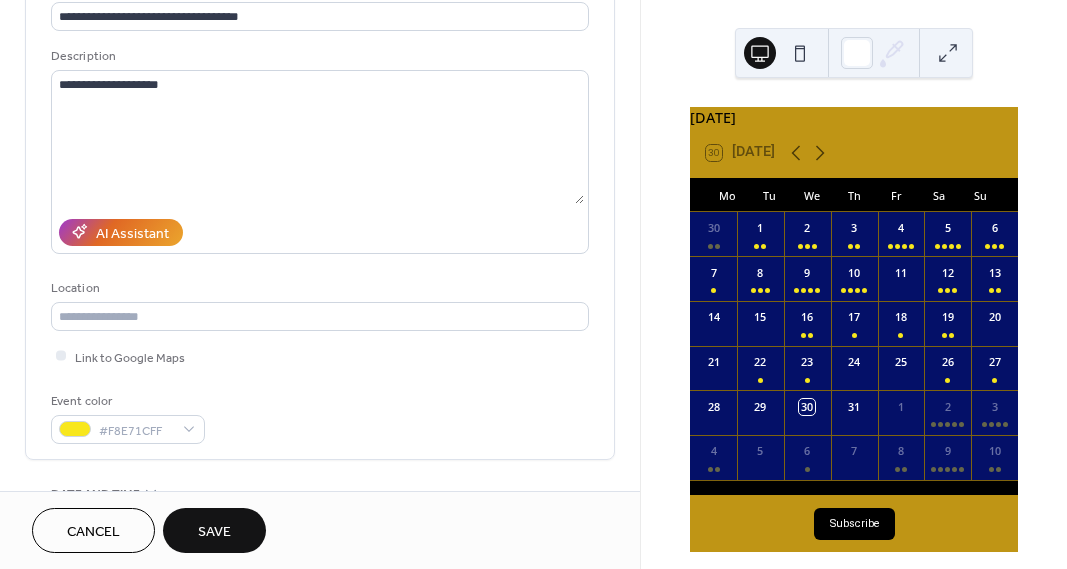 scroll, scrollTop: 218, scrollLeft: 0, axis: vertical 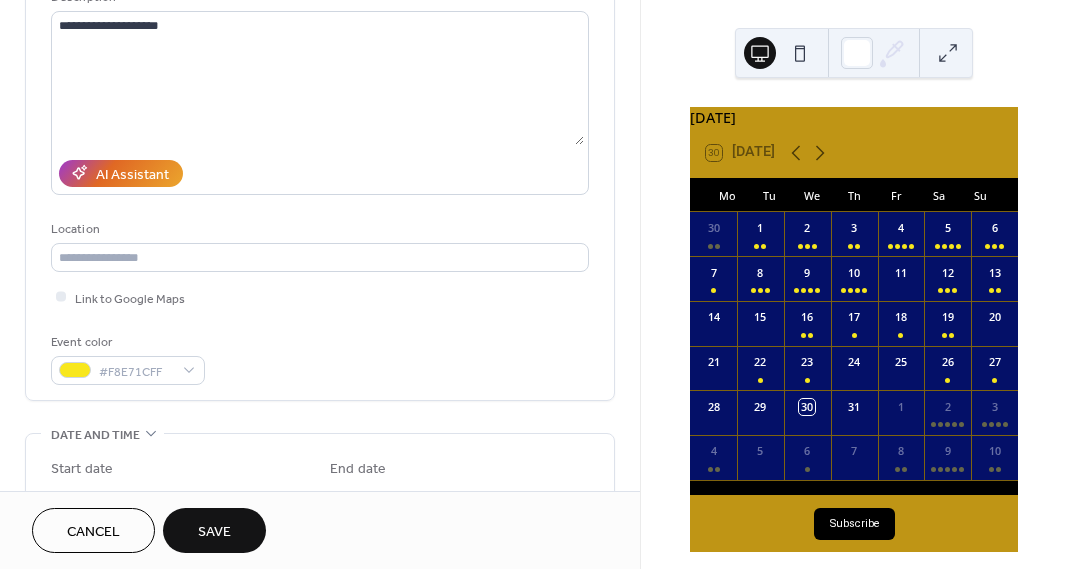 click on "Save" at bounding box center (214, 530) 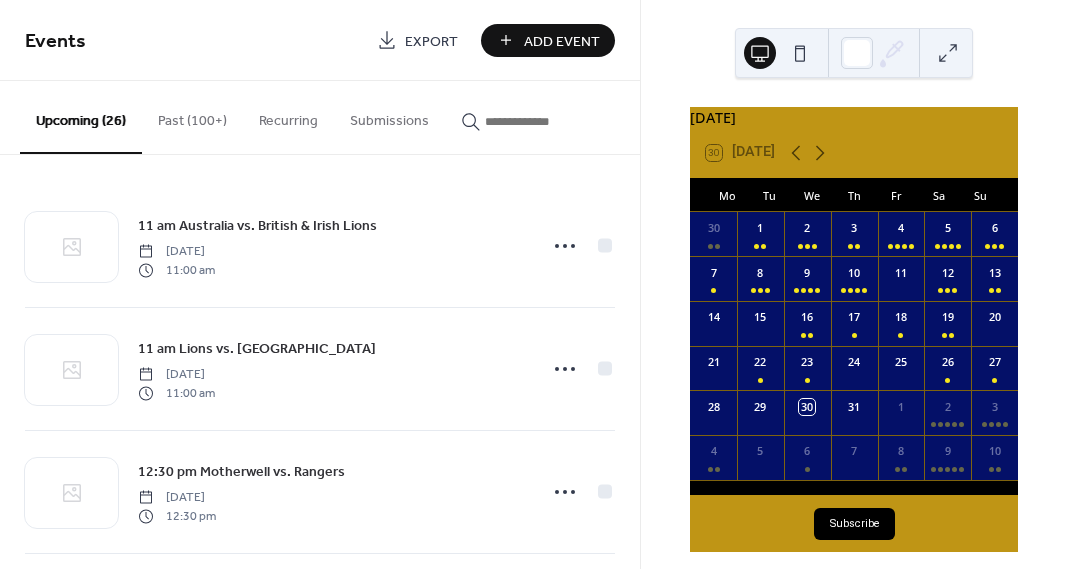 click on "Add Event" at bounding box center (562, 41) 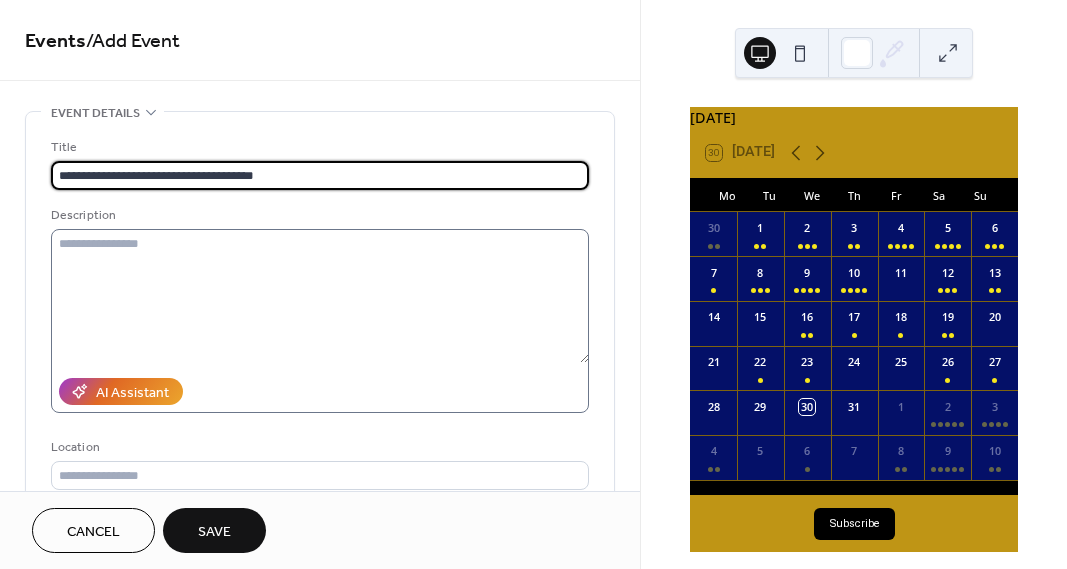 type on "**********" 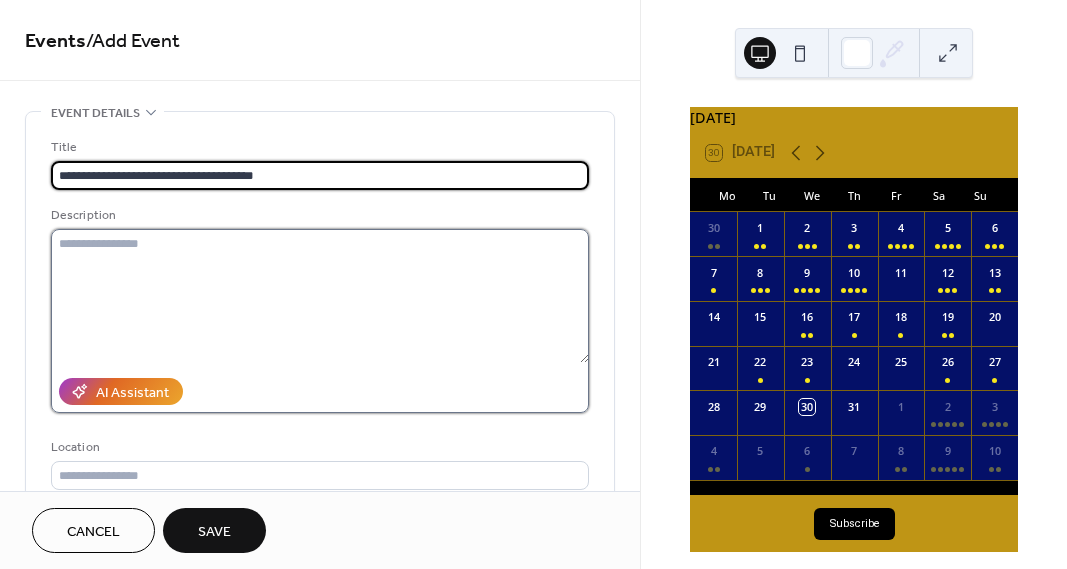click at bounding box center (320, 296) 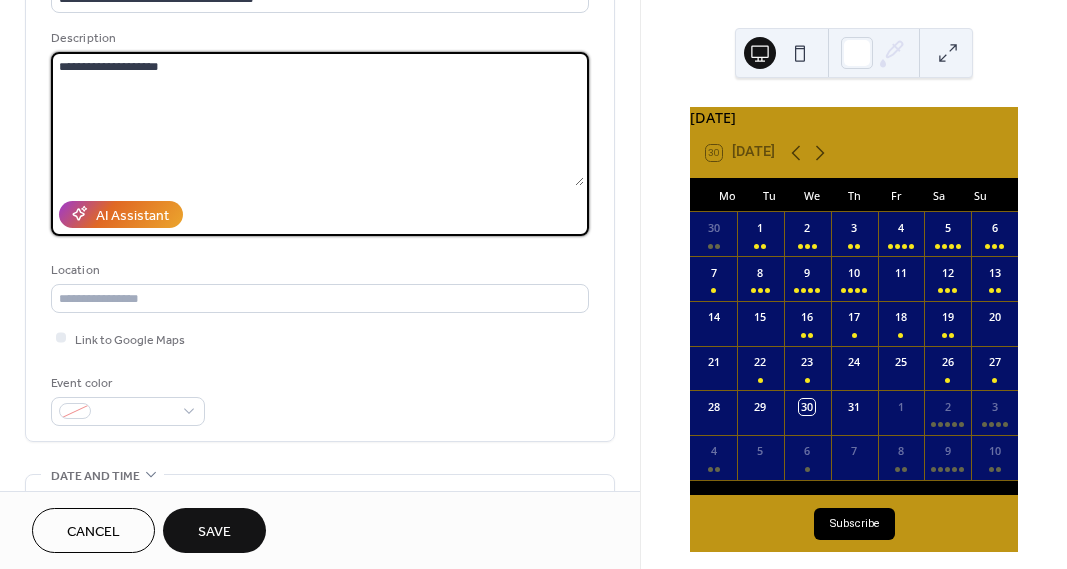 scroll, scrollTop: 186, scrollLeft: 0, axis: vertical 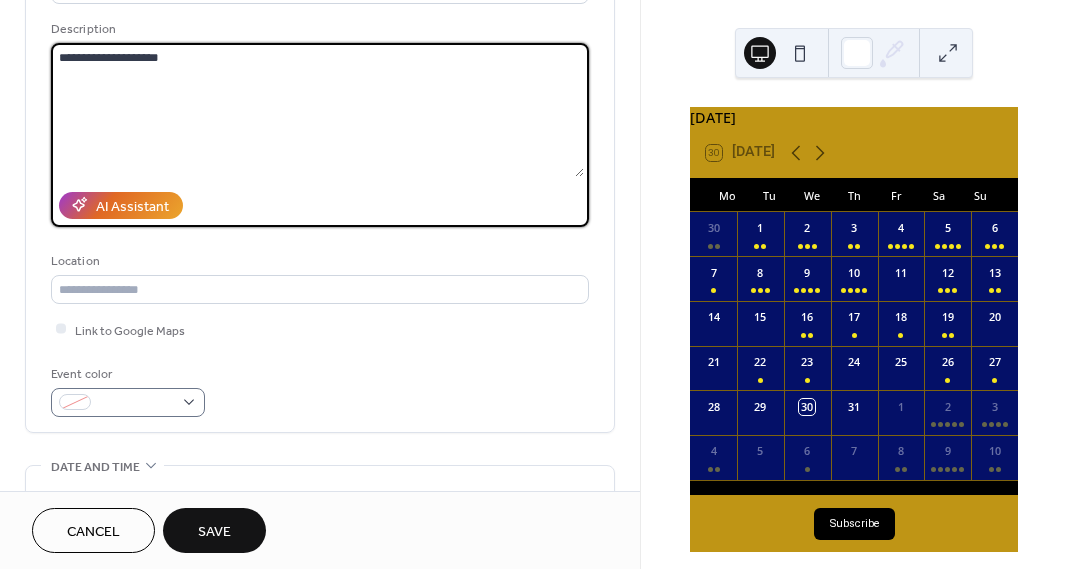 type on "**********" 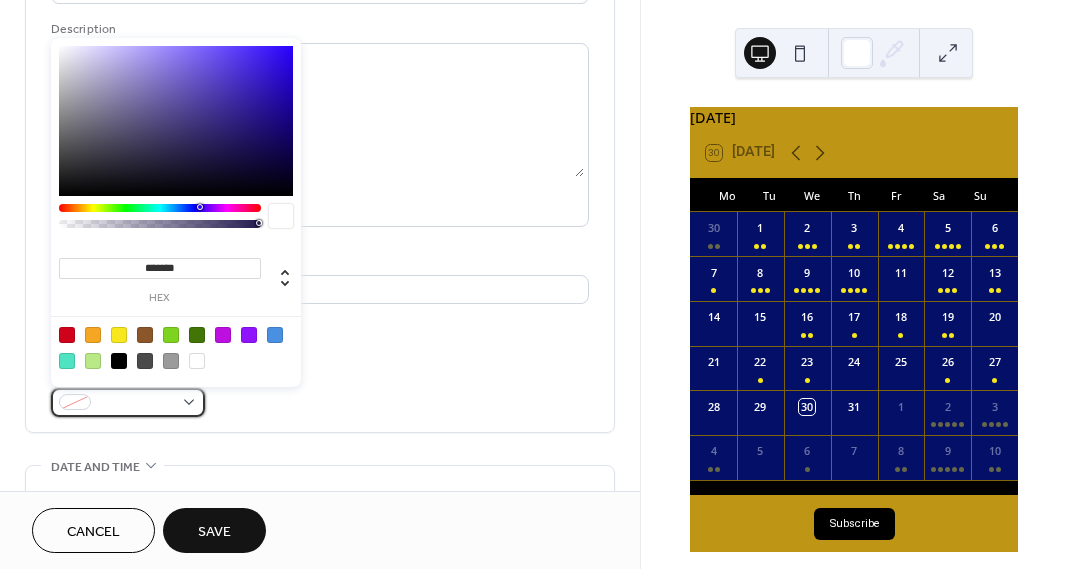 click at bounding box center (136, 403) 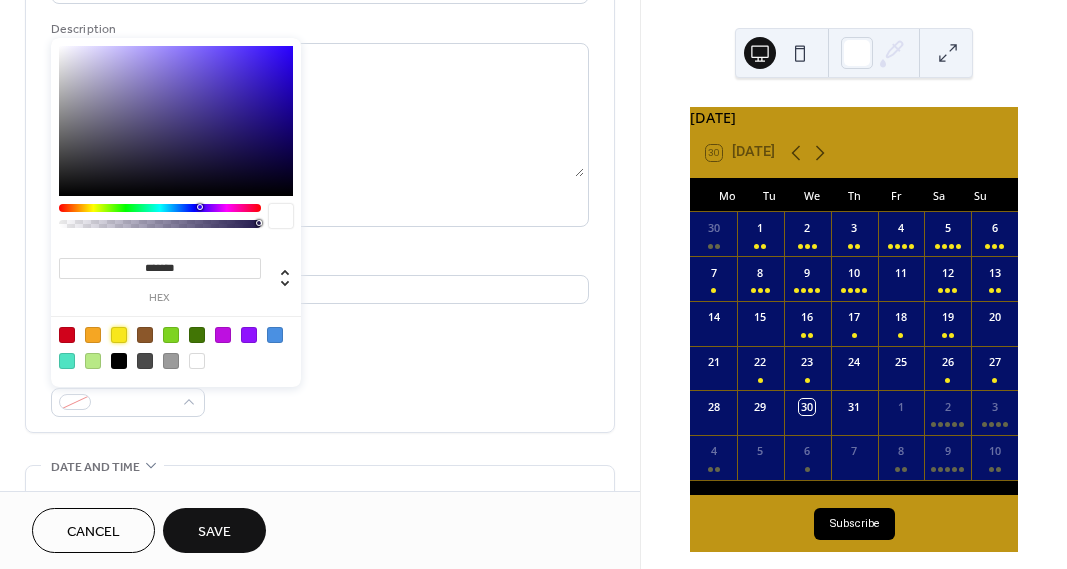 drag, startPoint x: 117, startPoint y: 332, endPoint x: 156, endPoint y: 347, distance: 41.785164 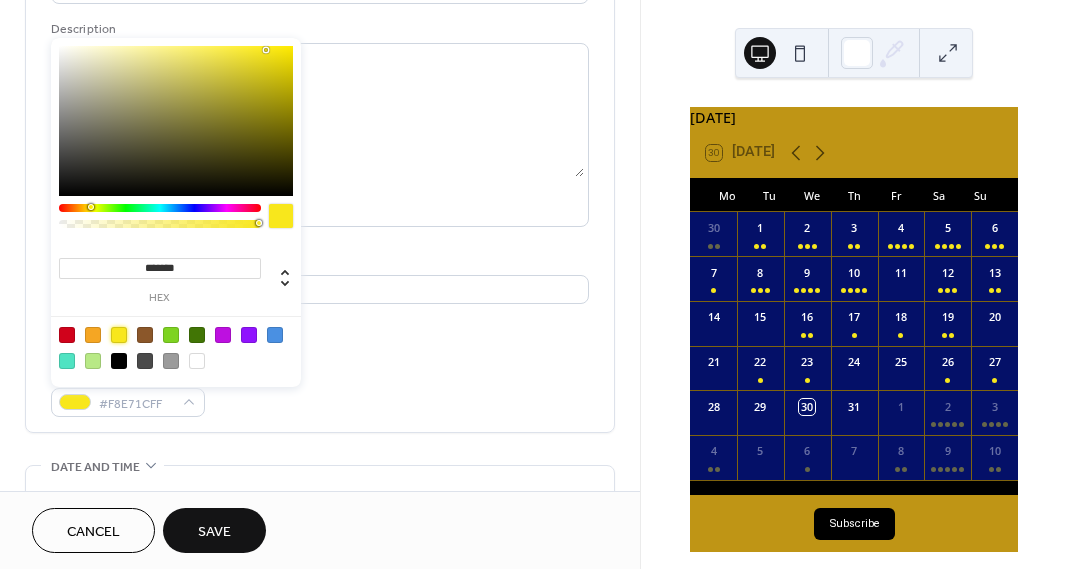 click on "Event color #F8E71CFF" at bounding box center (320, 390) 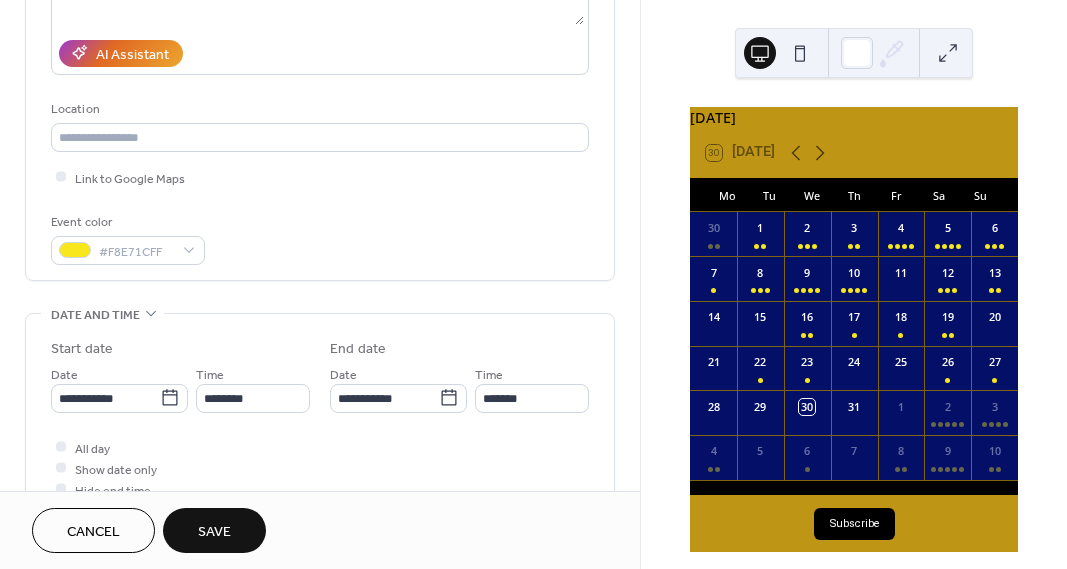 scroll, scrollTop: 340, scrollLeft: 0, axis: vertical 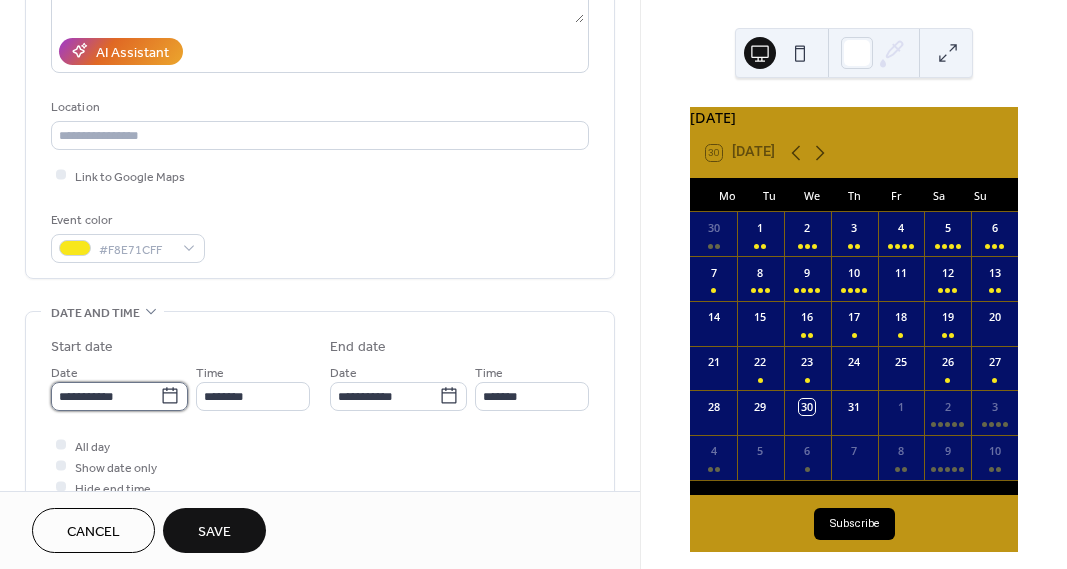 click on "**********" at bounding box center (105, 396) 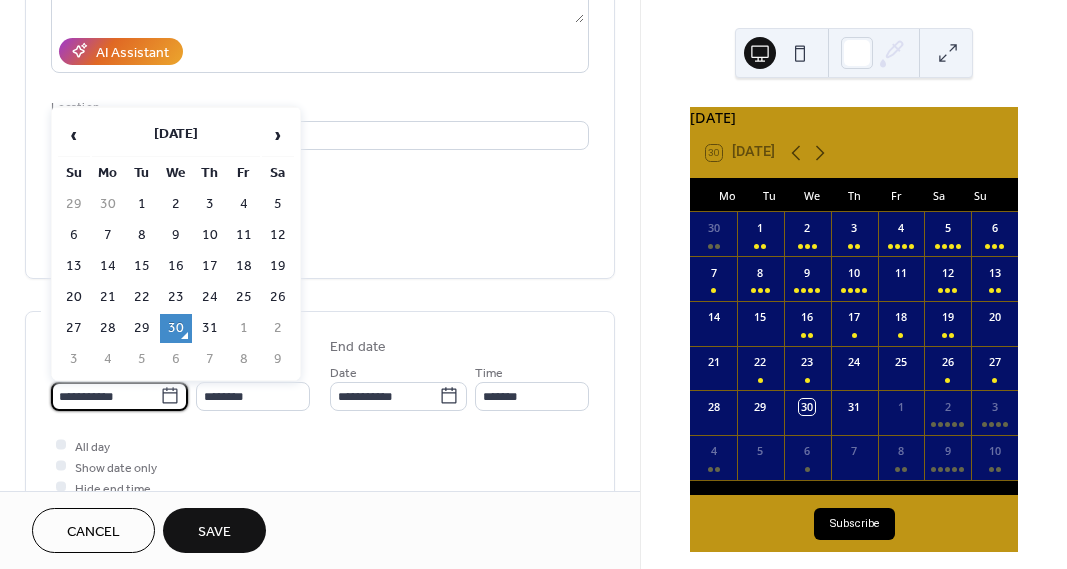 drag, startPoint x: 275, startPoint y: 351, endPoint x: 268, endPoint y: 360, distance: 11.401754 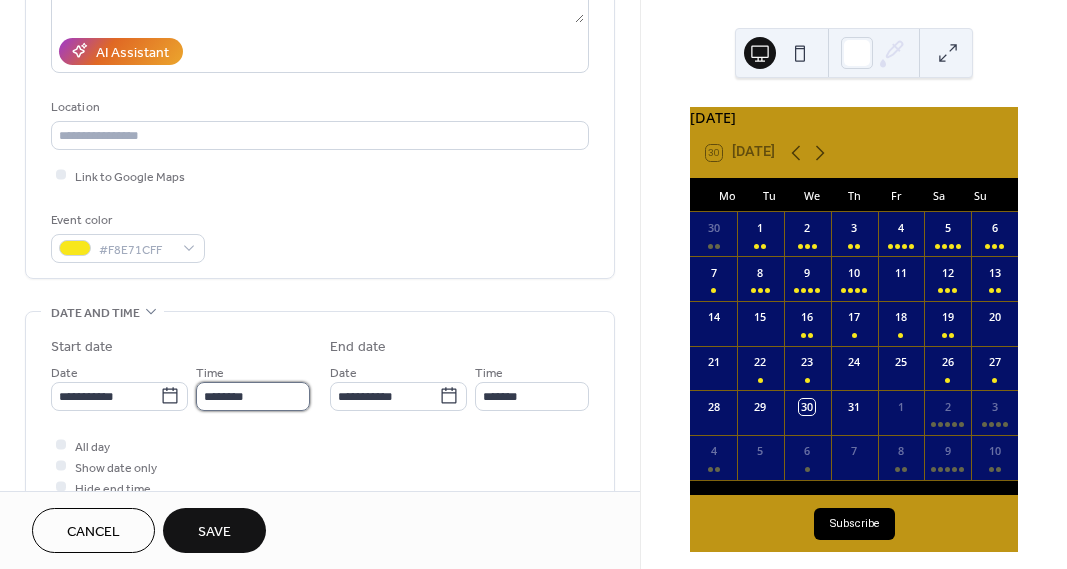 click on "********" at bounding box center [253, 396] 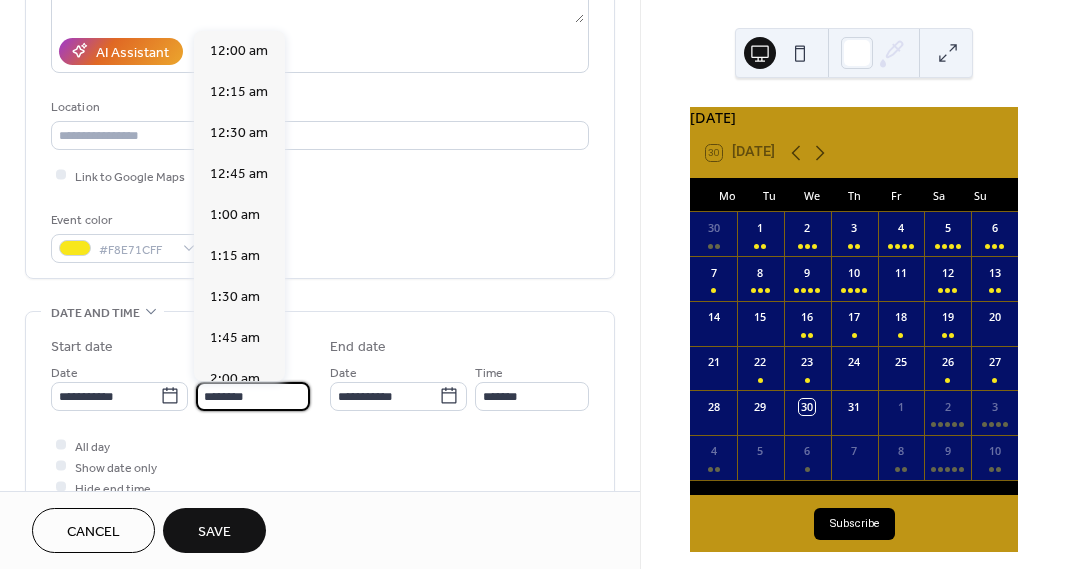 scroll, scrollTop: 1950, scrollLeft: 0, axis: vertical 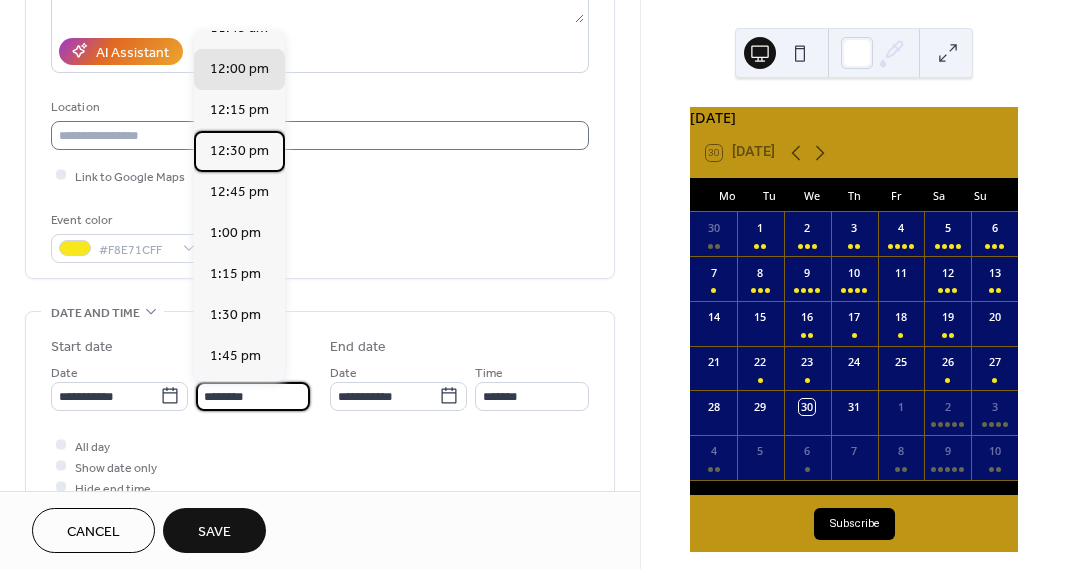click on "12:30 pm" at bounding box center [239, 150] 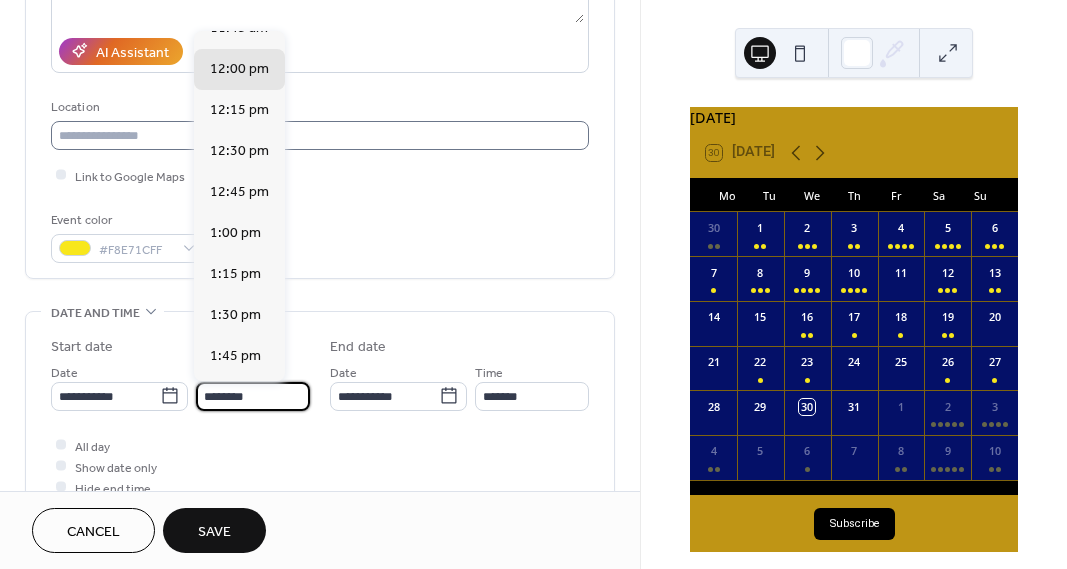 type on "********" 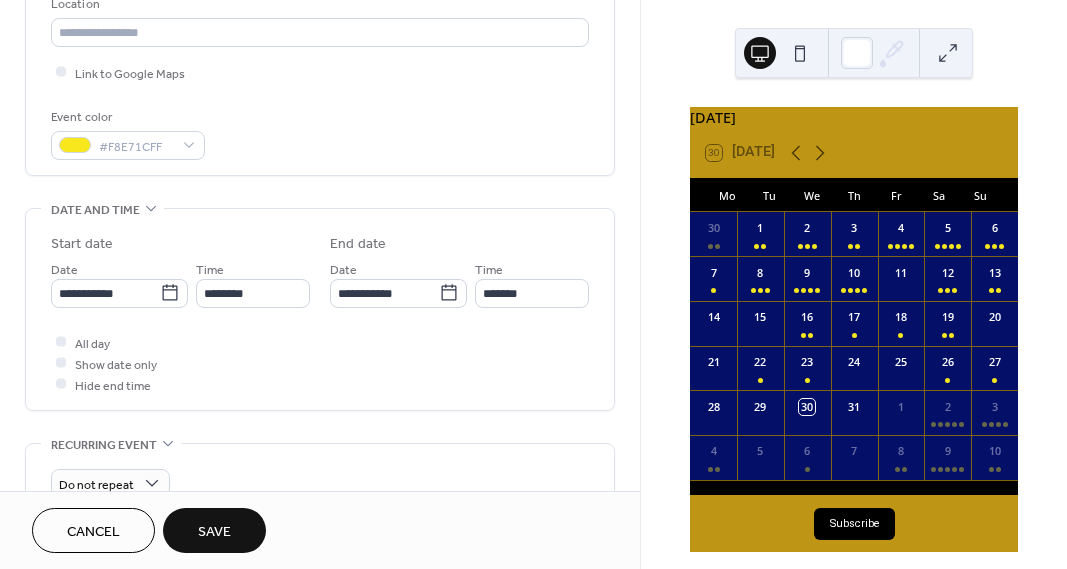 scroll, scrollTop: 453, scrollLeft: 0, axis: vertical 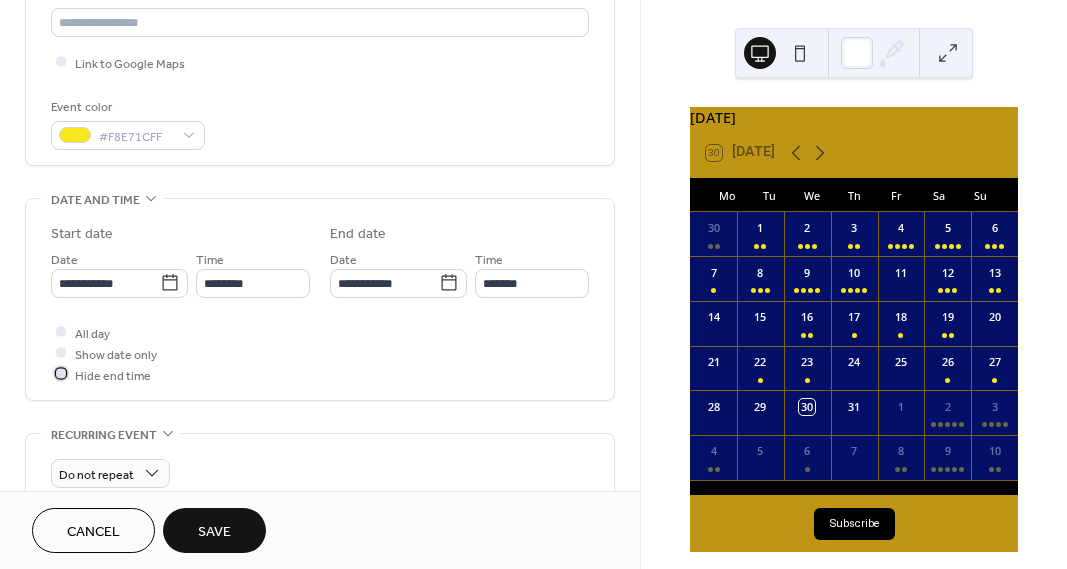 click at bounding box center [61, 374] 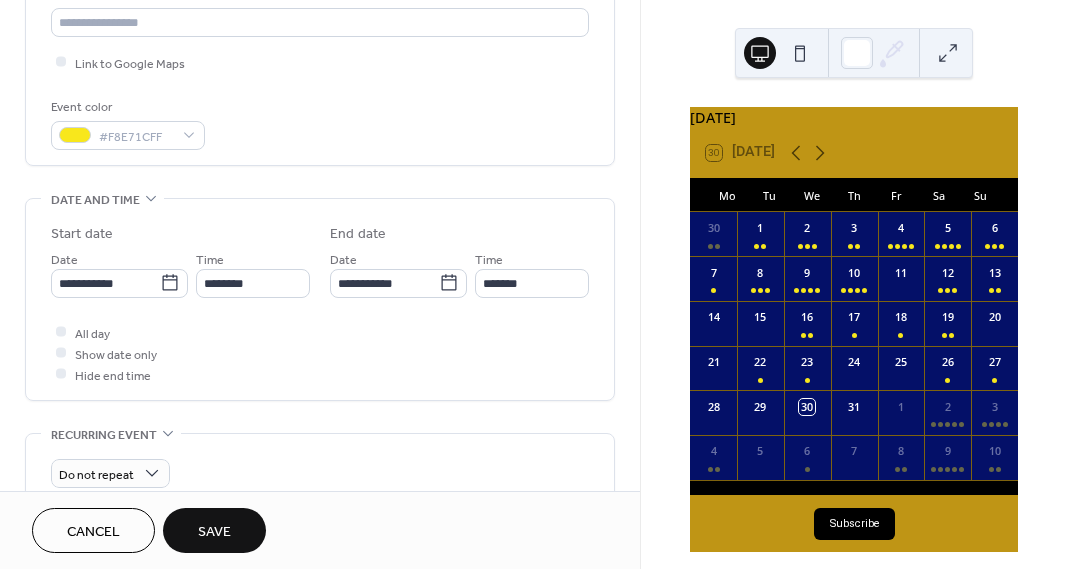 click on "Save" at bounding box center [214, 532] 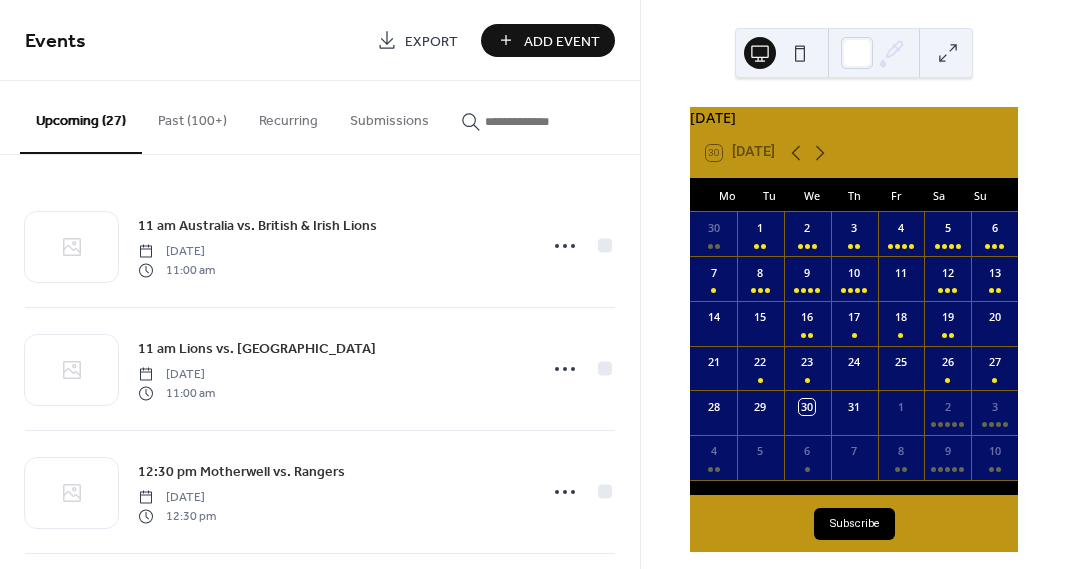 click on "Add Event" at bounding box center (562, 41) 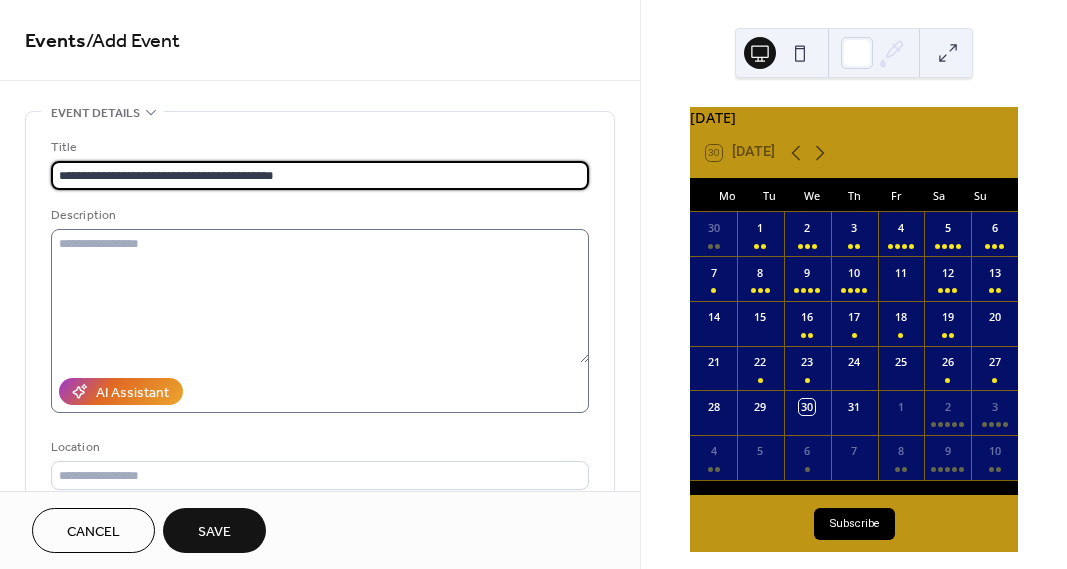 type on "**********" 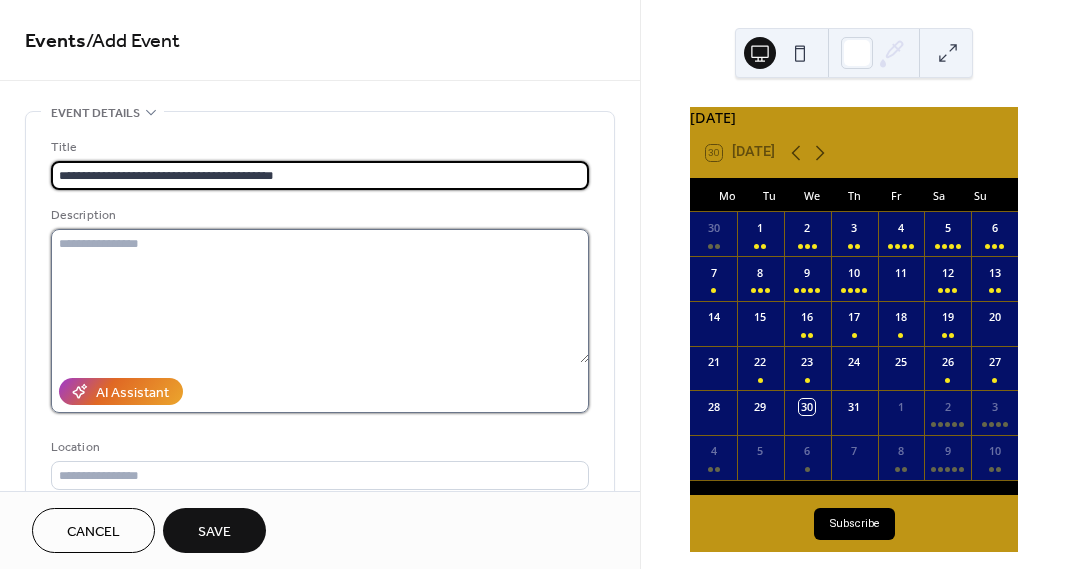 click at bounding box center (320, 296) 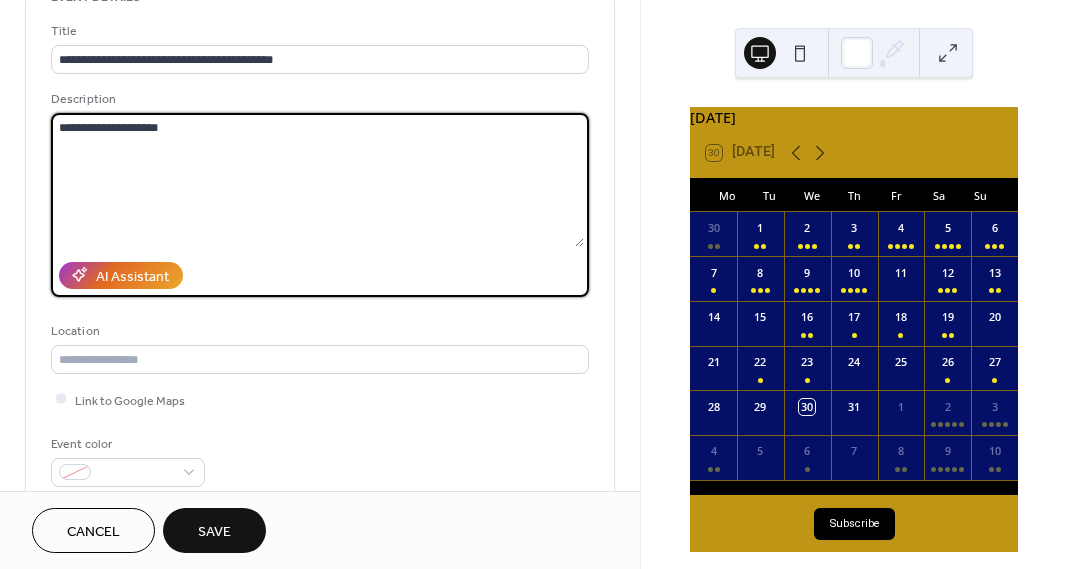 scroll, scrollTop: 125, scrollLeft: 0, axis: vertical 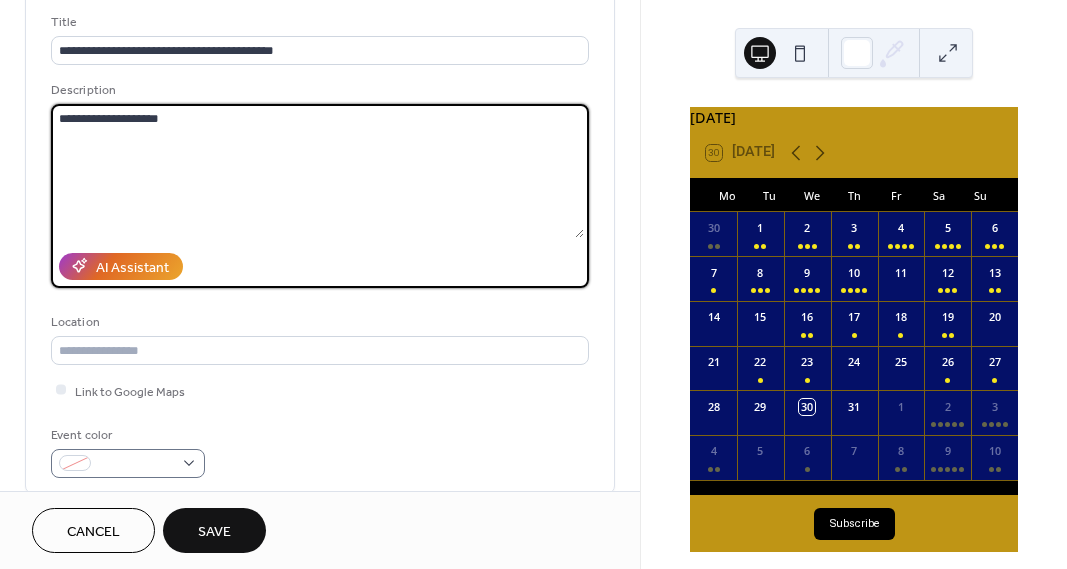 type on "**********" 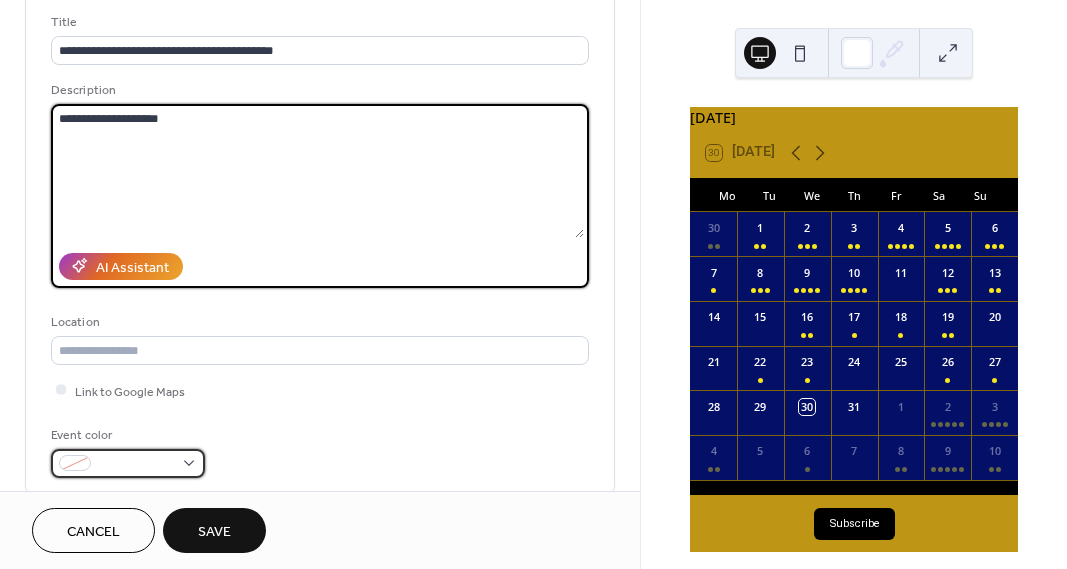 click at bounding box center [136, 464] 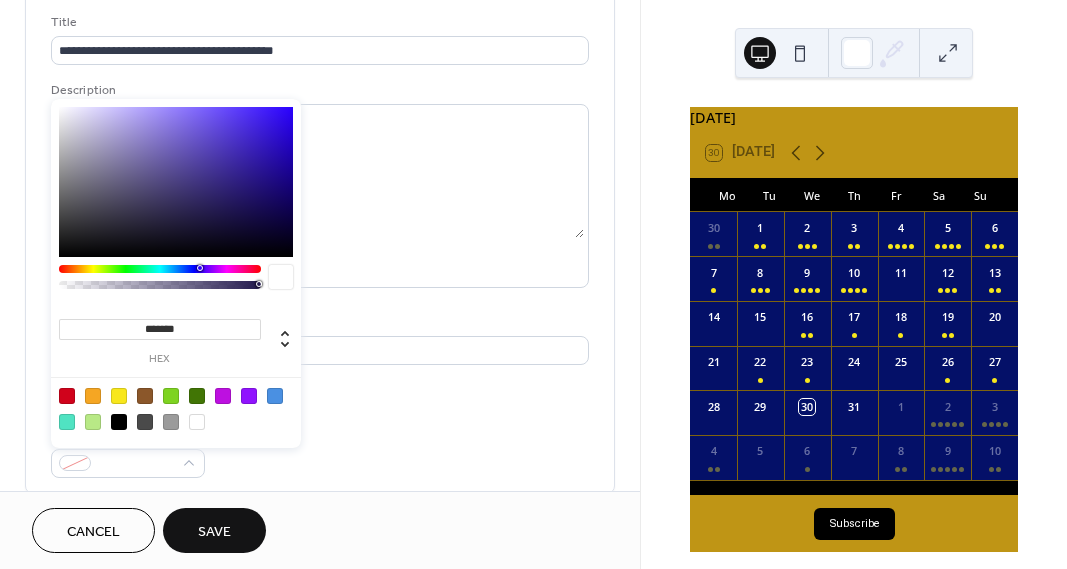 click at bounding box center (119, 396) 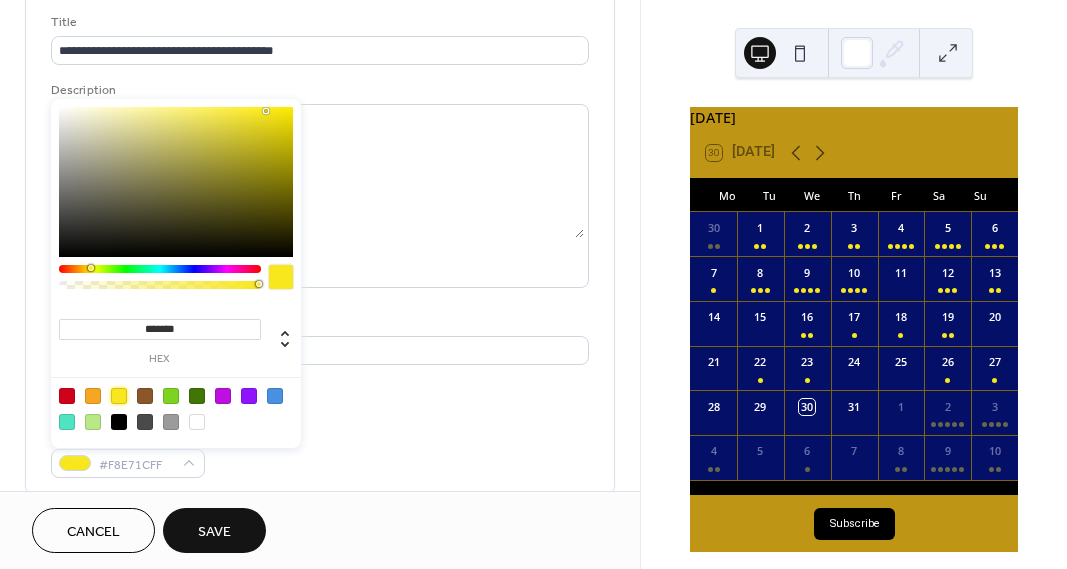 click on "**********" at bounding box center (320, 245) 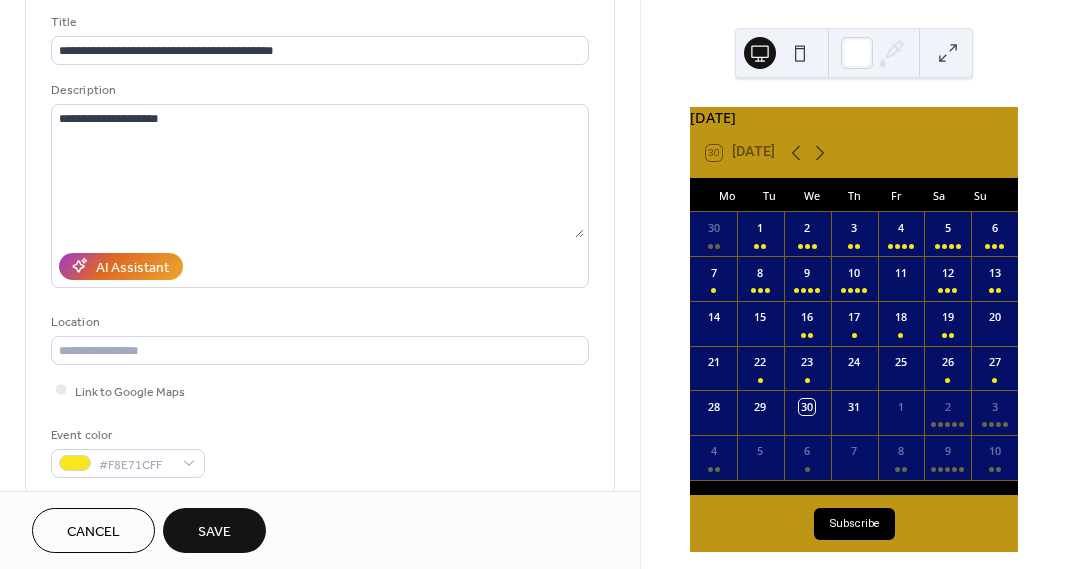 scroll, scrollTop: 440, scrollLeft: 0, axis: vertical 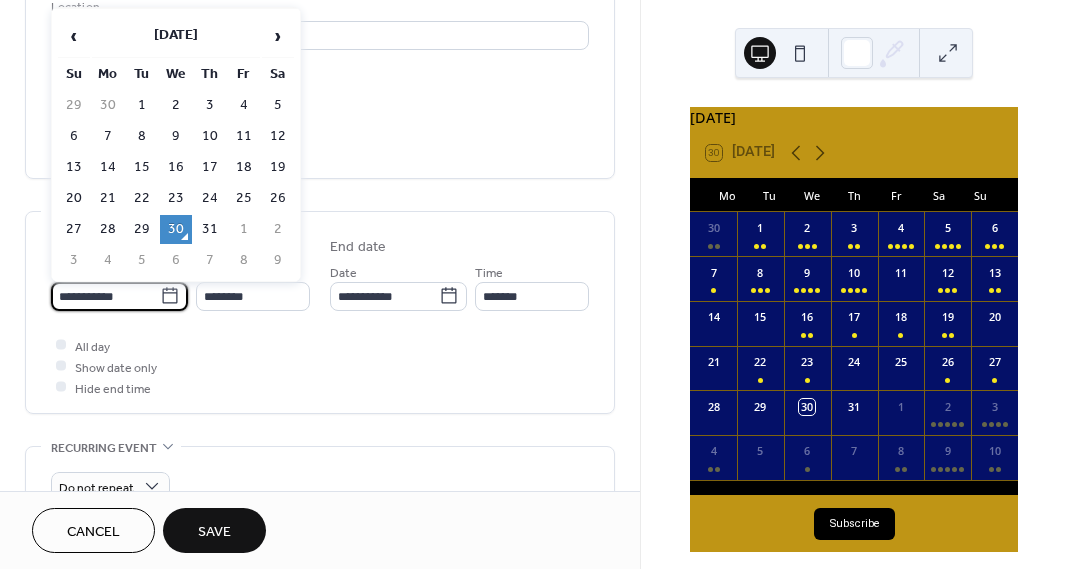 click on "**********" at bounding box center (105, 296) 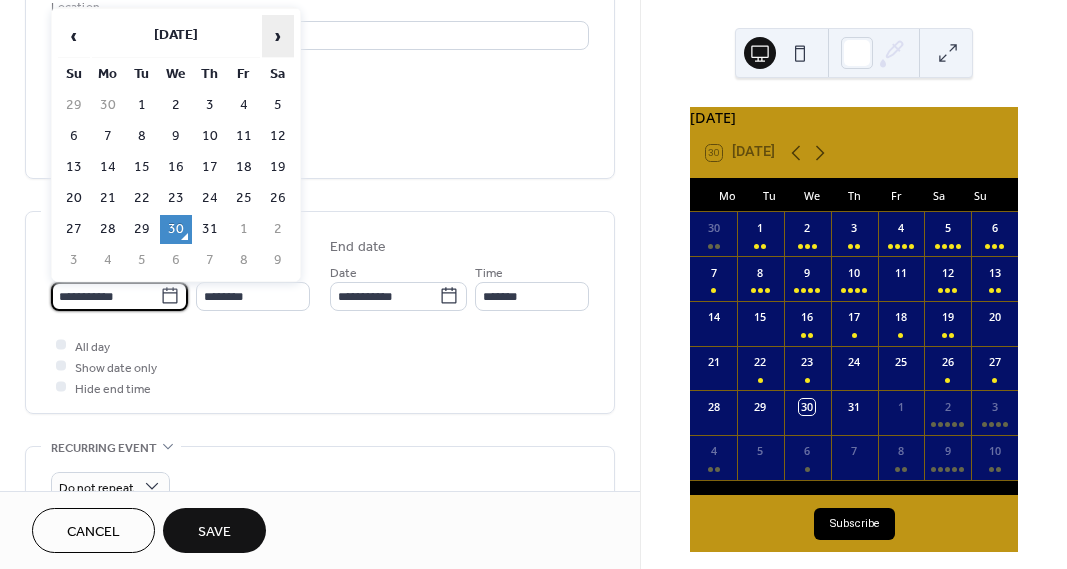 click on "›" at bounding box center [278, 36] 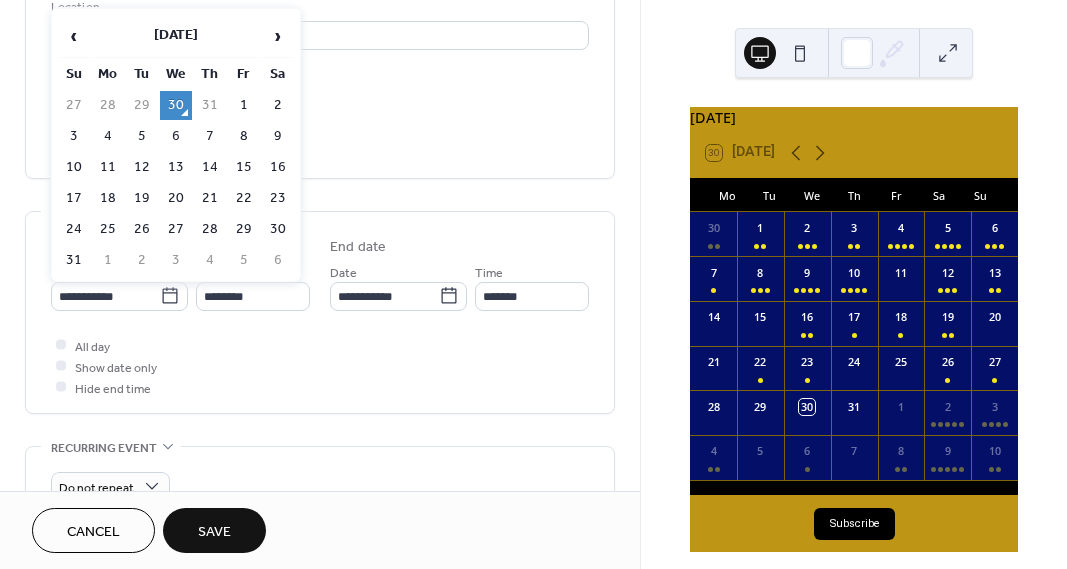 click on "10" at bounding box center [74, 167] 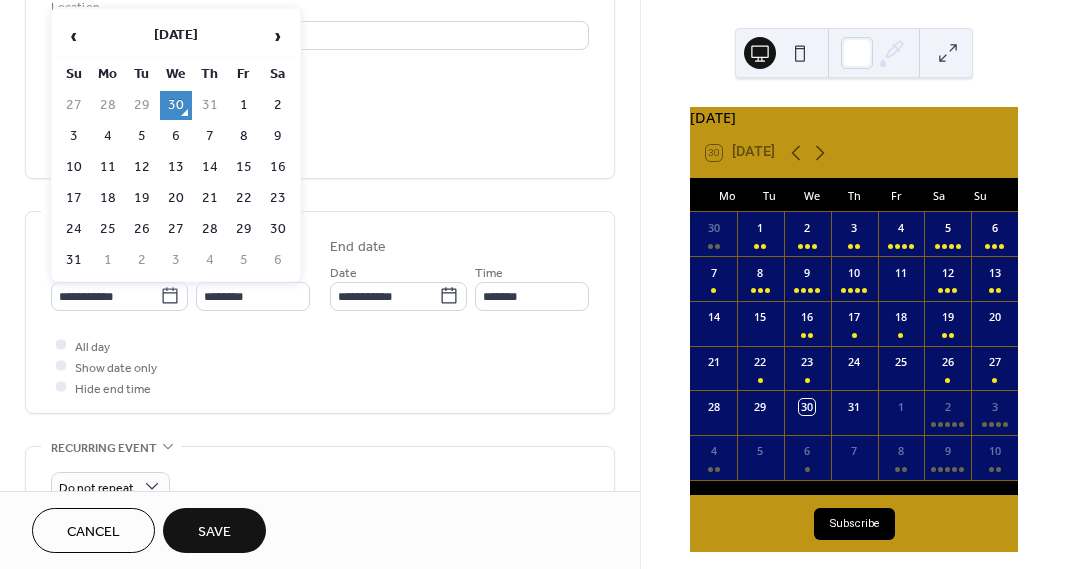 type on "**********" 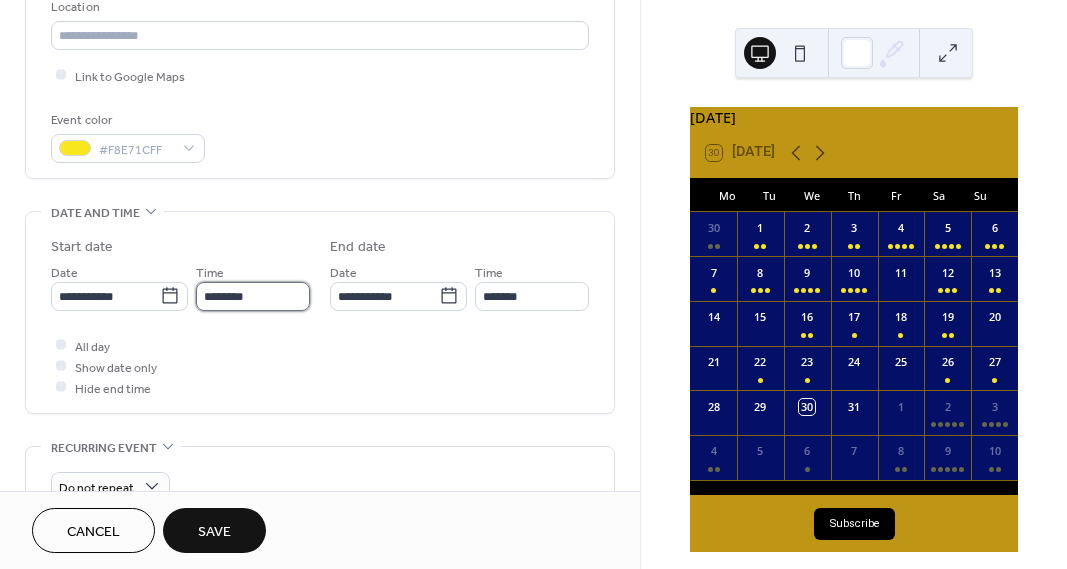 click on "********" at bounding box center [253, 296] 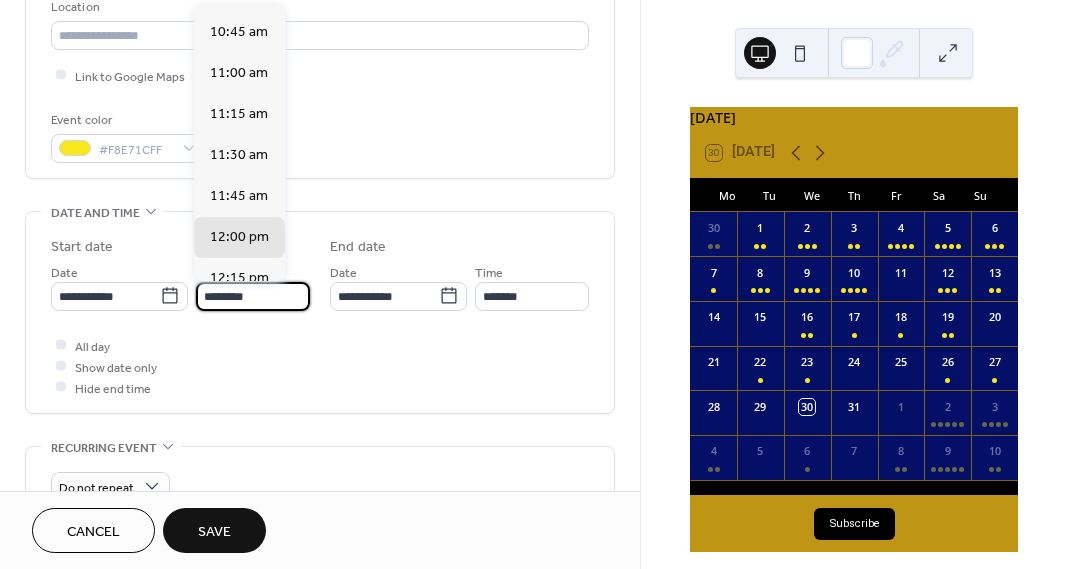 scroll, scrollTop: 1753, scrollLeft: 0, axis: vertical 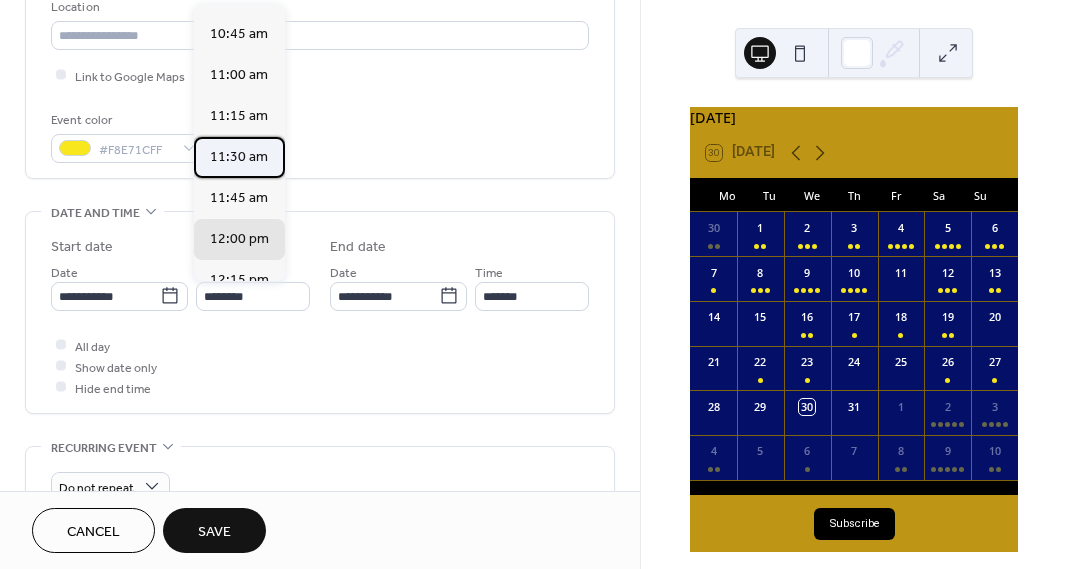 click on "11:30 am" at bounding box center [239, 157] 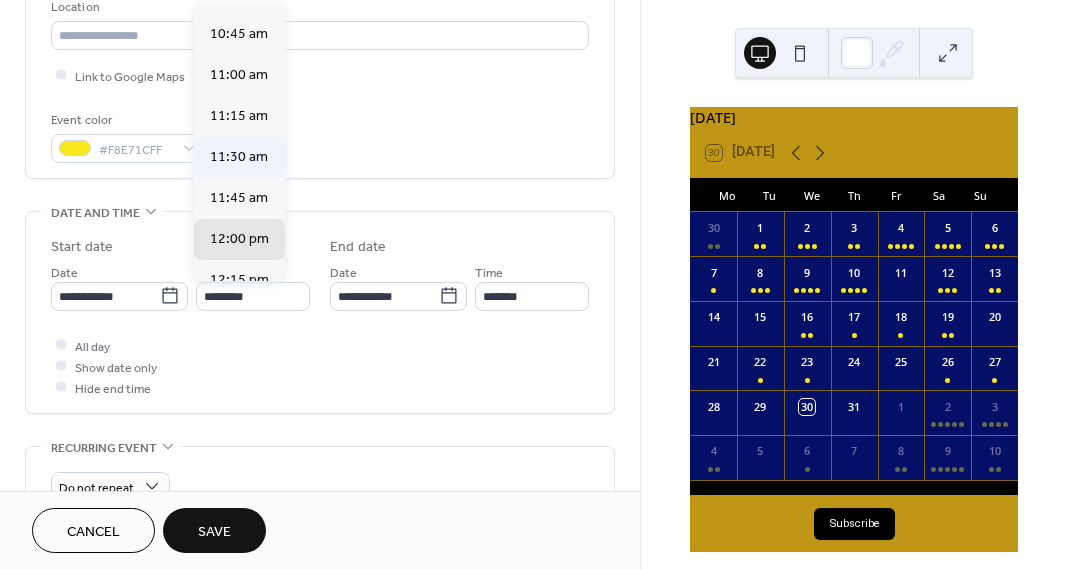 type on "********" 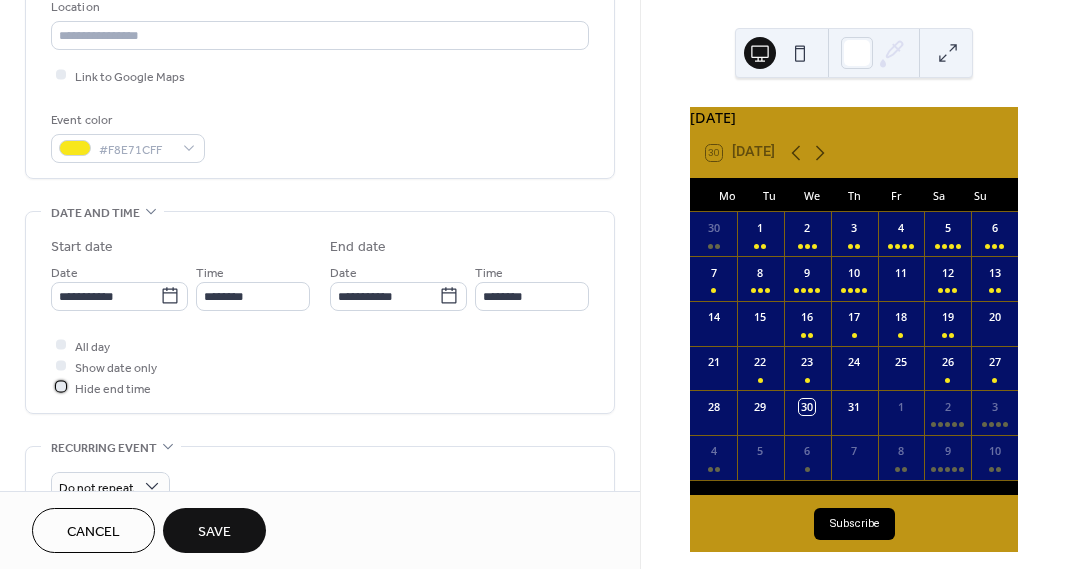 drag, startPoint x: 63, startPoint y: 387, endPoint x: 118, endPoint y: 465, distance: 95.44108 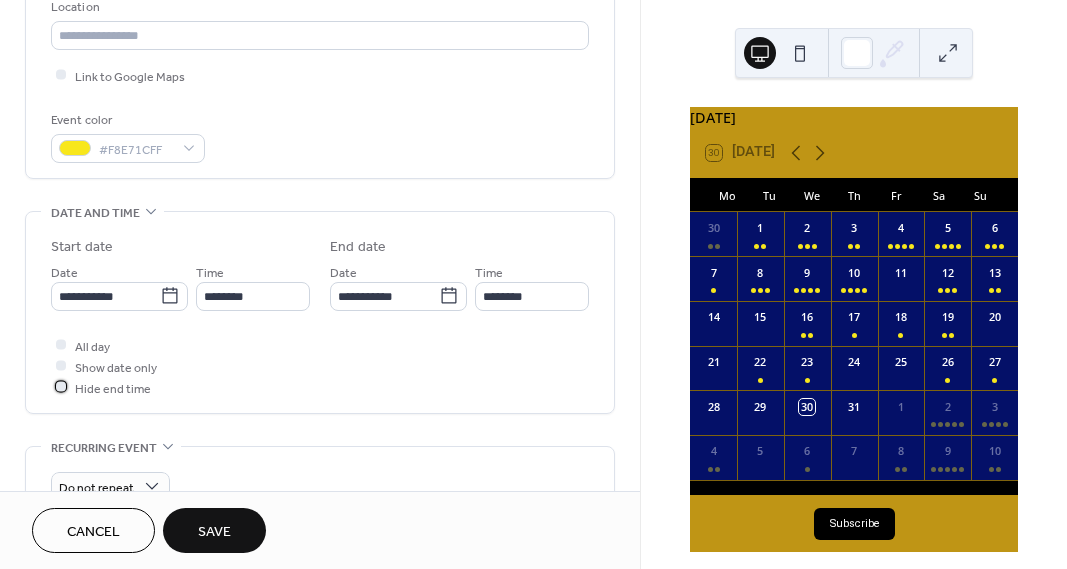 click at bounding box center [61, 387] 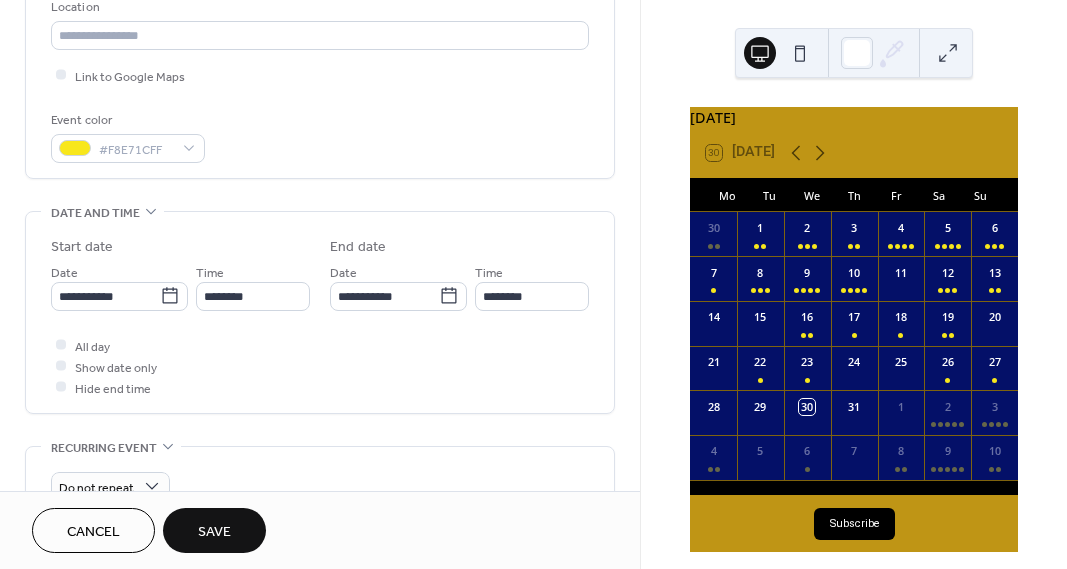 click on "Save" at bounding box center (214, 532) 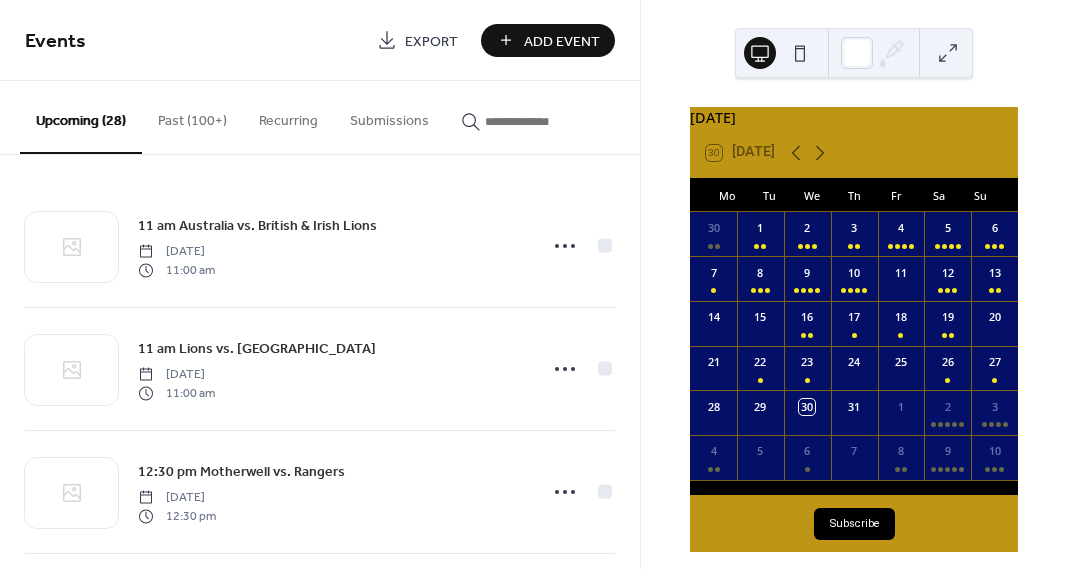 click on "Add Event" at bounding box center (562, 41) 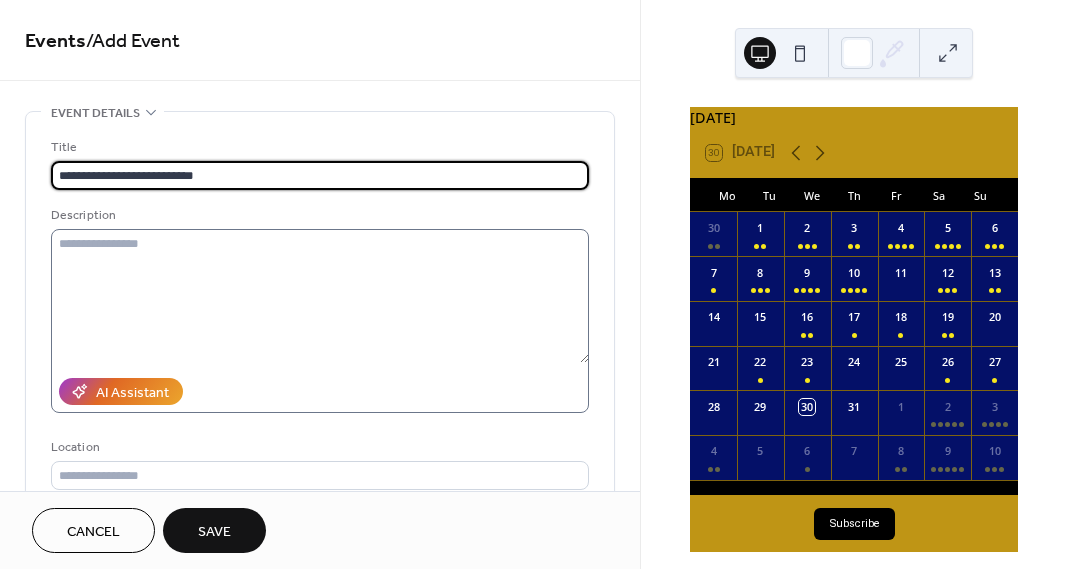 type on "**********" 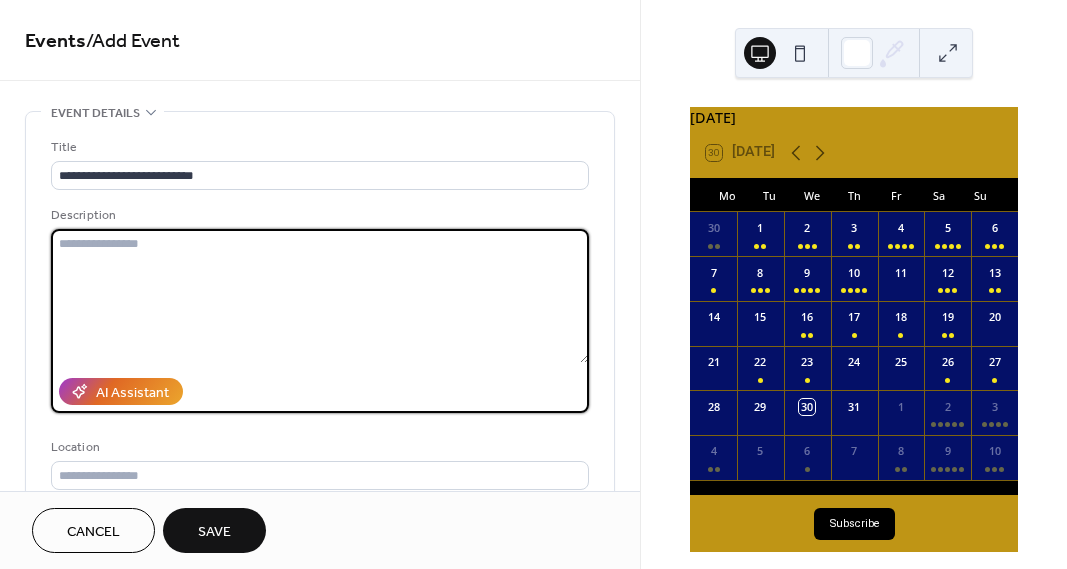 click at bounding box center (320, 296) 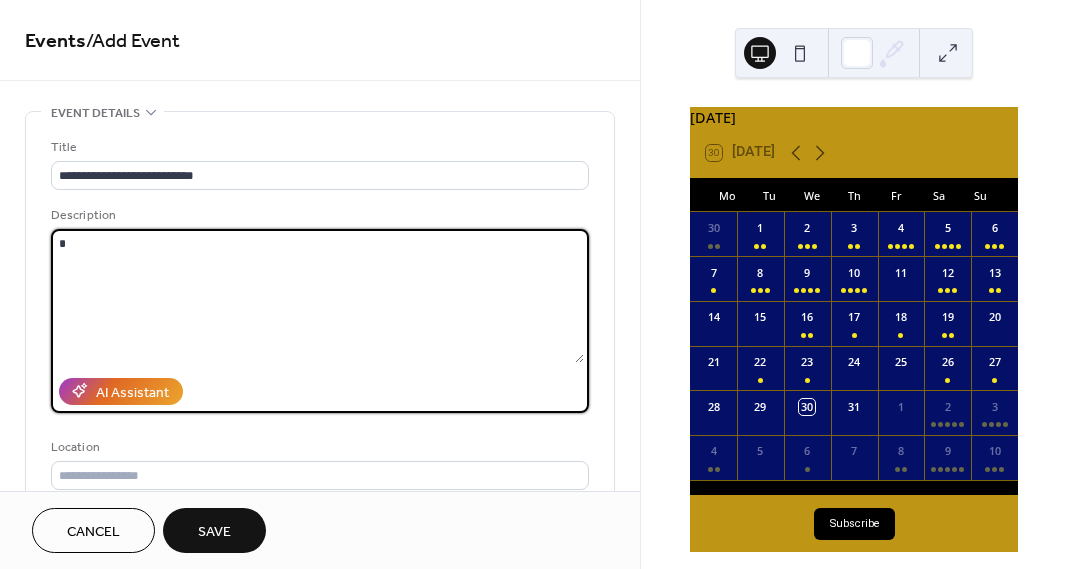 click on "*" at bounding box center [317, 296] 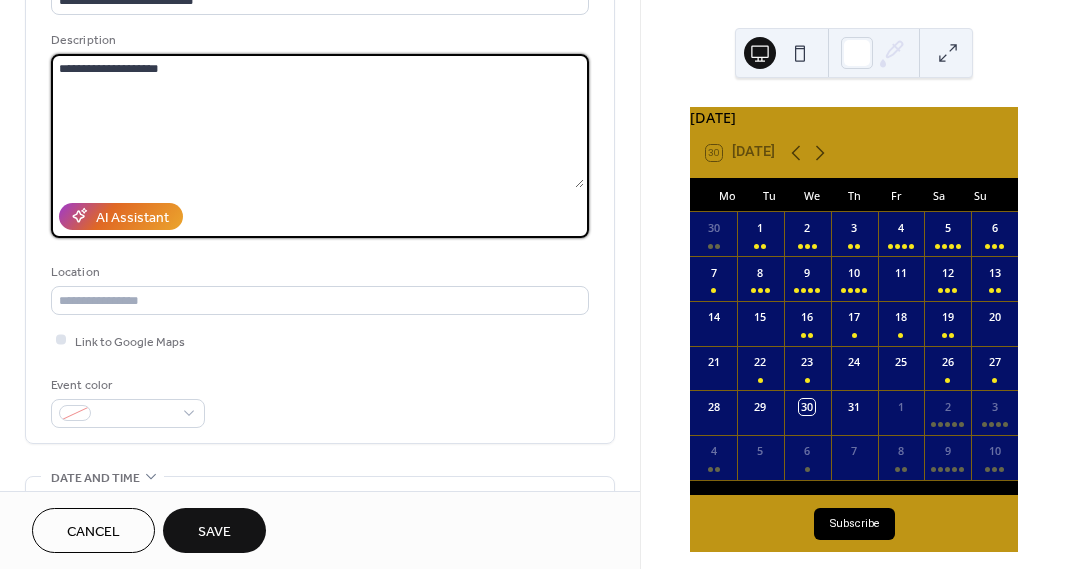 scroll, scrollTop: 230, scrollLeft: 0, axis: vertical 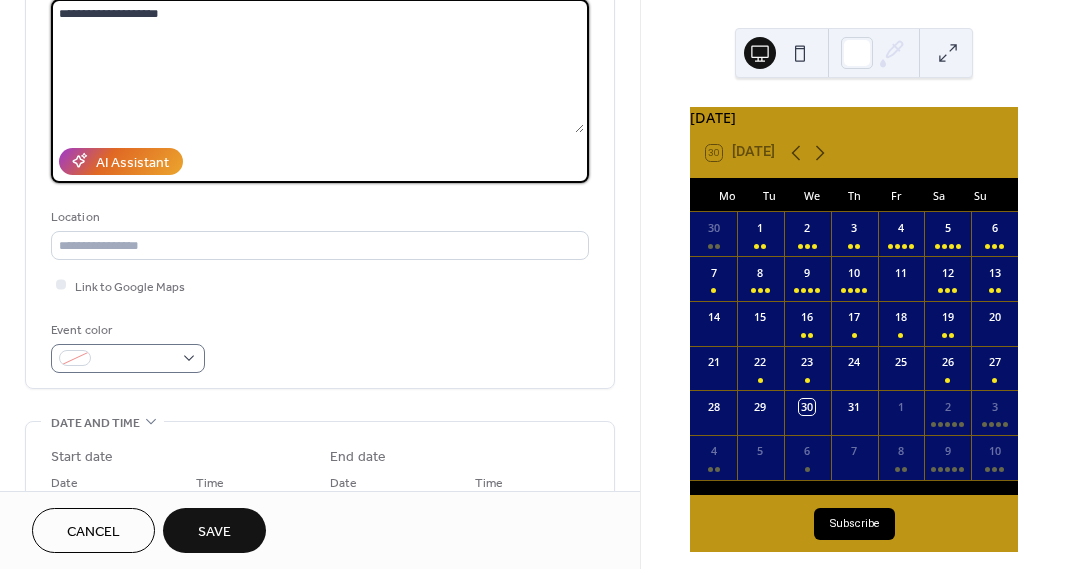 type on "**********" 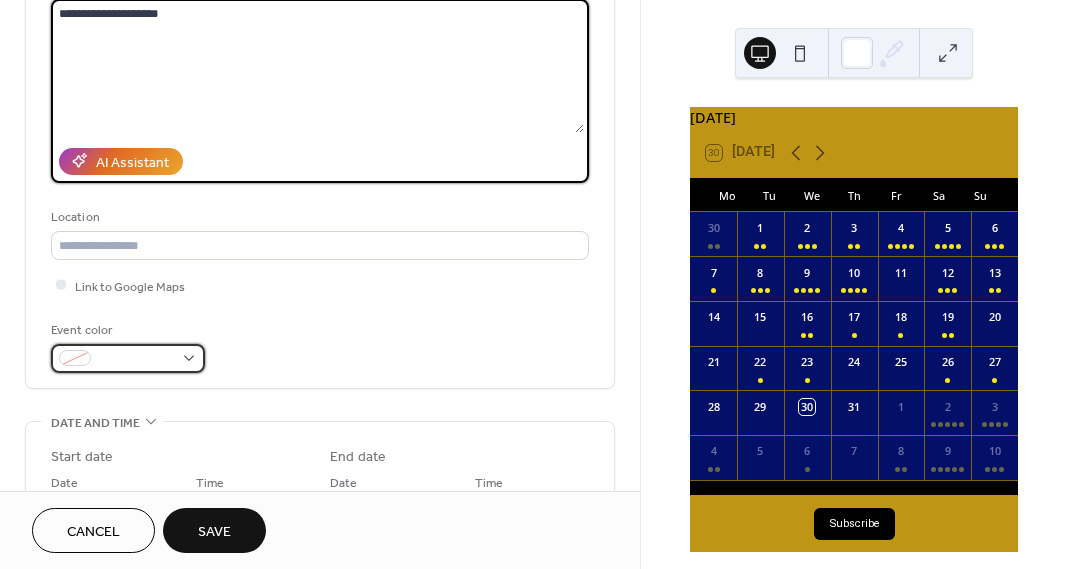 click at bounding box center (136, 359) 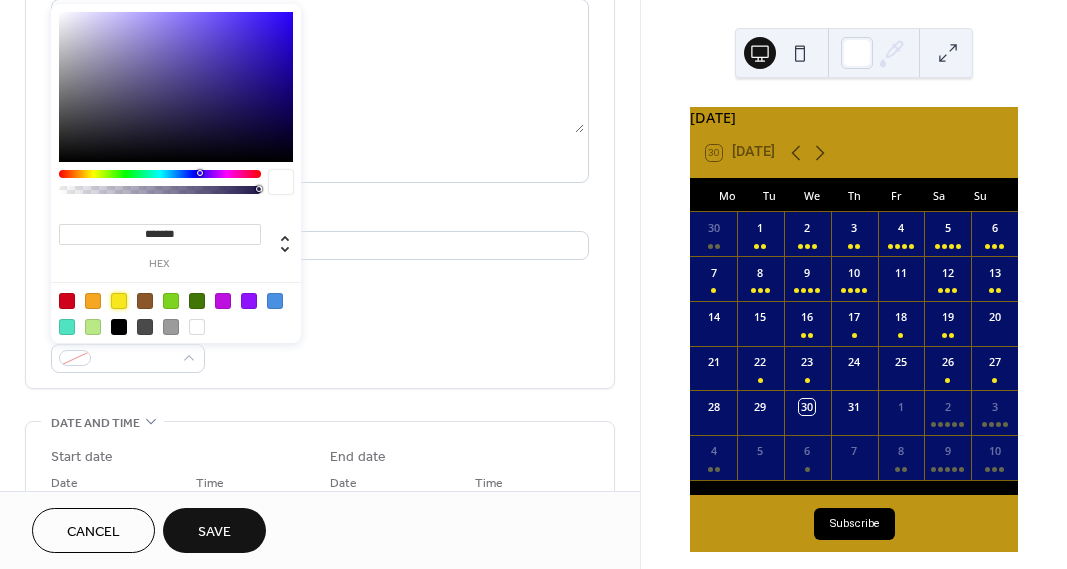 drag, startPoint x: 121, startPoint y: 301, endPoint x: 135, endPoint y: 308, distance: 15.652476 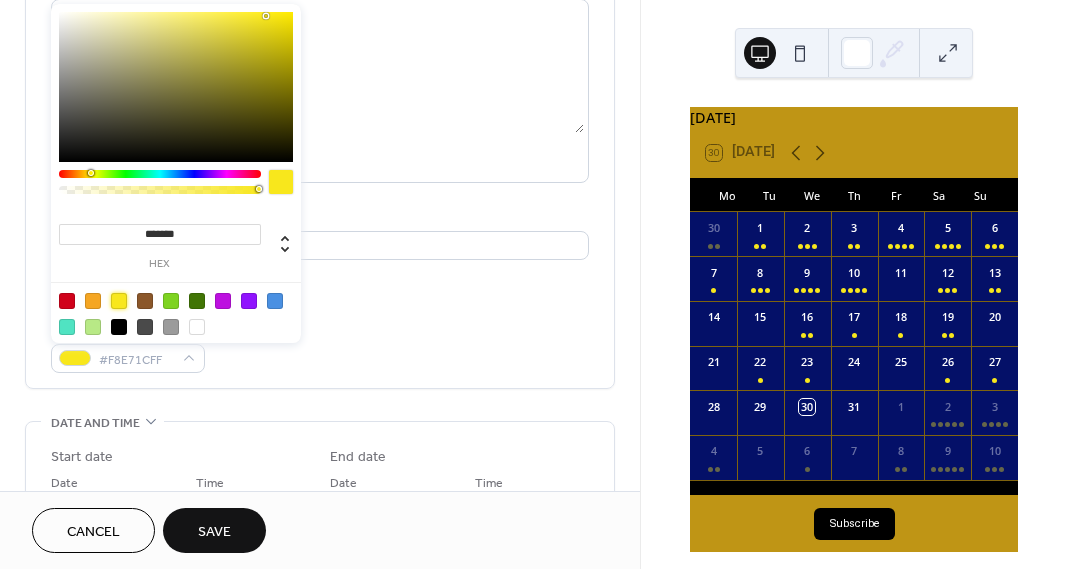 click on "Event color #F8E71CFF" at bounding box center (320, 346) 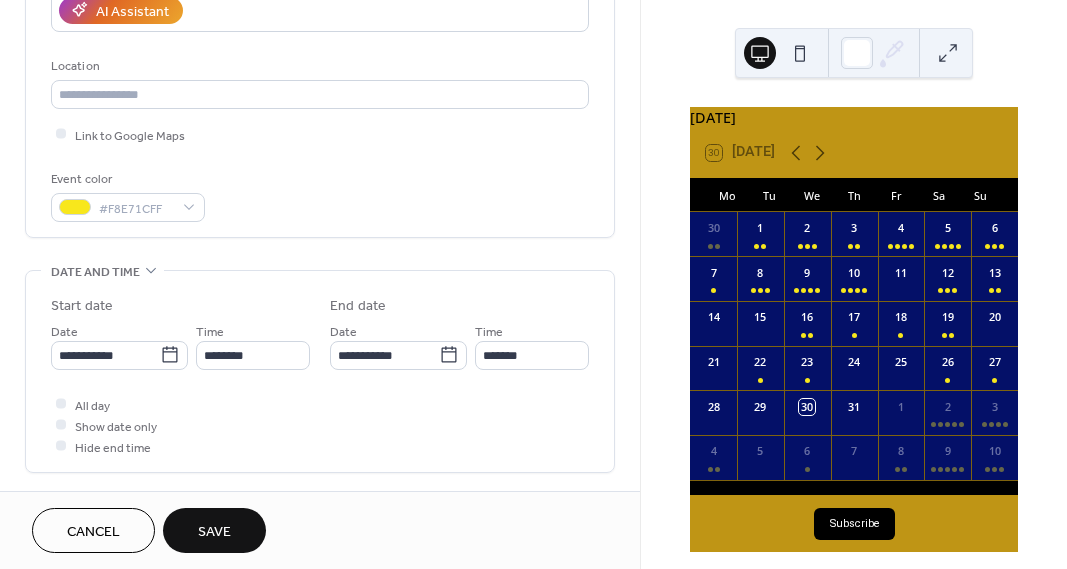 scroll, scrollTop: 390, scrollLeft: 0, axis: vertical 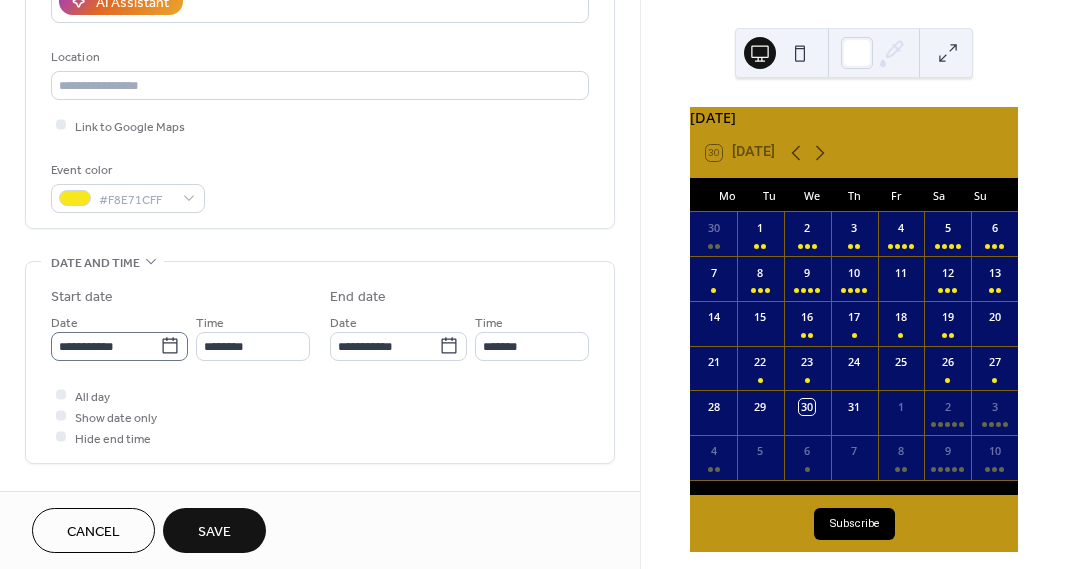 click 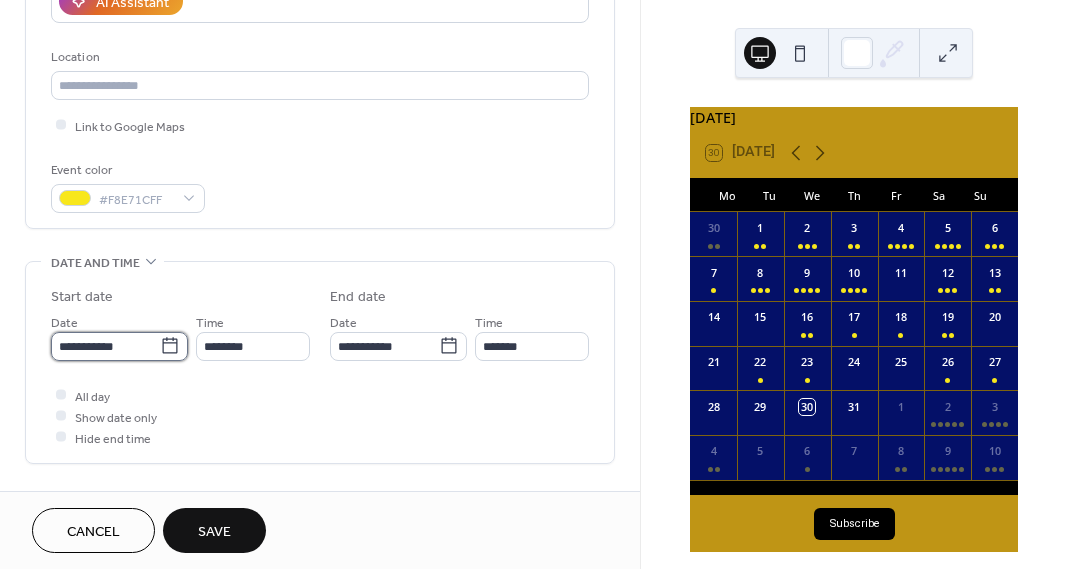 click on "**********" at bounding box center [105, 346] 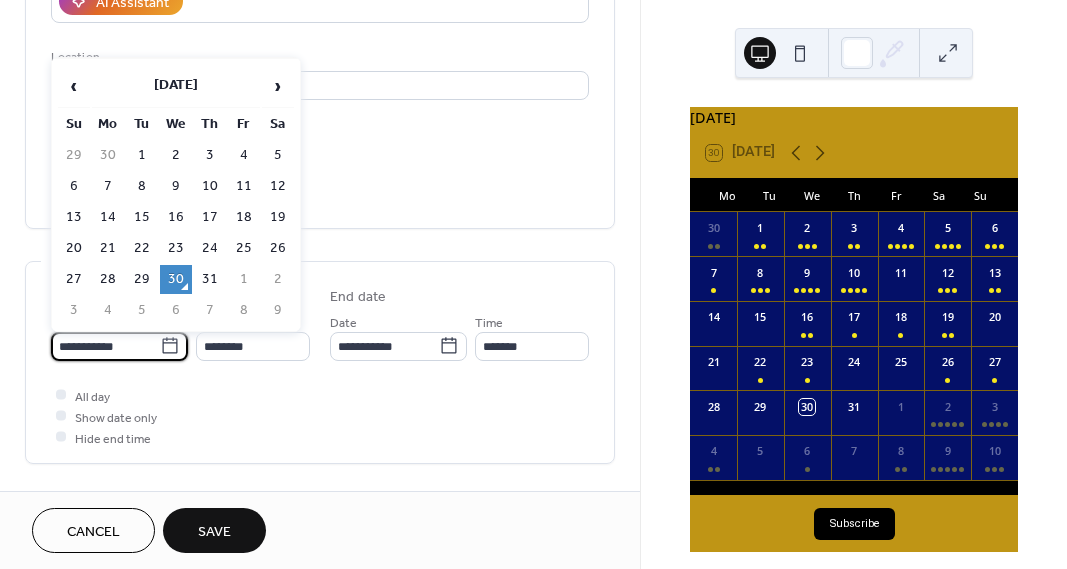 click on "9" at bounding box center [278, 310] 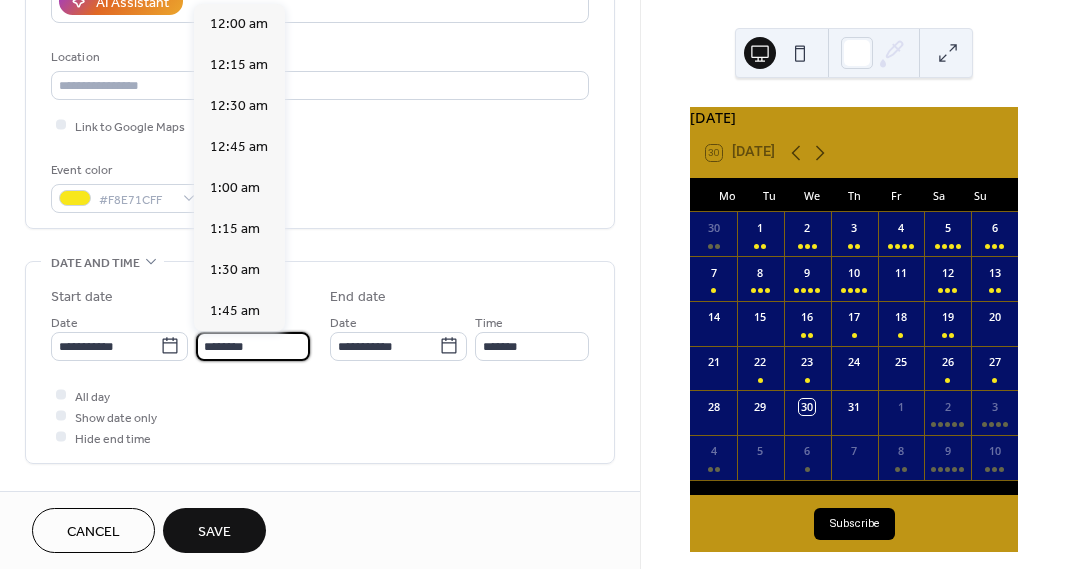 click on "********" at bounding box center (253, 346) 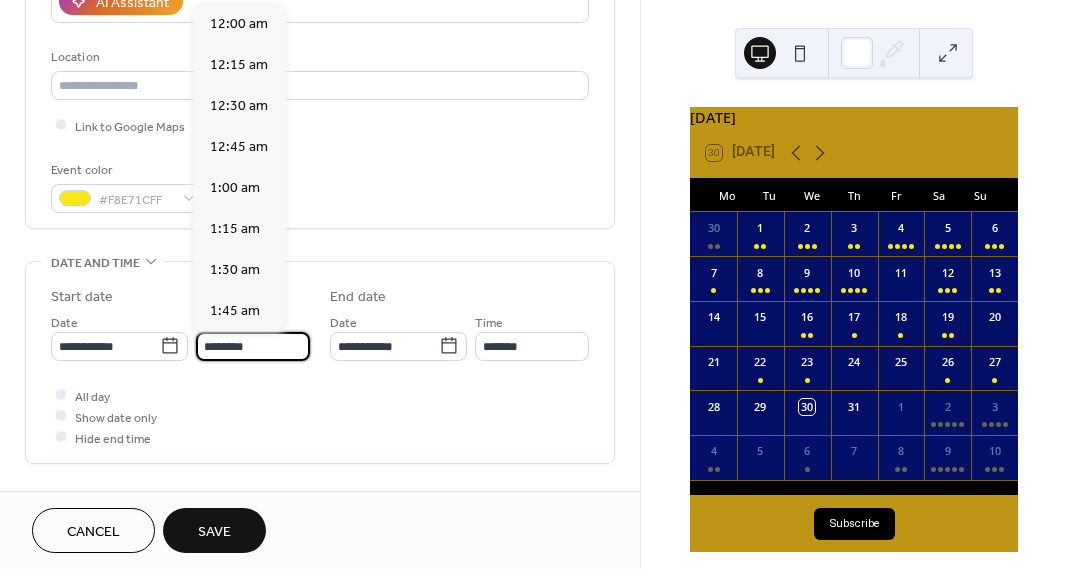 scroll, scrollTop: 1950, scrollLeft: 0, axis: vertical 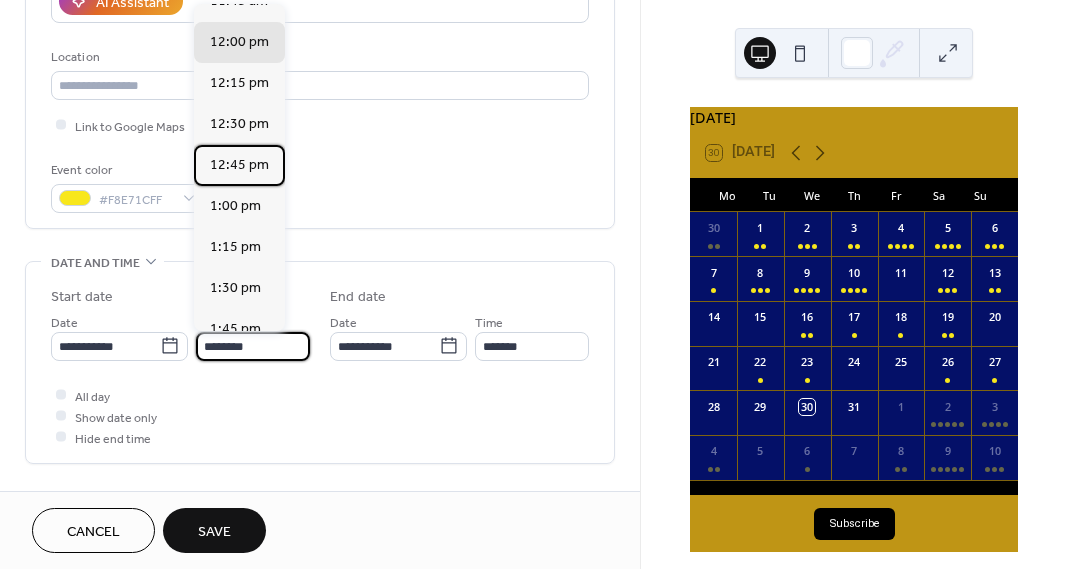 click on "12:45 pm" at bounding box center [239, 165] 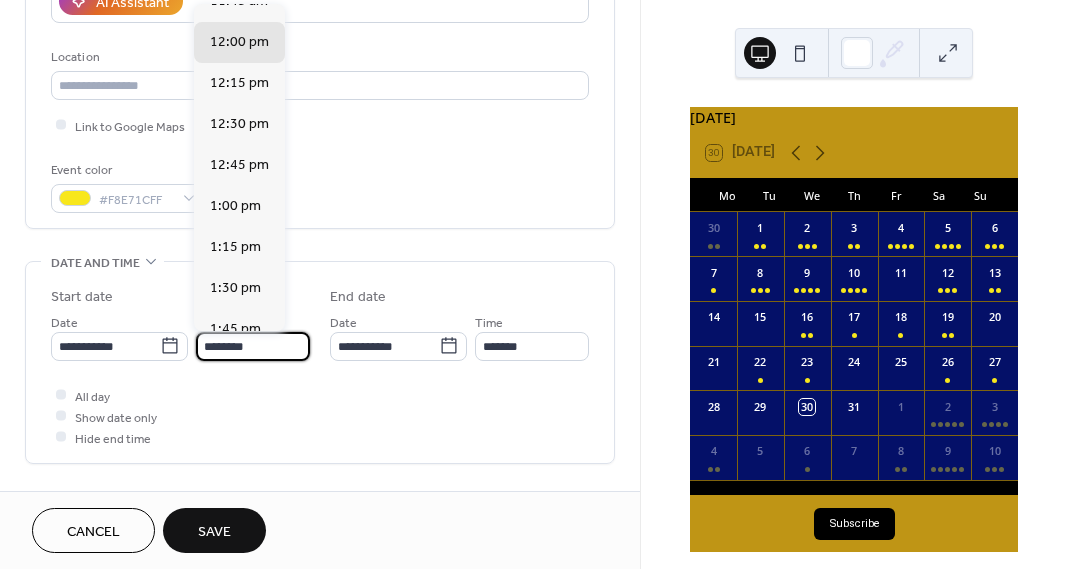 type on "********" 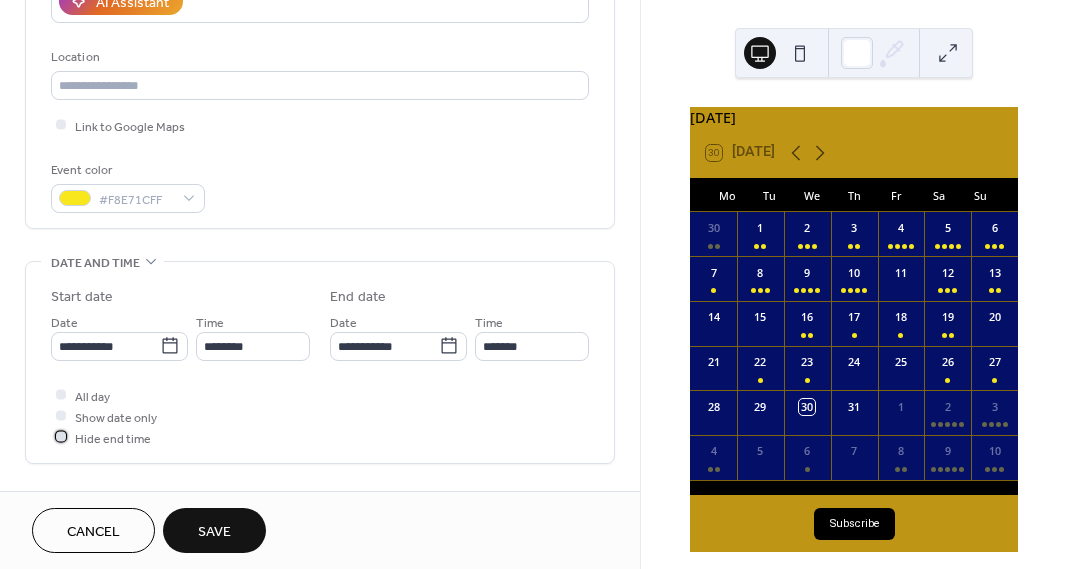 click at bounding box center (61, 437) 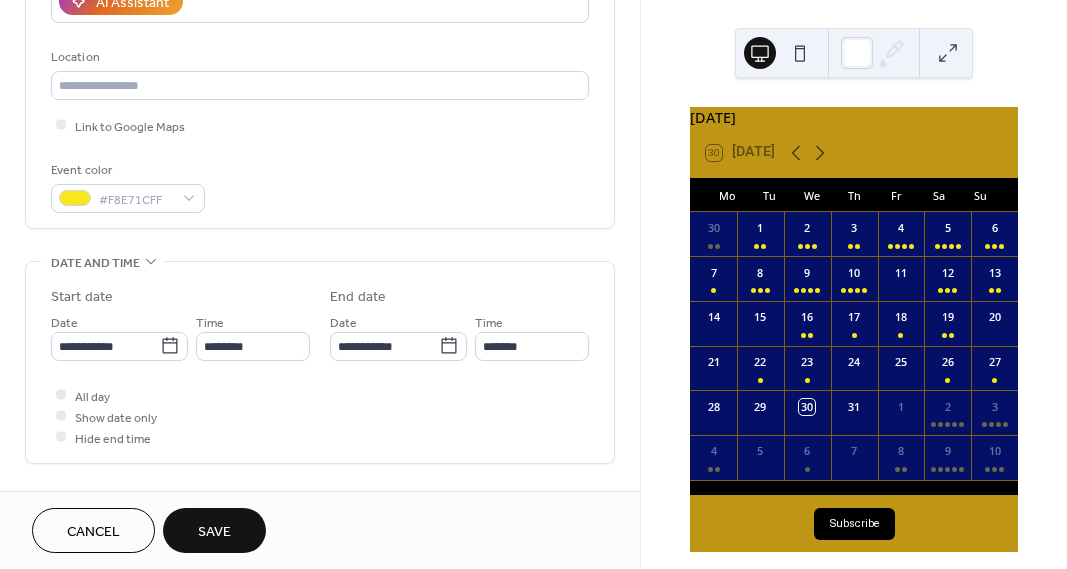 click on "Save" at bounding box center [214, 532] 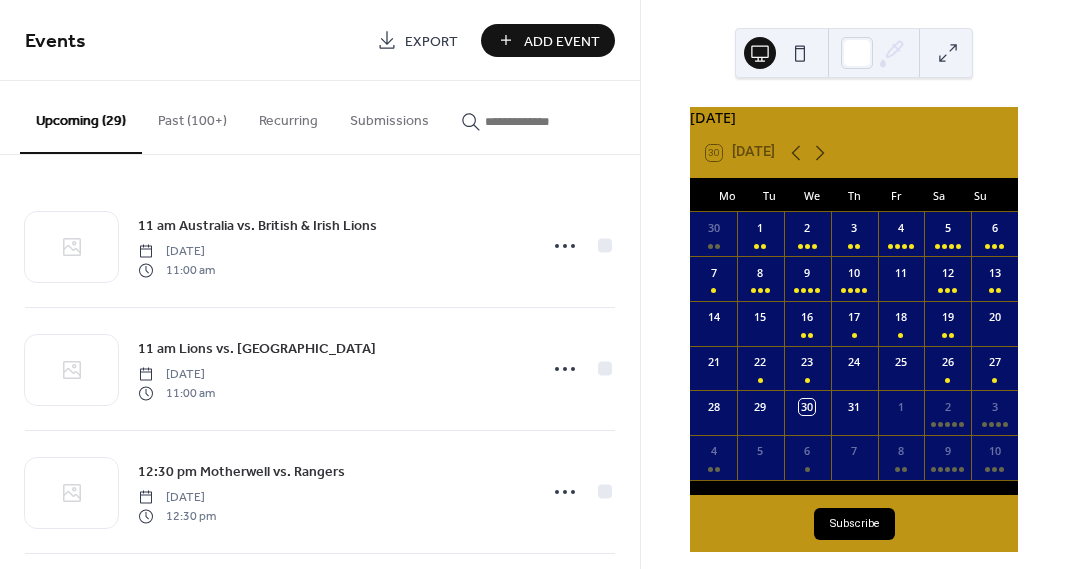 click on "Add Event" at bounding box center [562, 41] 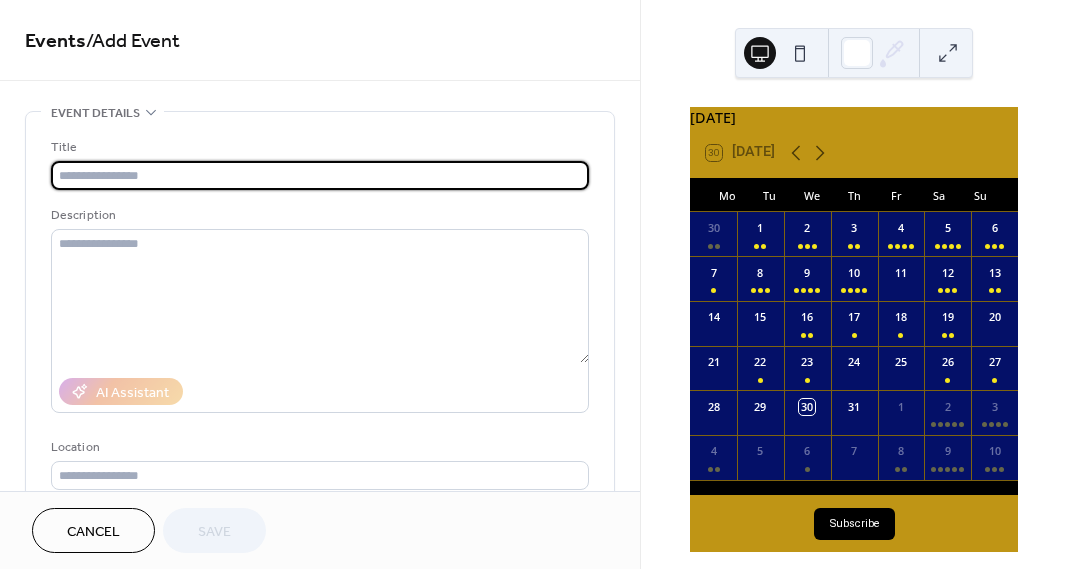 scroll, scrollTop: 10, scrollLeft: 0, axis: vertical 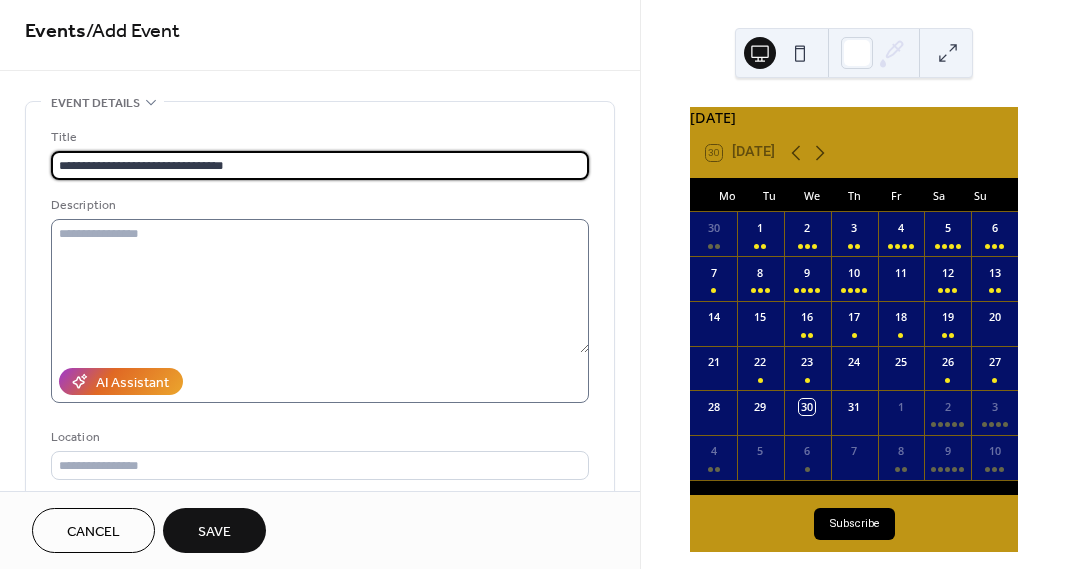type on "**********" 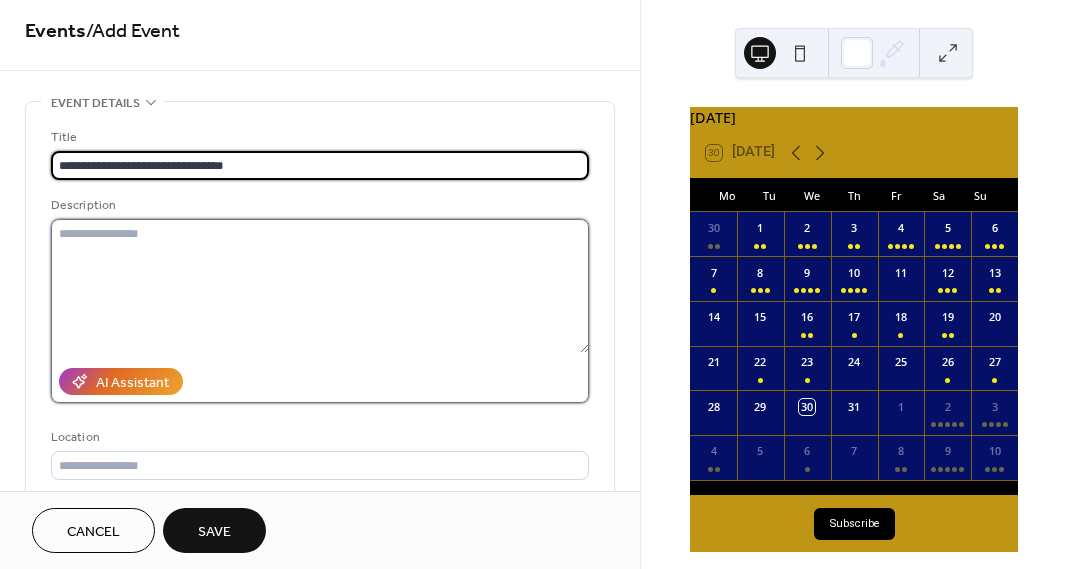 click at bounding box center (320, 286) 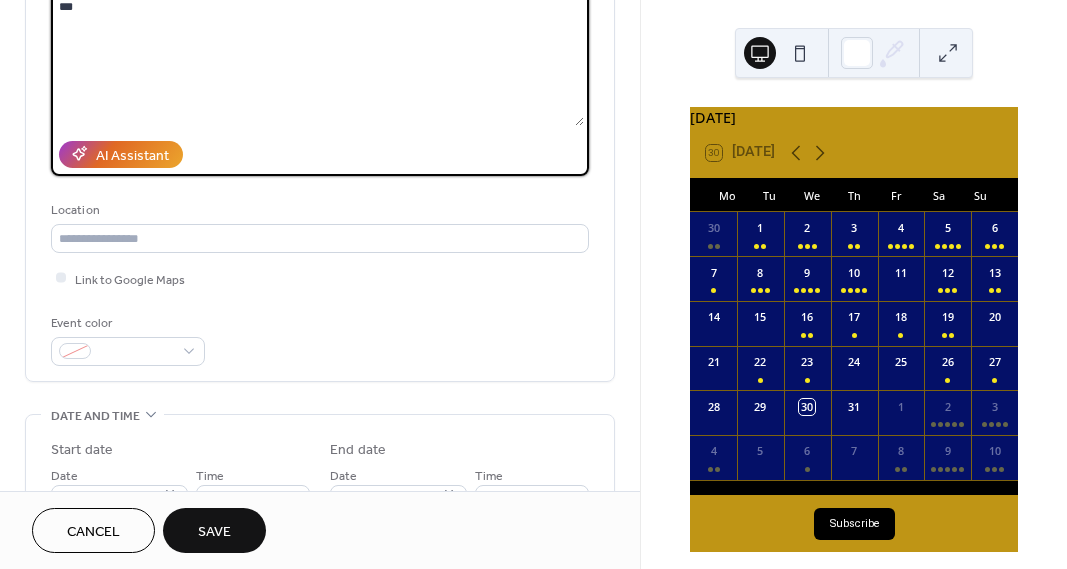 scroll, scrollTop: 240, scrollLeft: 0, axis: vertical 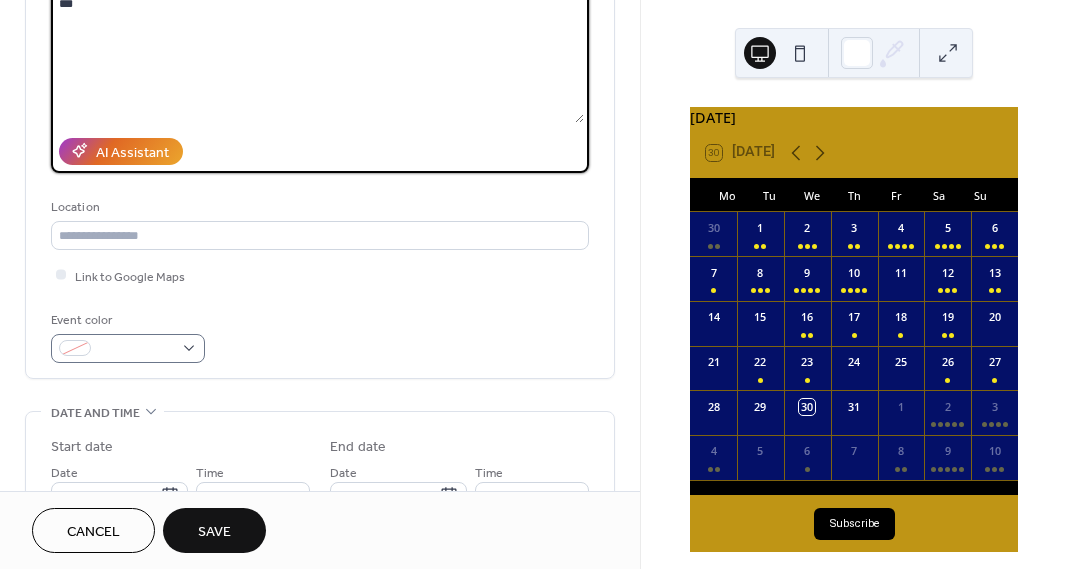type on "***" 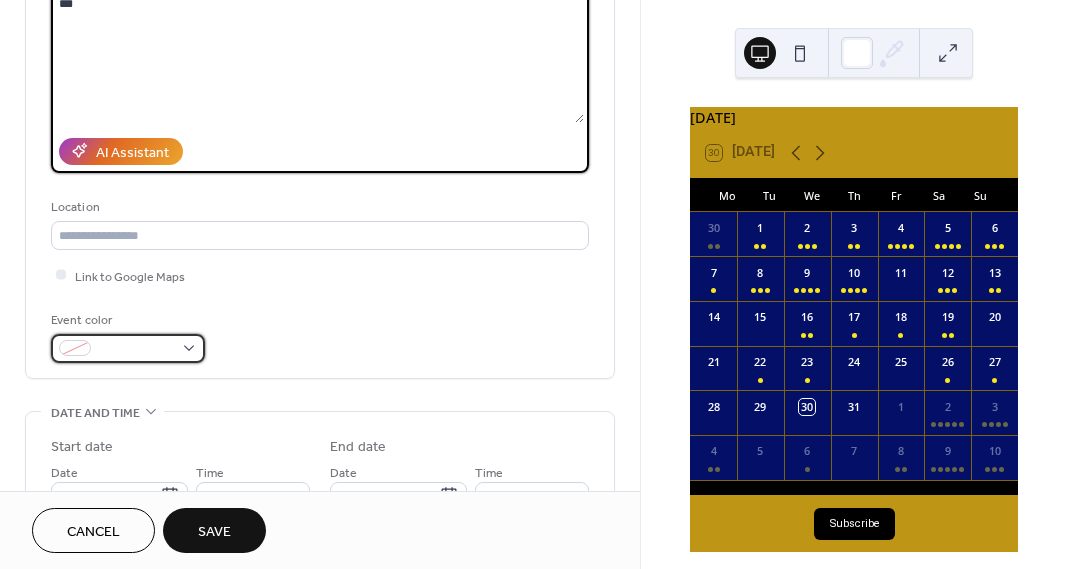 drag, startPoint x: 180, startPoint y: 341, endPoint x: 169, endPoint y: 342, distance: 11.045361 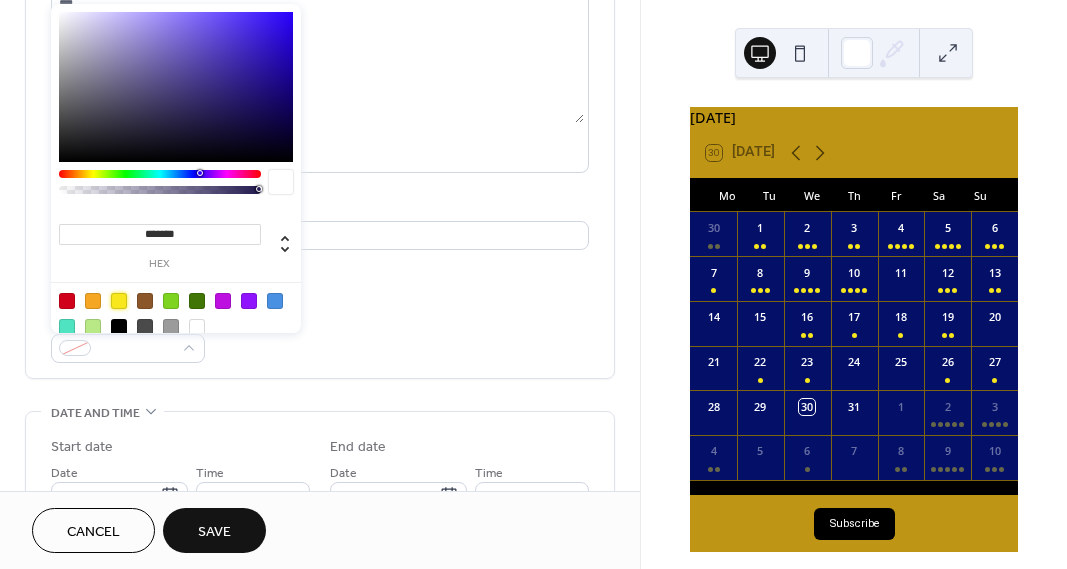 drag, startPoint x: 119, startPoint y: 301, endPoint x: 266, endPoint y: 316, distance: 147.76332 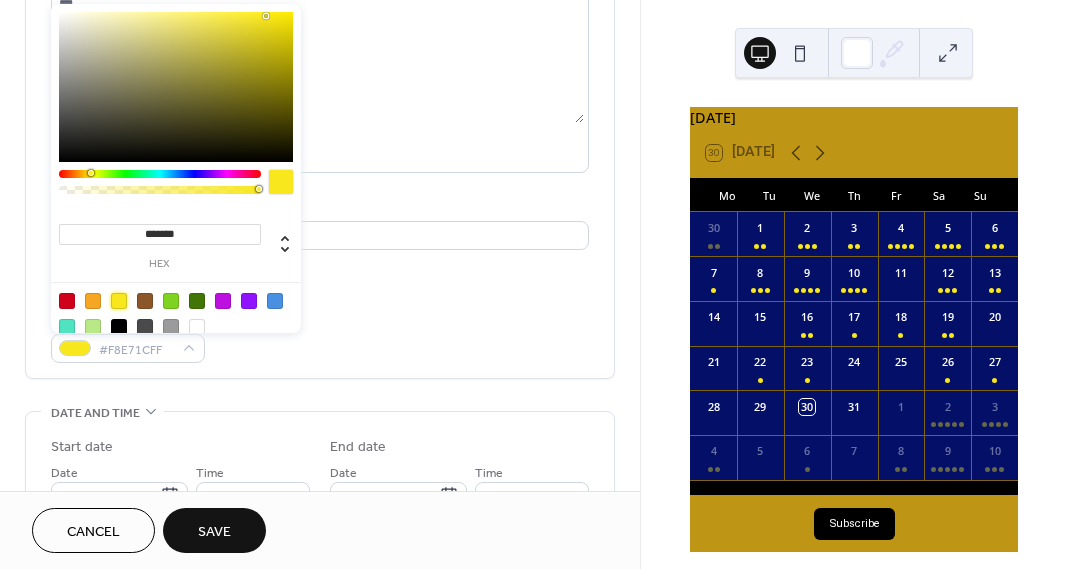 click on "Event color #F8E71CFF" at bounding box center [320, 336] 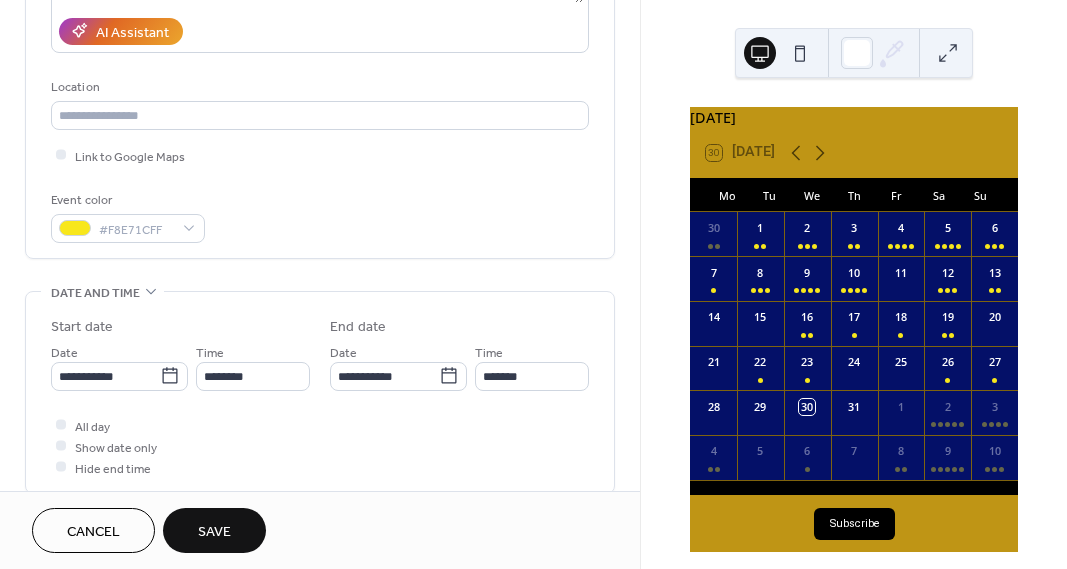 scroll, scrollTop: 379, scrollLeft: 0, axis: vertical 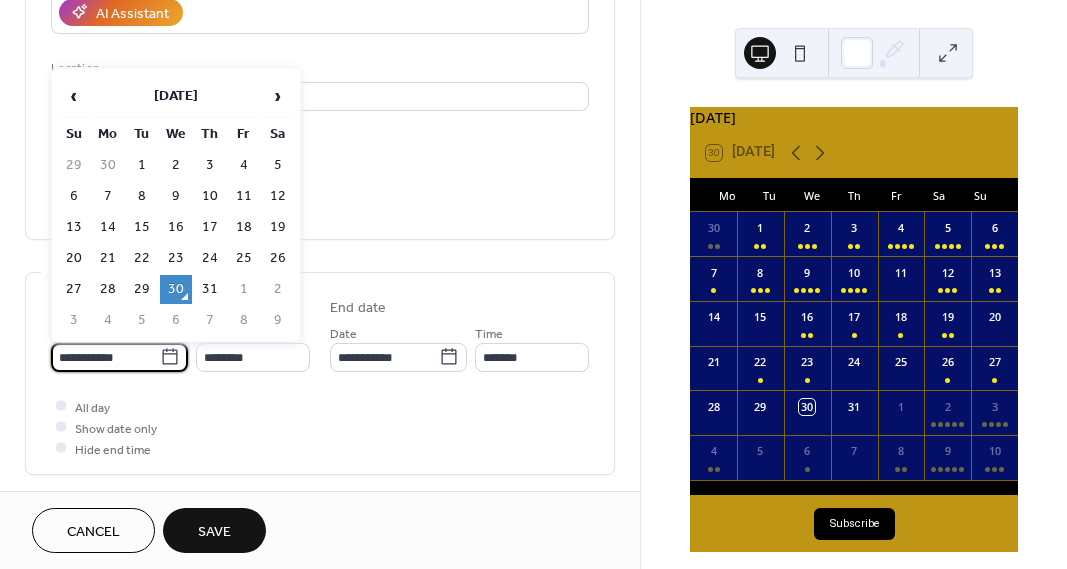 click on "**********" at bounding box center (105, 357) 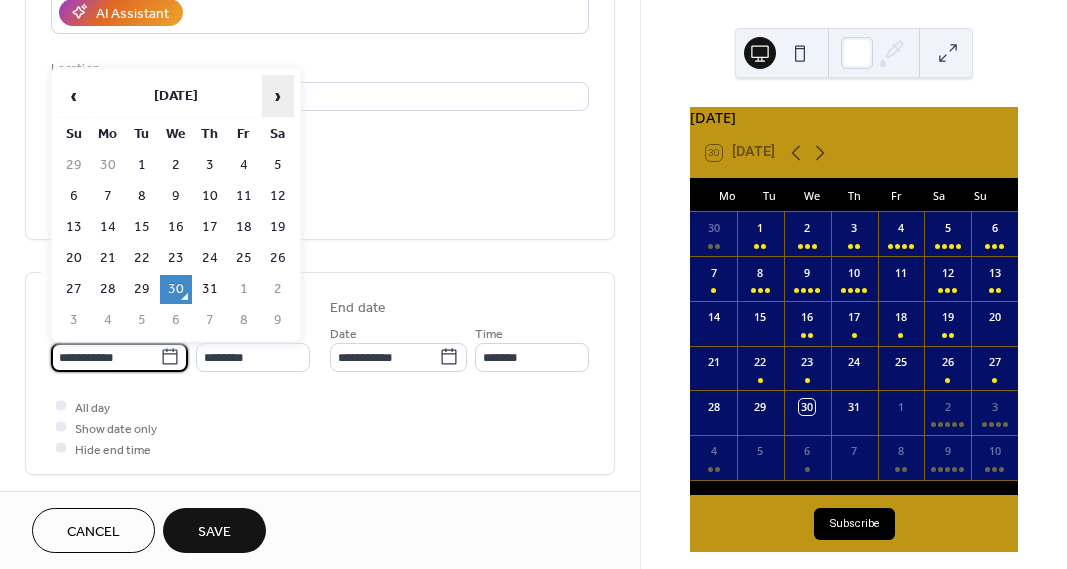 click on "›" at bounding box center (278, 96) 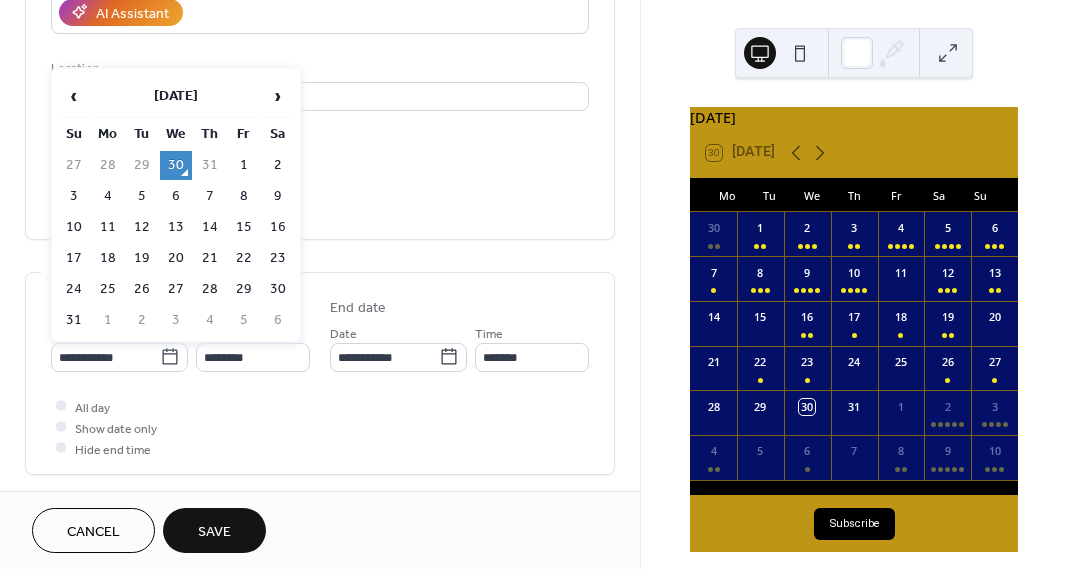 click on "10" at bounding box center [74, 227] 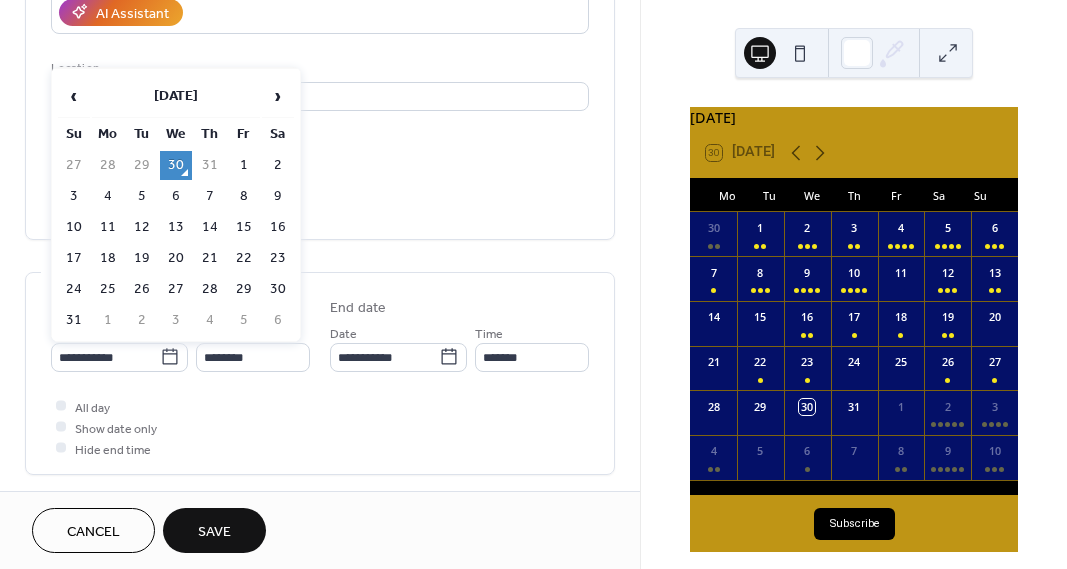 type on "**********" 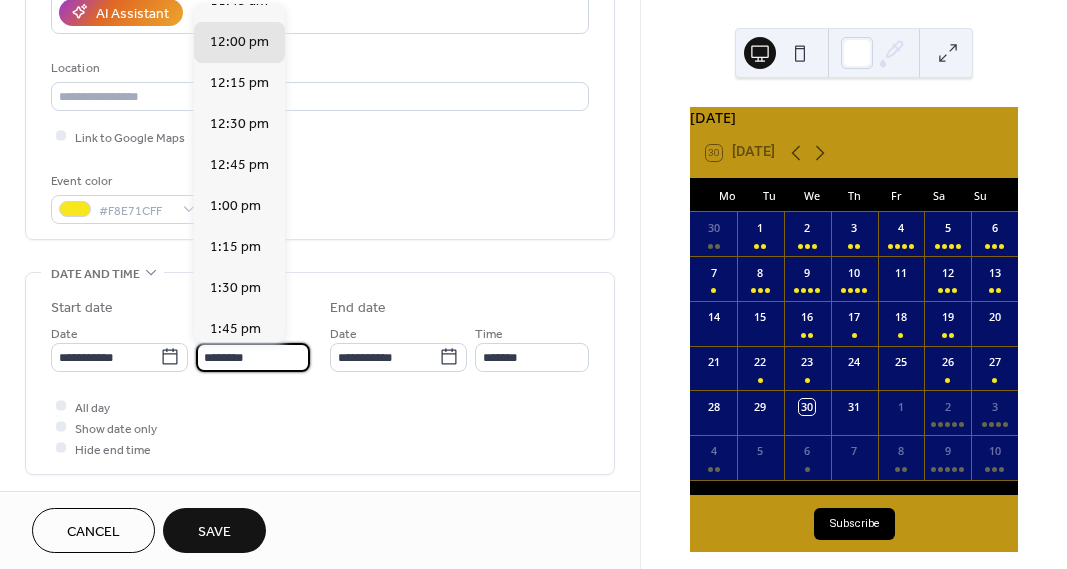 click on "********" at bounding box center (253, 357) 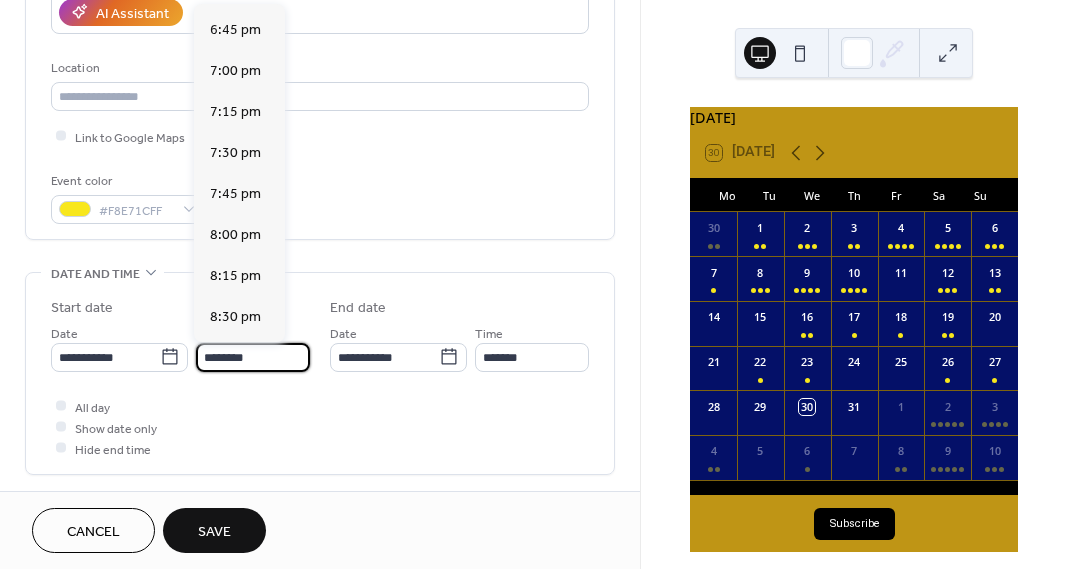 scroll, scrollTop: 3118, scrollLeft: 0, axis: vertical 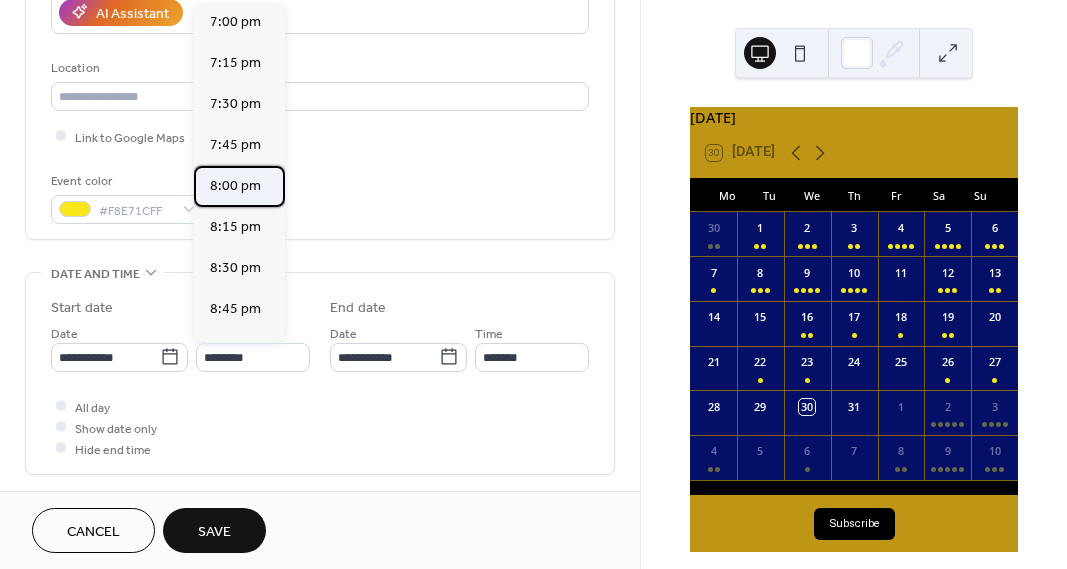 click on "8:00 pm" at bounding box center (235, 186) 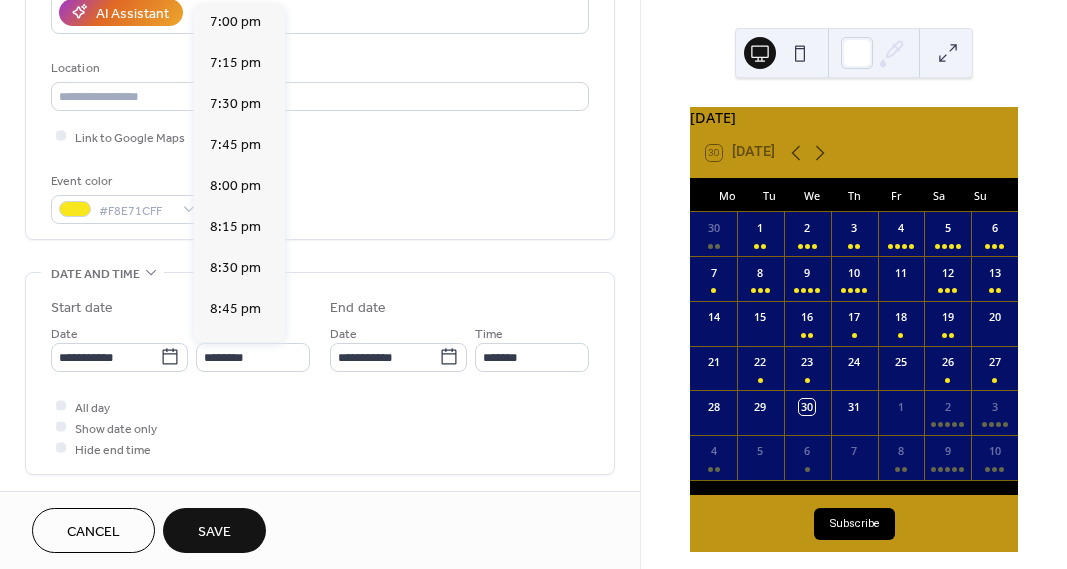 type on "*******" 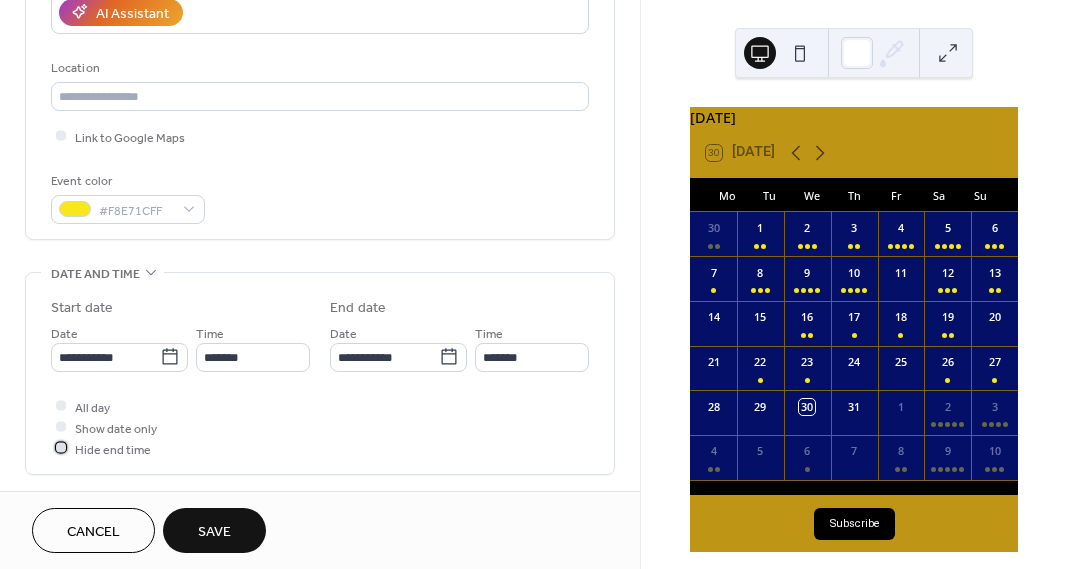 click at bounding box center (61, 448) 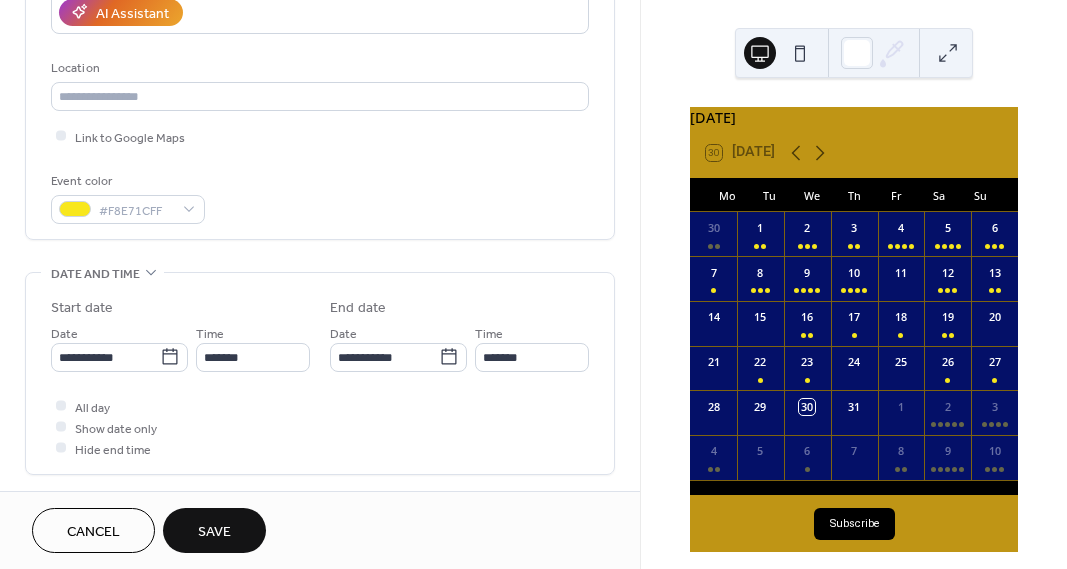 click on "Save" at bounding box center (214, 532) 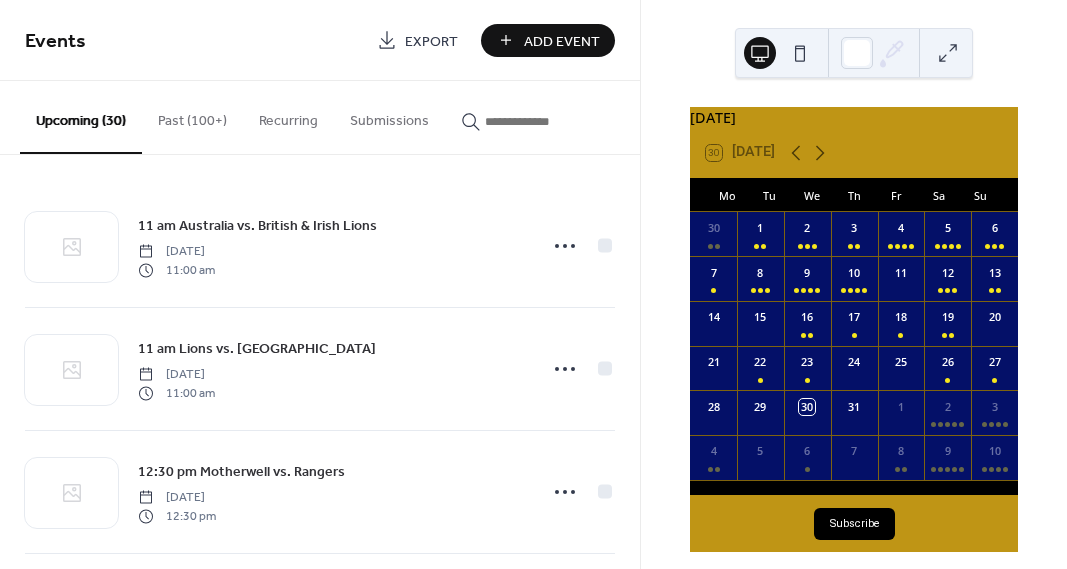 click on "Add Event" at bounding box center [562, 41] 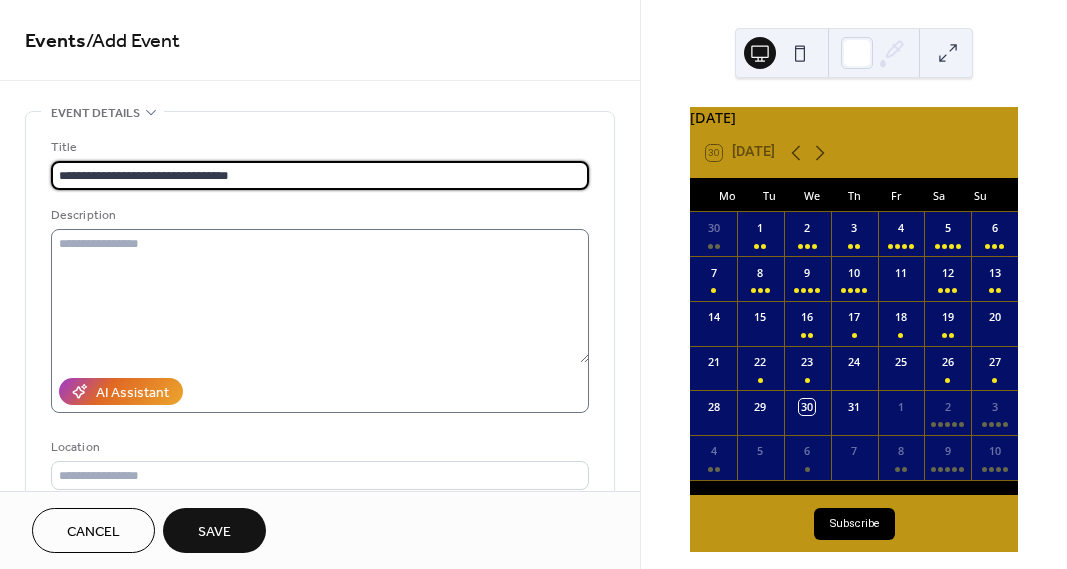 type on "**********" 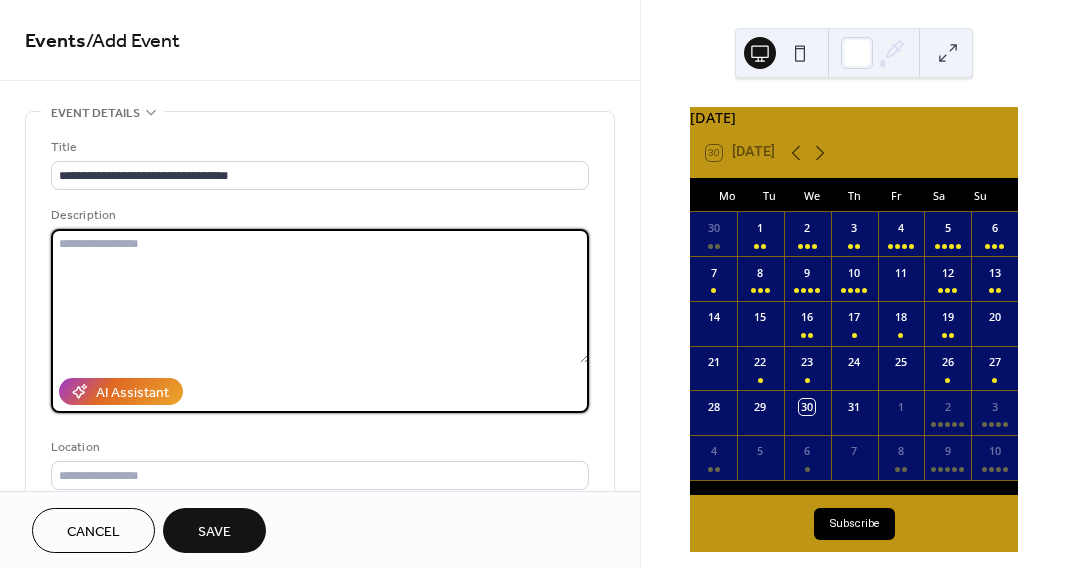 click at bounding box center (320, 296) 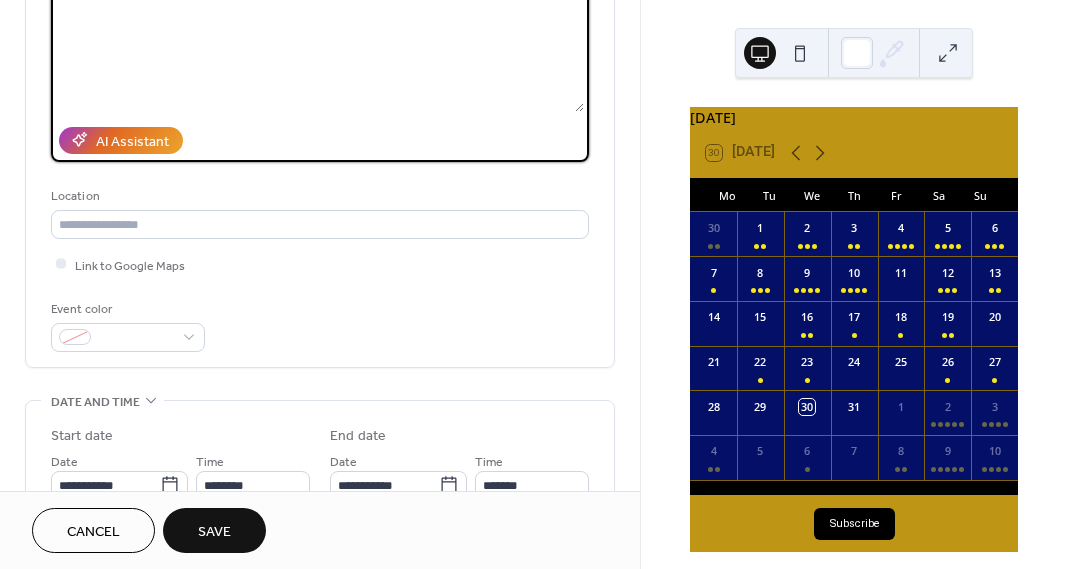 scroll, scrollTop: 295, scrollLeft: 0, axis: vertical 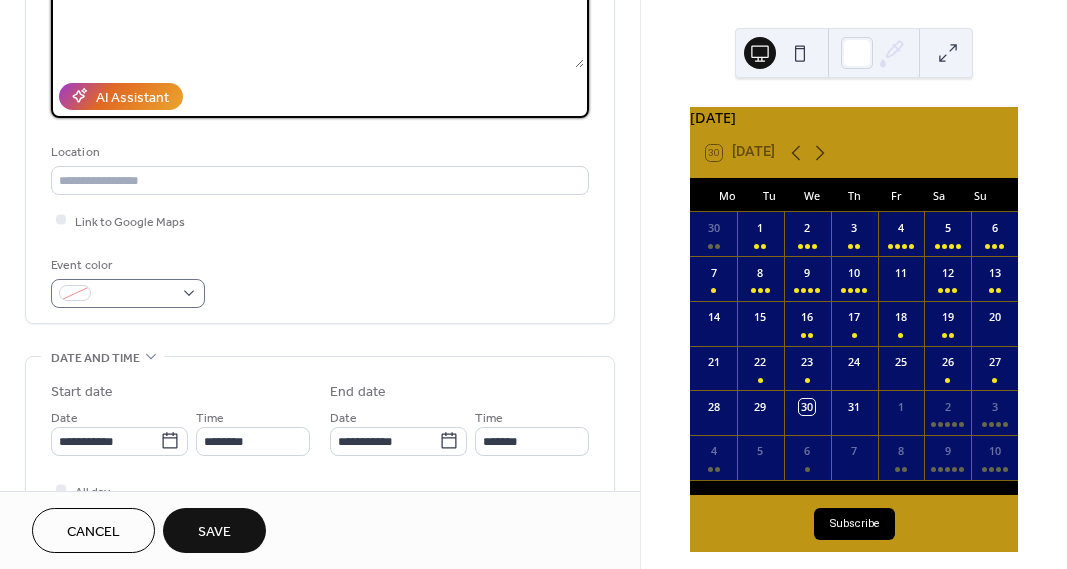 type on "**********" 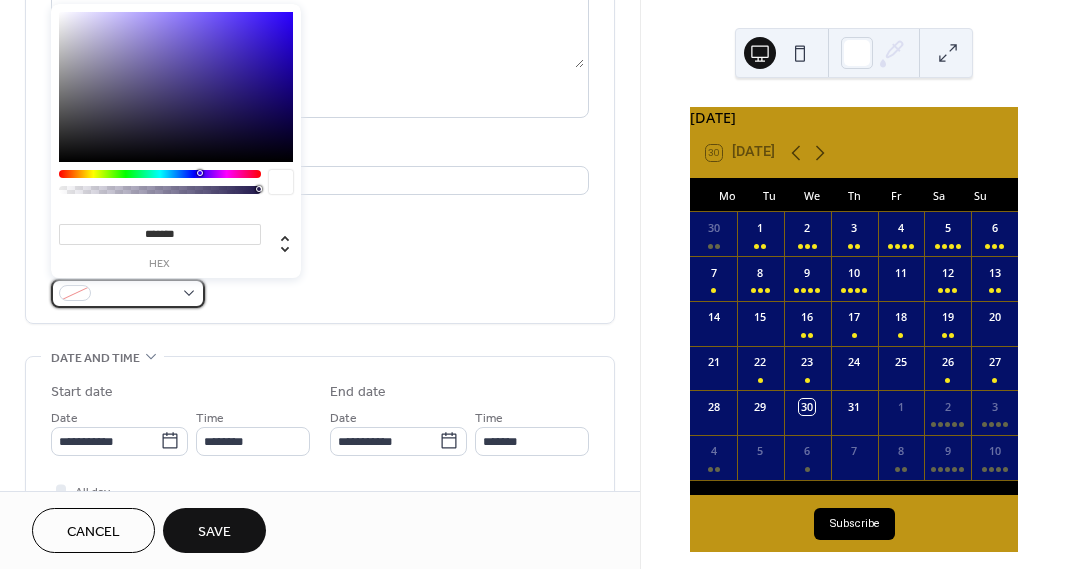click at bounding box center (136, 294) 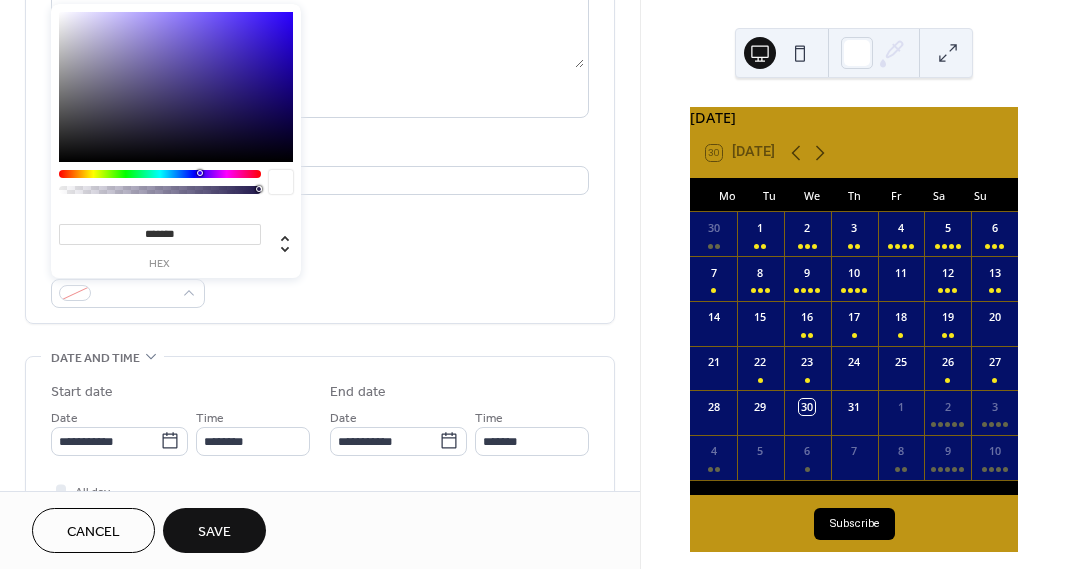 drag, startPoint x: 359, startPoint y: 299, endPoint x: 275, endPoint y: 309, distance: 84.59315 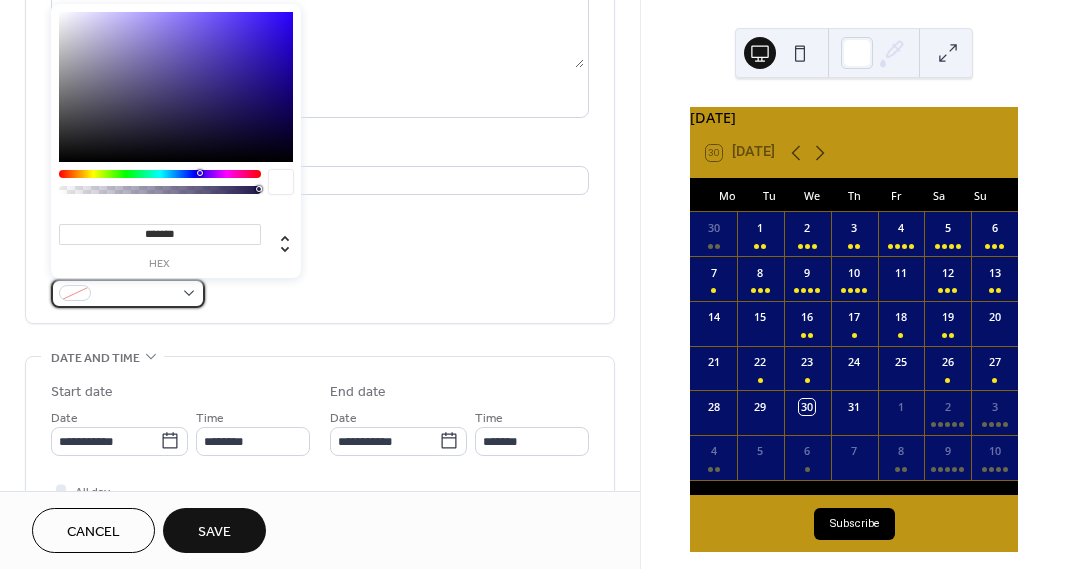 click at bounding box center [128, 293] 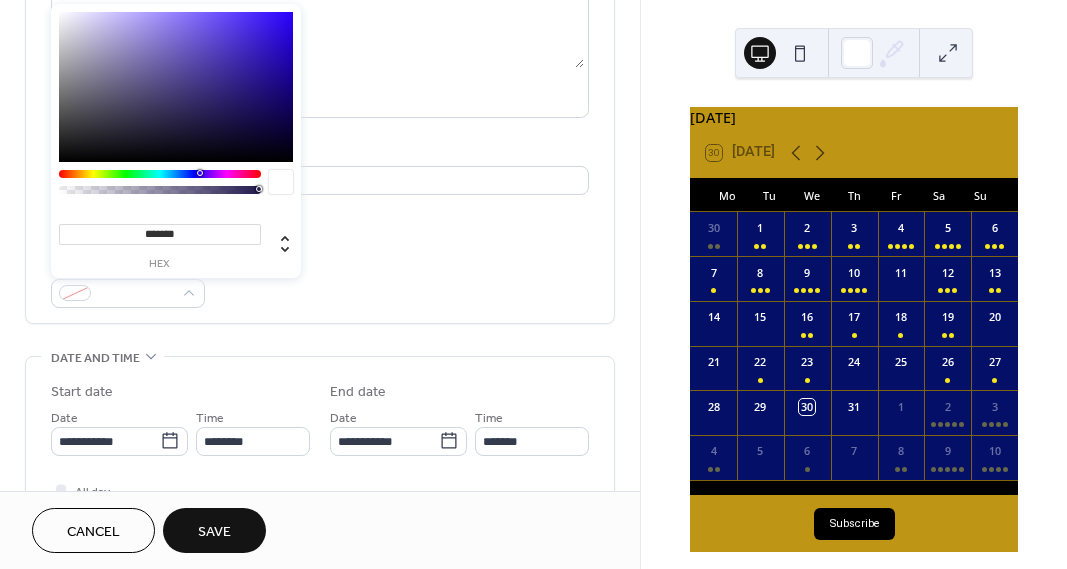 drag, startPoint x: 547, startPoint y: 249, endPoint x: 509, endPoint y: 234, distance: 40.853397 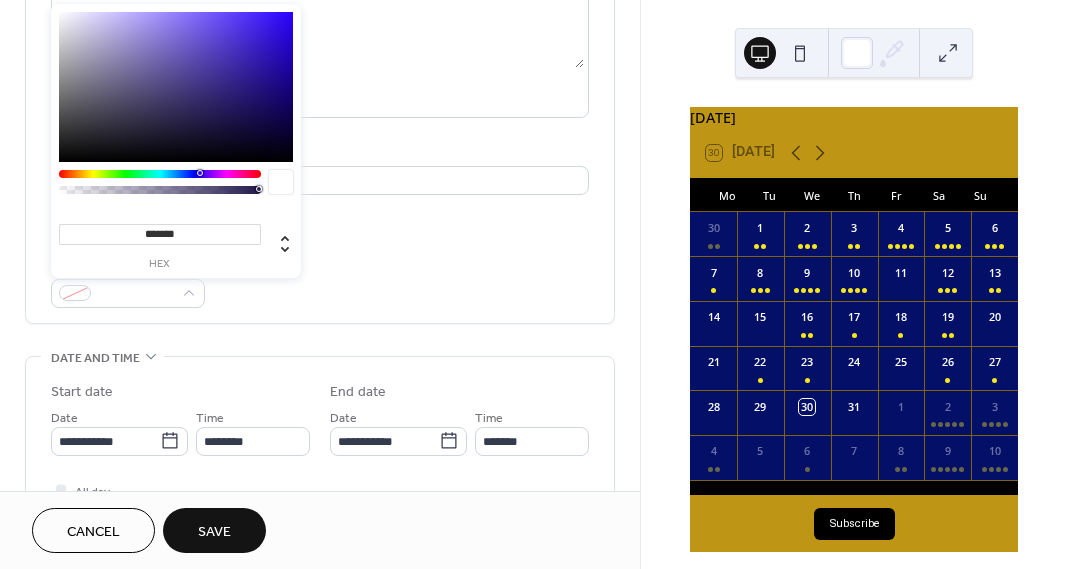 click on "**********" at bounding box center [320, 75] 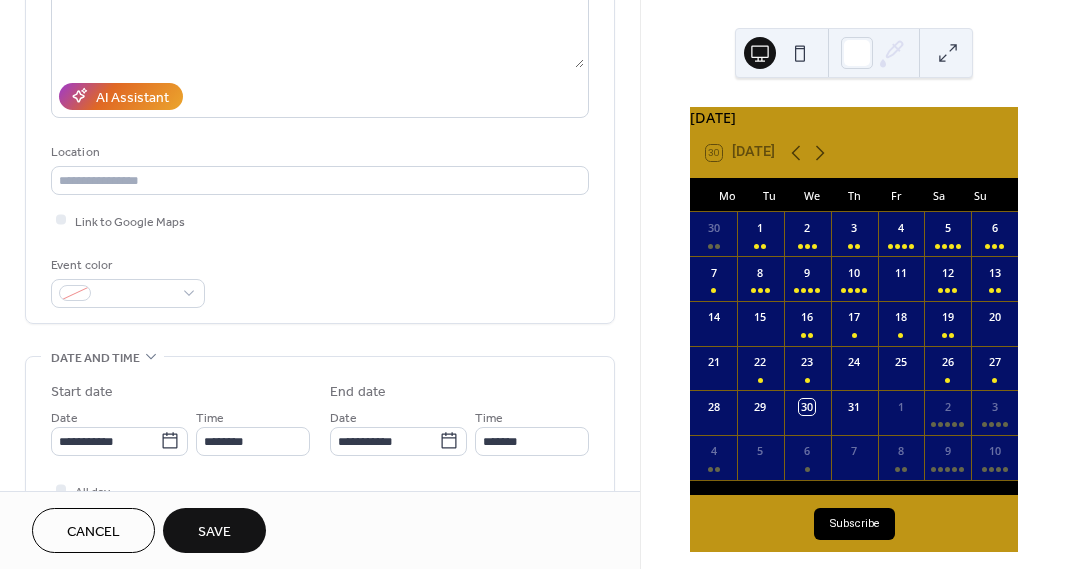 click on "Link to Google Maps" at bounding box center [320, 220] 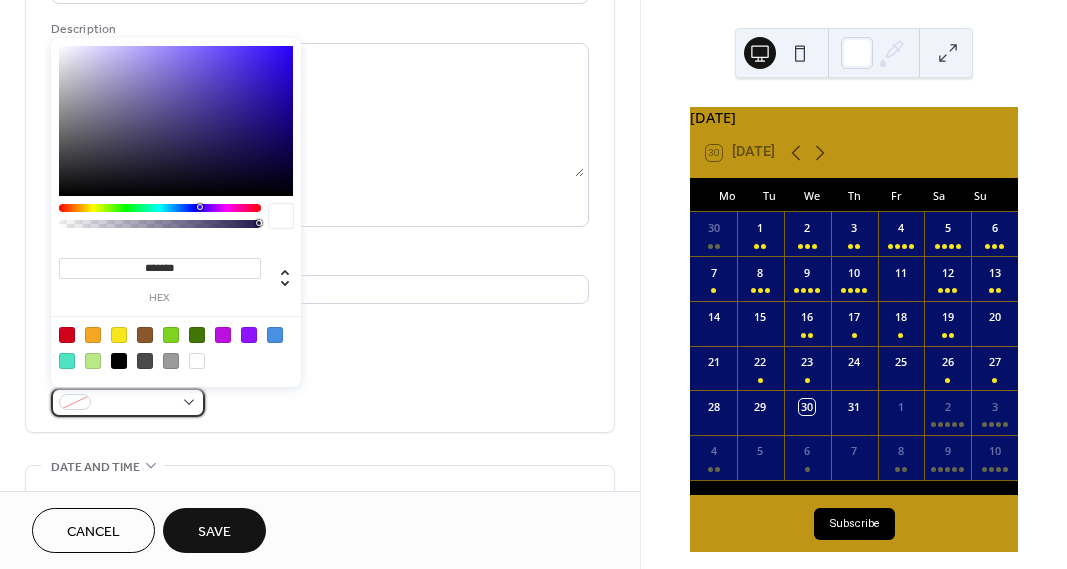 click at bounding box center [128, 402] 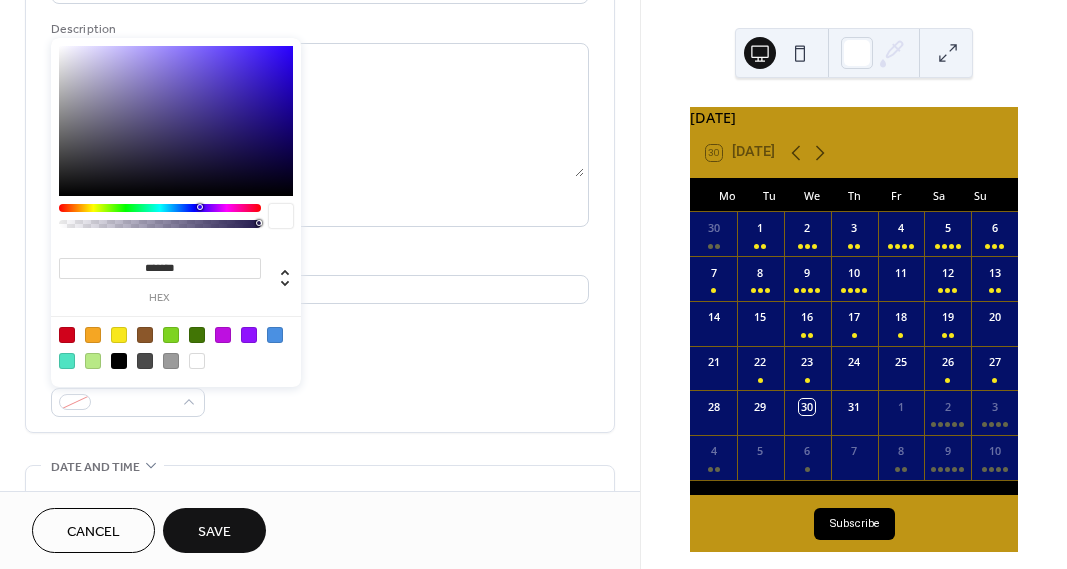 click at bounding box center (119, 335) 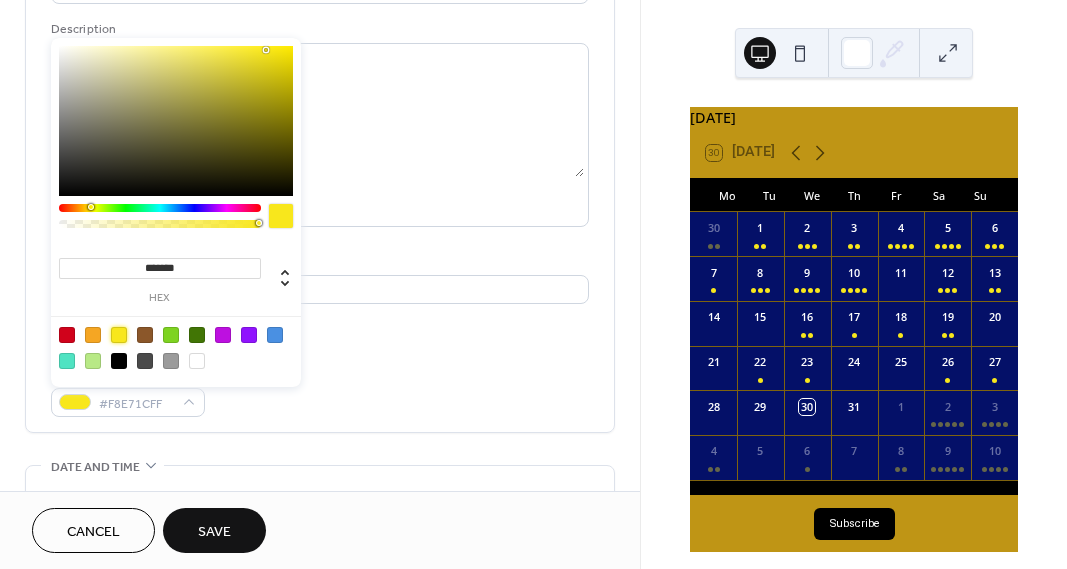 click on "Event color #F8E71CFF" at bounding box center (320, 390) 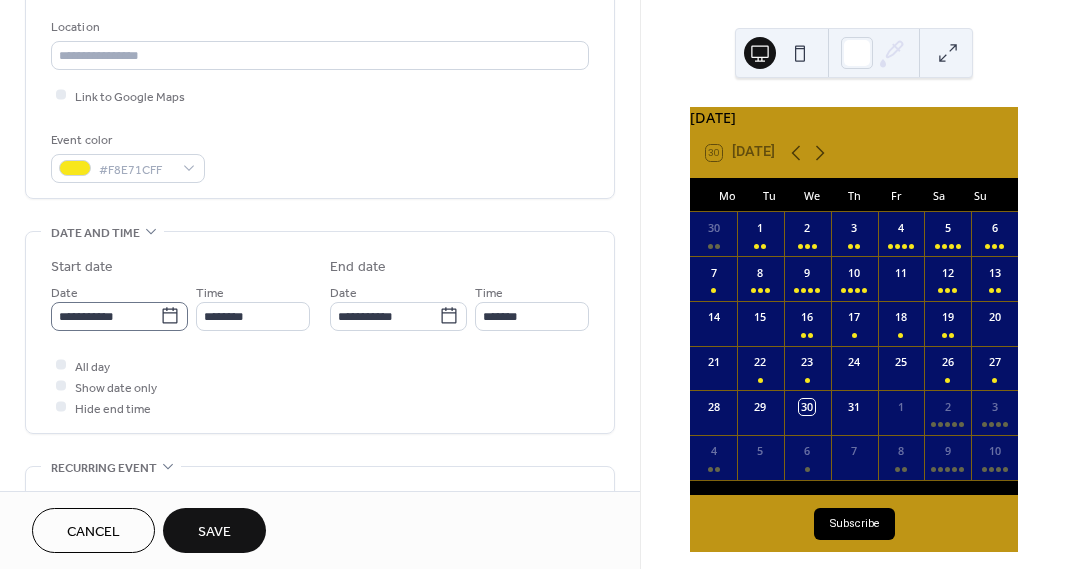 click 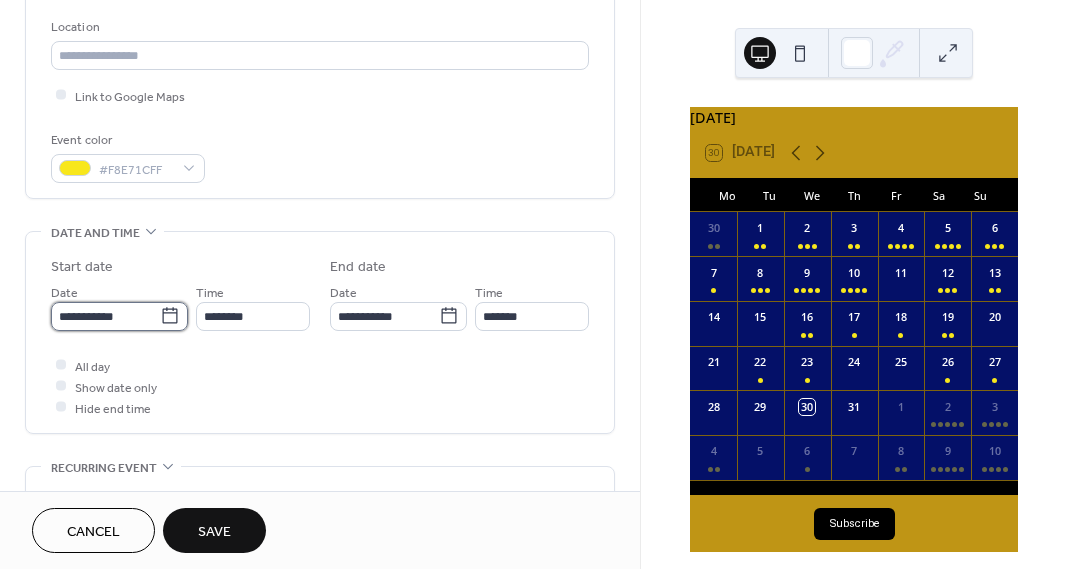 click on "**********" at bounding box center [105, 316] 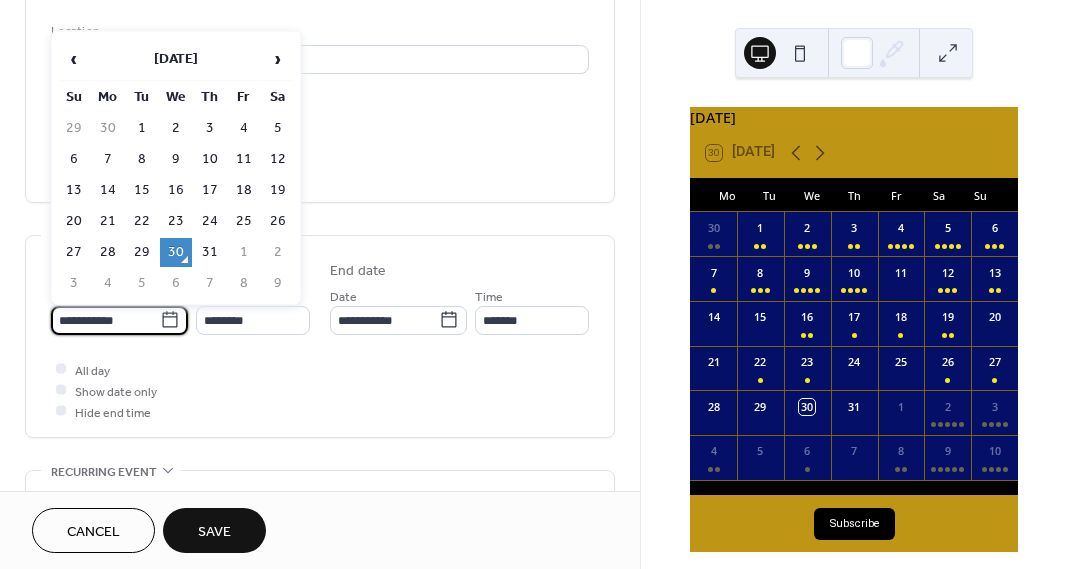 scroll, scrollTop: 414, scrollLeft: 0, axis: vertical 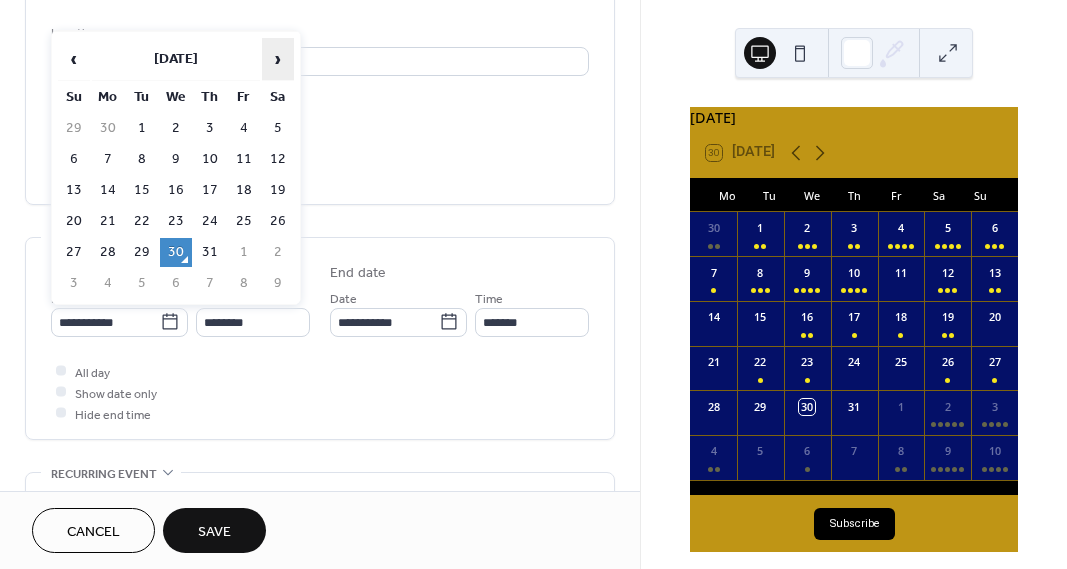 click on "›" at bounding box center [278, 59] 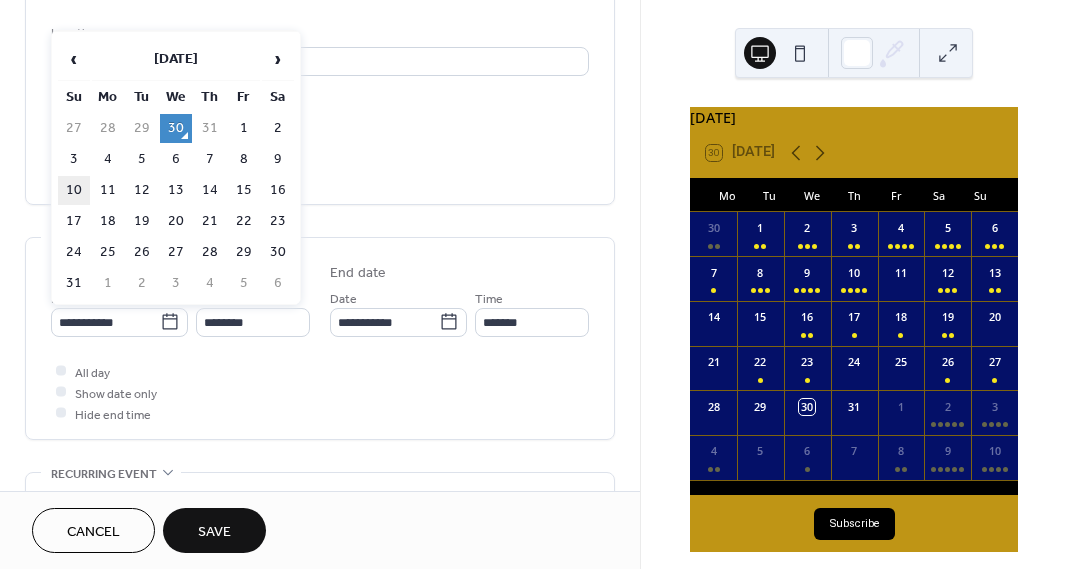 click on "10" at bounding box center (74, 190) 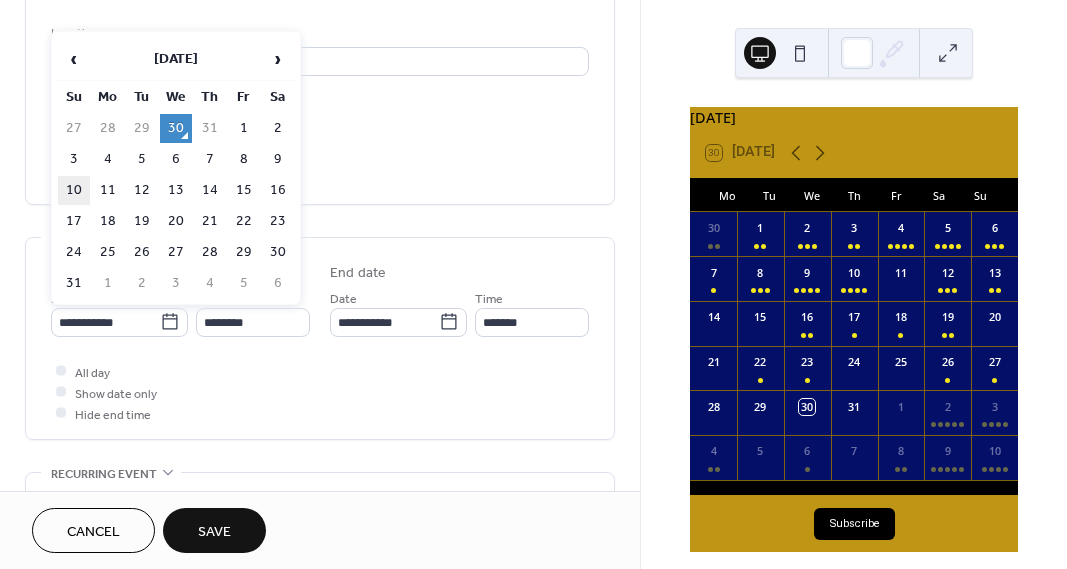 type on "**********" 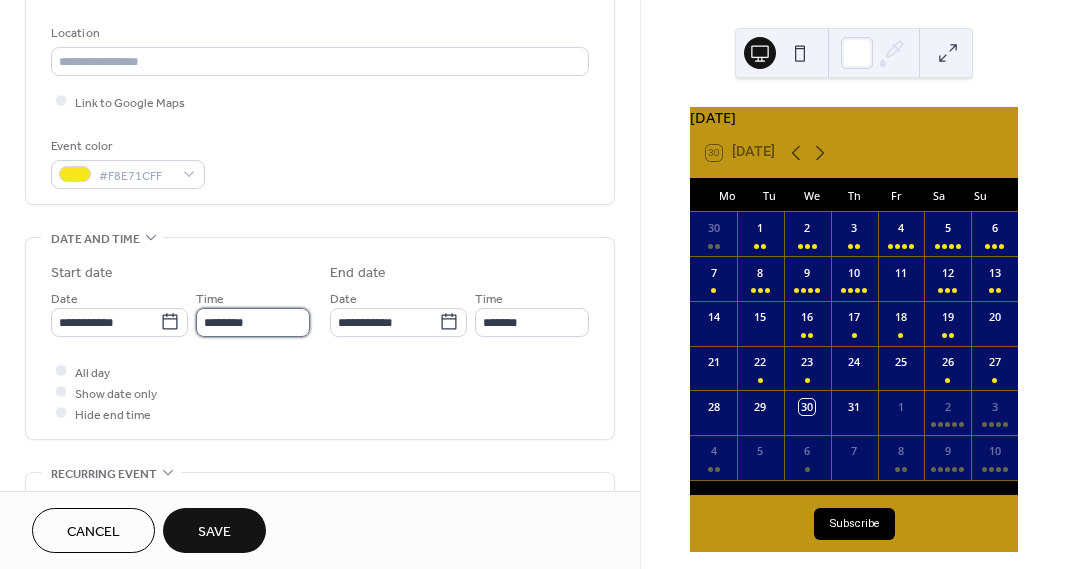 click on "********" at bounding box center [253, 322] 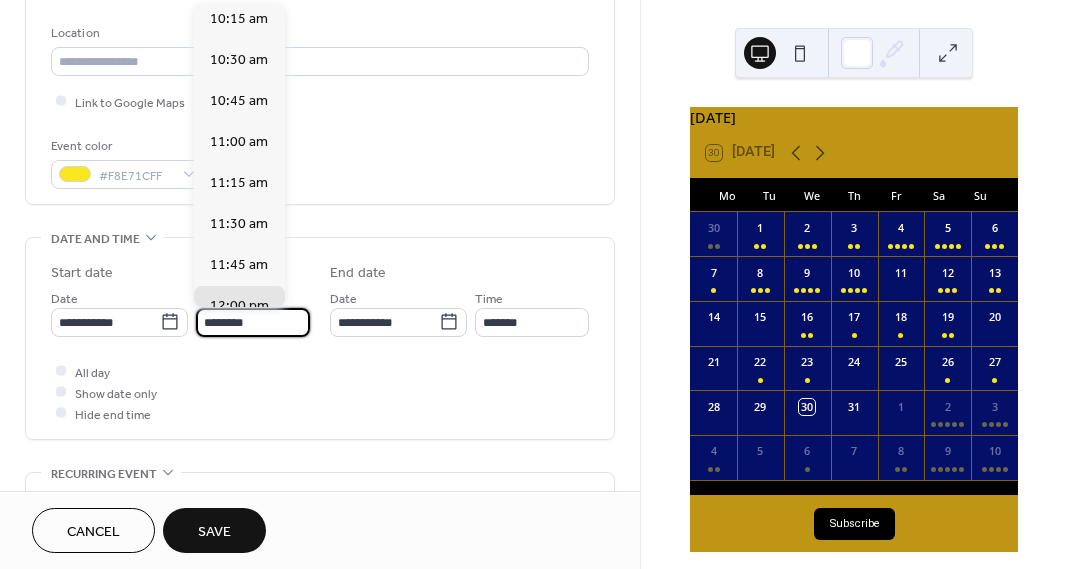 scroll, scrollTop: 1627, scrollLeft: 0, axis: vertical 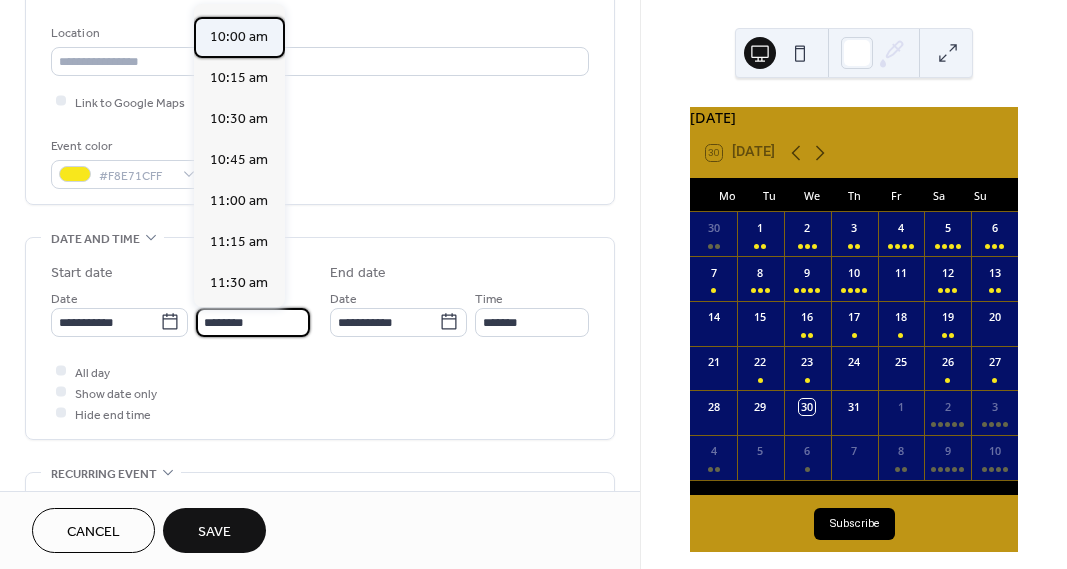 click on "10:00 am" at bounding box center [239, 37] 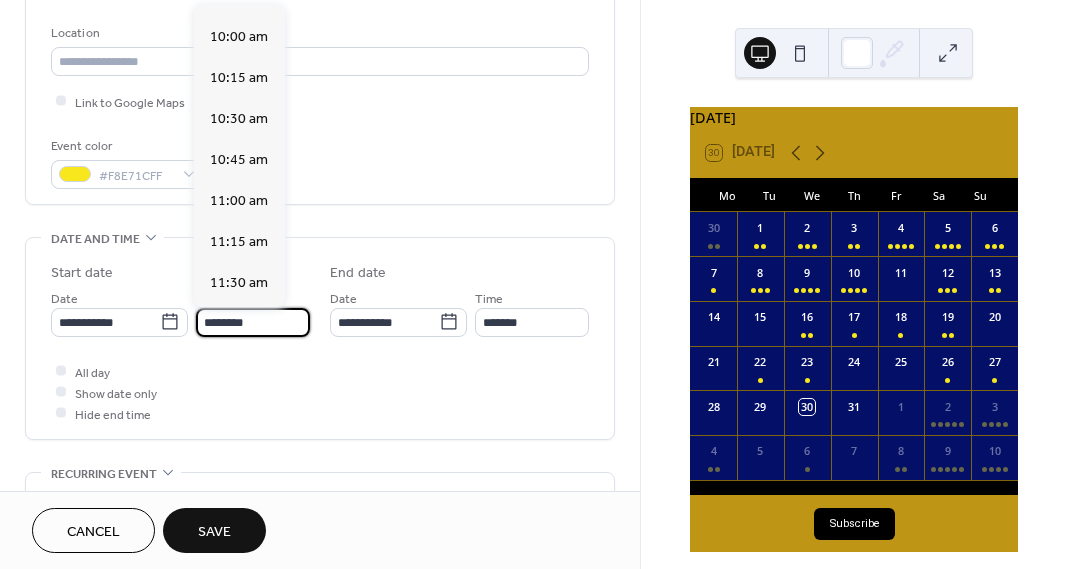 type on "********" 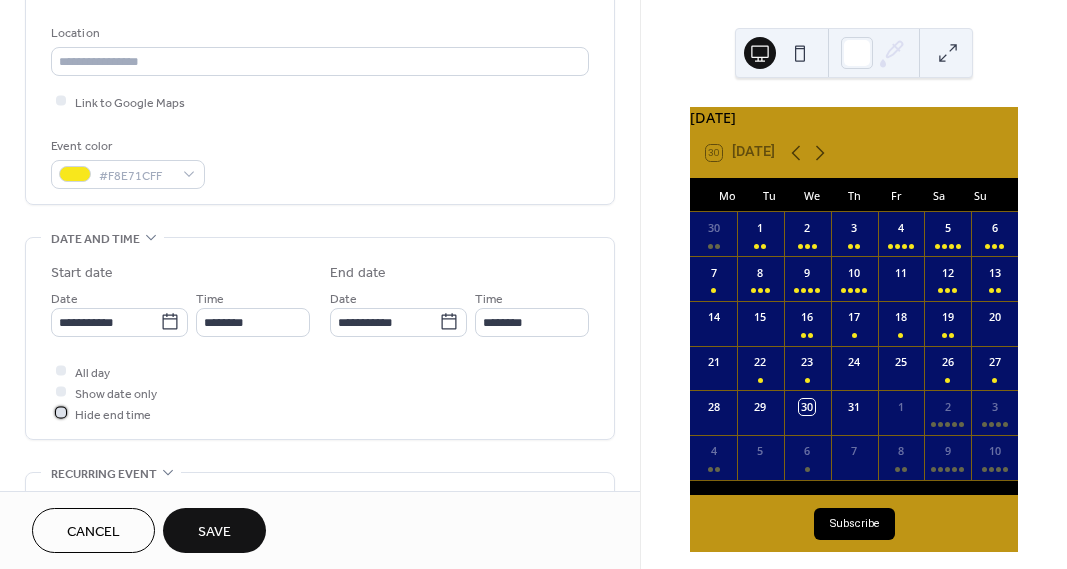 click at bounding box center [61, 413] 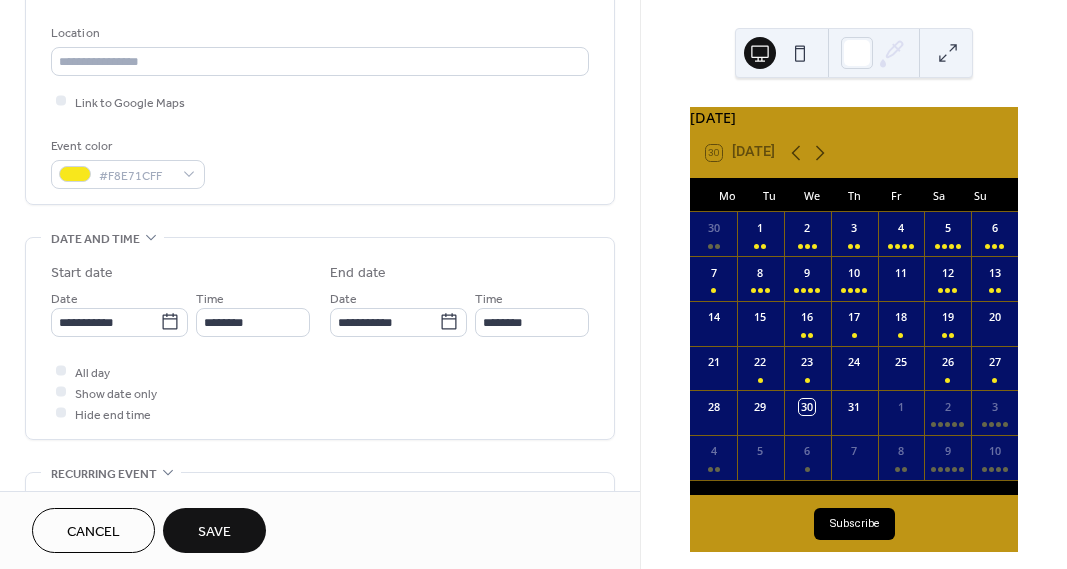 click on "Save" at bounding box center [214, 532] 